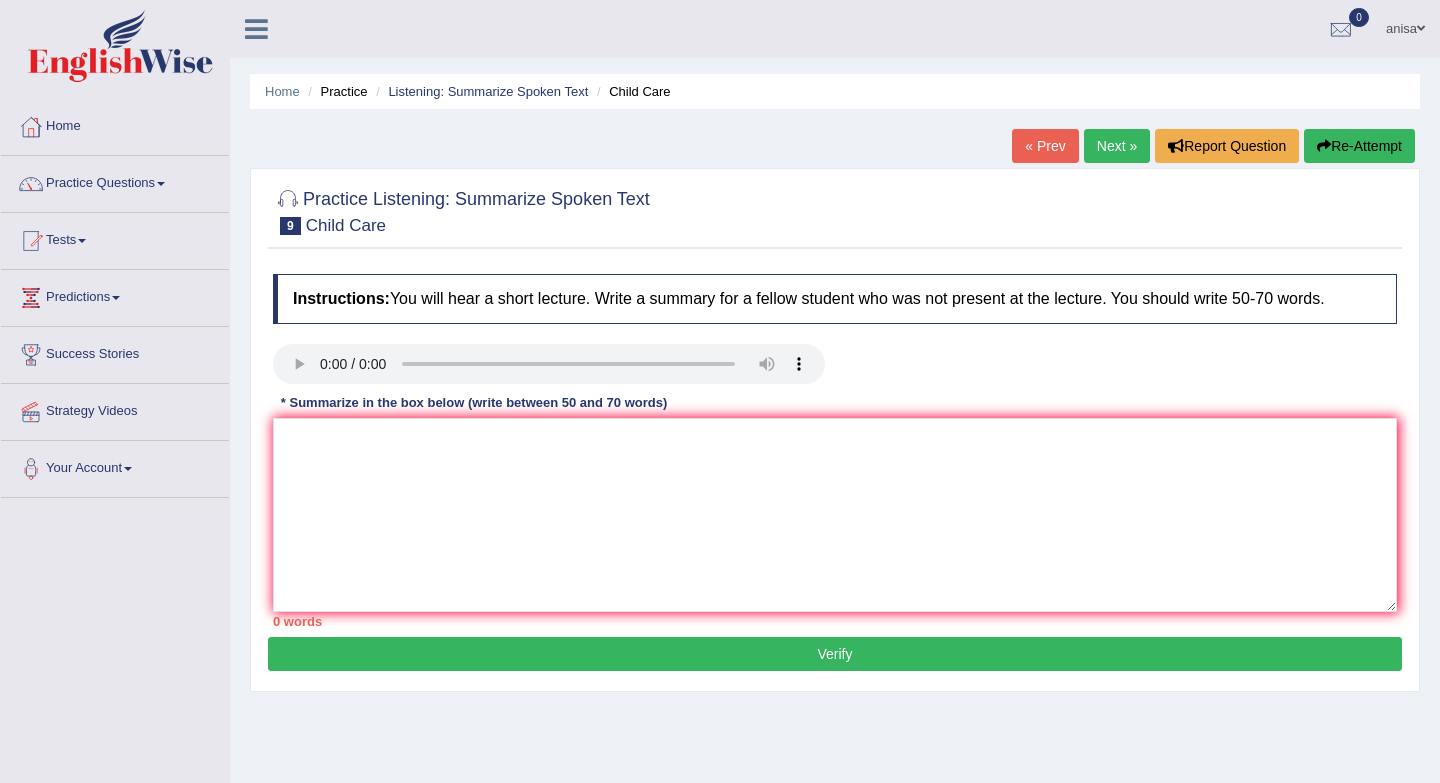 scroll, scrollTop: 0, scrollLeft: 0, axis: both 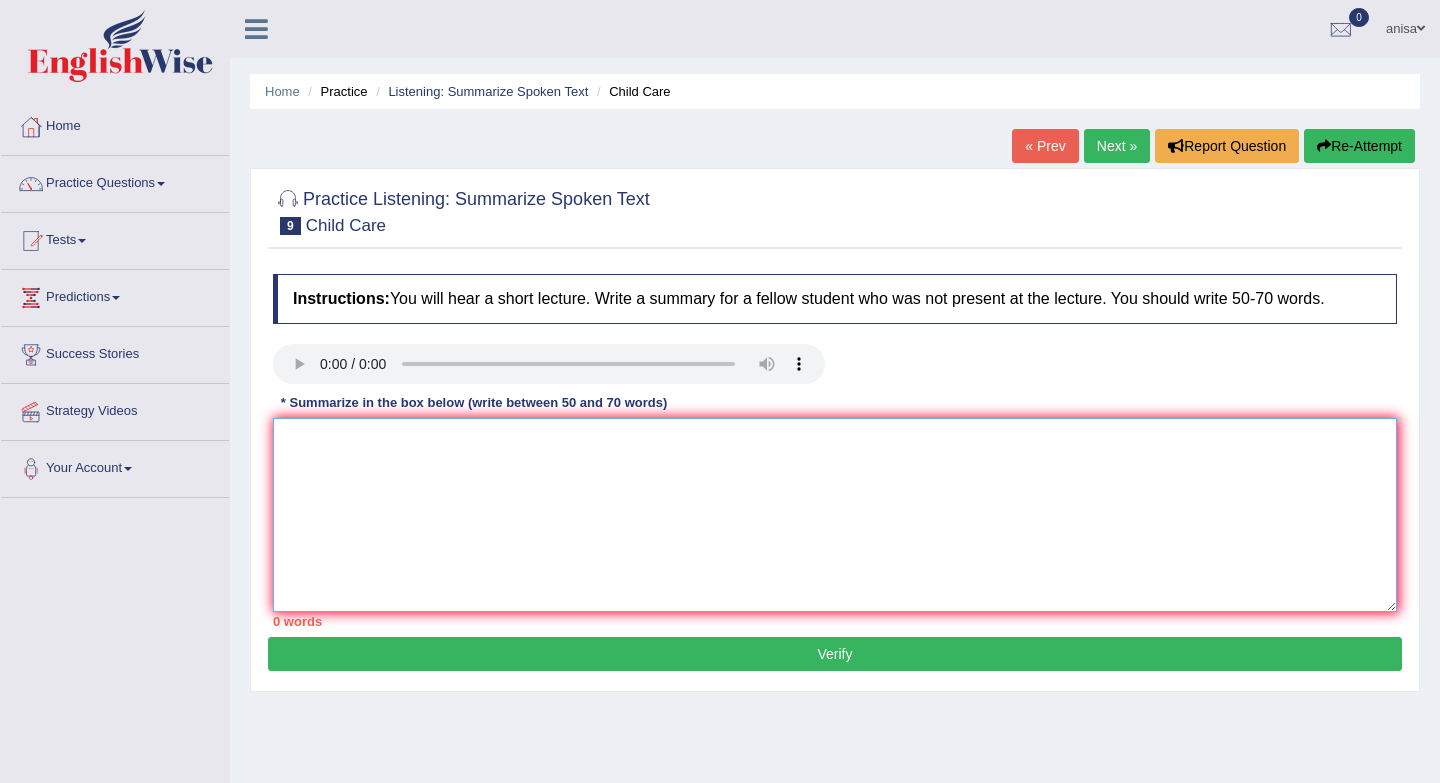 click at bounding box center (835, 515) 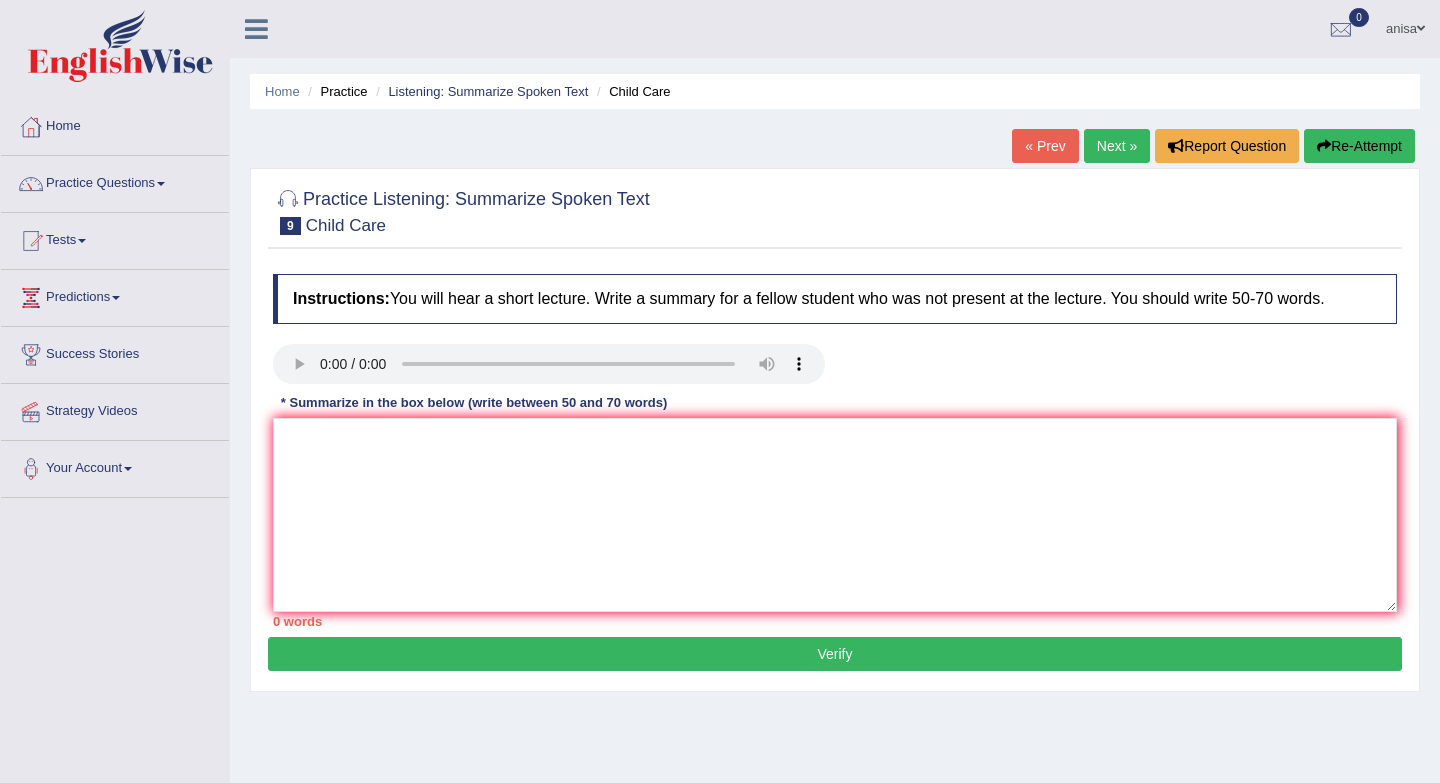 click on "« Prev" at bounding box center (1045, 146) 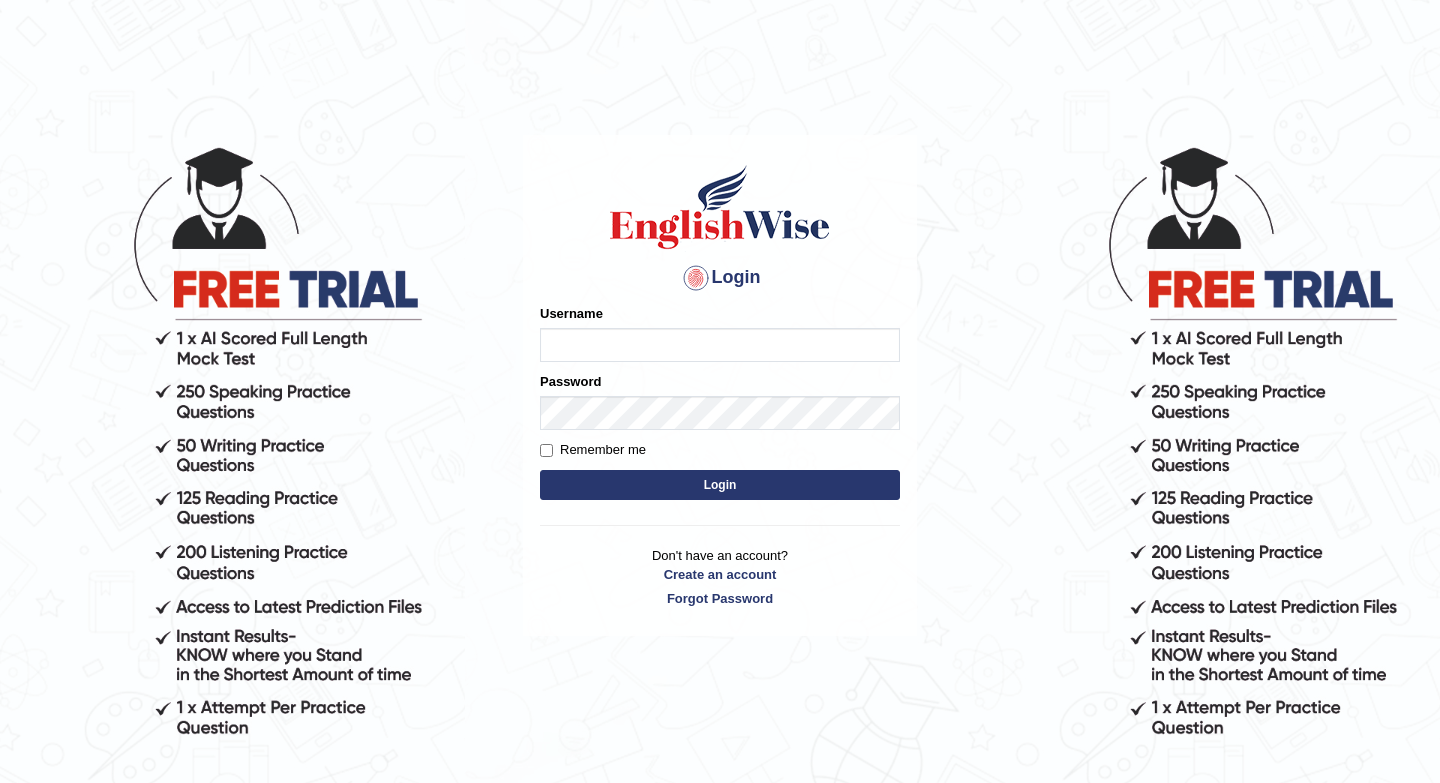 scroll, scrollTop: 0, scrollLeft: 0, axis: both 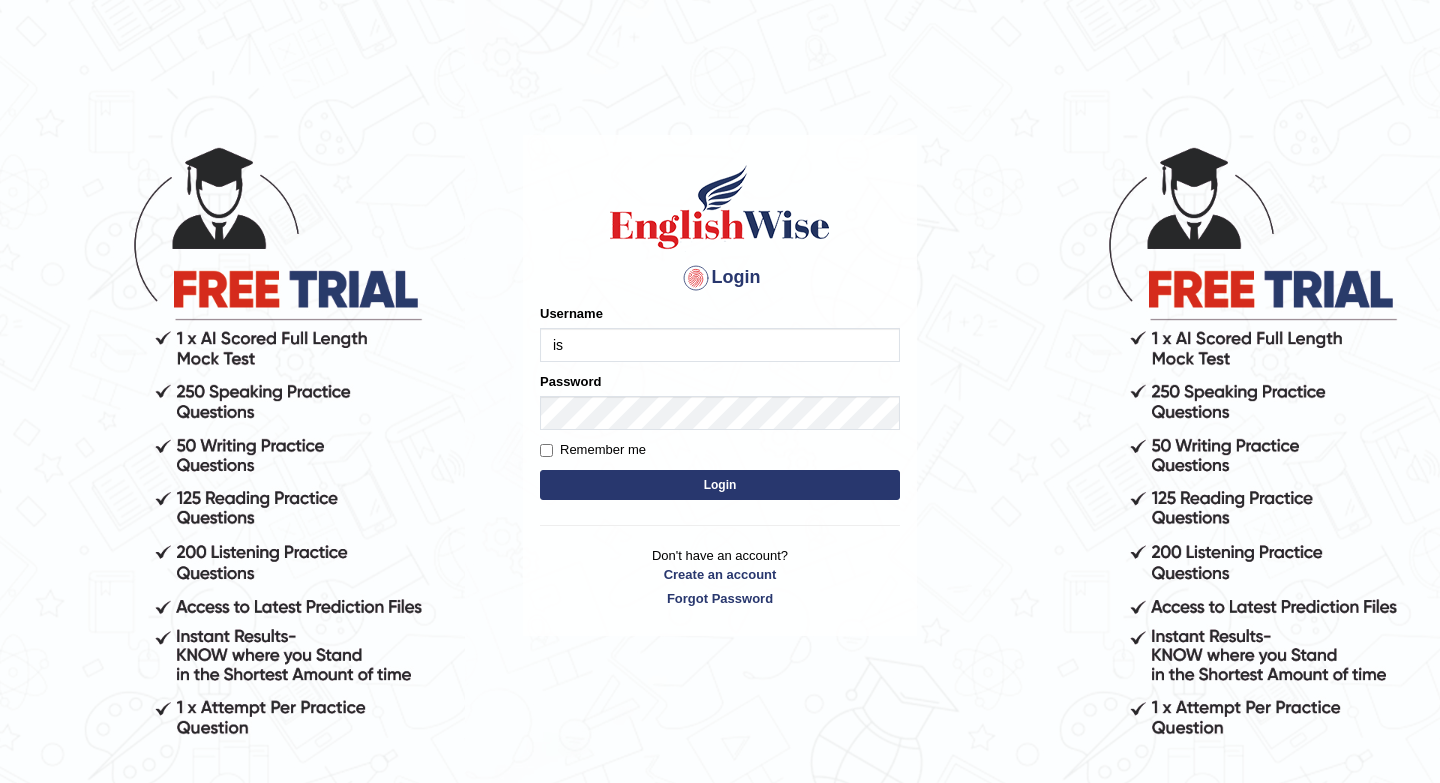 type on "issak" 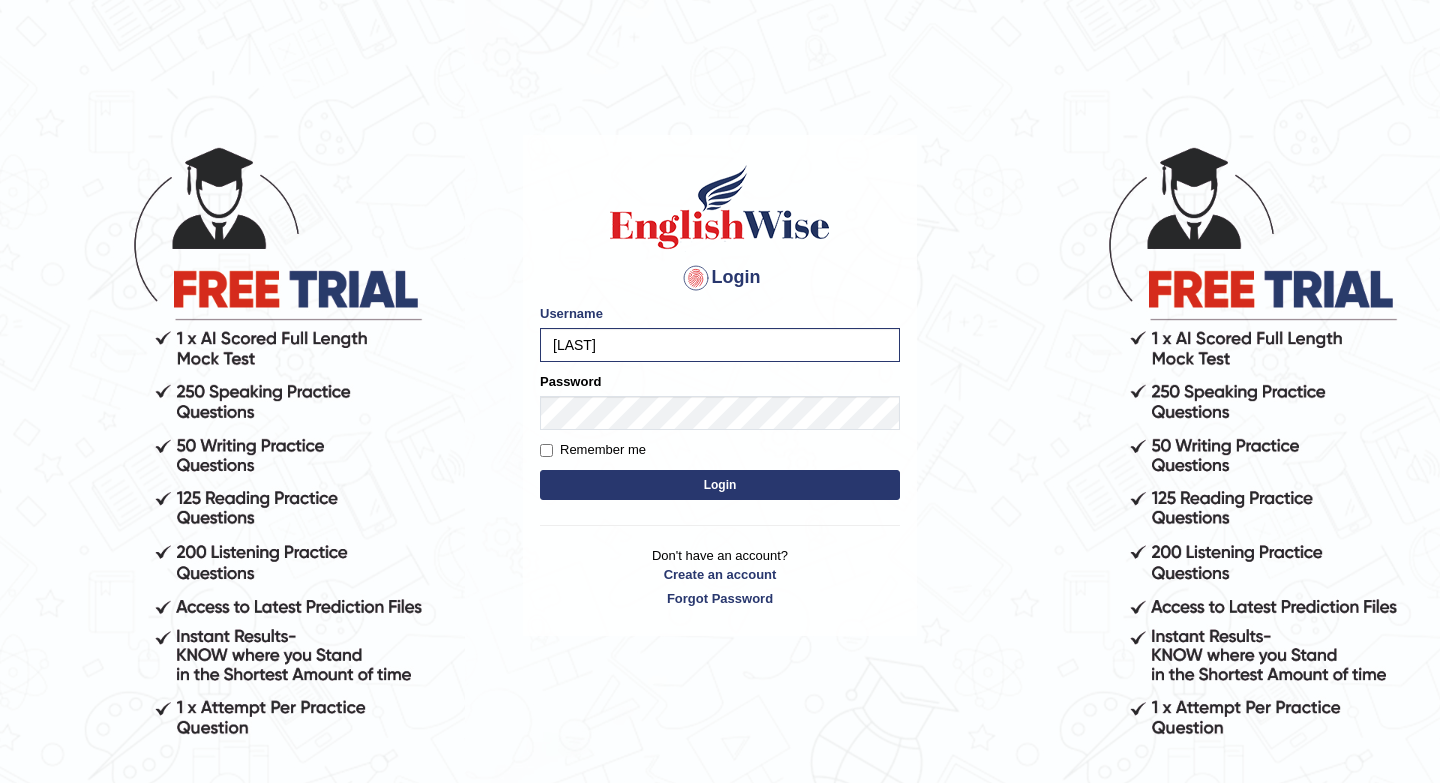 click on "Login" at bounding box center (720, 485) 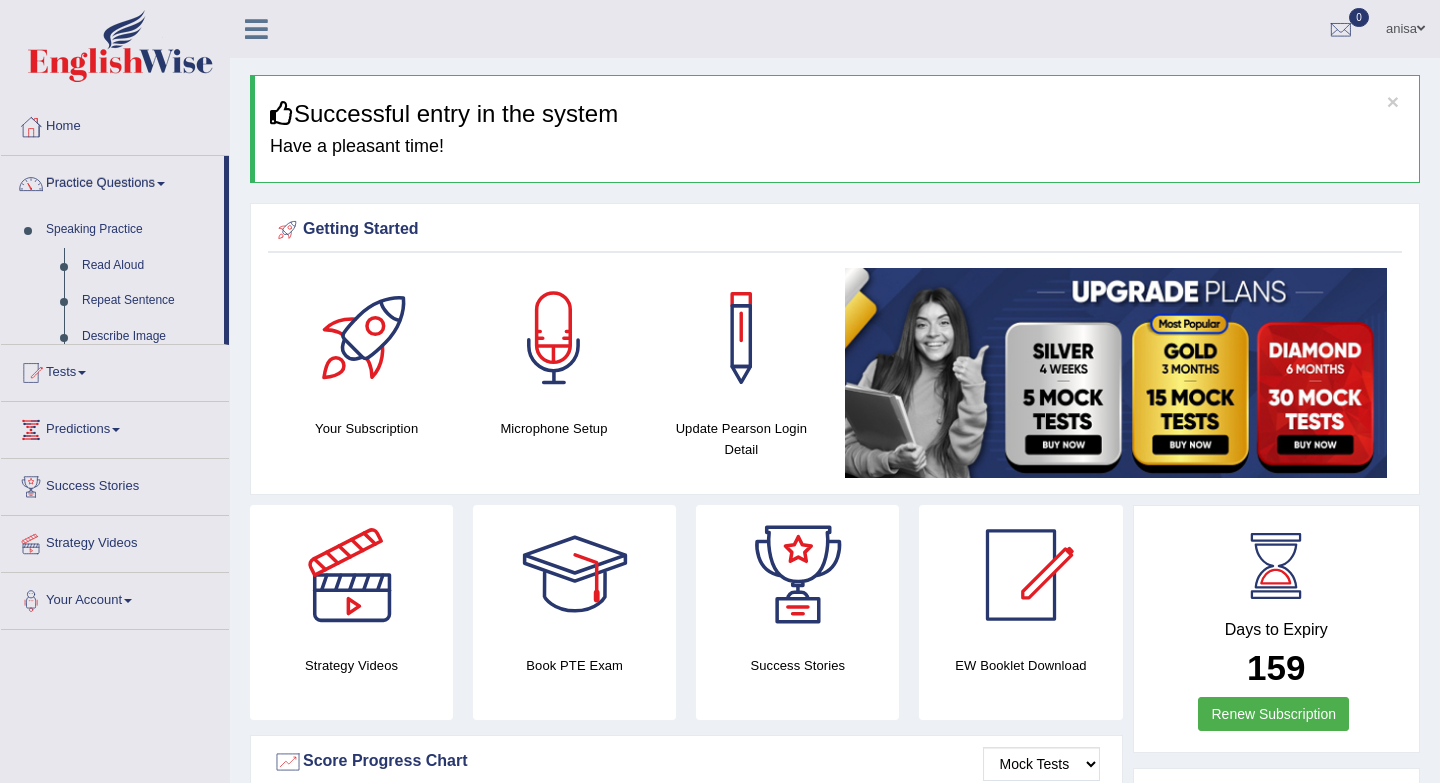 scroll, scrollTop: 0, scrollLeft: 0, axis: both 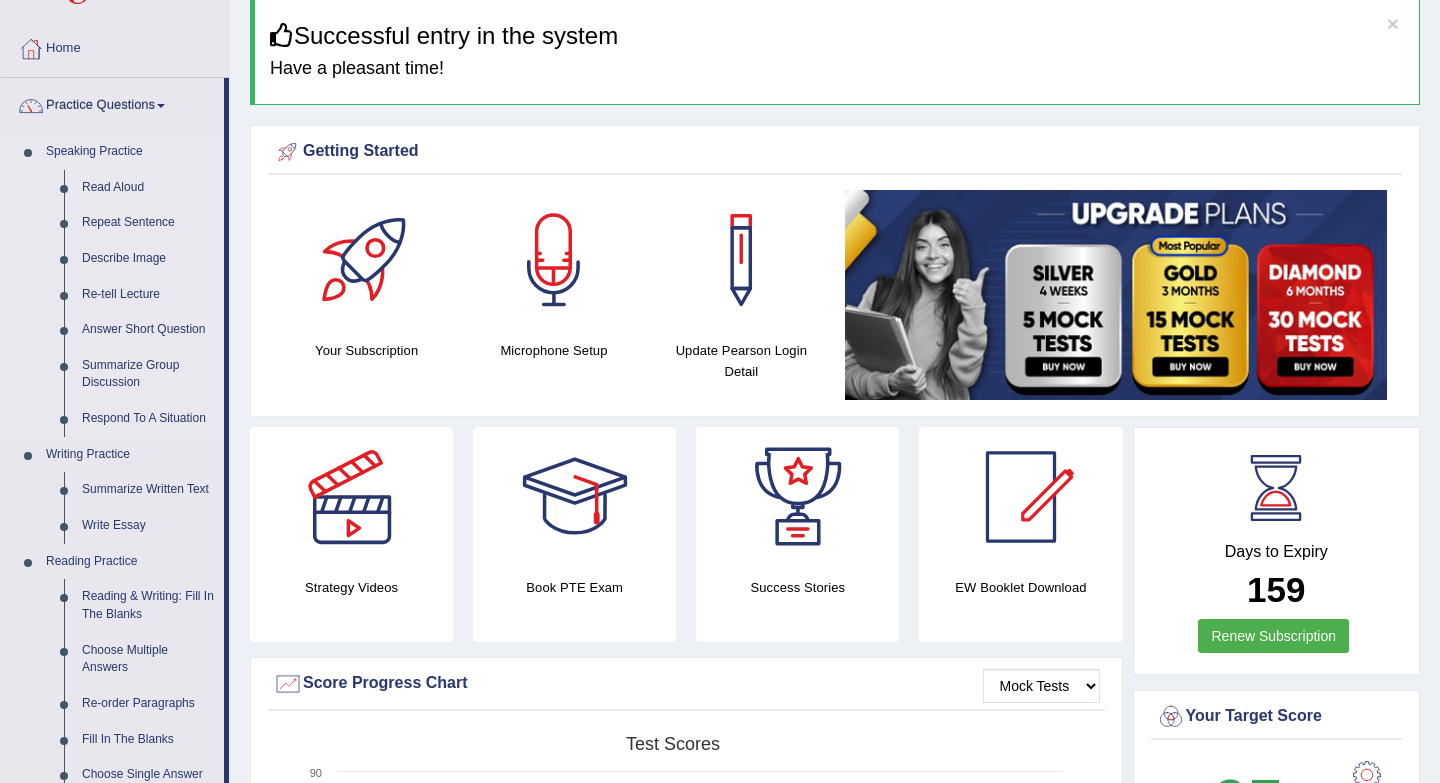 click on "Read Aloud" at bounding box center (148, 188) 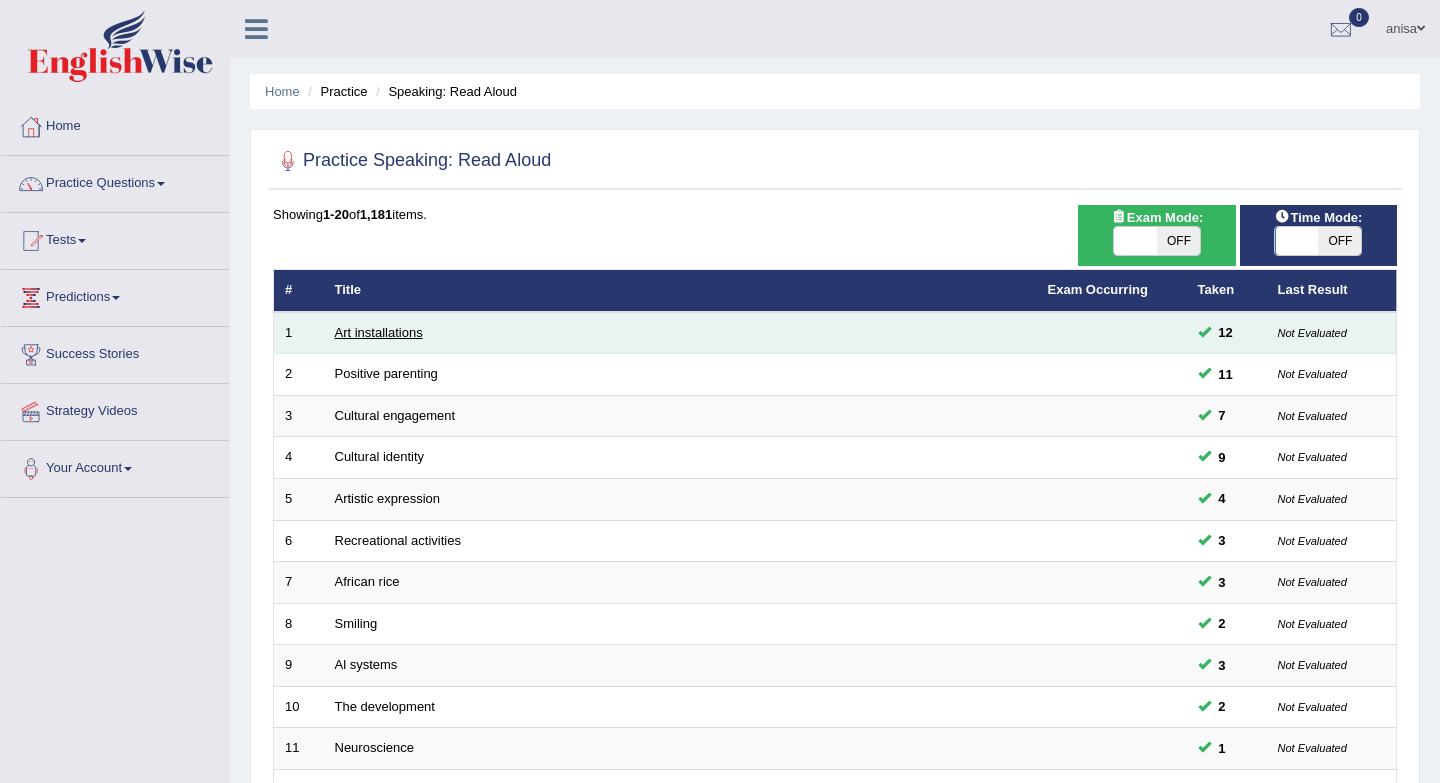 scroll, scrollTop: 0, scrollLeft: 0, axis: both 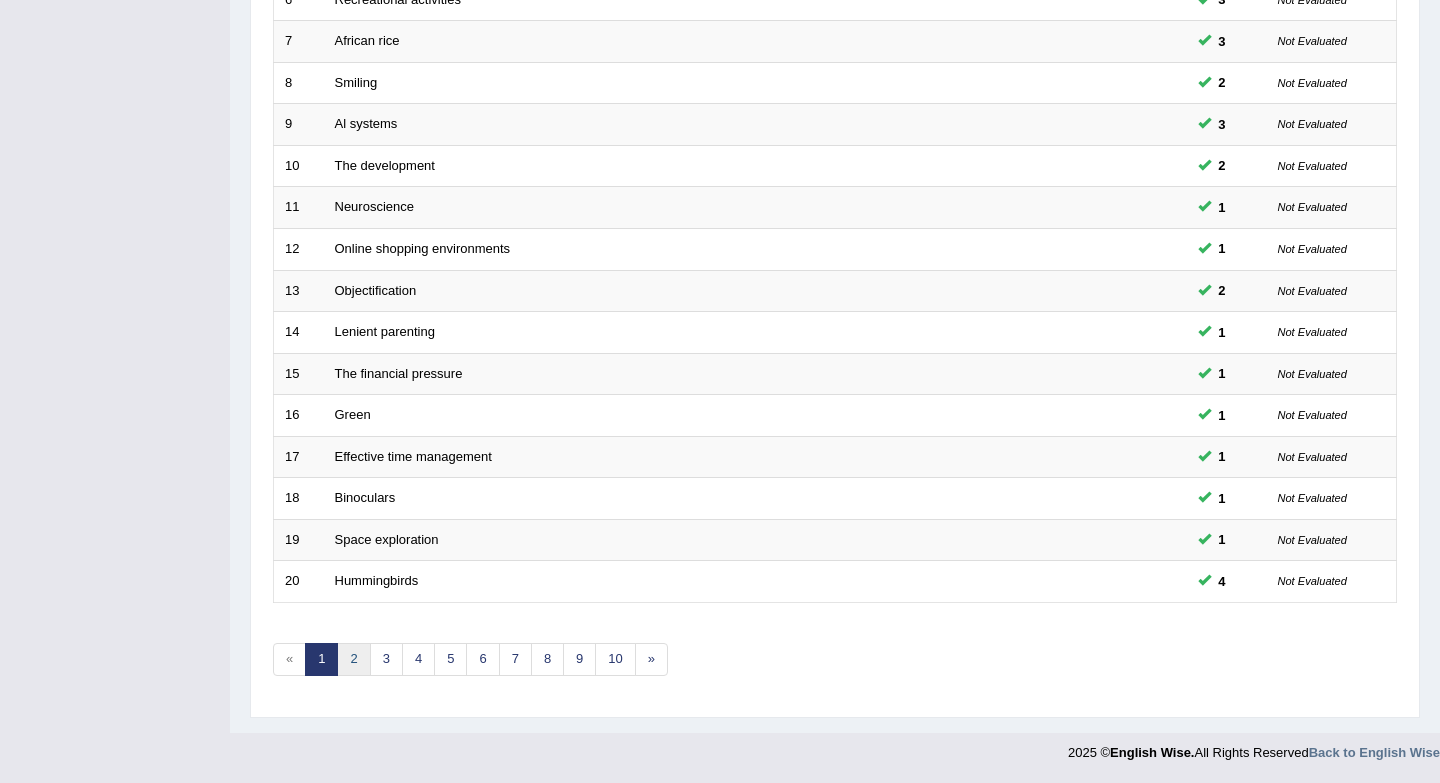 click on "2" at bounding box center (353, 659) 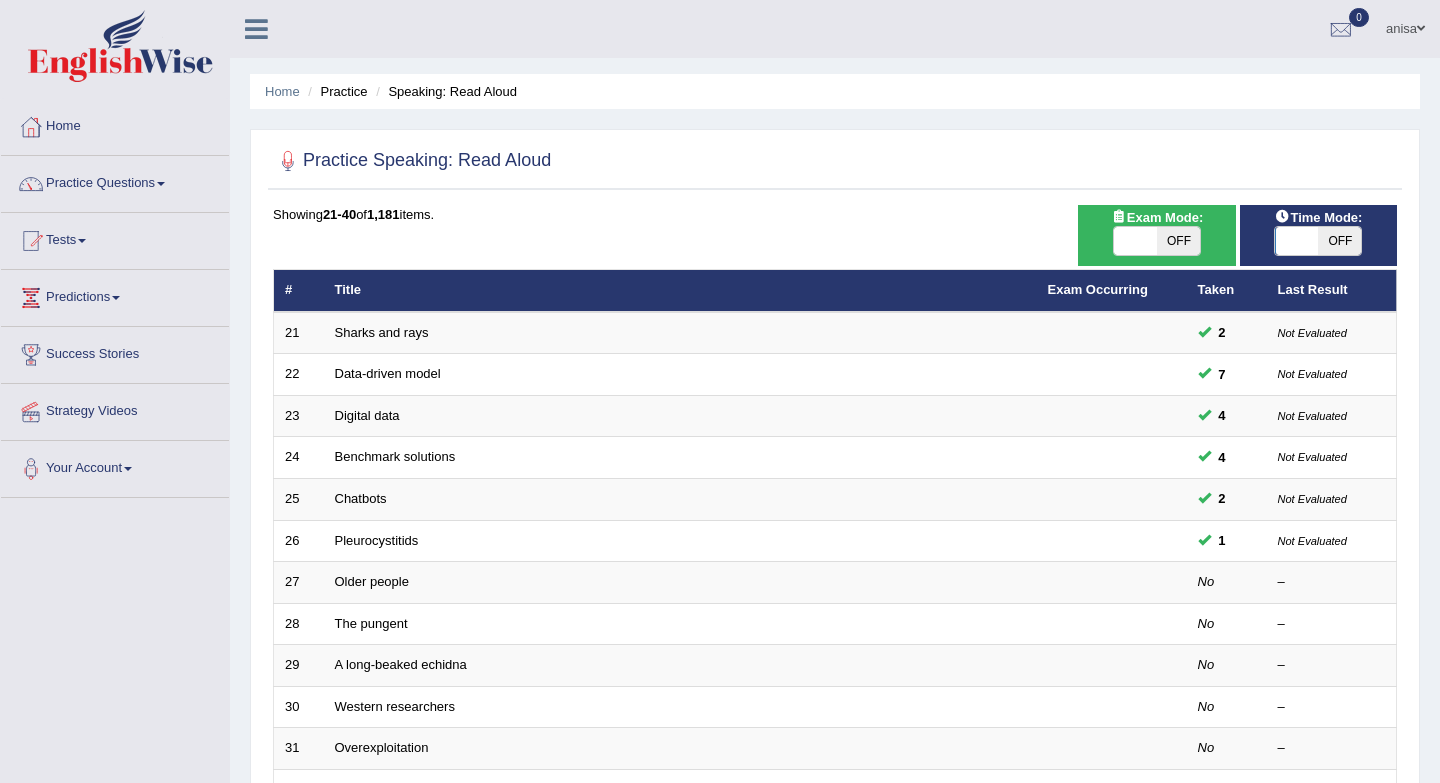 scroll, scrollTop: 0, scrollLeft: 0, axis: both 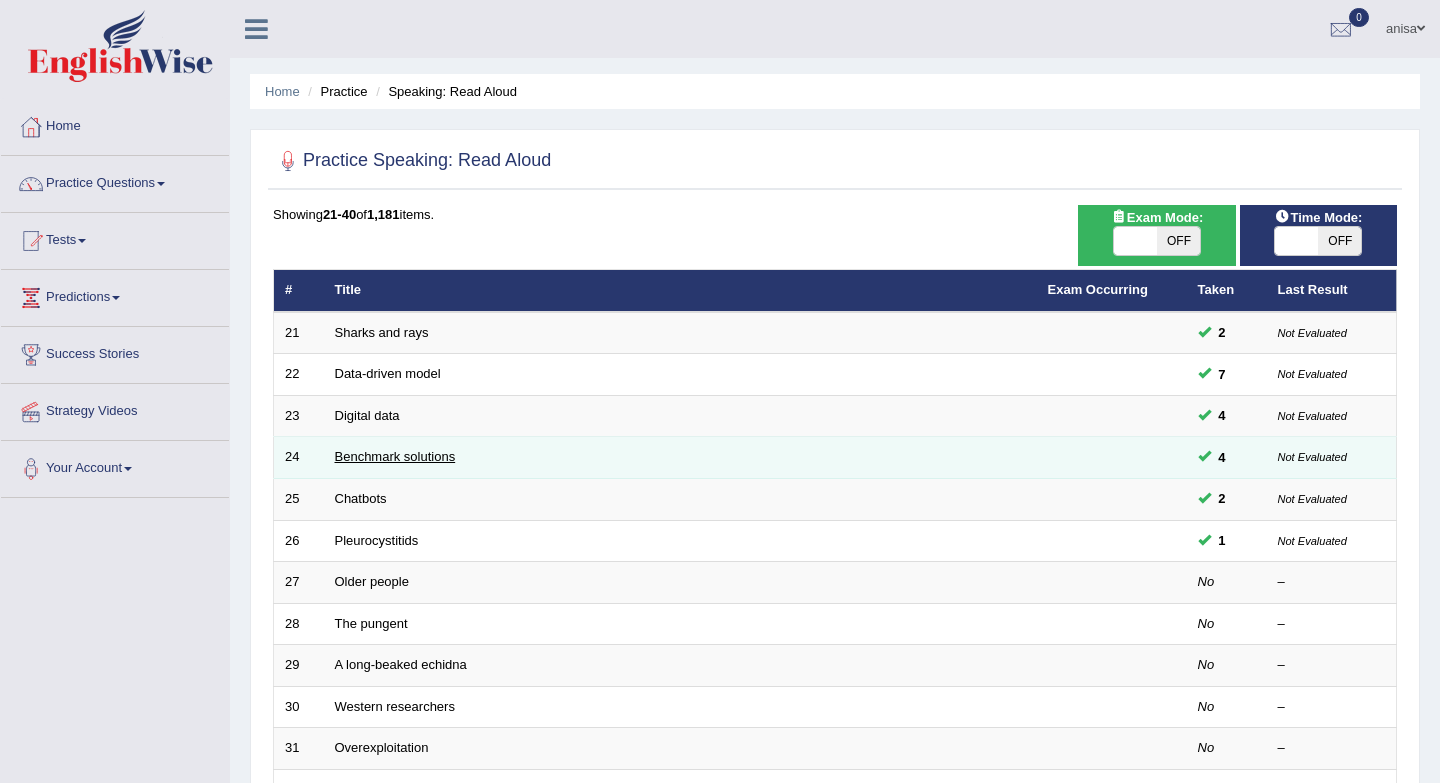 click on "Benchmark solutions" at bounding box center (395, 456) 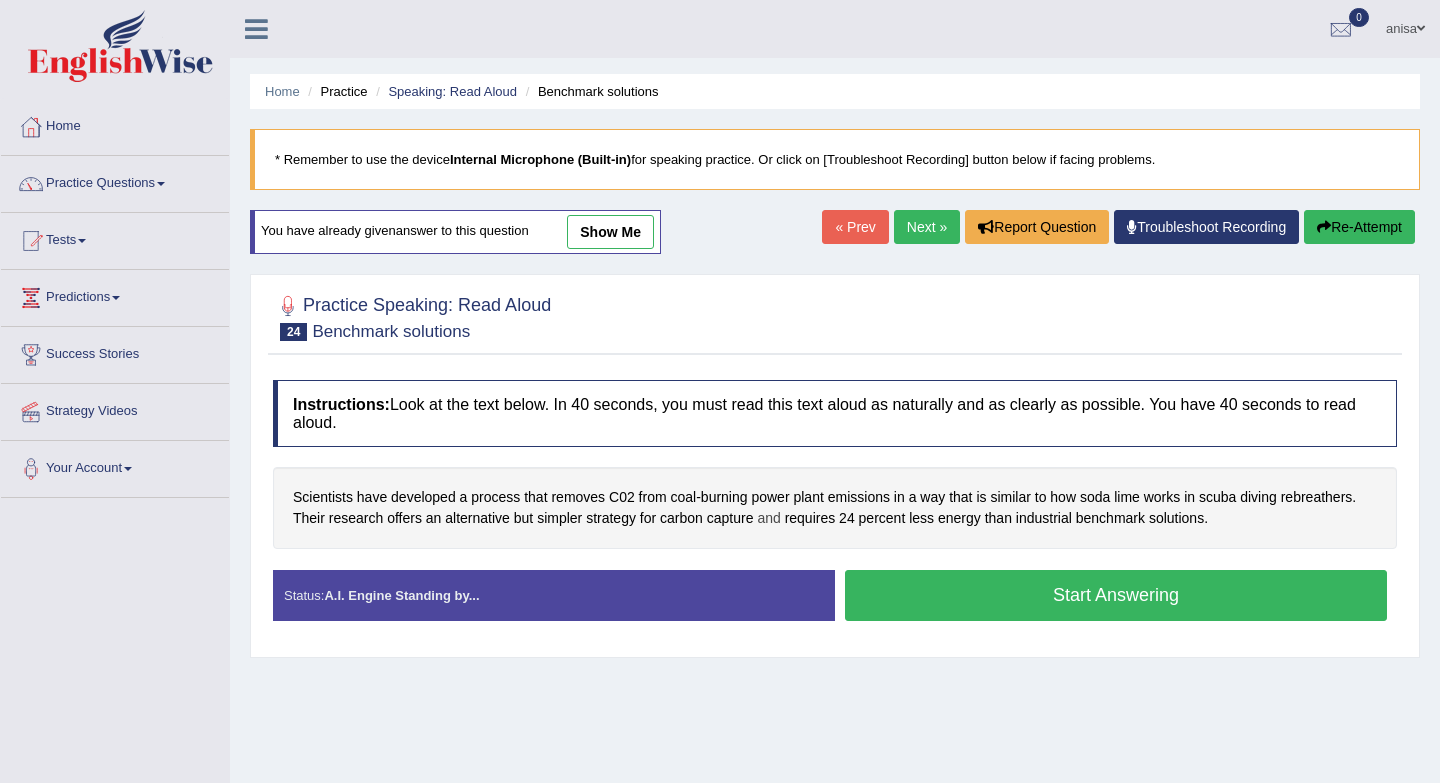 scroll, scrollTop: 0, scrollLeft: 0, axis: both 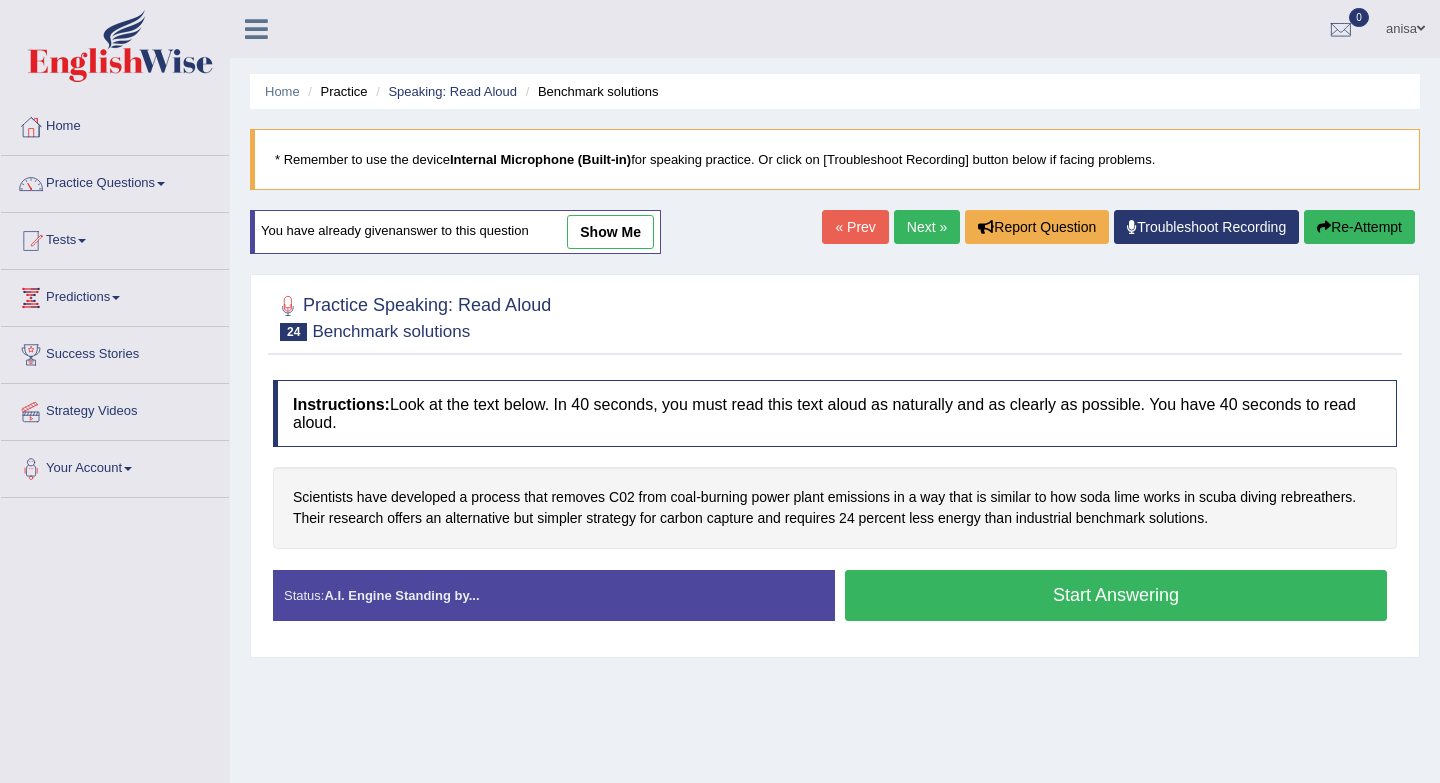 click on "Start Answering" at bounding box center (1116, 595) 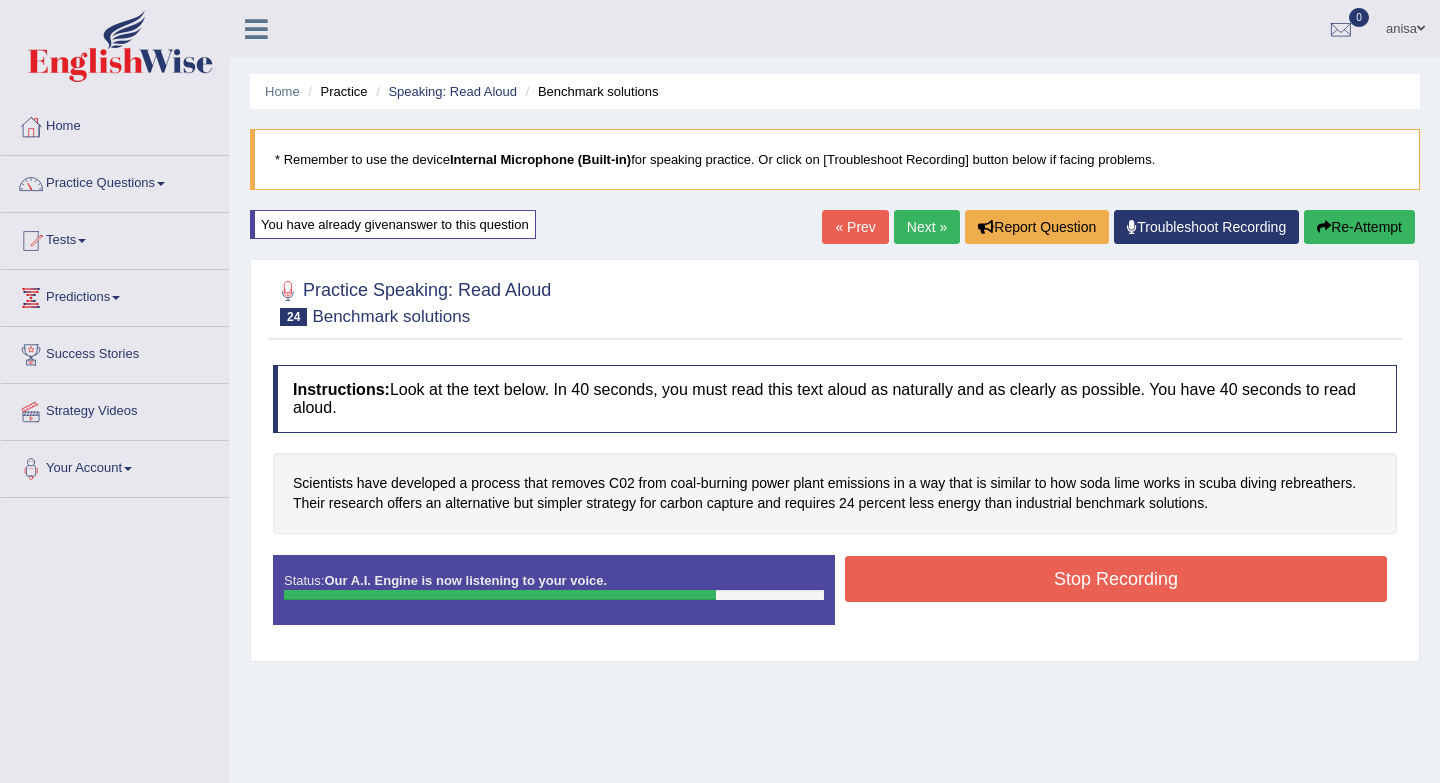 click on "Stop Recording" at bounding box center [1116, 579] 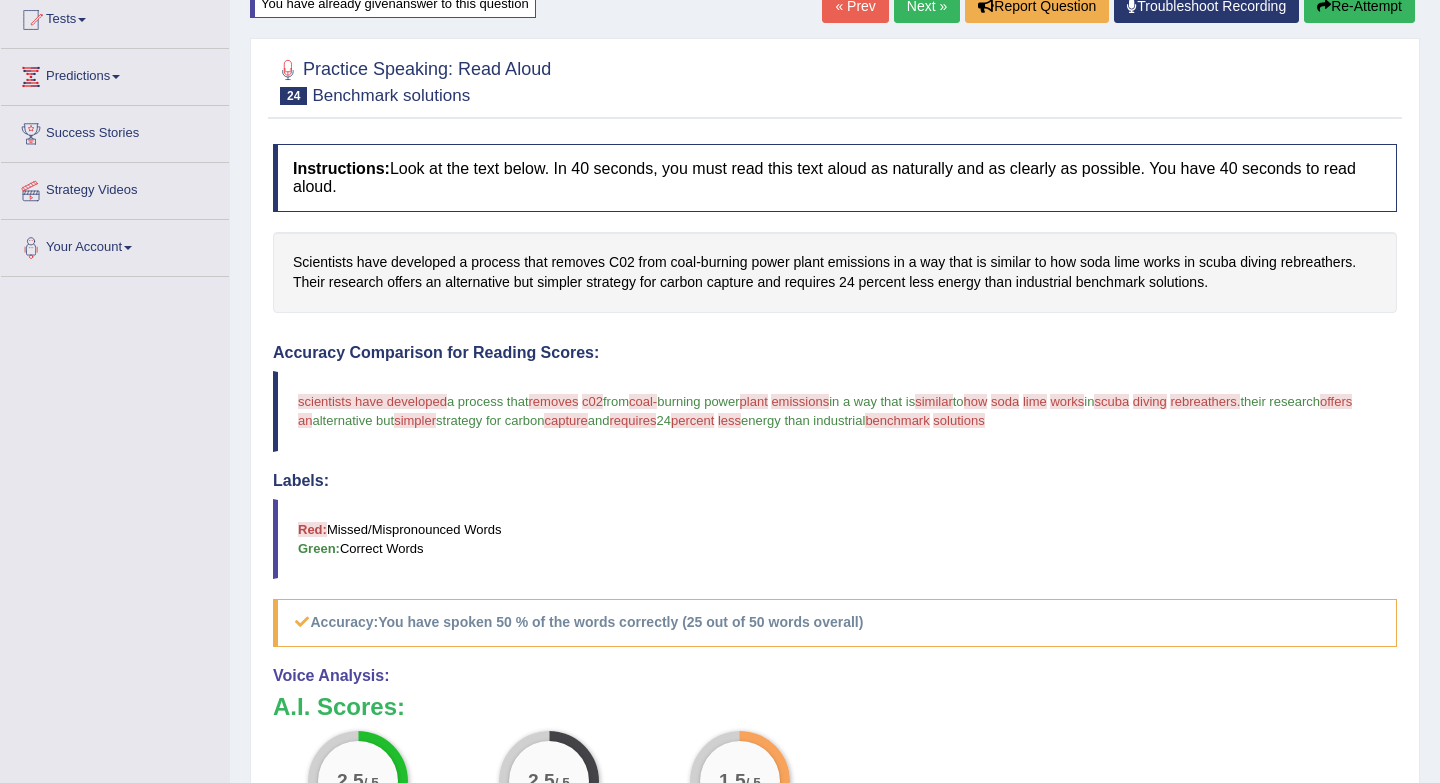 scroll, scrollTop: 0, scrollLeft: 0, axis: both 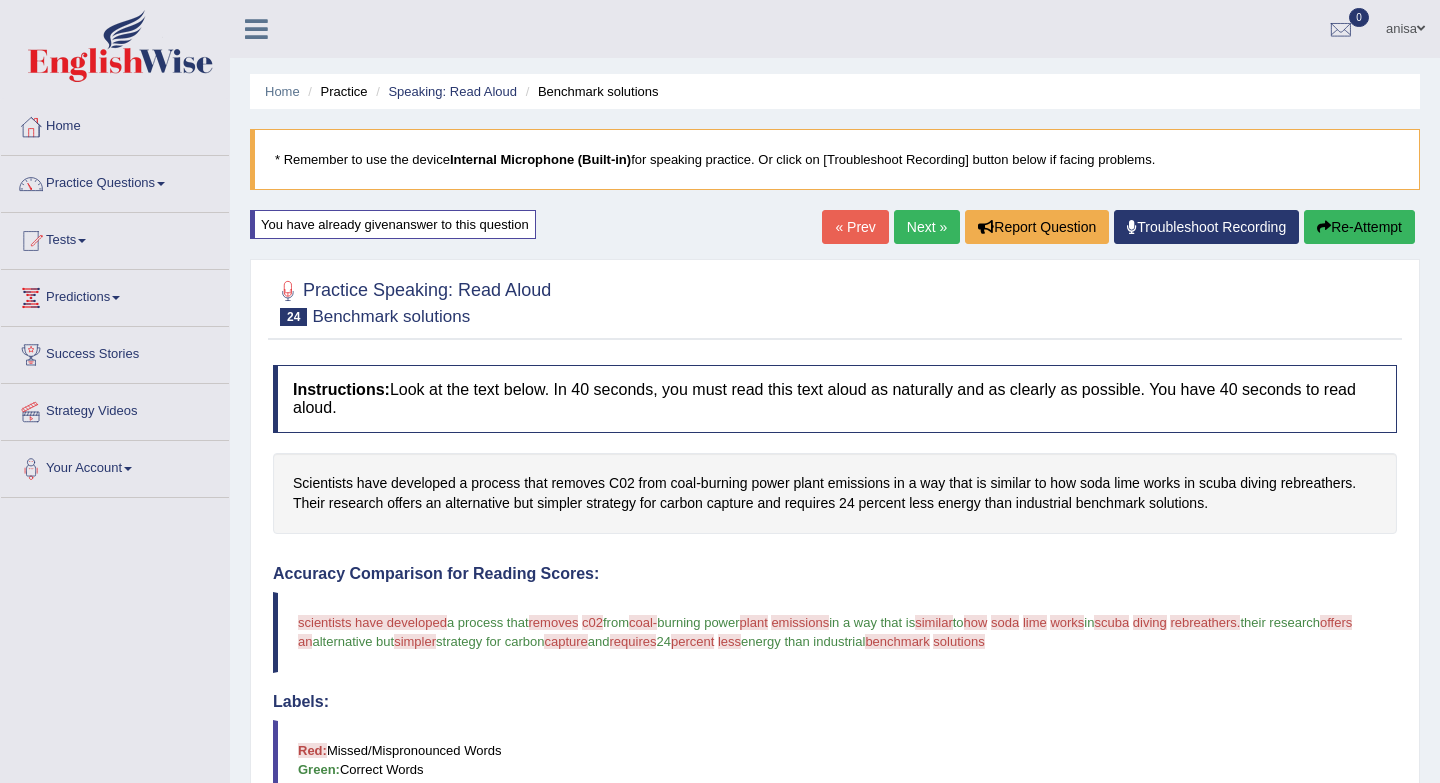 click on "« Prev" at bounding box center [855, 227] 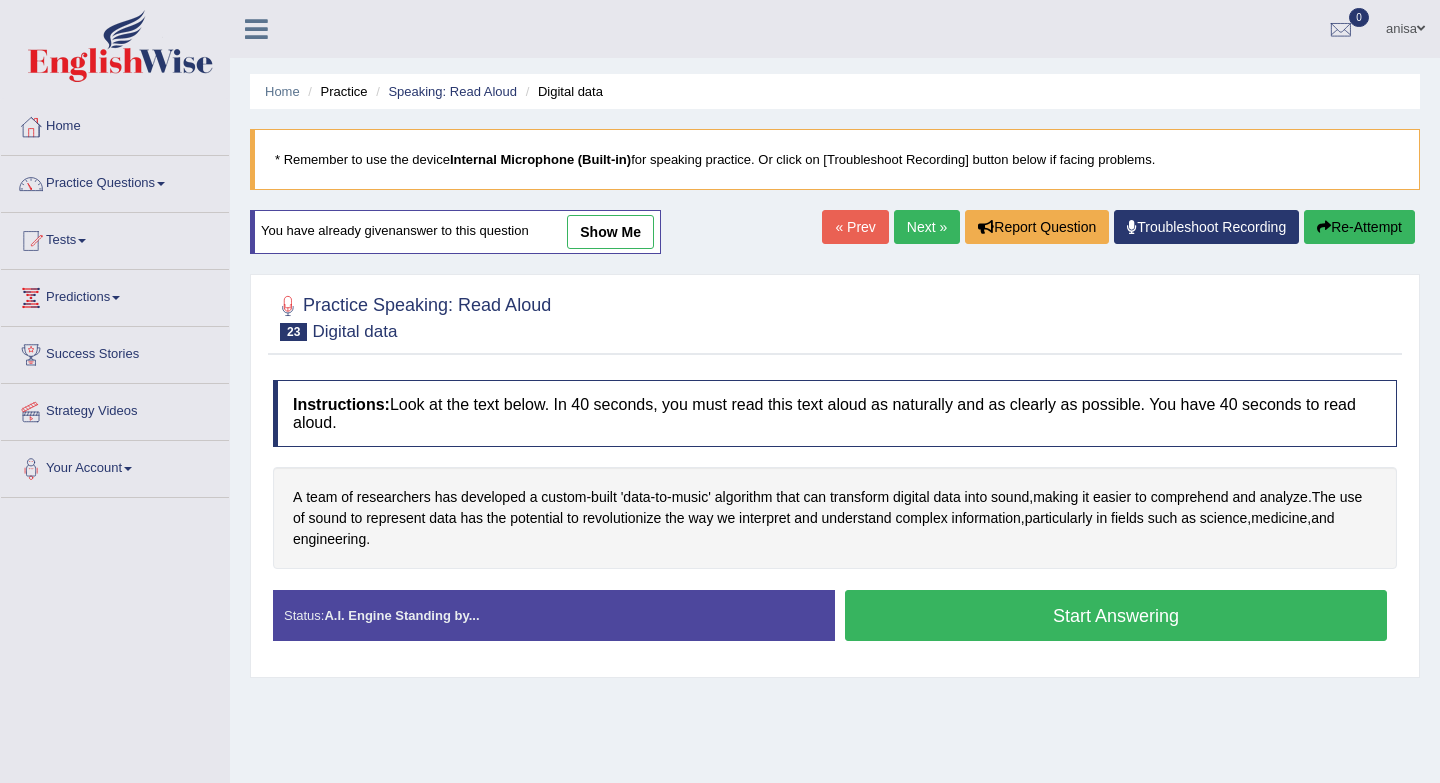 click on "Next »" at bounding box center [927, 227] 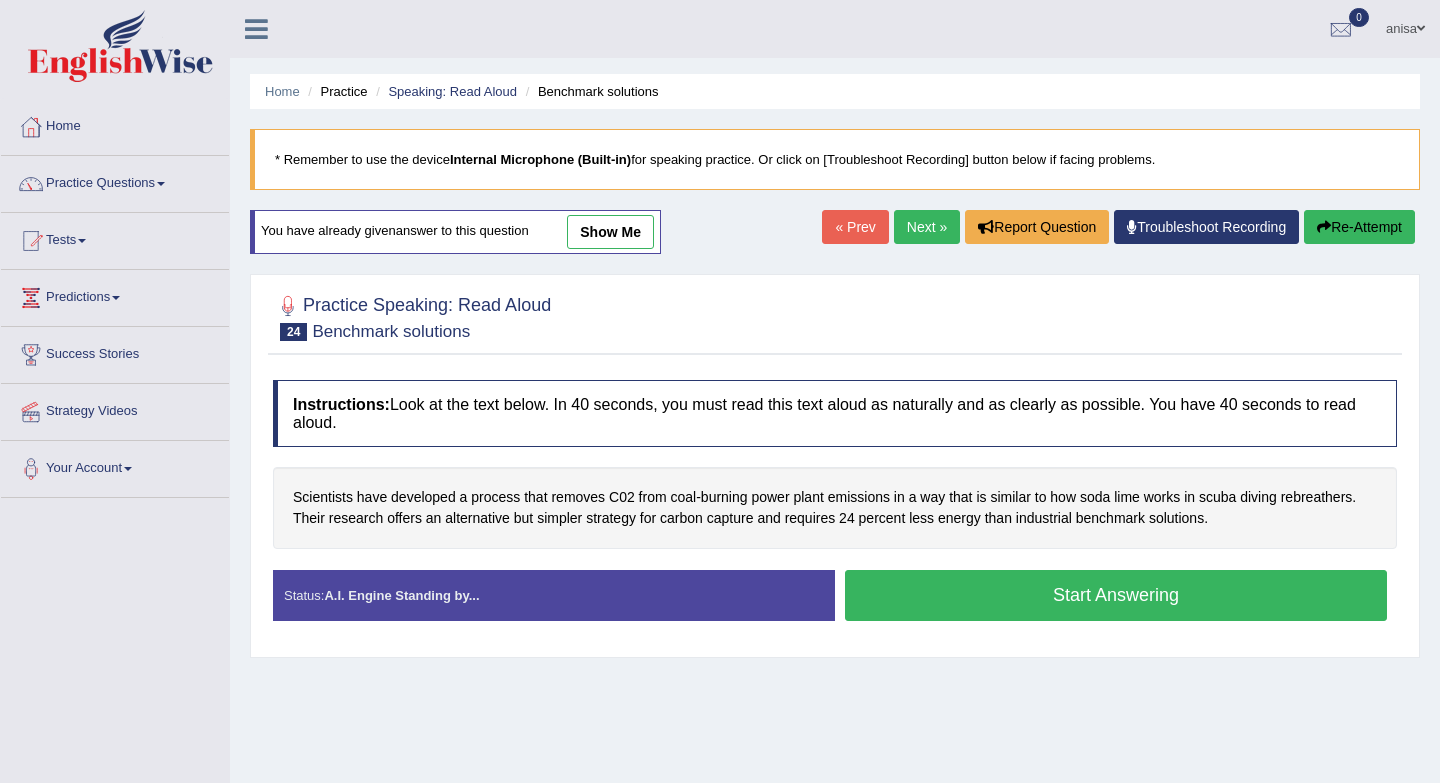 scroll, scrollTop: 0, scrollLeft: 0, axis: both 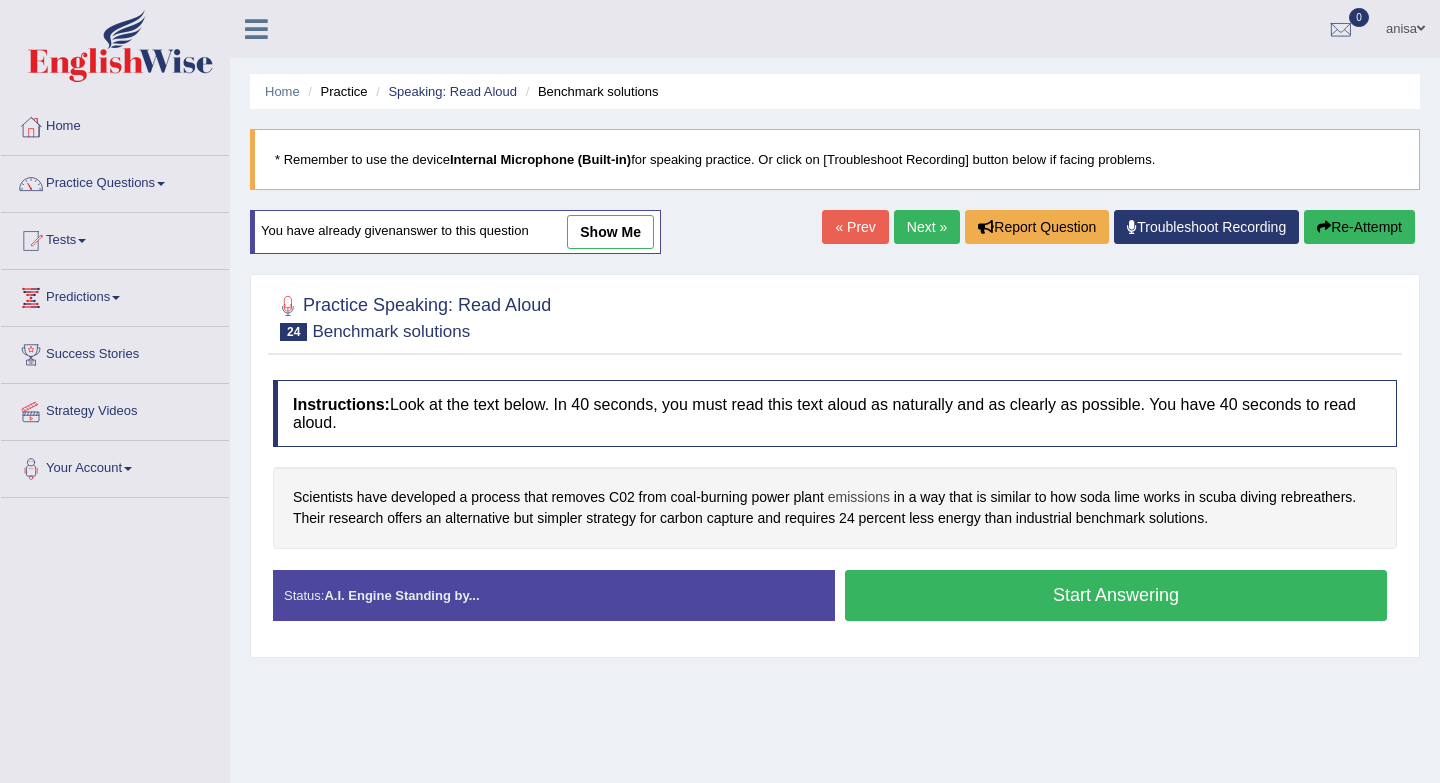 click on "emissions" at bounding box center (859, 497) 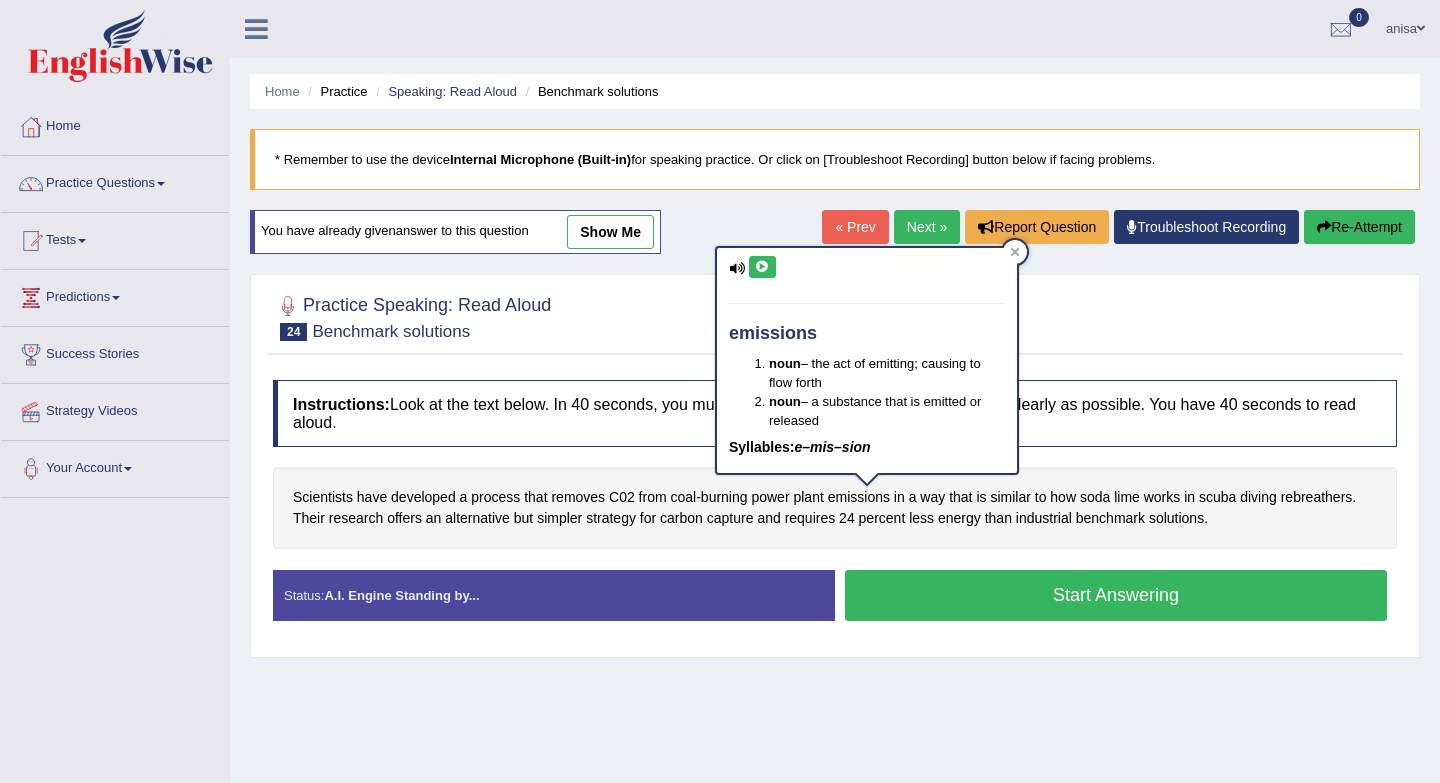 click at bounding box center (762, 267) 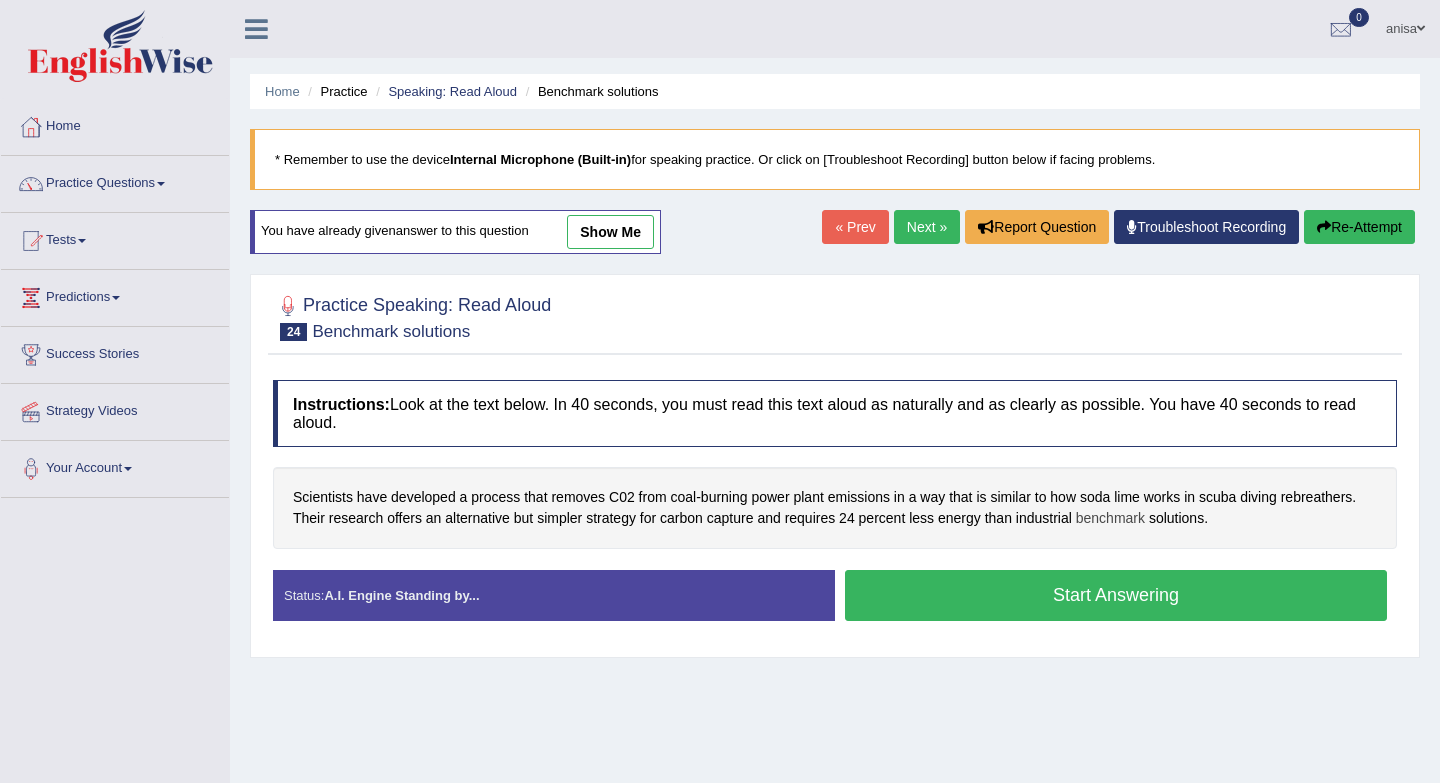 click on "benchmark" at bounding box center [1110, 518] 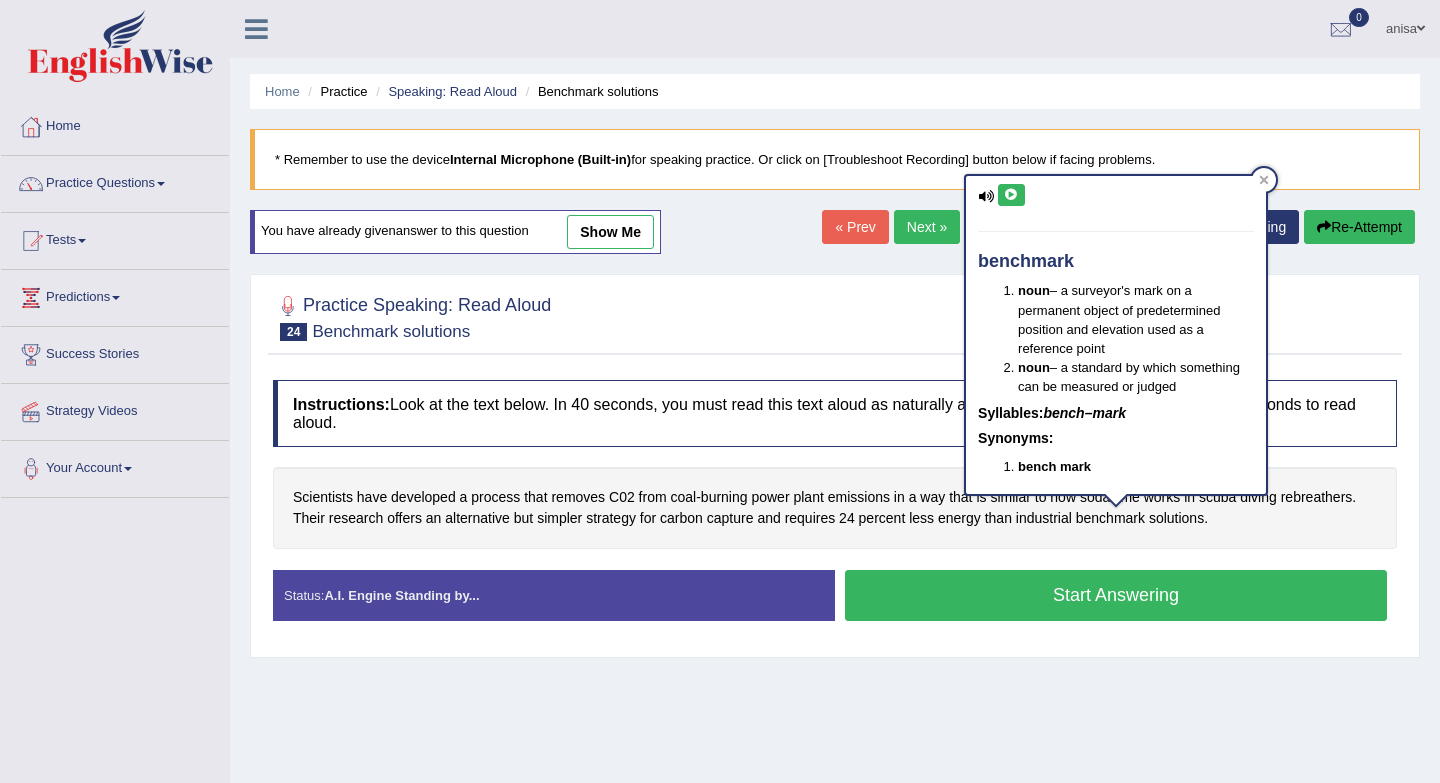 click at bounding box center [1011, 195] 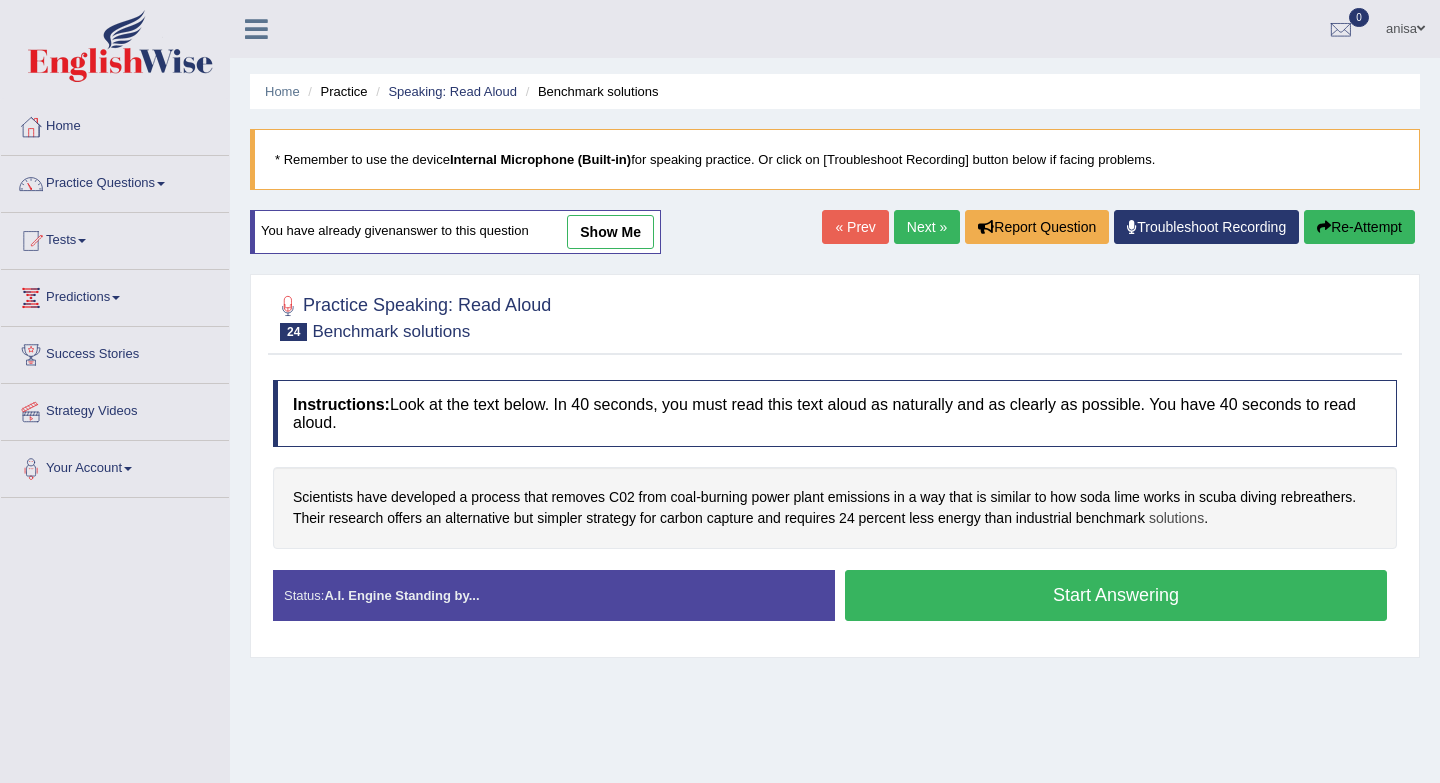 click on "solutions" at bounding box center (1176, 518) 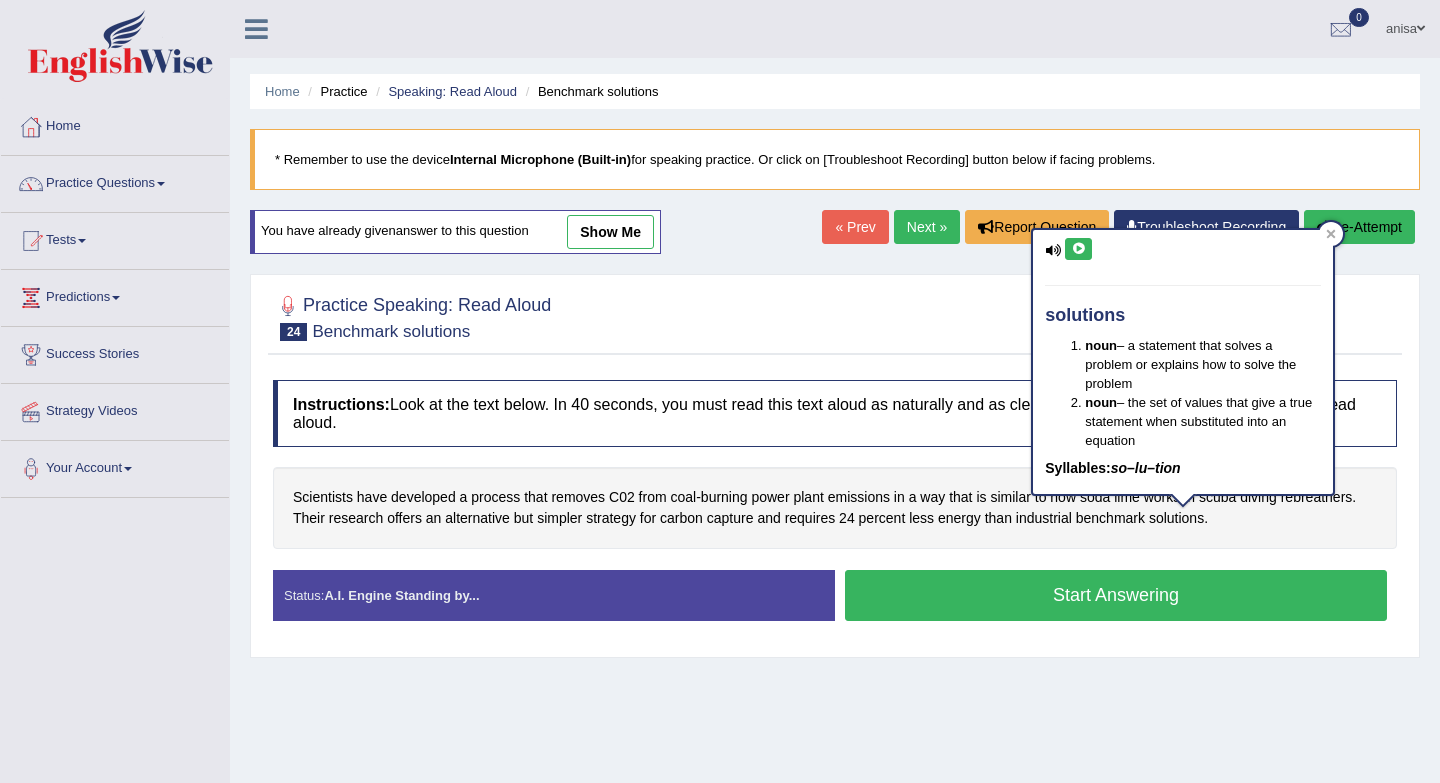 click at bounding box center [1078, 249] 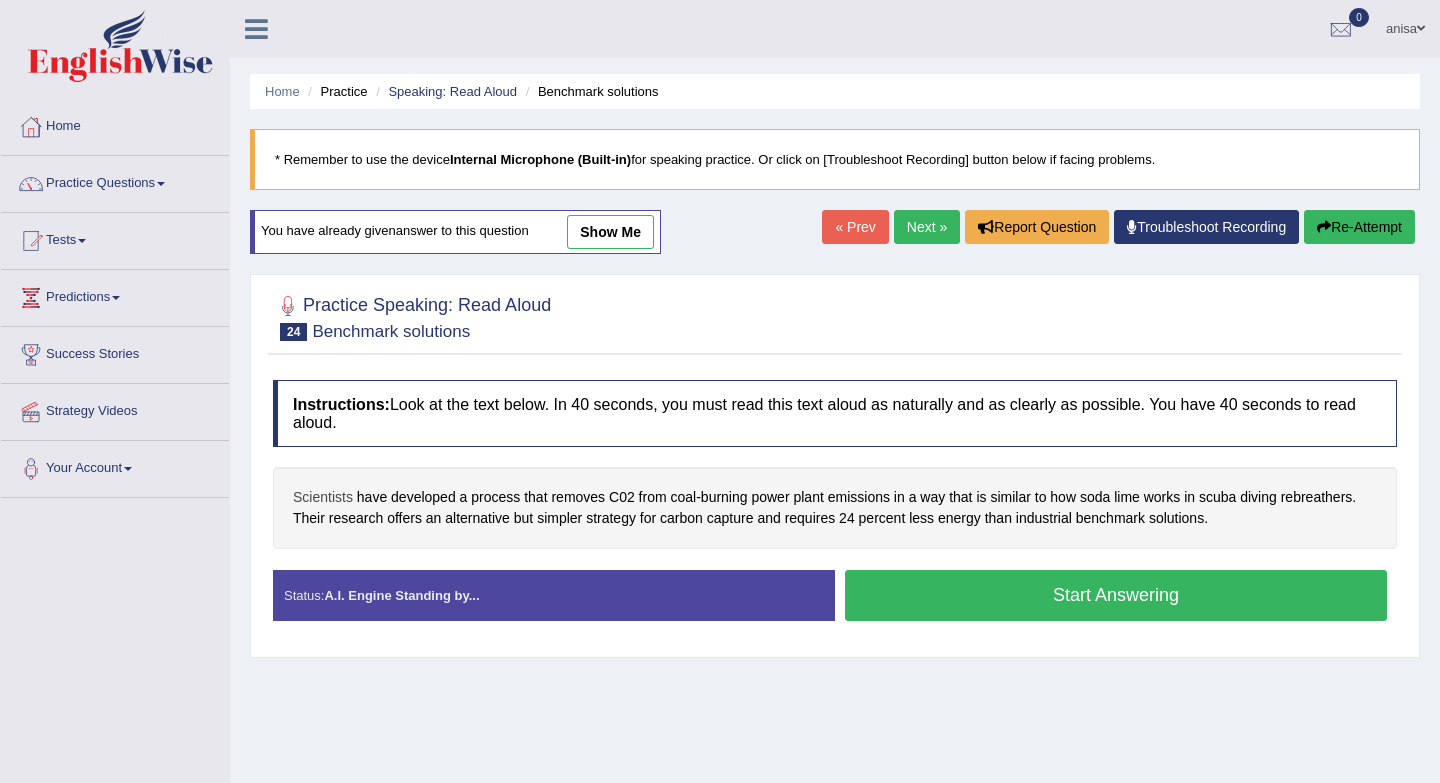 click on "Scientists" at bounding box center (323, 497) 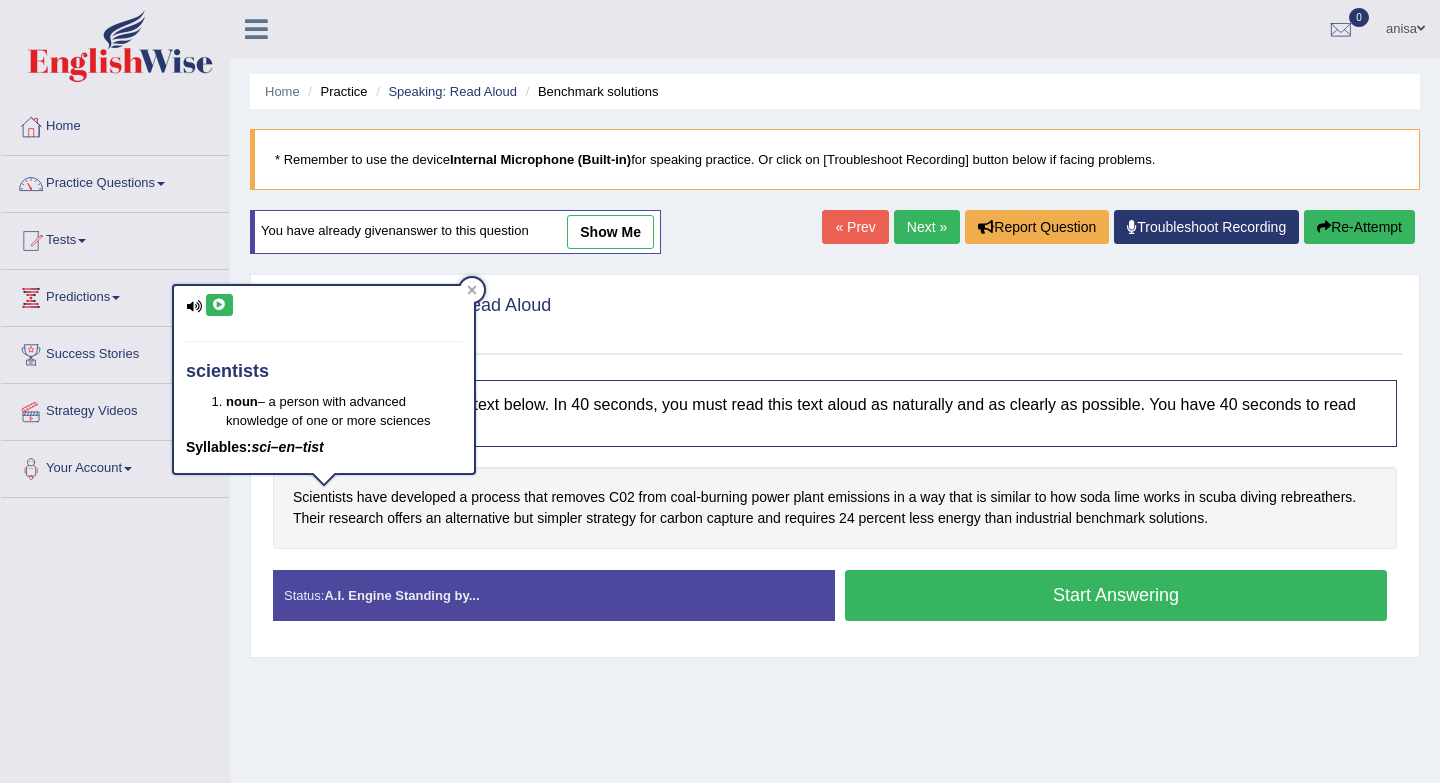 click at bounding box center [219, 305] 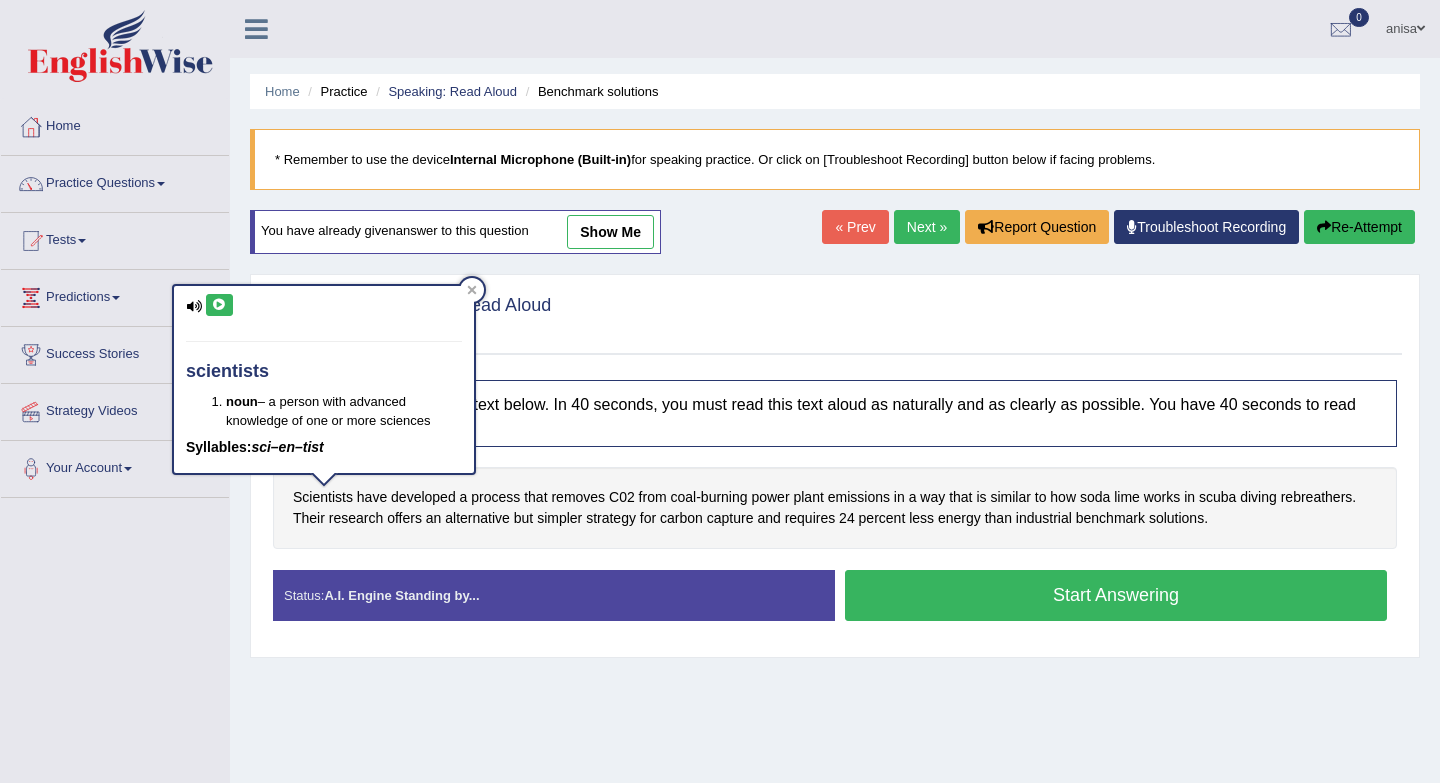 click at bounding box center (219, 305) 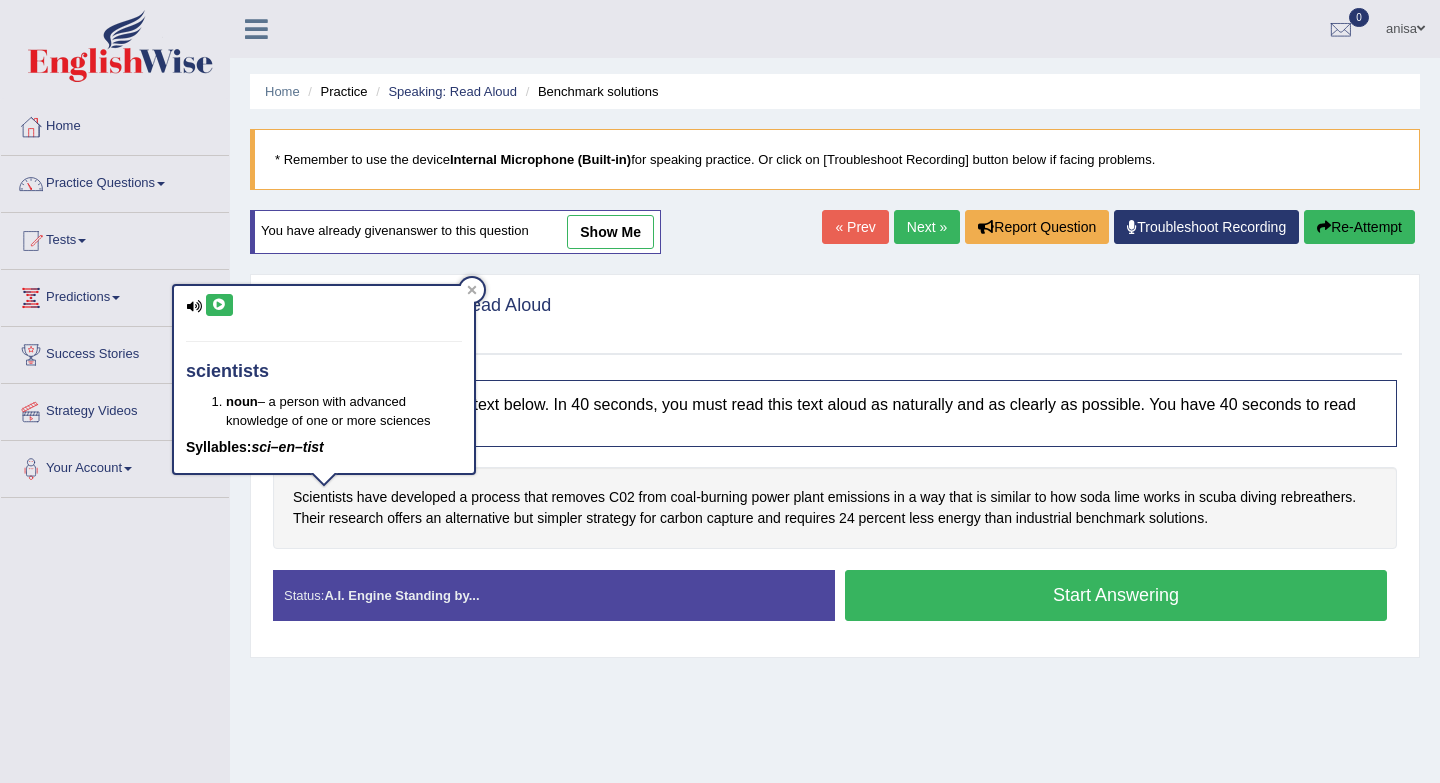 click on "Start Answering" at bounding box center (1116, 595) 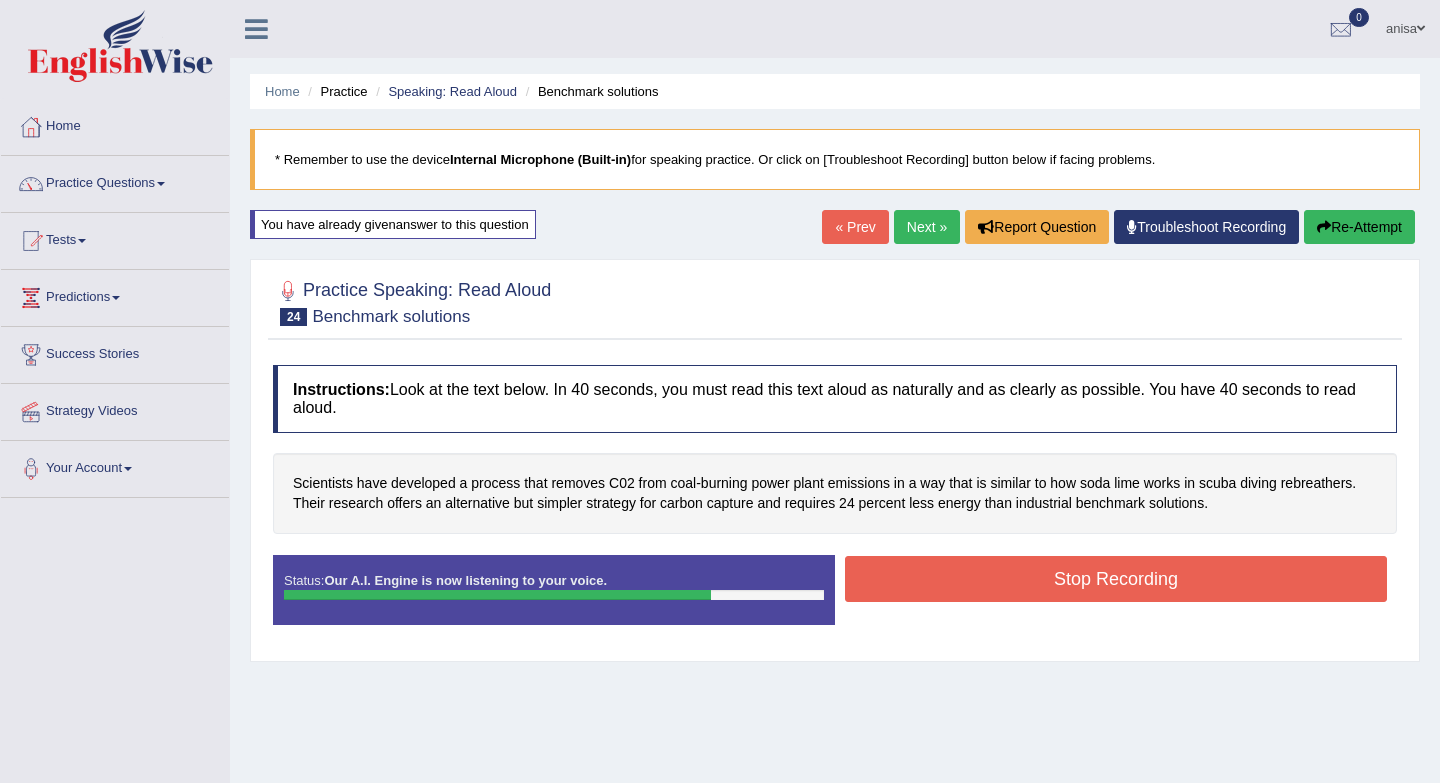 click on "Stop Recording" at bounding box center [1116, 579] 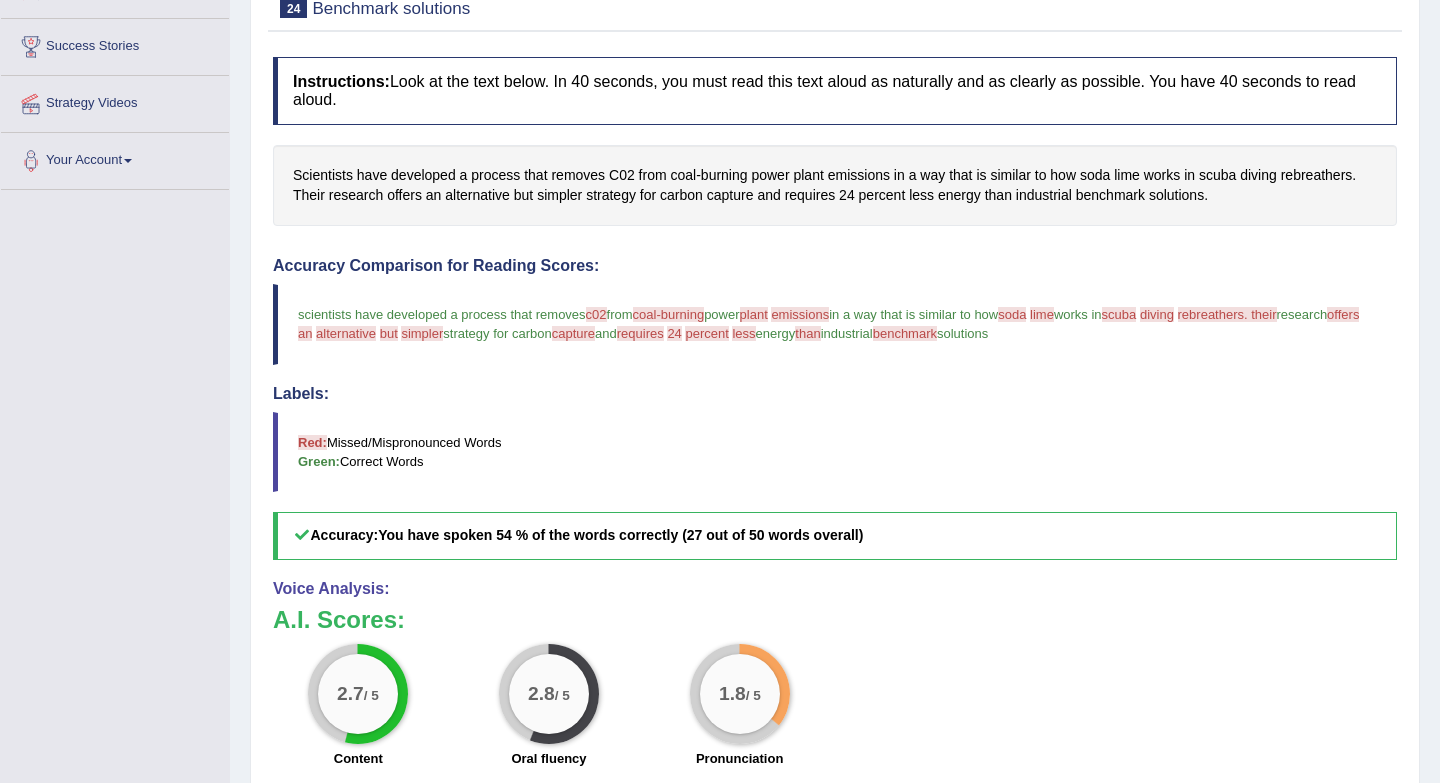 scroll, scrollTop: 0, scrollLeft: 0, axis: both 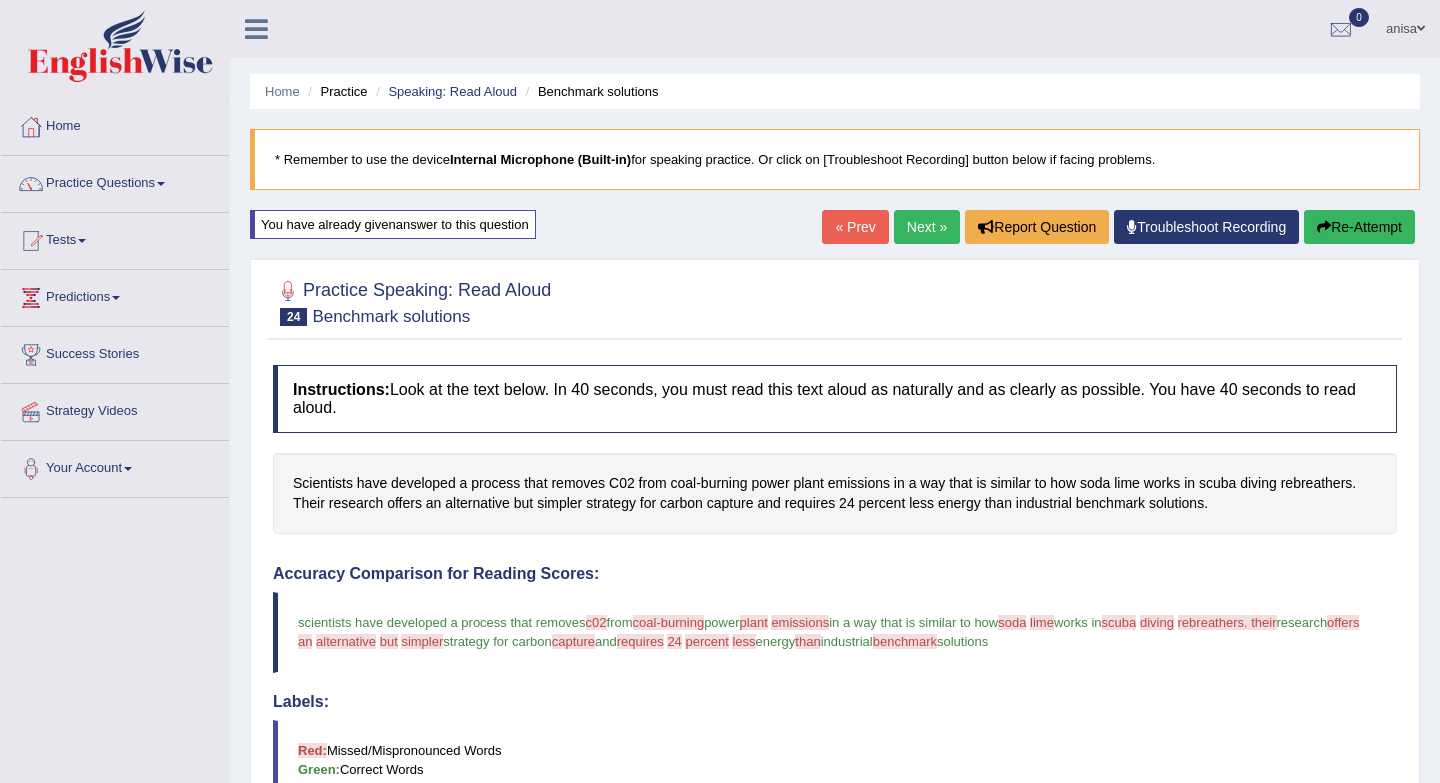 click on "Practice Questions" at bounding box center (115, 181) 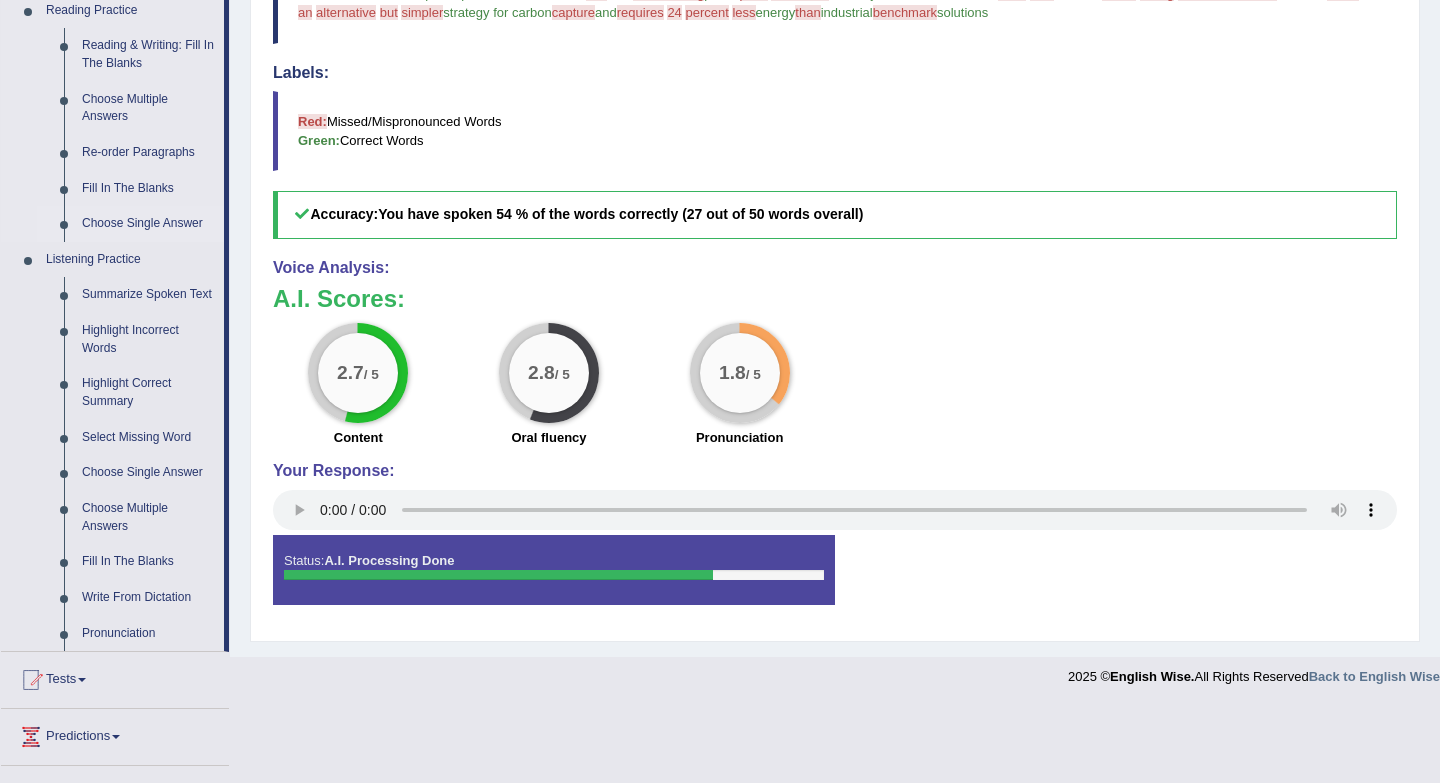 scroll, scrollTop: 658, scrollLeft: 0, axis: vertical 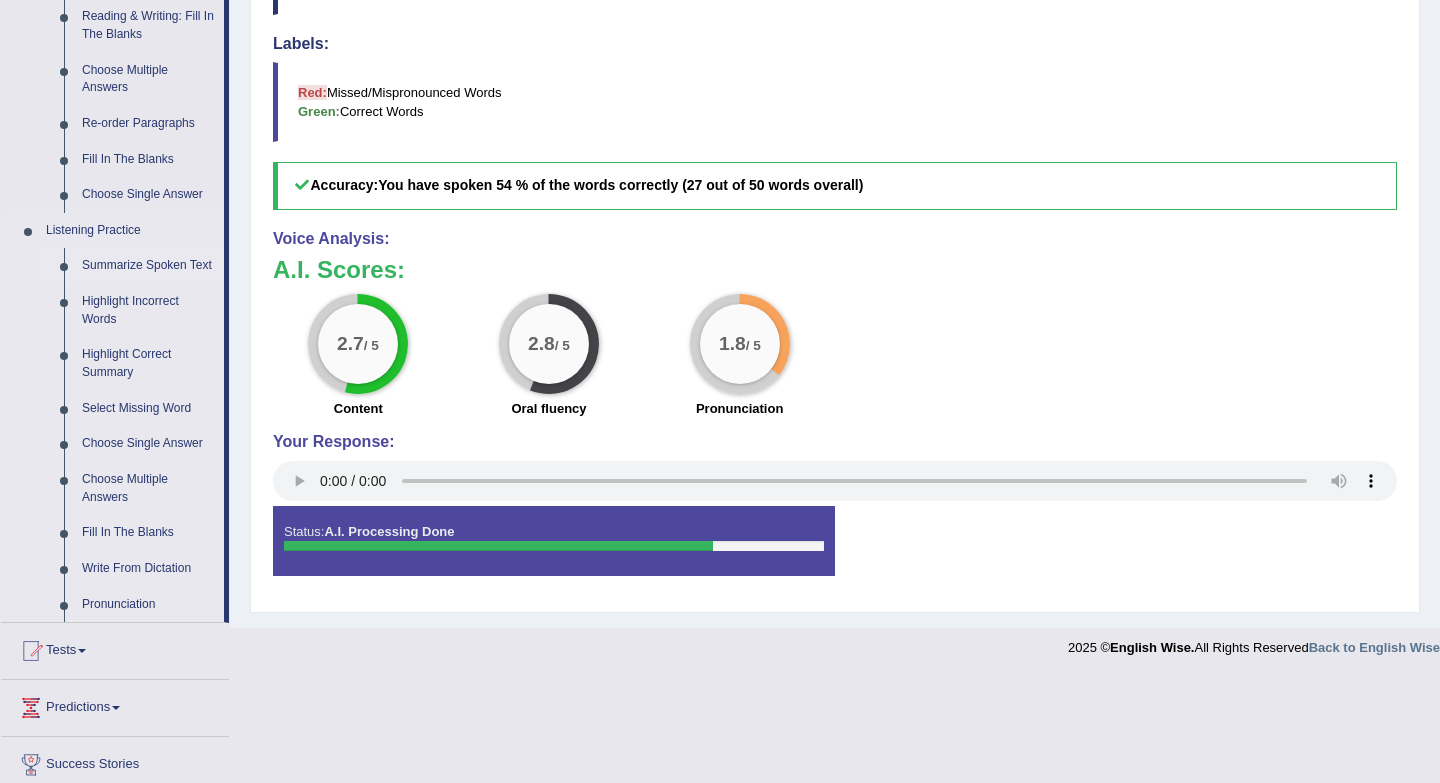 click on "Summarize Spoken Text" at bounding box center (148, 266) 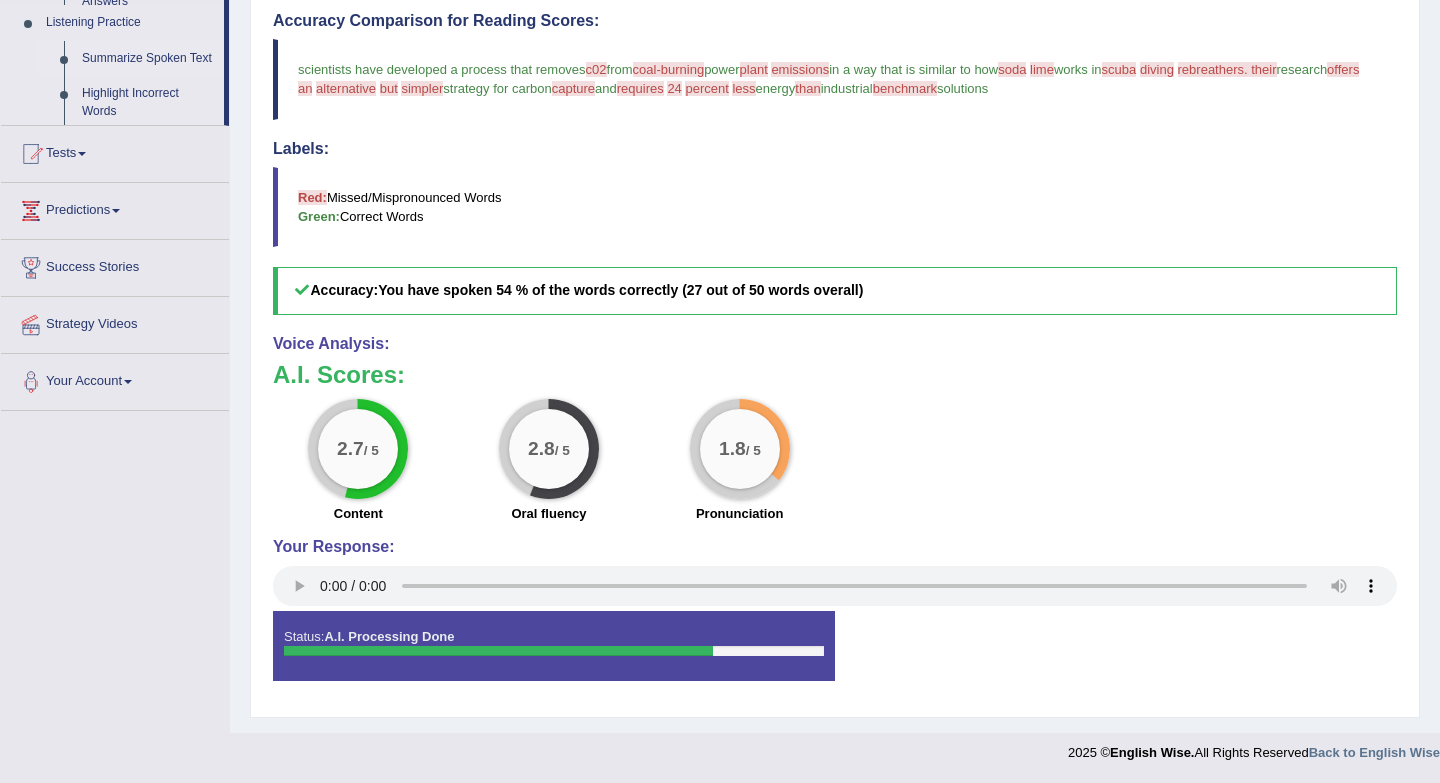 scroll, scrollTop: 554, scrollLeft: 0, axis: vertical 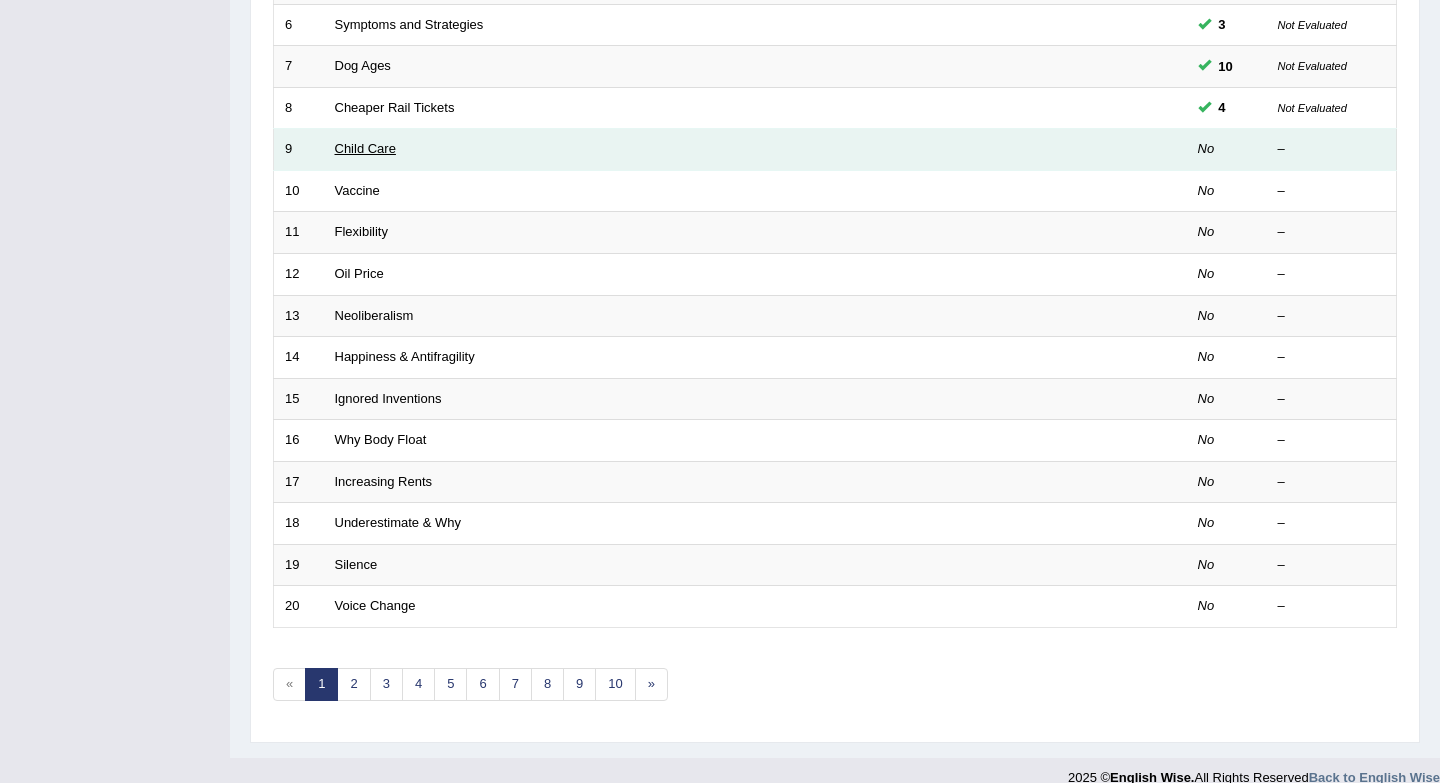 click on "Child Care" at bounding box center [365, 148] 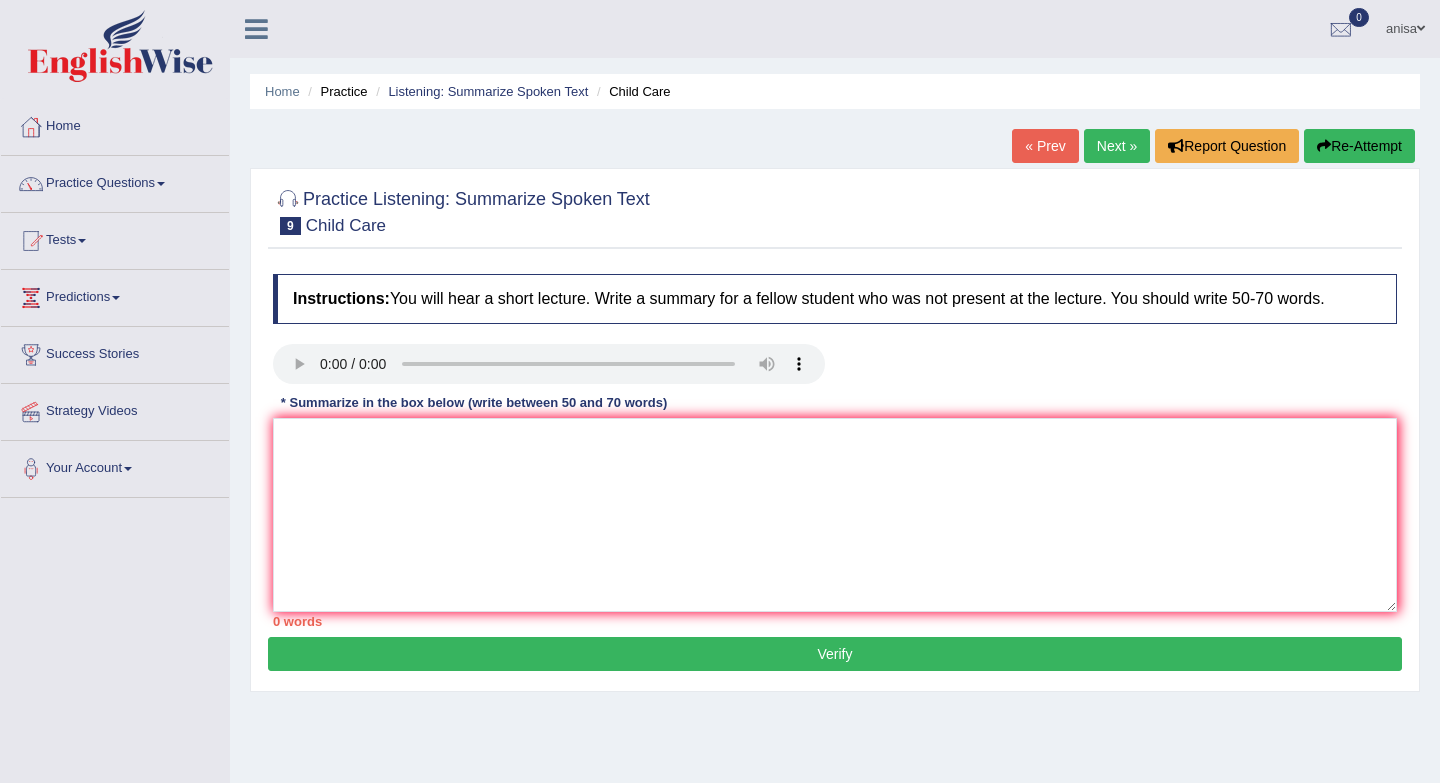 scroll, scrollTop: 0, scrollLeft: 0, axis: both 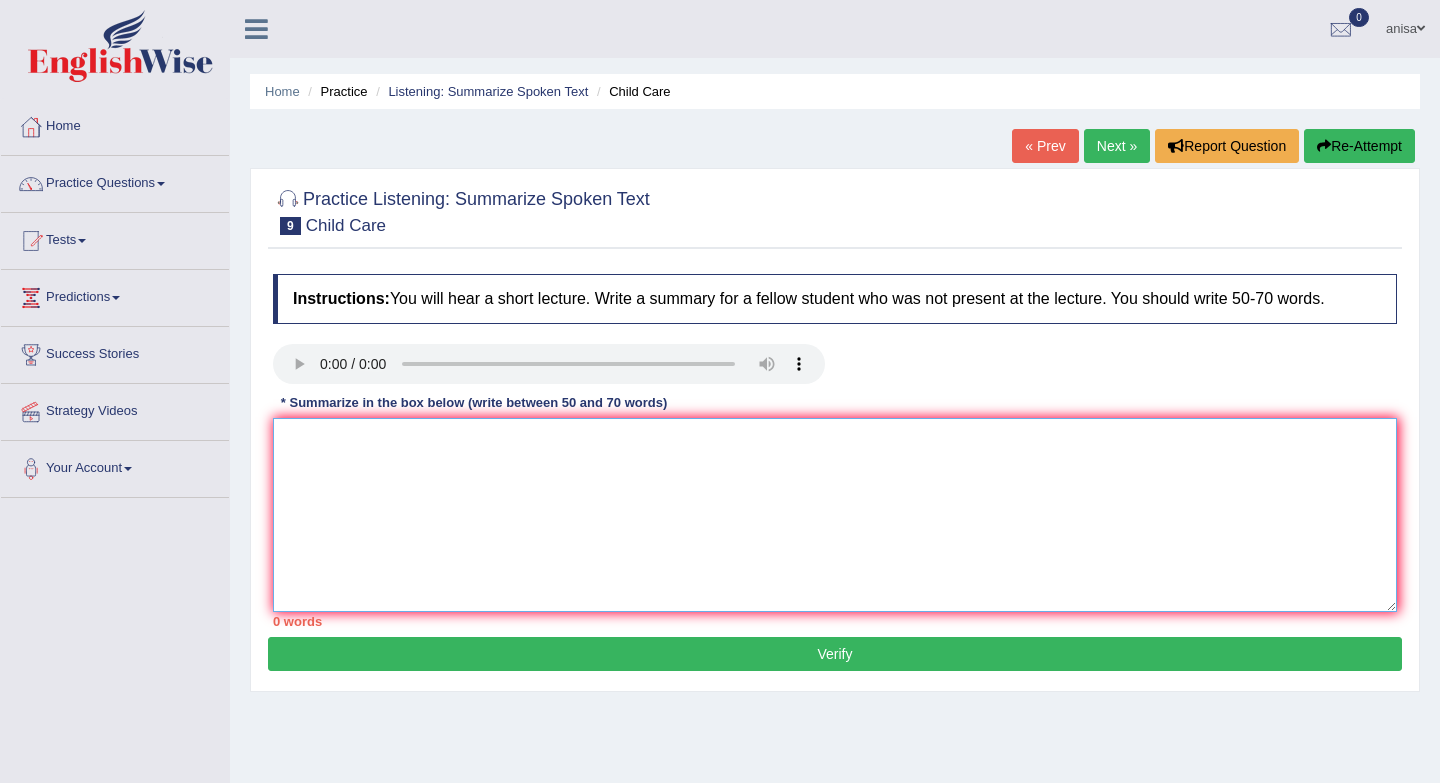 click at bounding box center (835, 515) 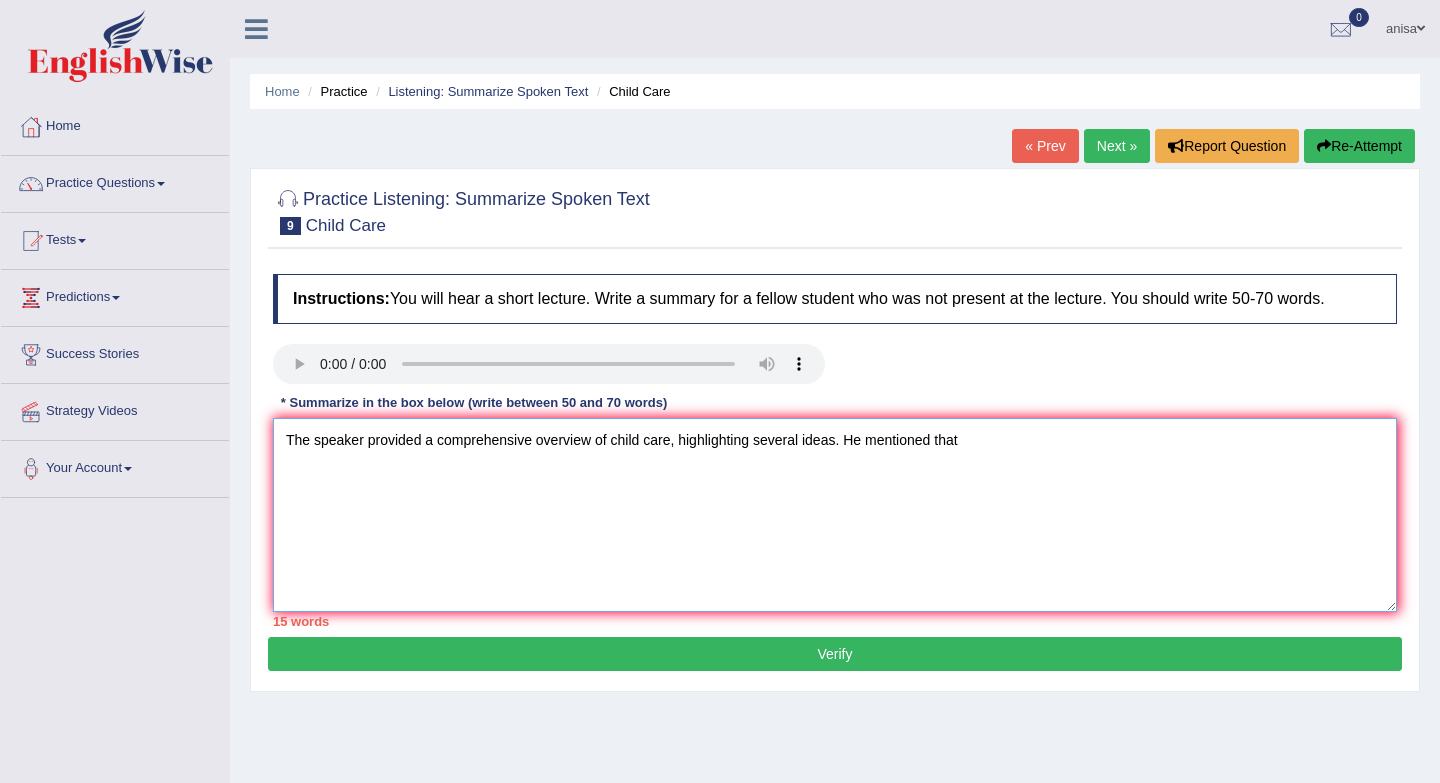 click on "The speaker provided a comprehensive overview of child care, highlighting several ideas. He mentioned that" at bounding box center [835, 515] 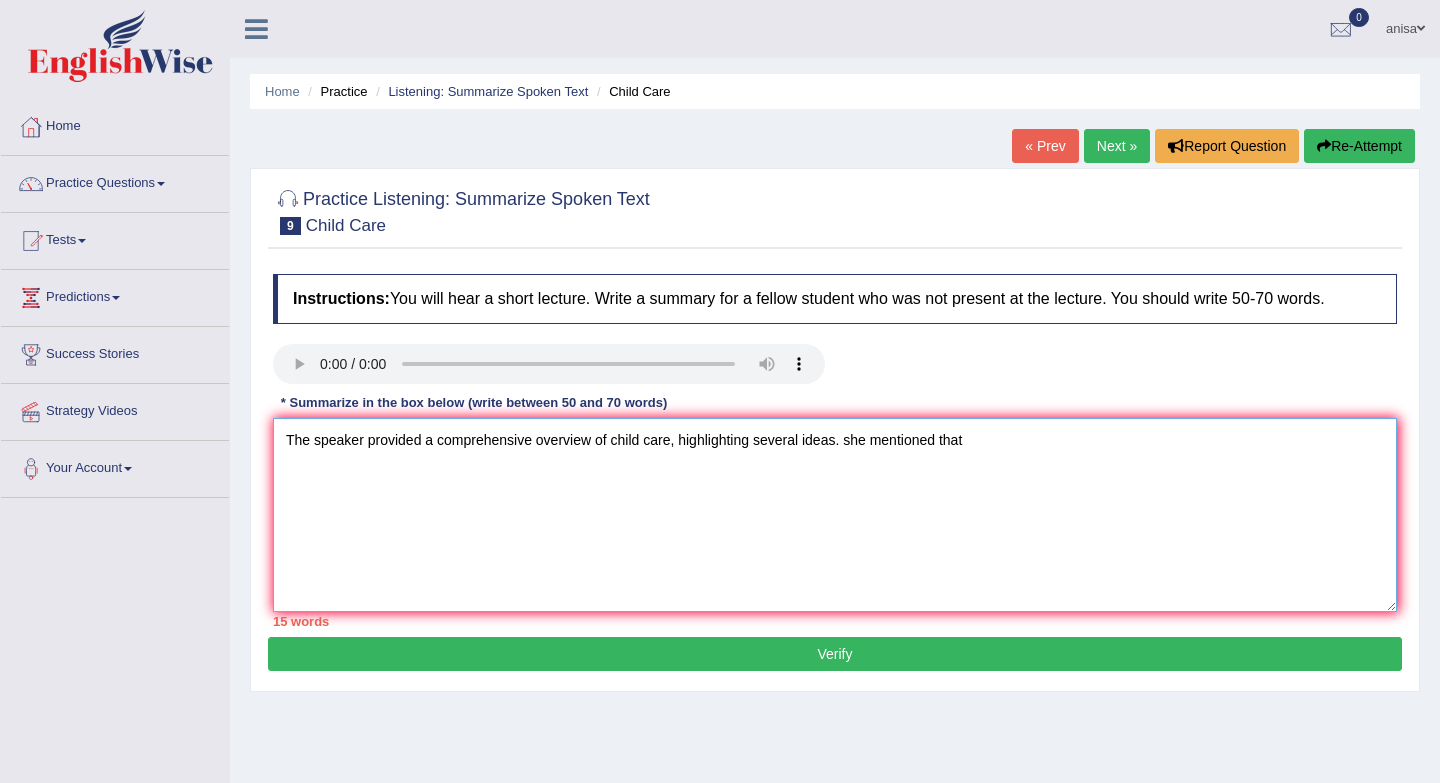 click on "The speaker provided a comprehensive overview of child care, highlighting several ideas. she mentioned that" at bounding box center [835, 515] 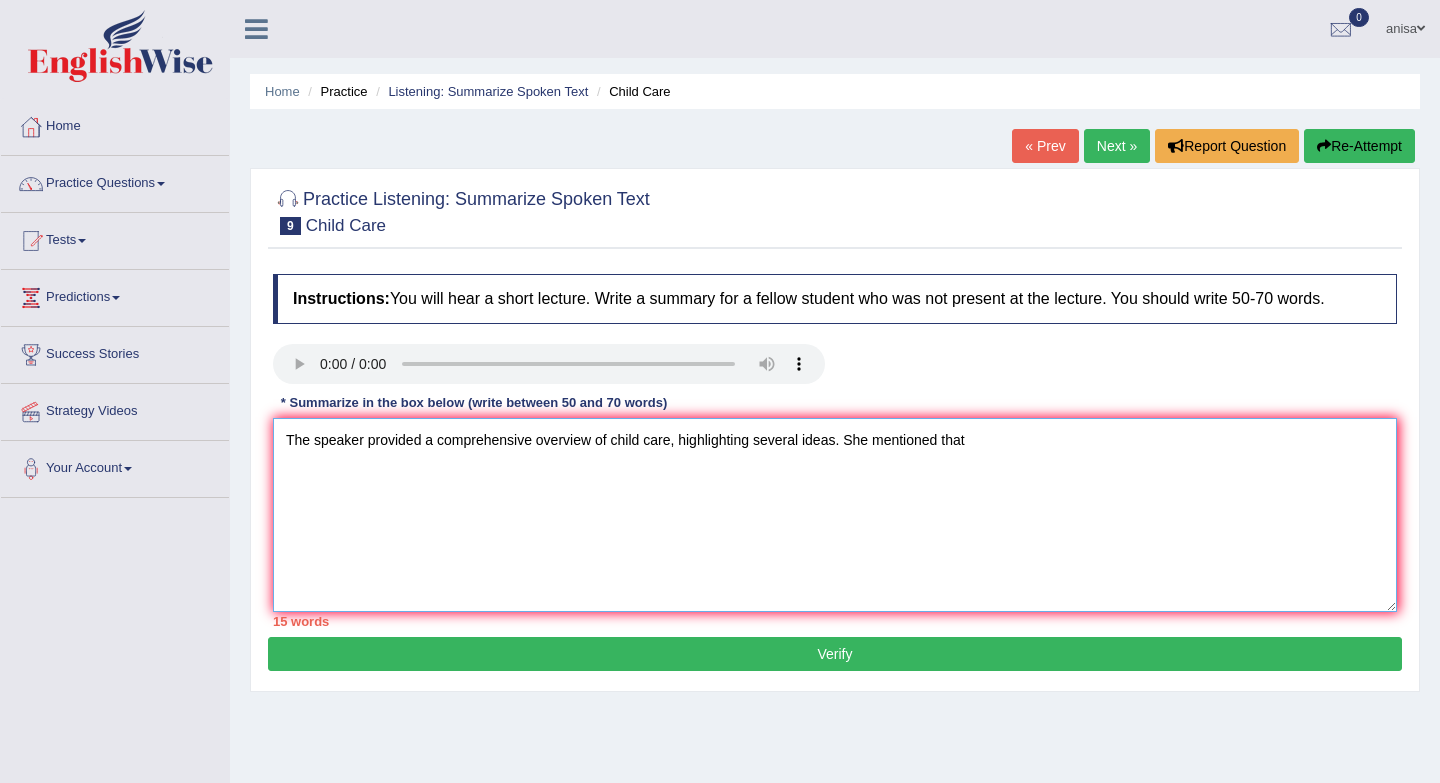 click on "The speaker provided a comprehensive overview of child care, highlighting several ideas. She mentioned that" at bounding box center [835, 515] 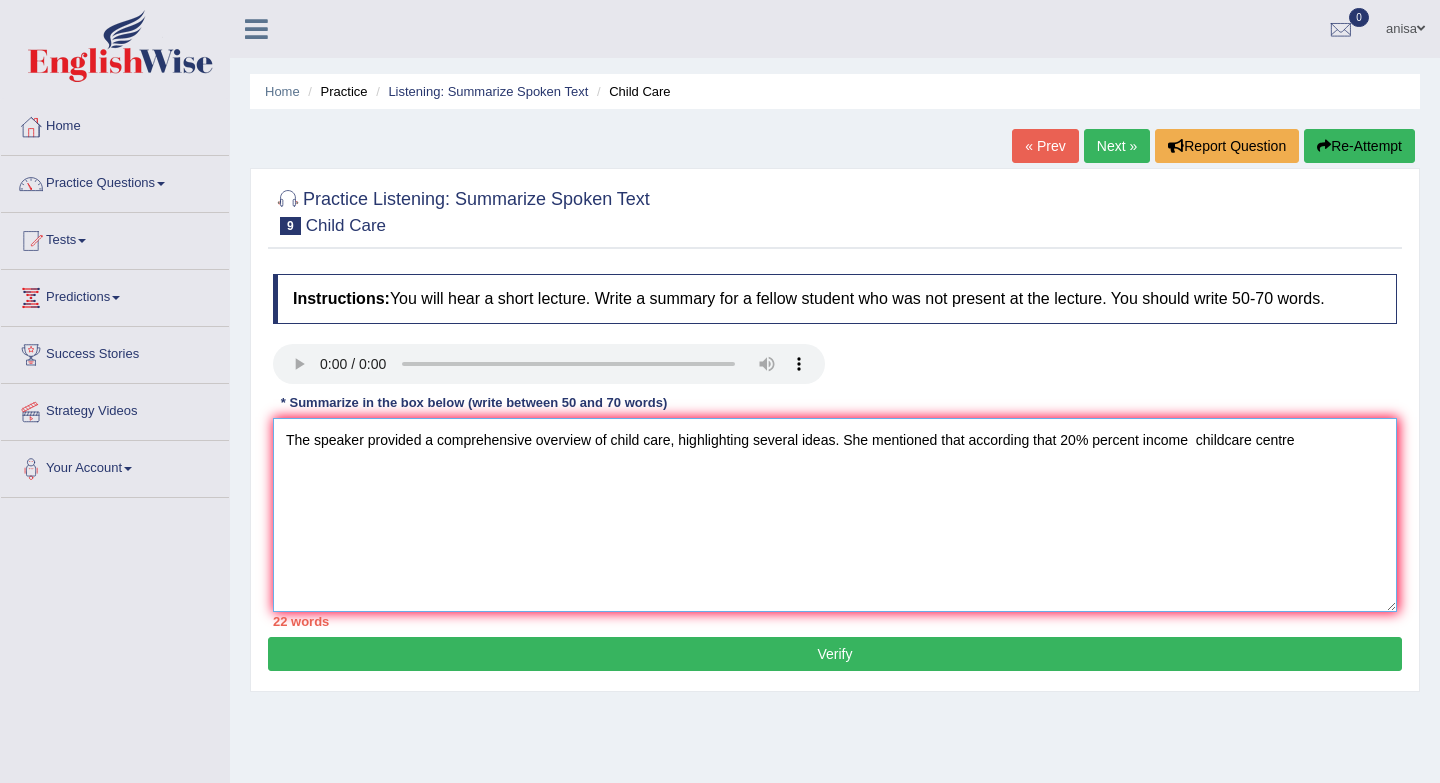 click on "The speaker provided a comprehensive overview of child care, highlighting several ideas. She mentioned that according that 20% percent income  childcare centre" at bounding box center [835, 515] 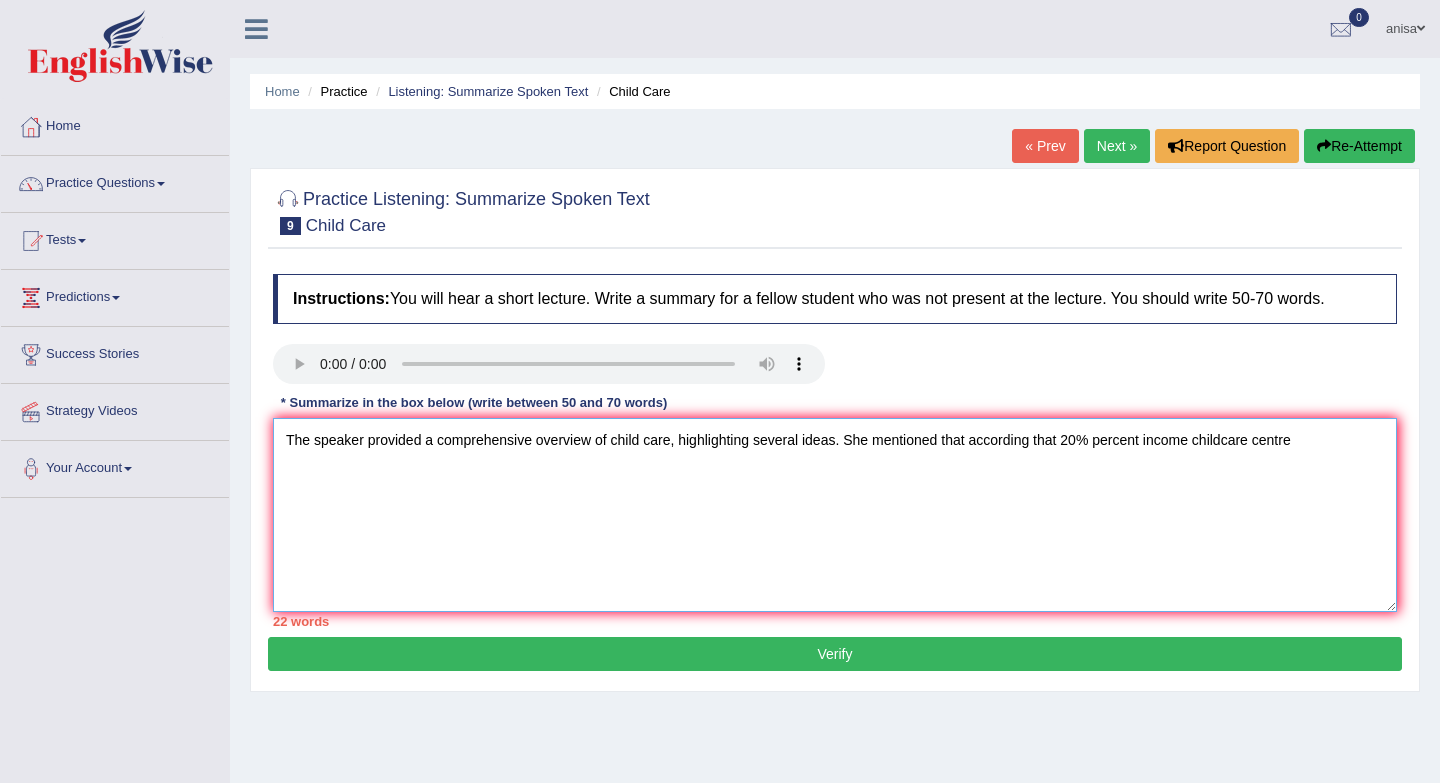 click on "The speaker provided a comprehensive overview of child care, highlighting several ideas. She mentioned that according that 20% percent income childcare centre" at bounding box center (835, 515) 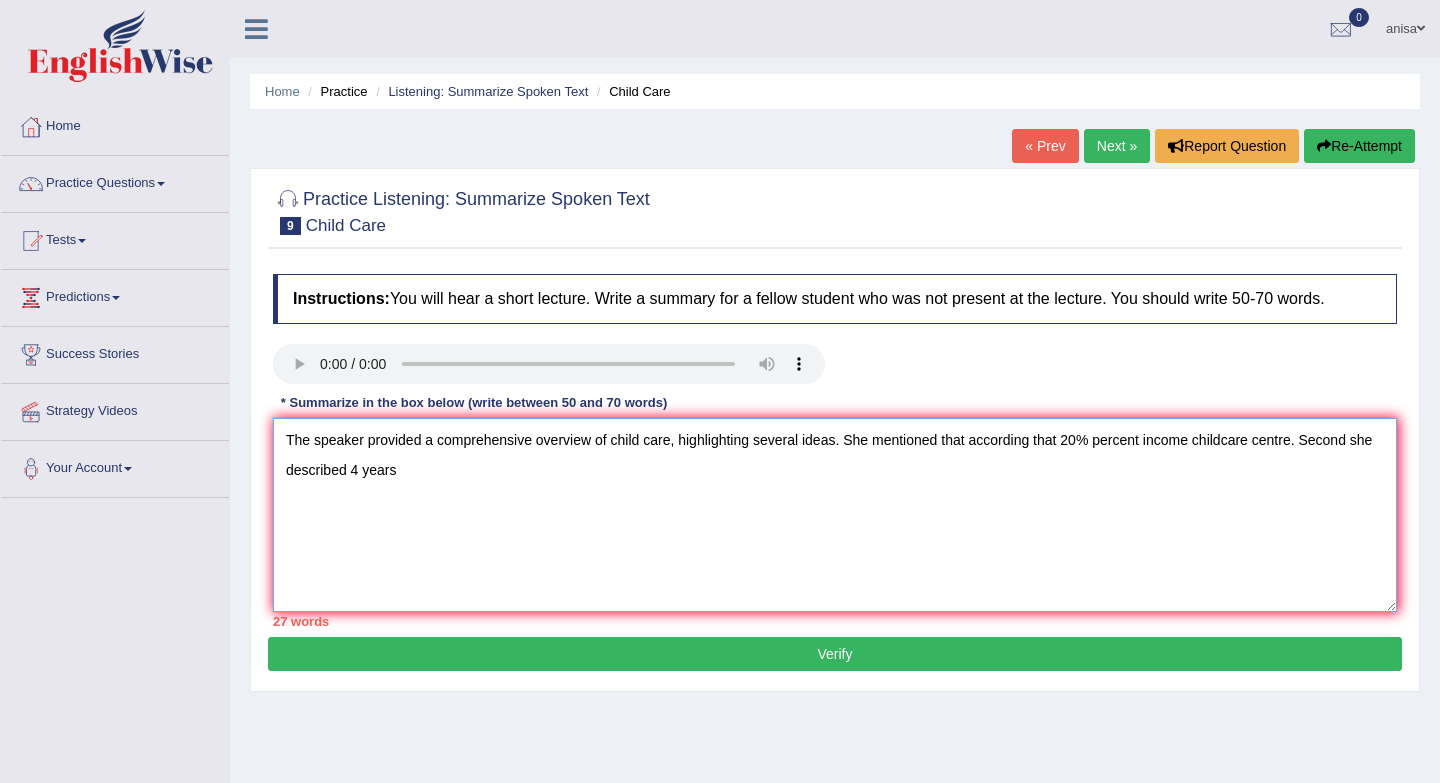 click on "The speaker provided a comprehensive overview of child care, highlighting several ideas. She mentioned that according that 20% percent income childcare centre. Second she  described 4 years" at bounding box center [835, 515] 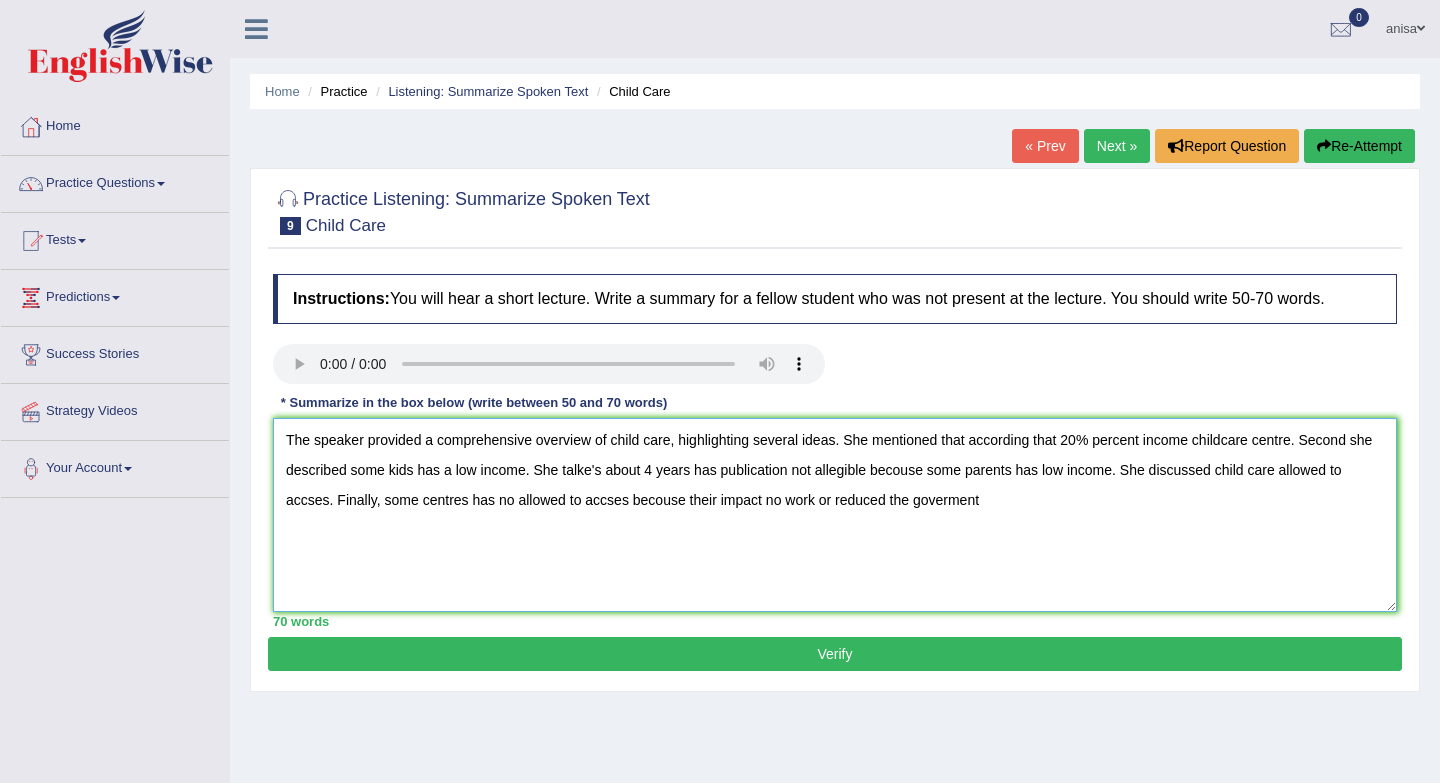 type on "The speaker provided a comprehensive overview of child care, highlighting several ideas. She mentioned that according that 20% percent income childcare centre. Second she  described some kids has a low income. She talke's about 4 years has publication not allegible becouse some parents has low income. She discussed child care allowed to accses. Finally, some centres has no allowed to accses becouse their impact no work or reduced the goverment" 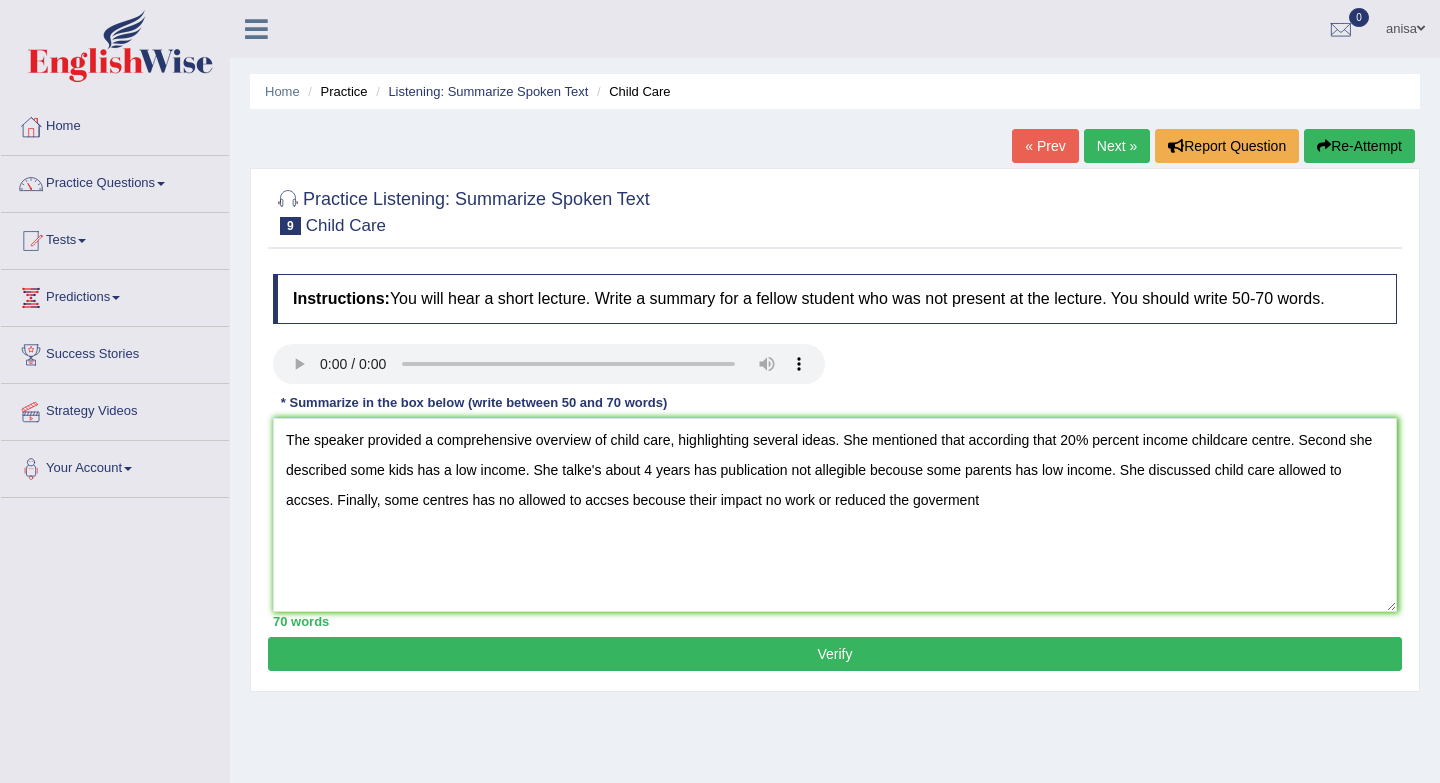click on "Verify" at bounding box center (835, 654) 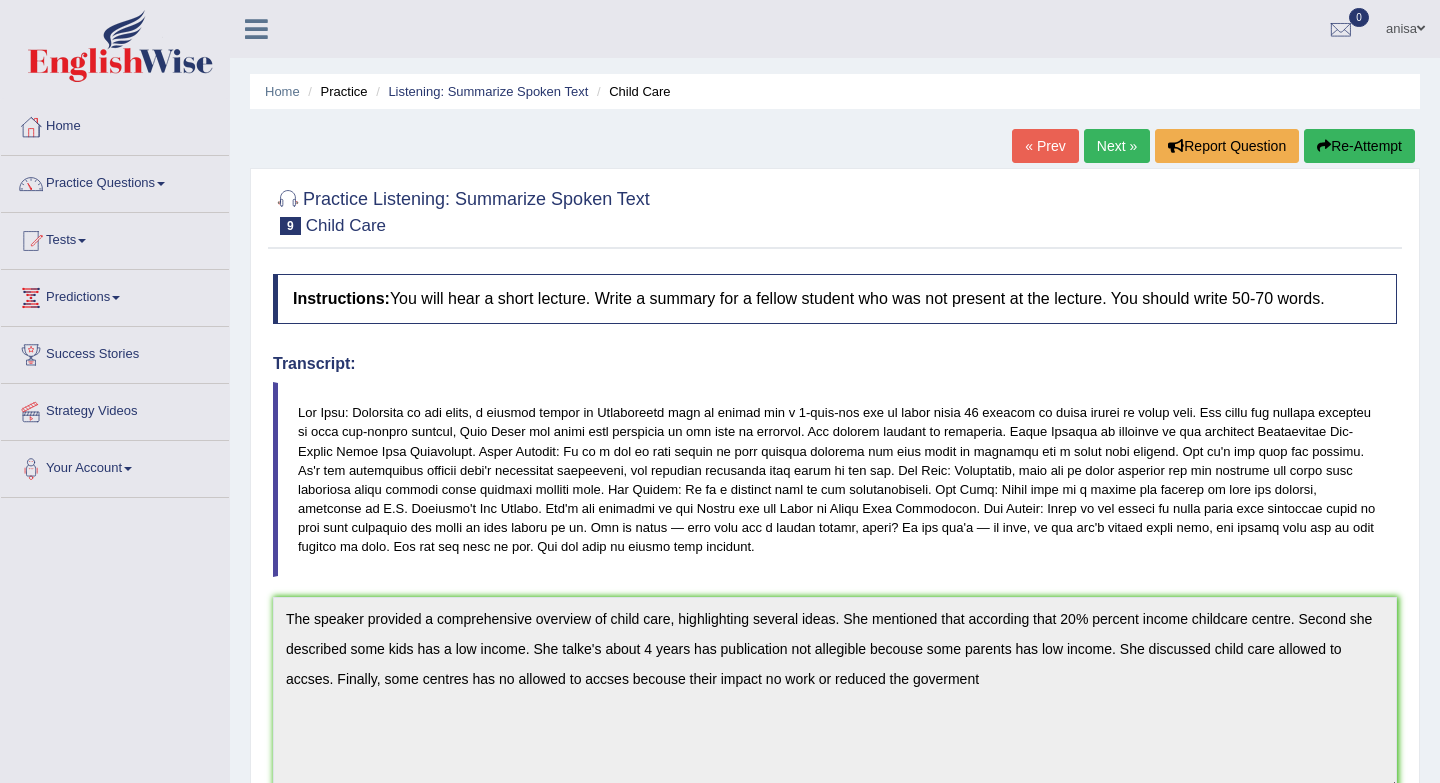 scroll, scrollTop: 544, scrollLeft: 0, axis: vertical 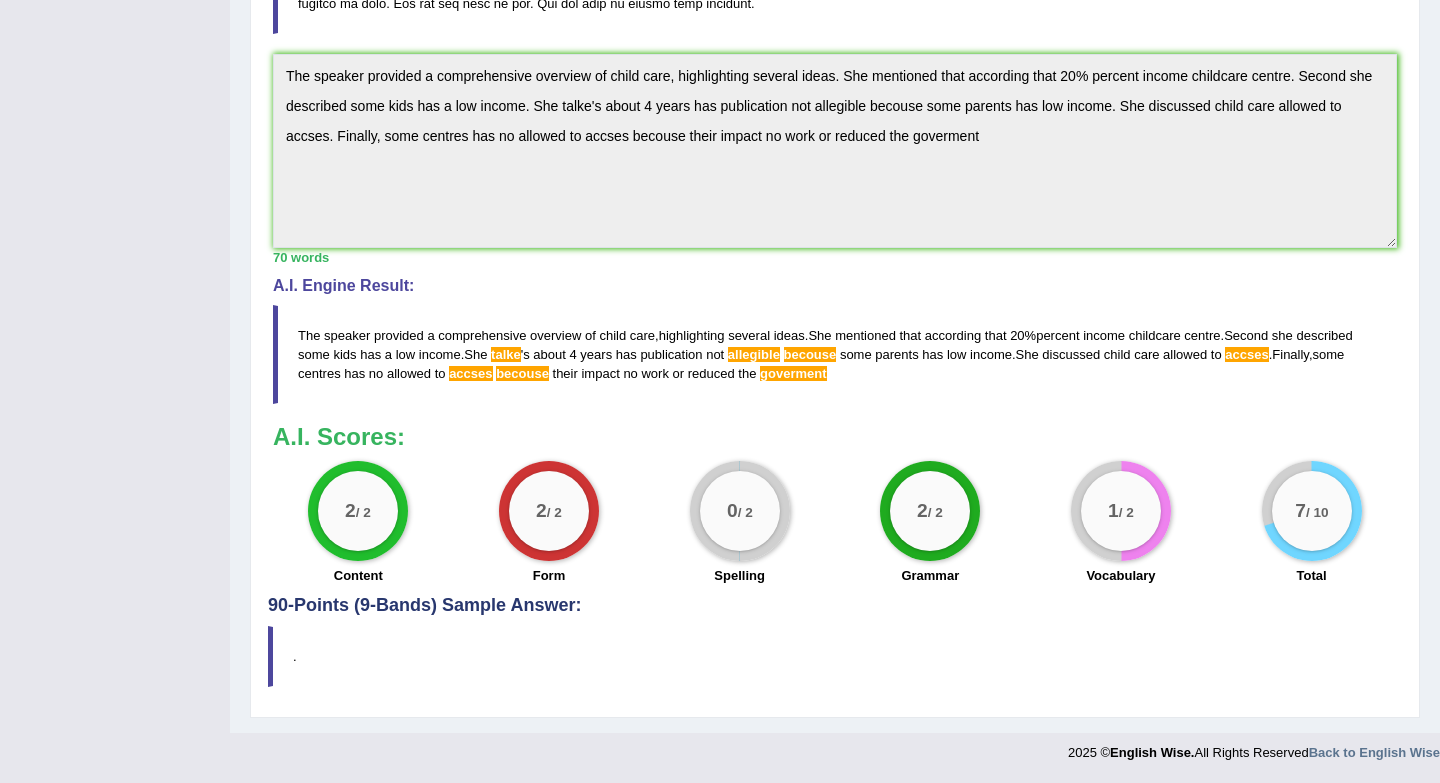 drag, startPoint x: 305, startPoint y: 330, endPoint x: 453, endPoint y: 380, distance: 156.2178 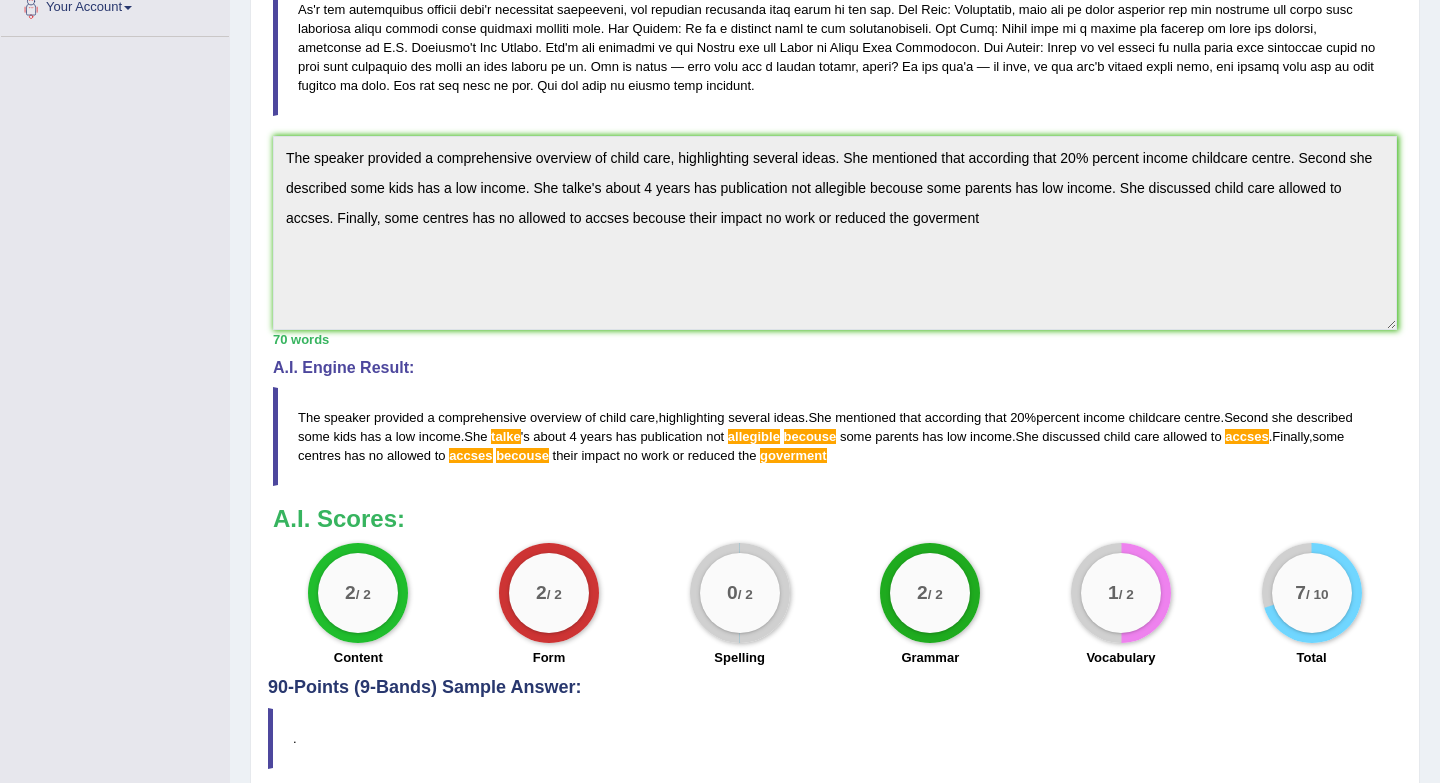 scroll, scrollTop: 399, scrollLeft: 0, axis: vertical 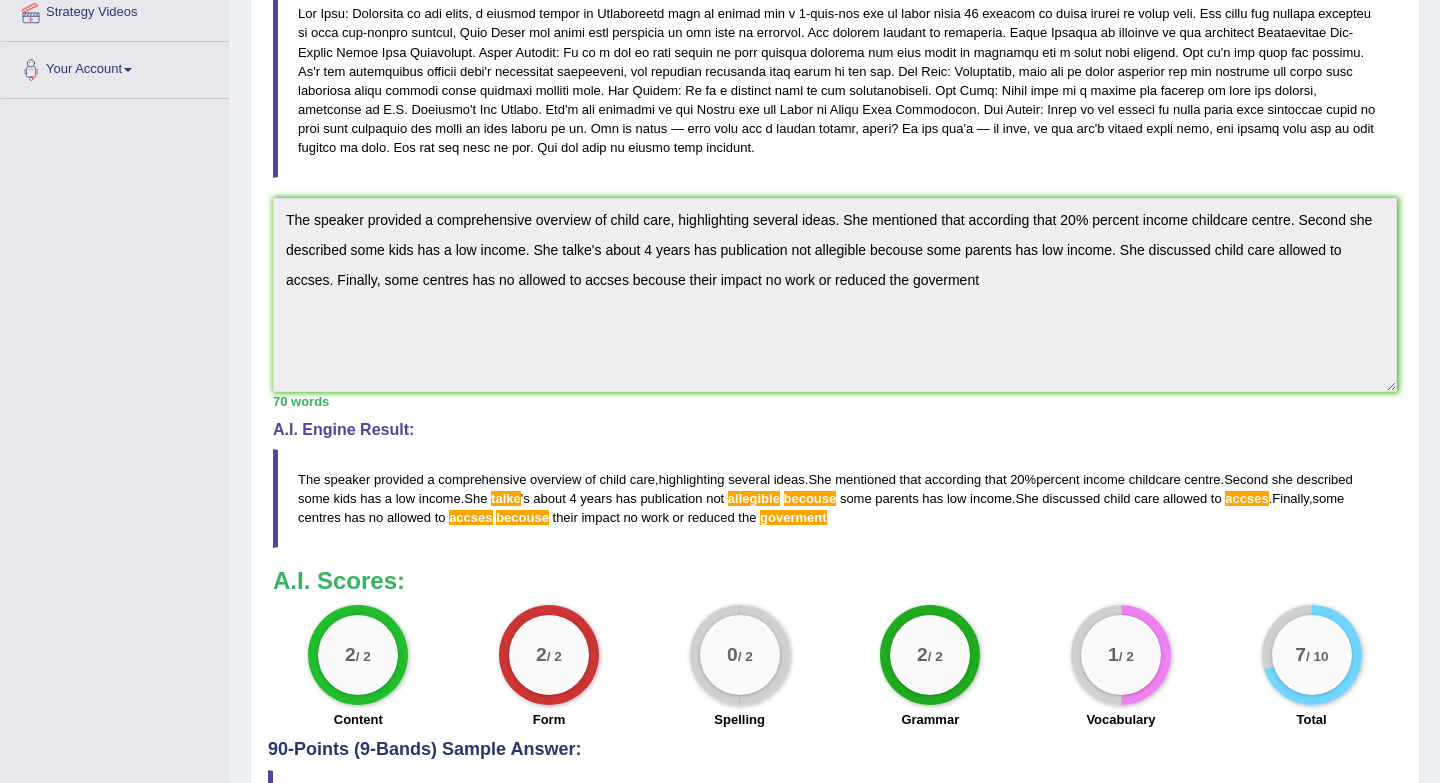 click on "Instructions:  You will hear a short lecture. Write a summary for a fellow student who was not present at the lecture. You should write 50-70 words.
Transcript: Recorded Answer: * Summarize in the box below (write between 50 and 70 words) The speaker provided a comprehensive overview of child care, highlighting several ideas. She mentioned that according that 20% percent income childcare centre. Second she  described some kids has a low income. She talke's about 4 years has publication not allegible becouse some parents has low income. She discussed child care allowed to accses. Finally, some centres has no allowed to accses becouse their impact no work or reduced the goverment 70 words Written Keywords: — A.I. Engine Result: The   speaker   provided   a   comprehensive   overview   of   child   care ,  highlighting   several   ideas .  She   mentioned   that   according   that   20 %  percent   income   childcare   centre .  Second   she     described   some   kids   has   a   low   income ." at bounding box center (835, 302) 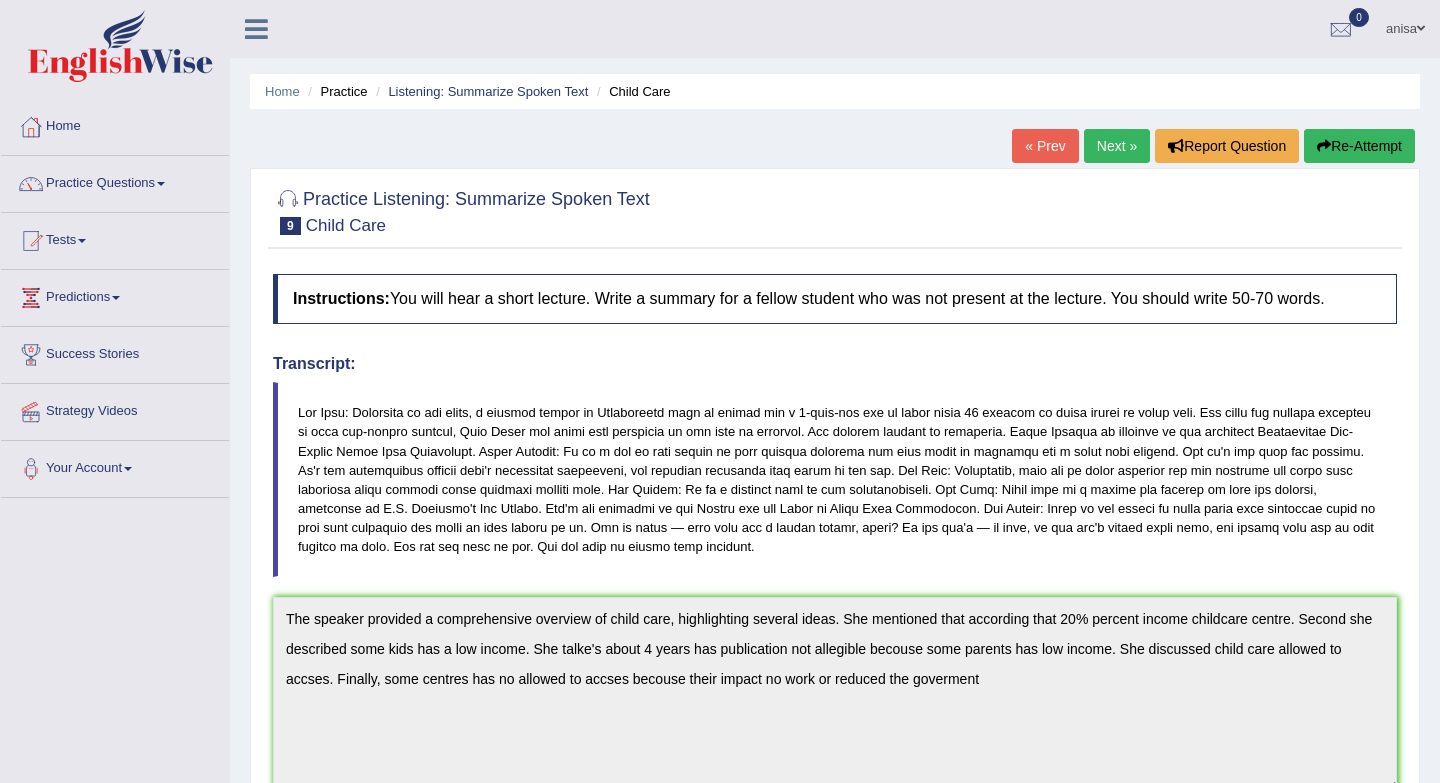 click on "Re-Attempt" at bounding box center [1359, 146] 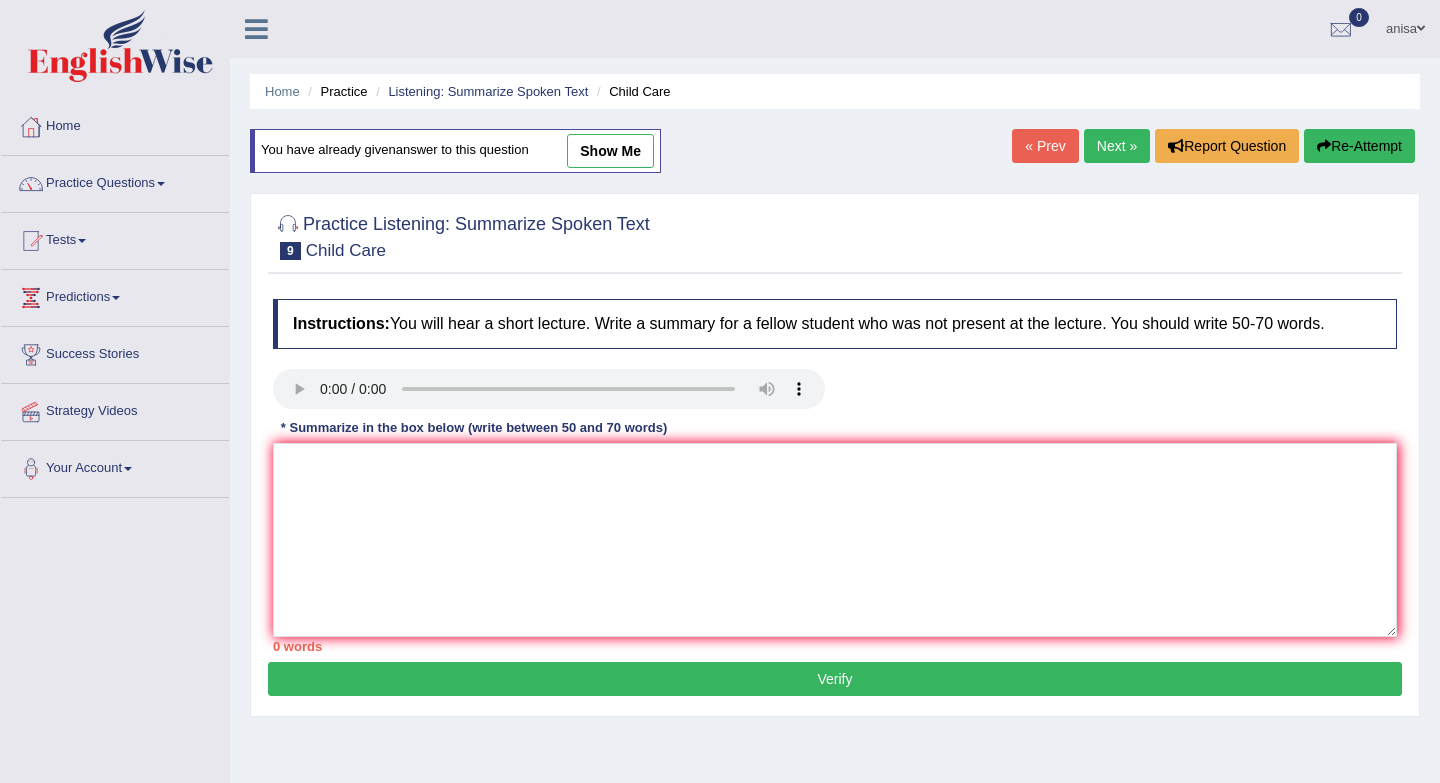 scroll, scrollTop: 0, scrollLeft: 0, axis: both 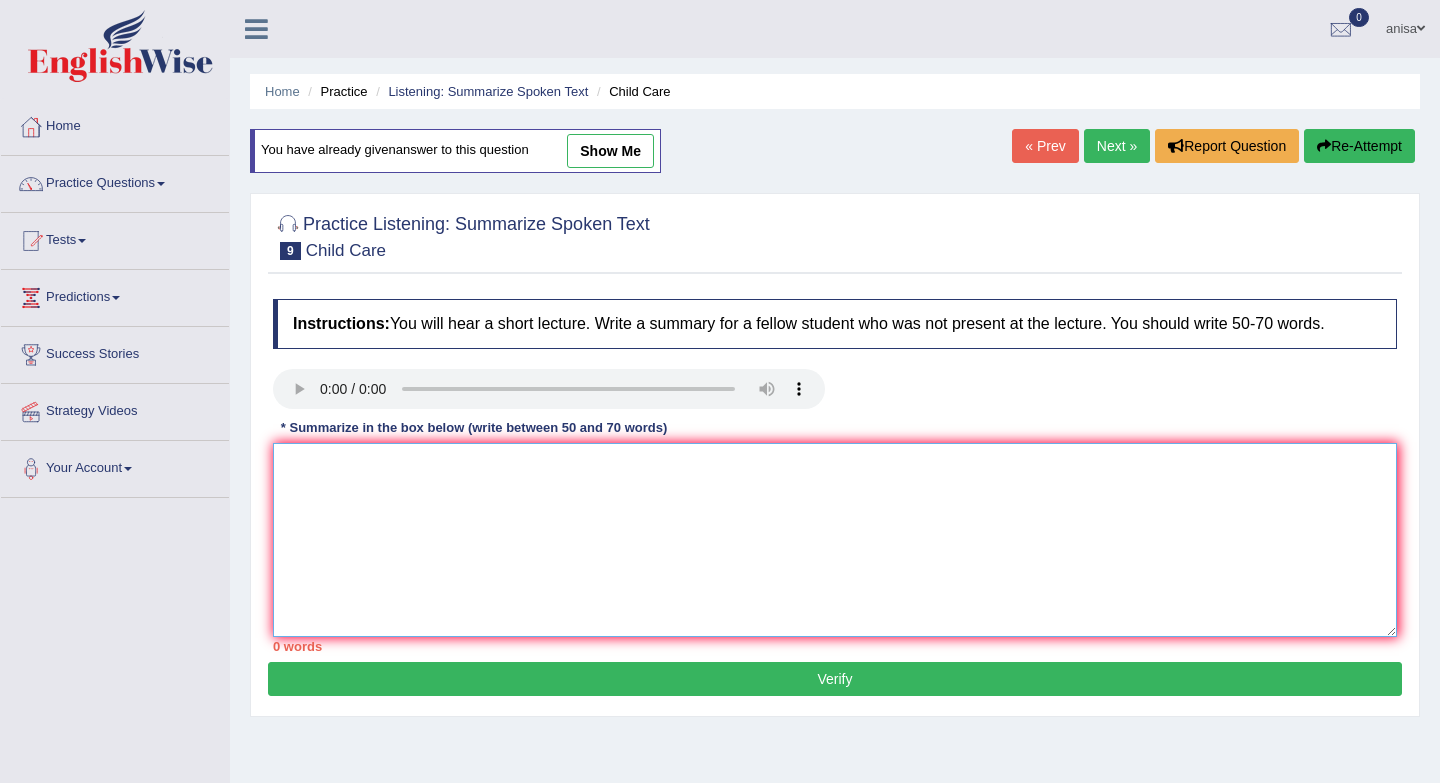 paste on "The speaker provided a comprehensive overview of child care, highlighting several ideas. She mentioned that according that 20% percent income childcare centre. Second she  described some kids has a low income. She talke's about 4 years has publication not allegible becouse some parents has low income. She discussed child care allowed to accses. Finally, some centres has no allowed to accses becouse their impact no work or reduced the goverment" 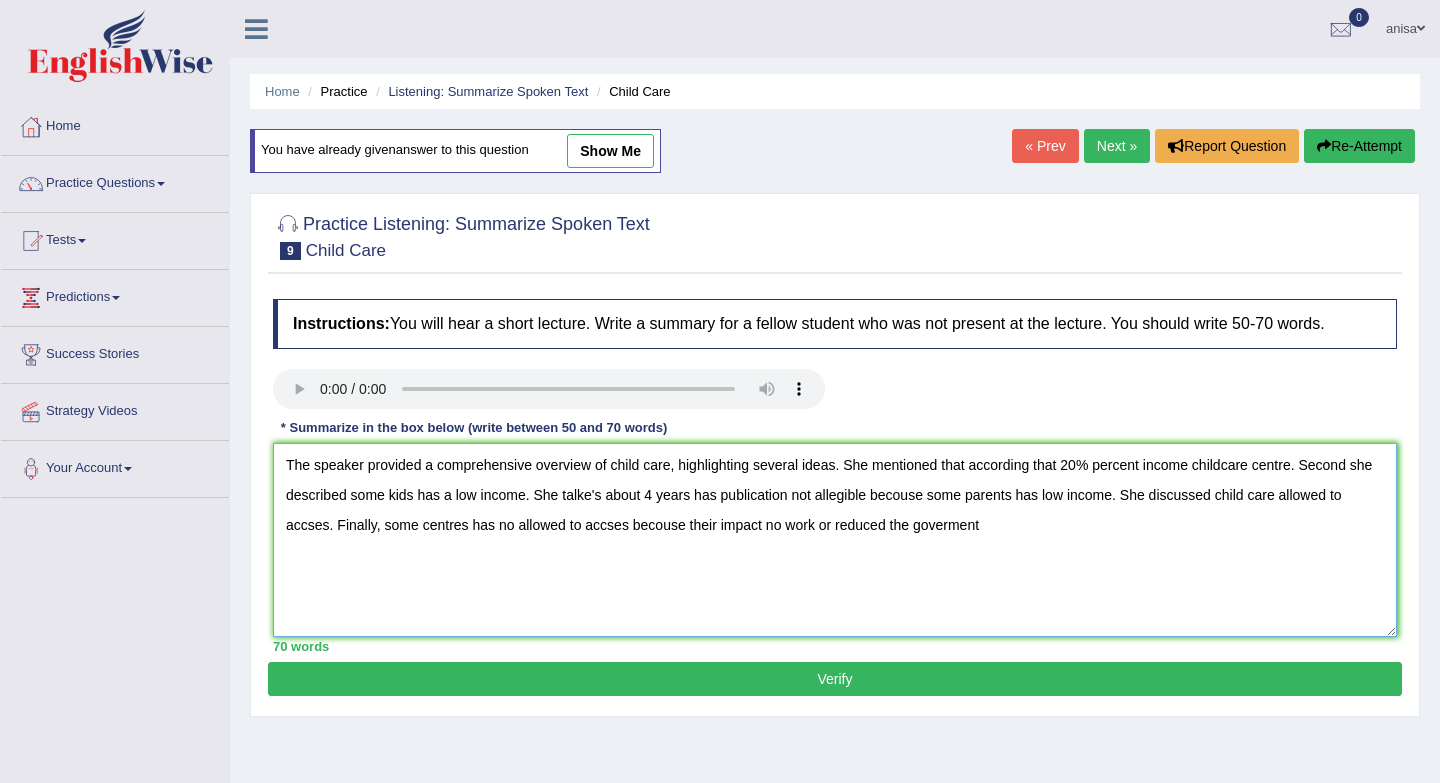 click on "The speaker provided a comprehensive overview of child care, highlighting several ideas. She mentioned that according that 20% percent income childcare centre. Second she  described some kids has a low income. She talke's about 4 years has publication not allegible becouse some parents has low income. She discussed child care allowed to accses. Finally, some centres has no allowed to accses becouse their impact no work or reduced the goverment" at bounding box center [835, 540] 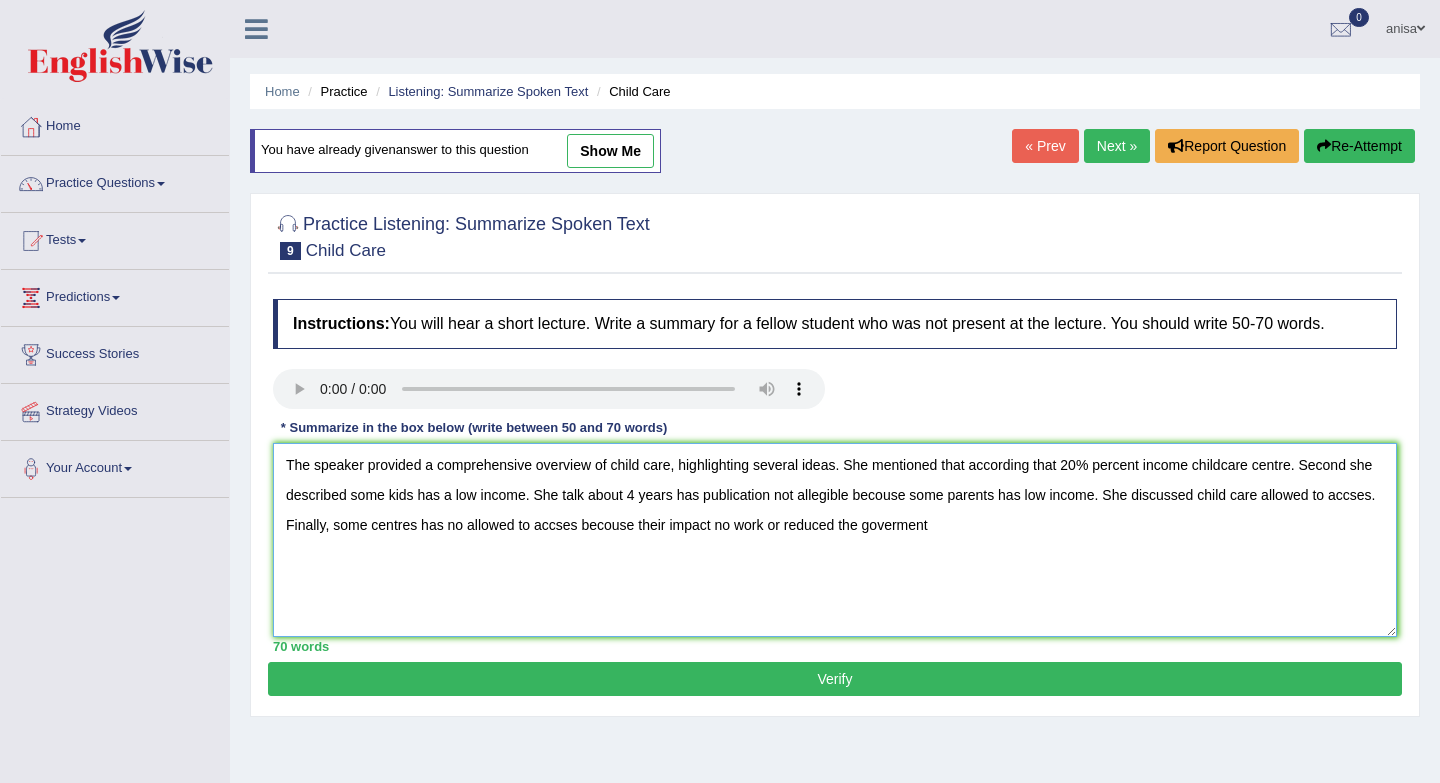 click on "The speaker provided a comprehensive overview of child care, highlighting several ideas. She mentioned that according that 20% percent income childcare centre. Second she  described some kids has a low income. She talk about 4 years has publication not allegible becouse some parents has low income. She discussed child care allowed to accses. Finally, some centres has no allowed to accses becouse their impact no work or reduced the goverment" at bounding box center [835, 540] 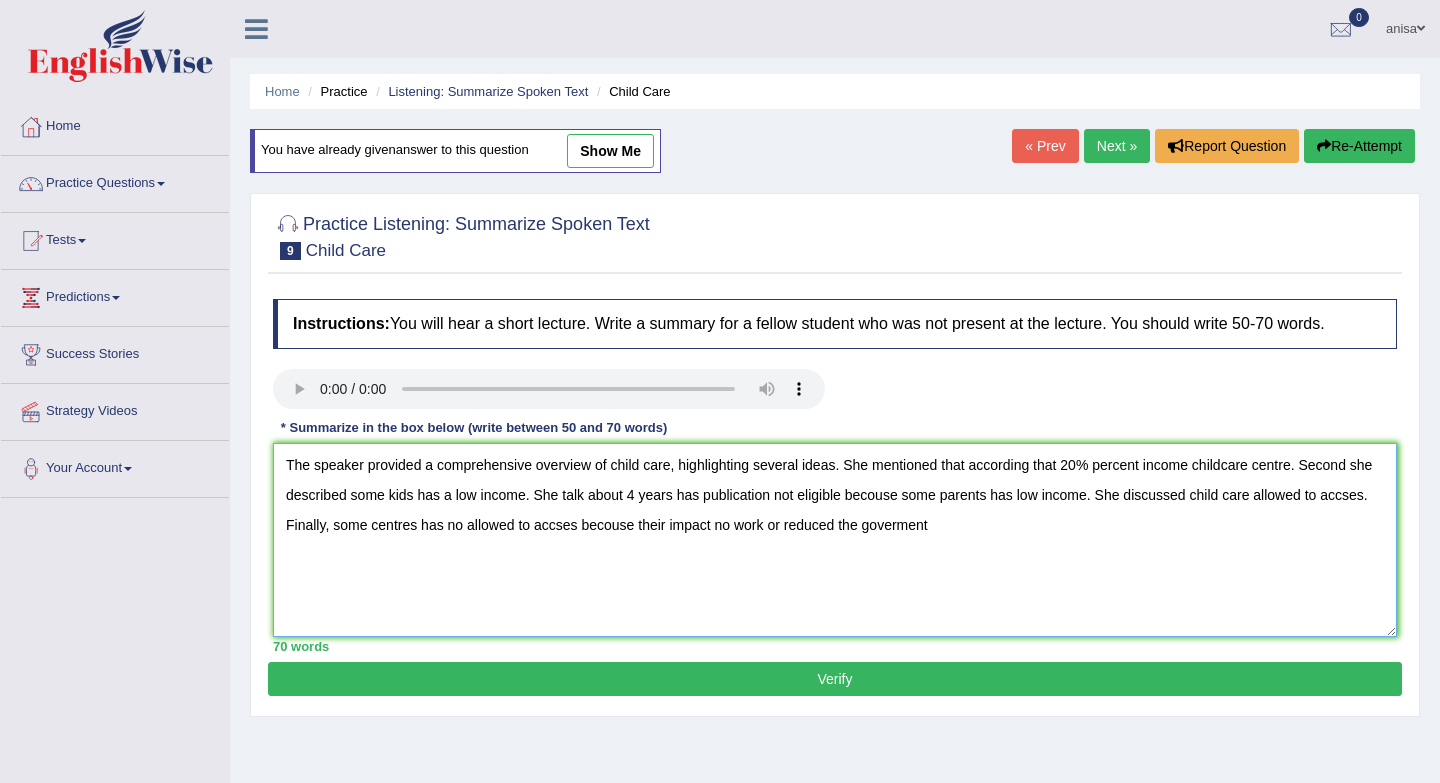 click on "The speaker provided a comprehensive overview of child care, highlighting several ideas. She mentioned that according that 20% percent income childcare centre. Second she  described some kids has a low income. She talk about 4 years has publication not eligible becouse some parents has low income. She discussed child care allowed to accses. Finally, some centres has no allowed to accses becouse their impact no work or reduced the goverment" at bounding box center (835, 540) 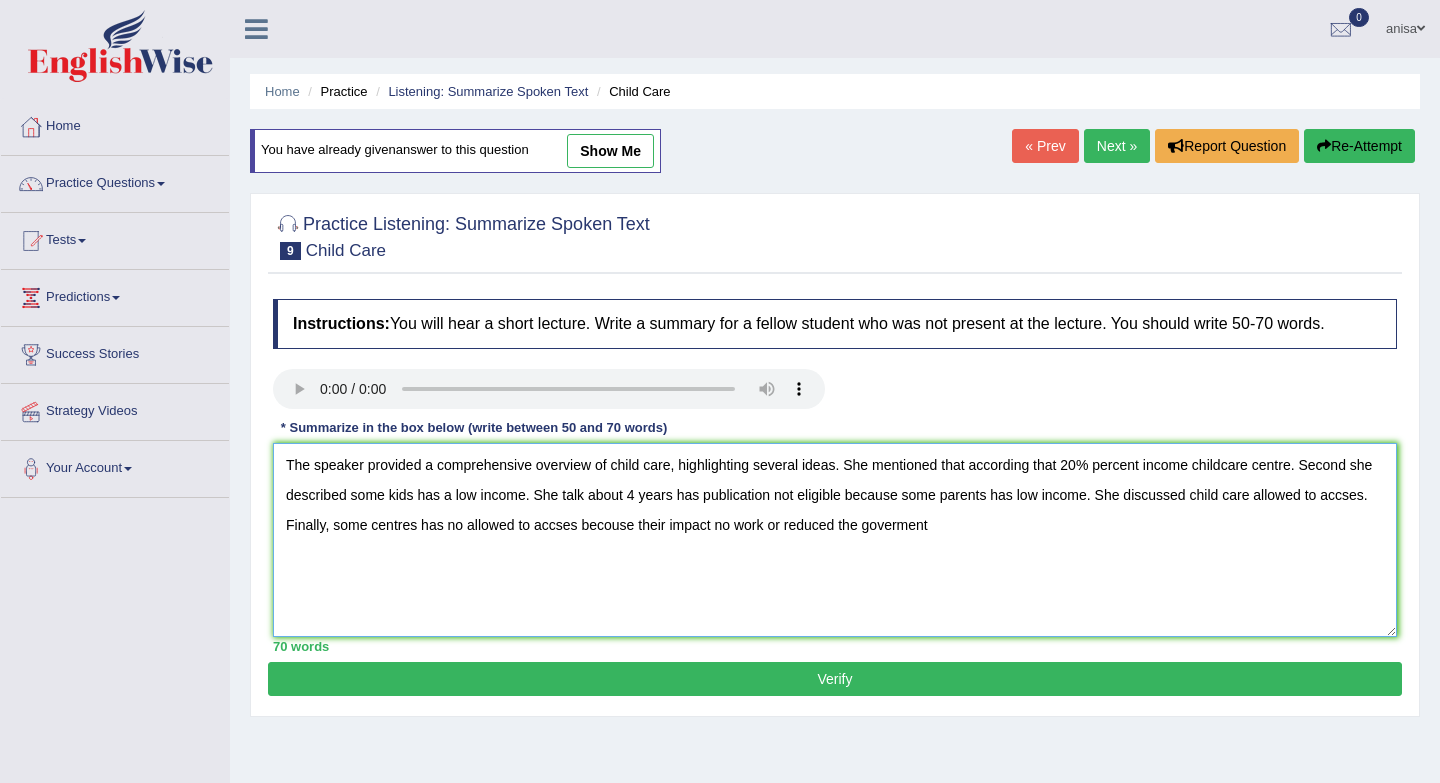 click on "The speaker provided a comprehensive overview of child care, highlighting several ideas. She mentioned that according that 20% percent income childcare centre. Second she  described some kids has a low income. She talk about 4 years has publication not eligible because some parents has low income. She discussed child care allowed to accses. Finally, some centres has no allowed to accses becouse their impact no work or reduced the goverment" at bounding box center [835, 540] 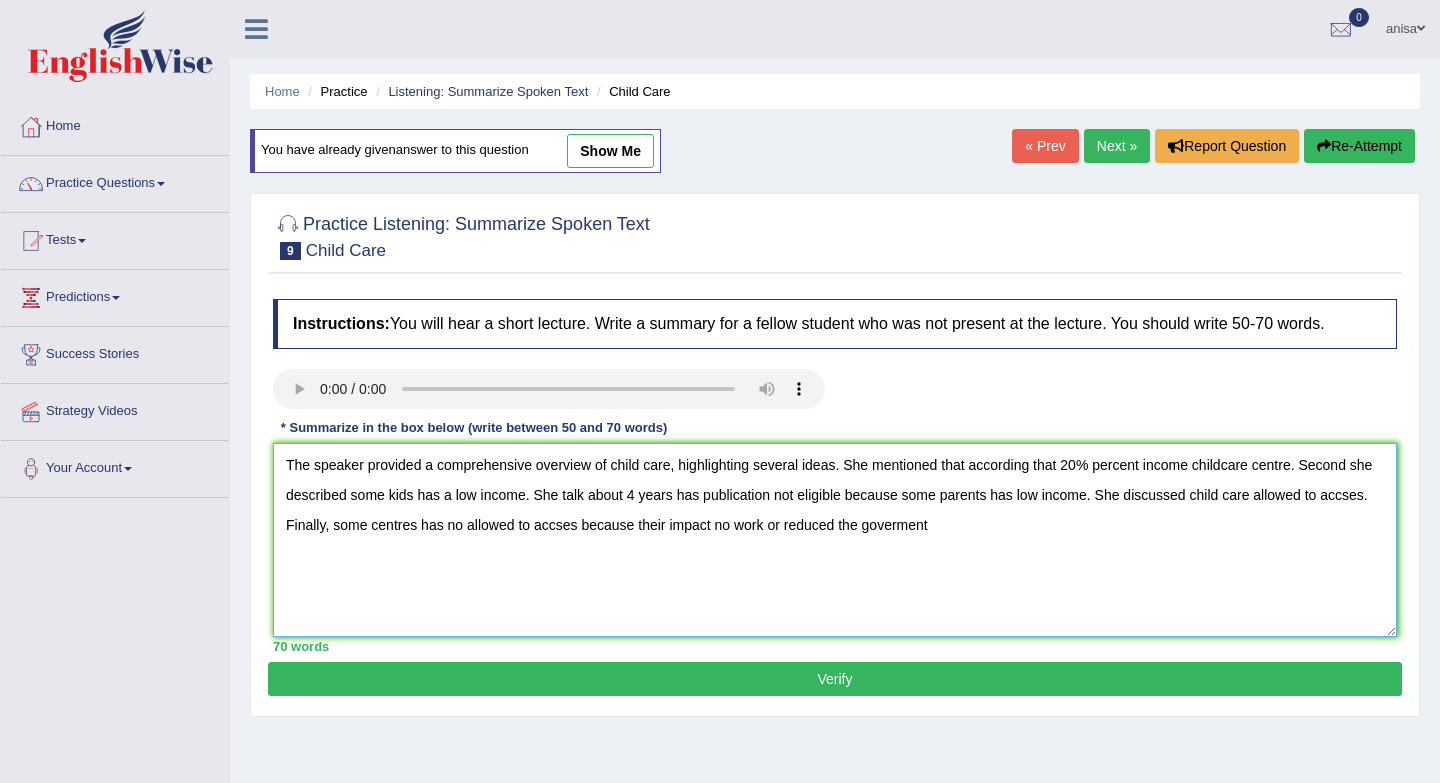 click on "The speaker provided a comprehensive overview of child care, highlighting several ideas. She mentioned that according that 20% percent income childcare centre. Second she  described some kids has a low income. She talk about 4 years has publication not eligible because some parents has low income. She discussed child care allowed to accses. Finally, some centres has no allowed to accses because their impact no work or reduced the goverment" at bounding box center (835, 540) 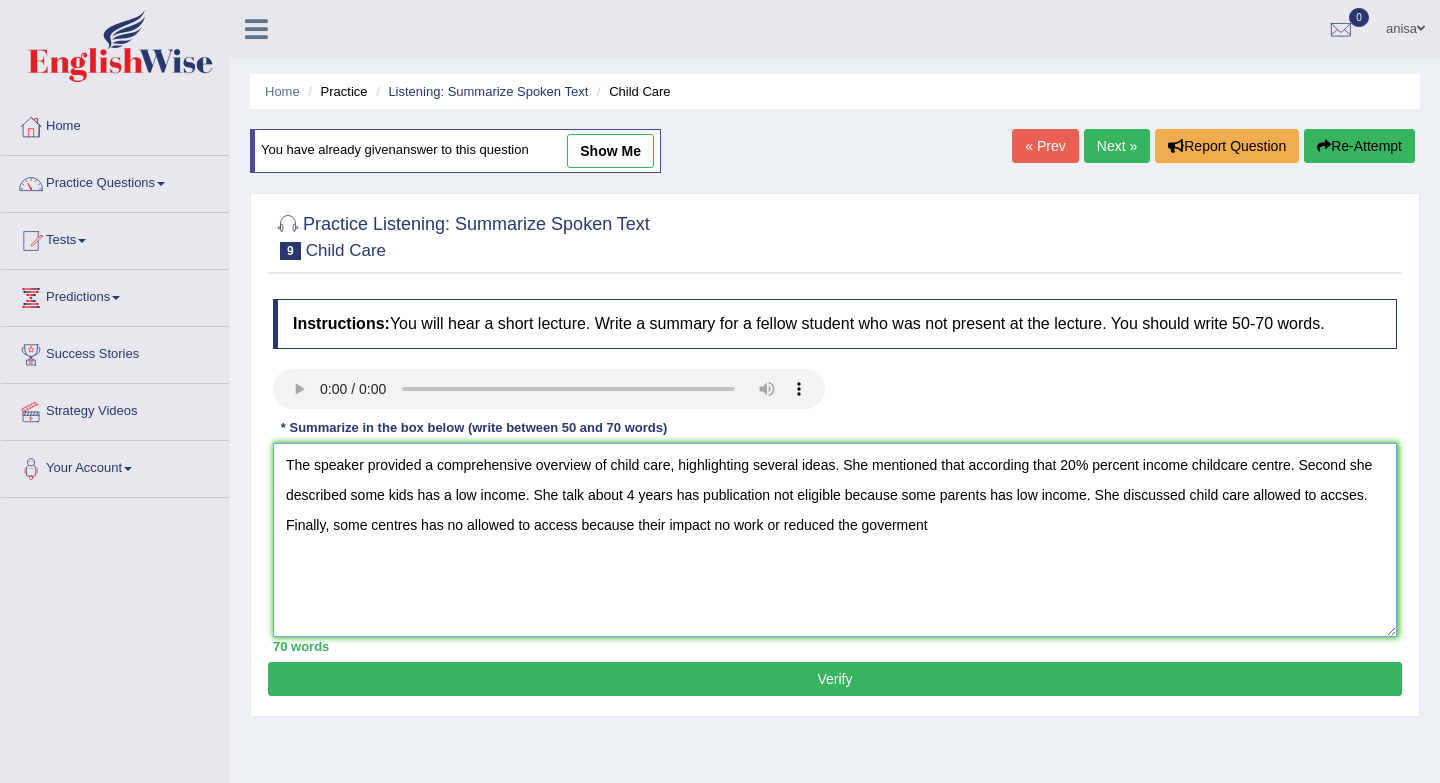 click on "The speaker provided a comprehensive overview of child care, highlighting several ideas. She mentioned that according that 20% percent income childcare centre. Second she  described some kids has a low income. She talk about 4 years has publication not eligible because some parents has low income. She discussed child care allowed to accses. Finally, some centres has no allowed to access because their impact no work or reduced the goverment" at bounding box center (835, 540) 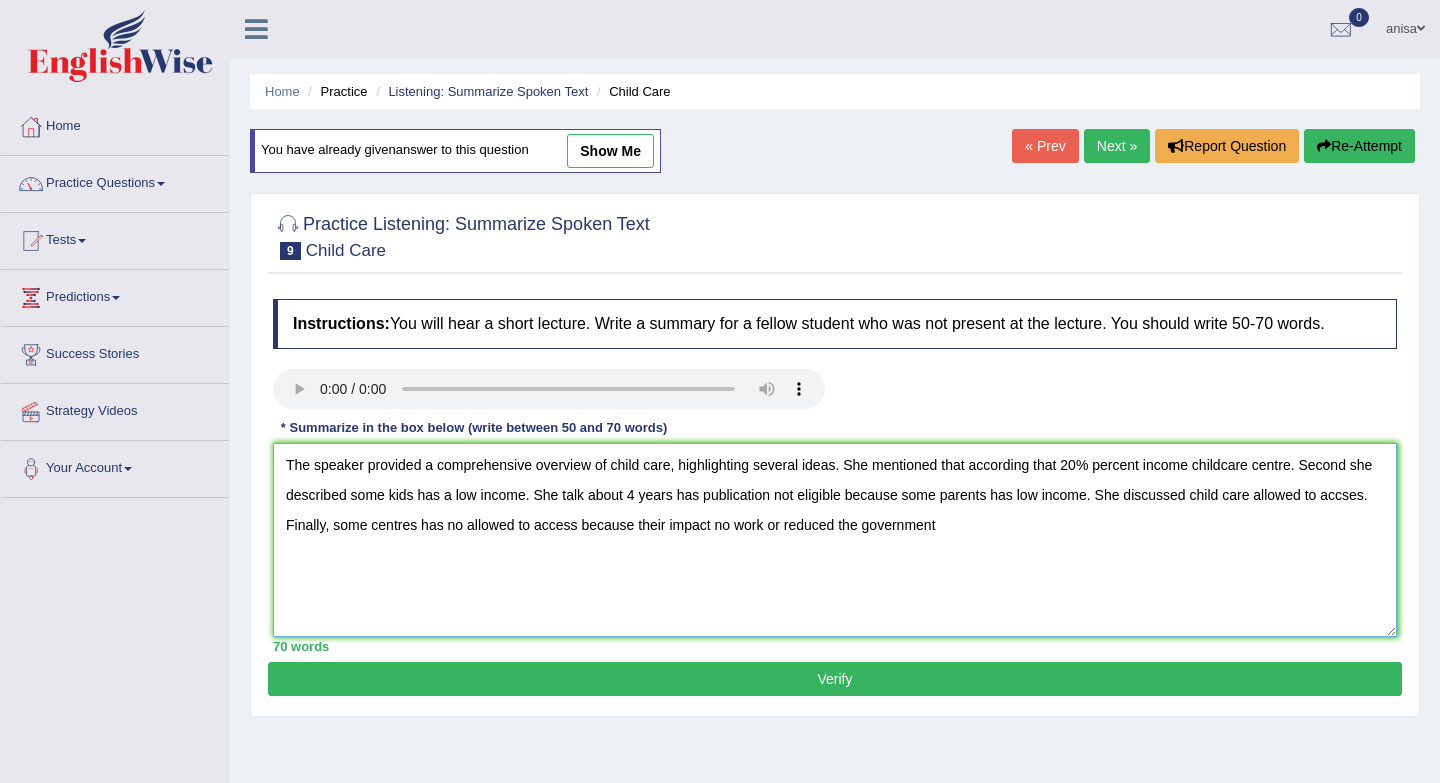 click on "The speaker provided a comprehensive overview of child care, highlighting several ideas. She mentioned that according that 20% percent income childcare centre. Second she  described some kids has a low income. She talk about 4 years has publication not eligible because some parents has low income. She discussed child care allowed to accses. Finally, some centres has no allowed to access because their impact no work or reduced the government" at bounding box center (835, 540) 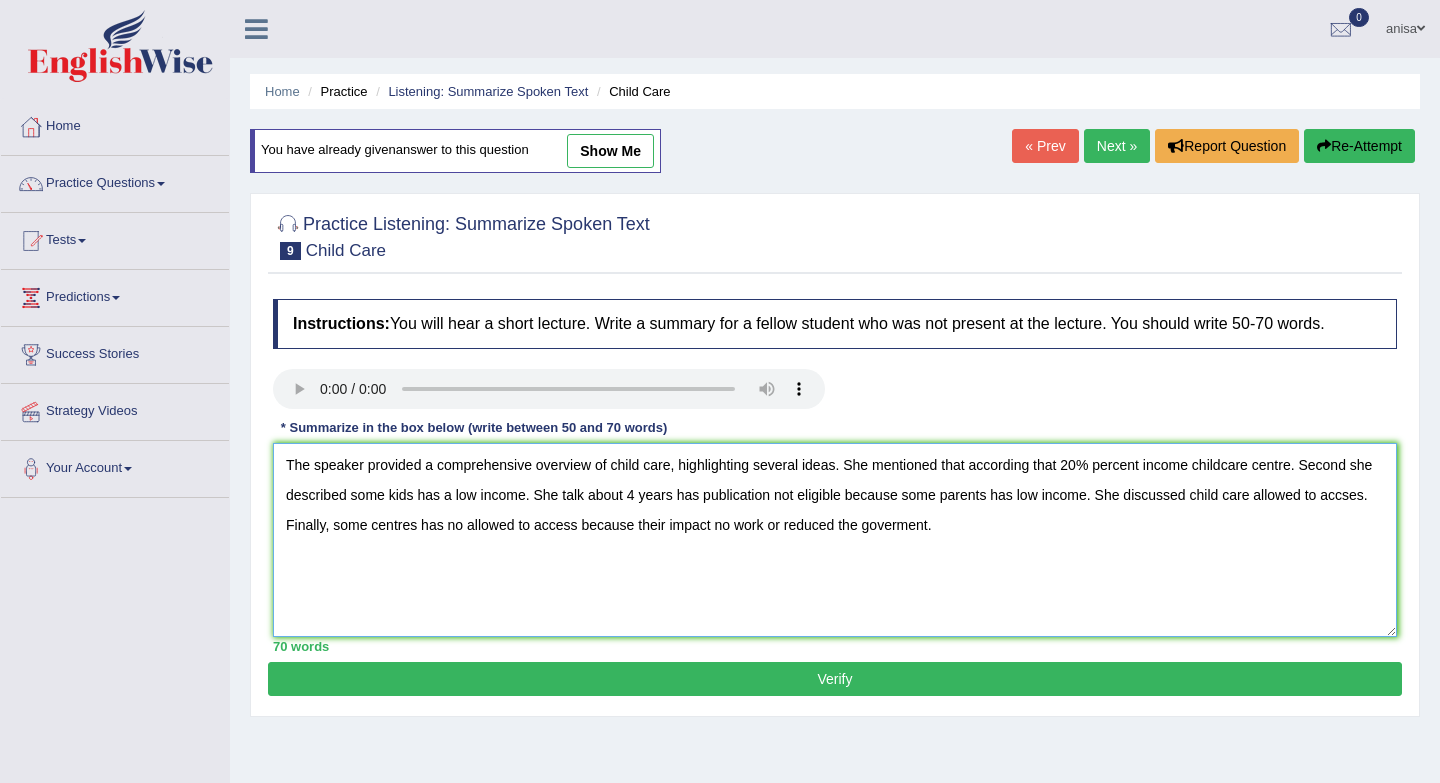 type on "The speaker provided a comprehensive overview of child care, highlighting several ideas. She mentioned that according that 20% percent income childcare centre. Second she  described some kids has a low income. She talk about 4 years has publication not eligible because some parents has low income. She discussed child care allowed to accses. Finally, some centres has no allowed to access because their impact no work or reduced the goverment." 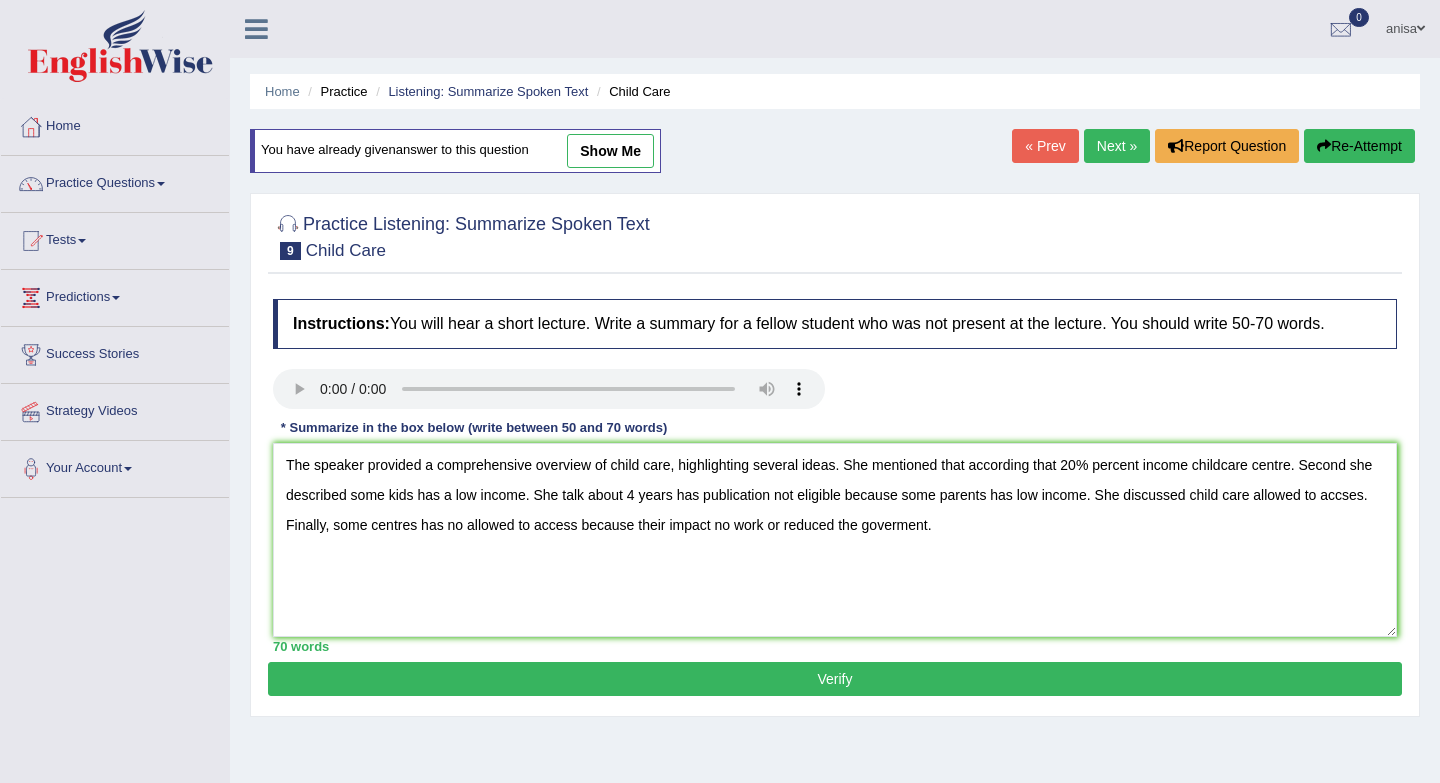 click on "Verify" at bounding box center (835, 679) 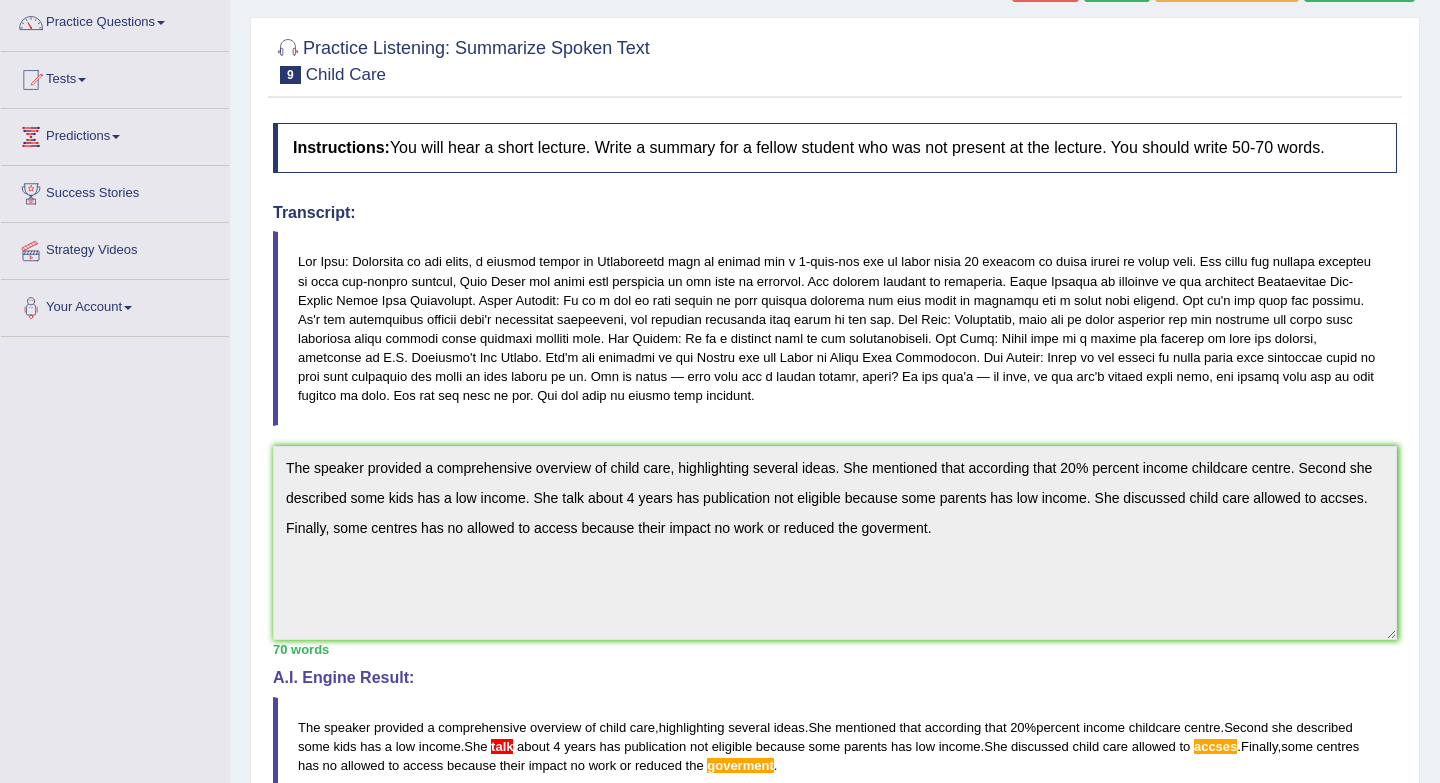 scroll, scrollTop: 0, scrollLeft: 0, axis: both 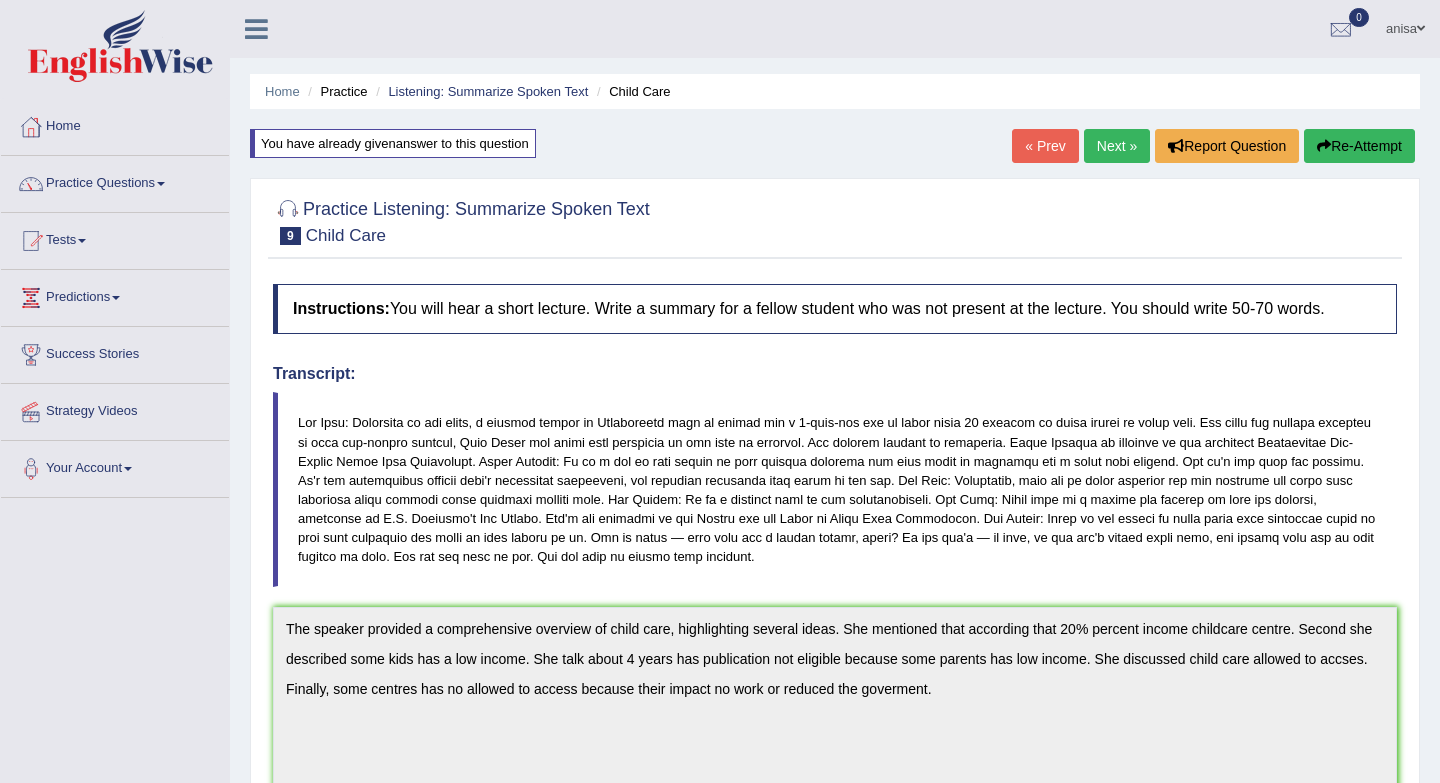 click on "Re-Attempt" at bounding box center [1359, 146] 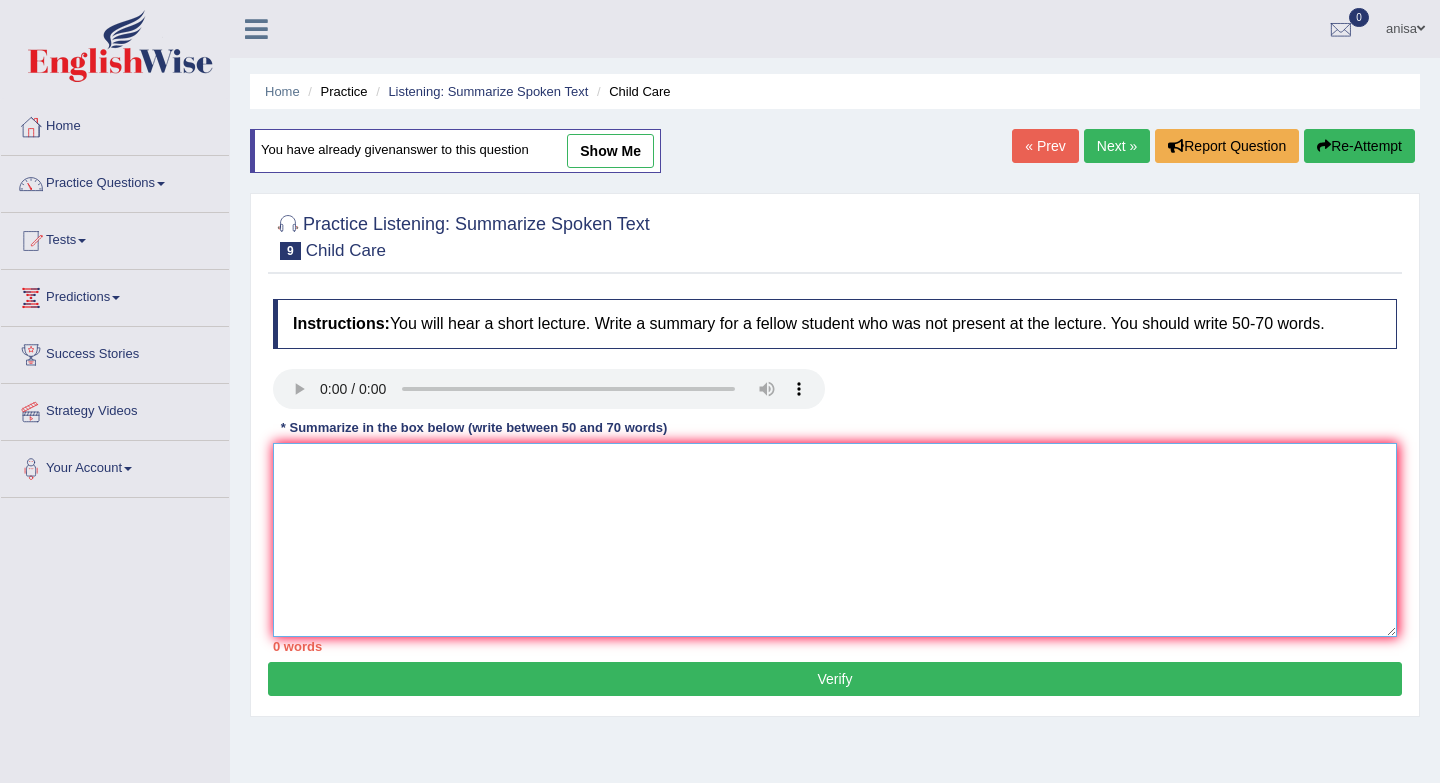scroll, scrollTop: 0, scrollLeft: 0, axis: both 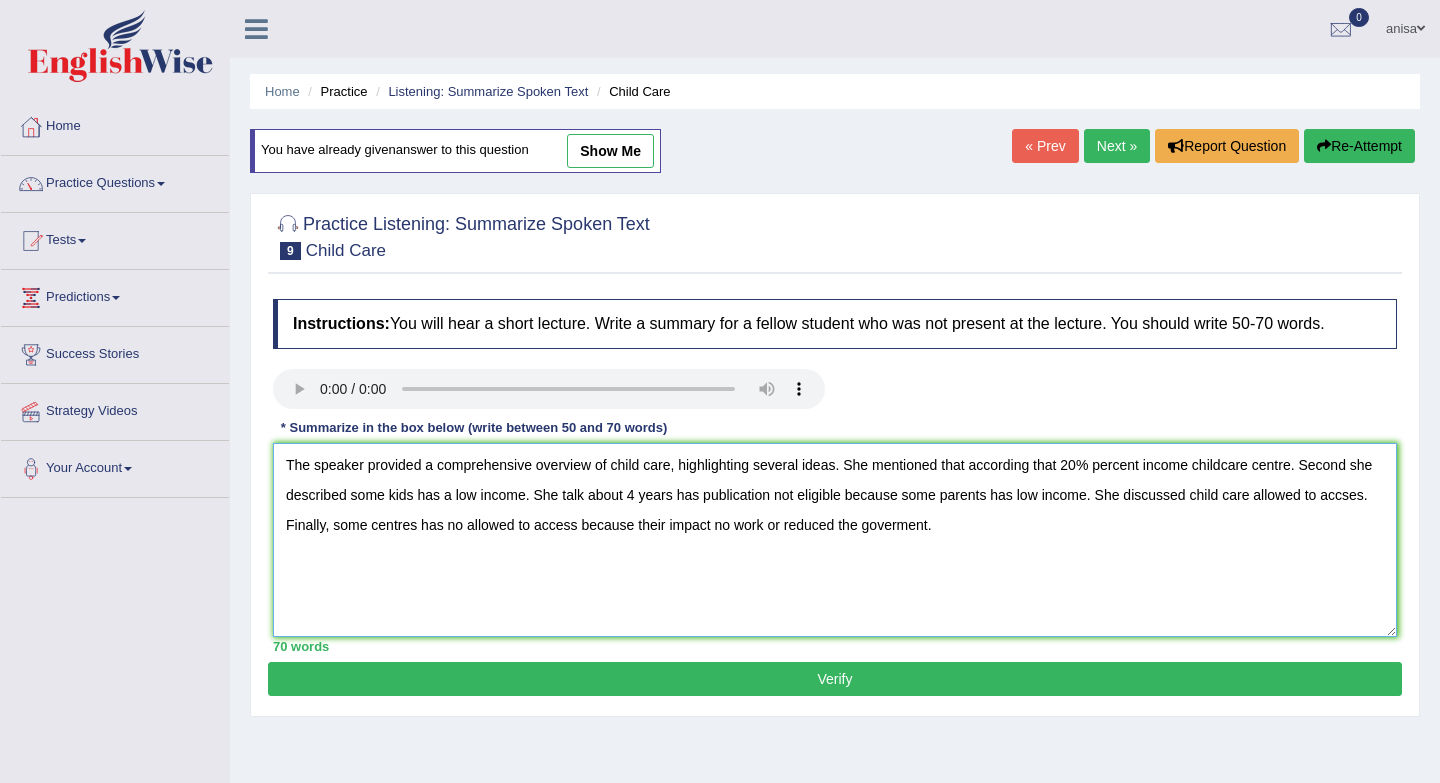 click on "The speaker provided a comprehensive overview of child care, highlighting several ideas. She mentioned that according that 20% percent income childcare centre. Second she  described some kids has a low income. She talk about 4 years has publication not eligible because some parents has low income. She discussed child care allowed to accses. Finally, some centres has no allowed to access because their impact no work or reduced the goverment." at bounding box center [835, 540] 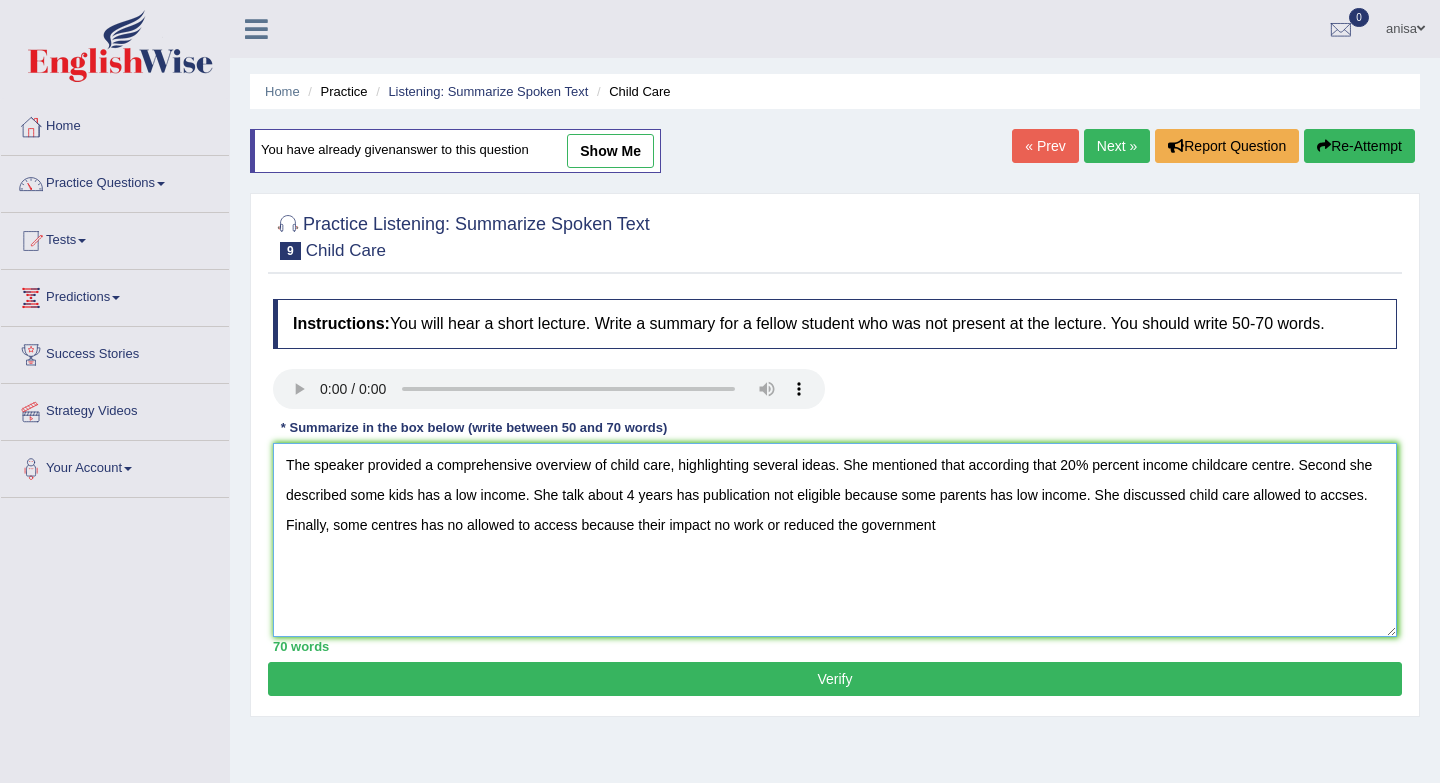 click on "The speaker provided a comprehensive overview of child care, highlighting several ideas. She mentioned that according that 20% percent income childcare centre. Second she  described some kids has a low income. She talk about 4 years has publication not eligible because some parents has low income. She discussed child care allowed to accses. Finally, some centres has no allowed to access because their impact no work or reduced the government" at bounding box center (835, 540) 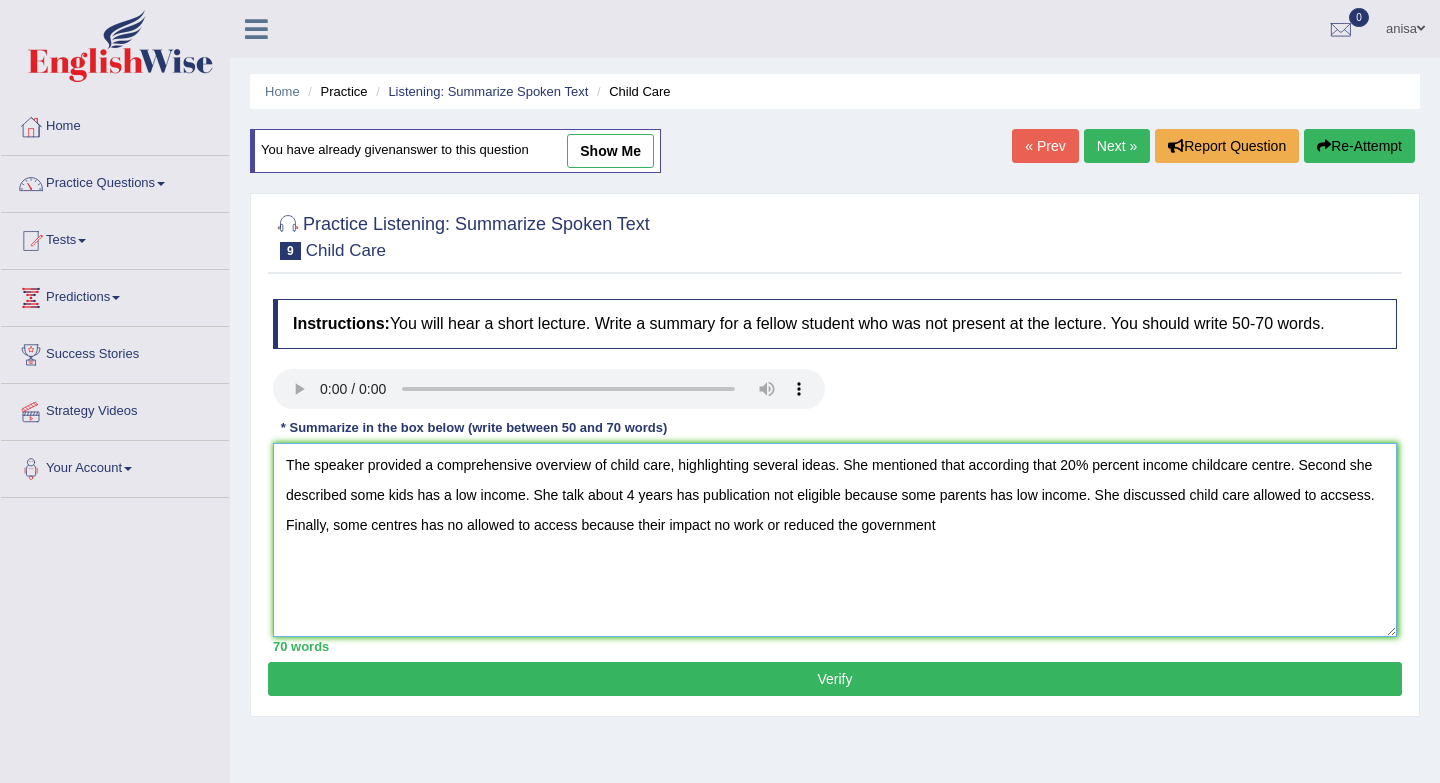 click on "The speaker provided a comprehensive overview of child care, highlighting several ideas. She mentioned that according that 20% percent income childcare centre. Second she  described some kids has a low income. She talk about 4 years has publication not eligible because some parents has low income. She discussed child care allowed to accsess. Finally, some centres has no allowed to access because their impact no work or reduced the government" at bounding box center [835, 540] 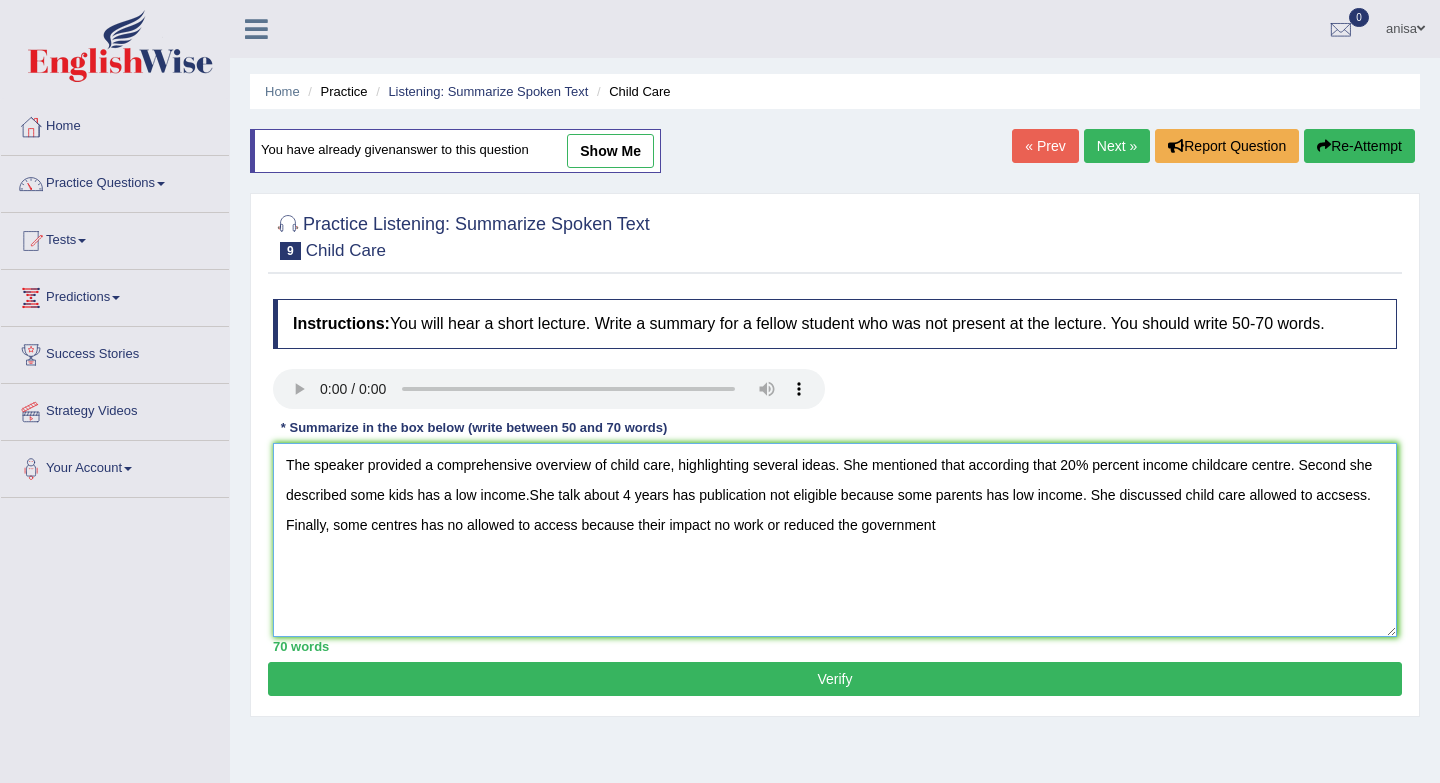click on "The speaker provided a comprehensive overview of child care, highlighting several ideas. She mentioned that according that 20% percent income childcare centre. Second she  described some kids has a low income.She talk about 4 years has publication not eligible because some parents has low income. She discussed child care allowed to accsess. Finally, some centres has no allowed to access because their impact no work or reduced the government" at bounding box center [835, 540] 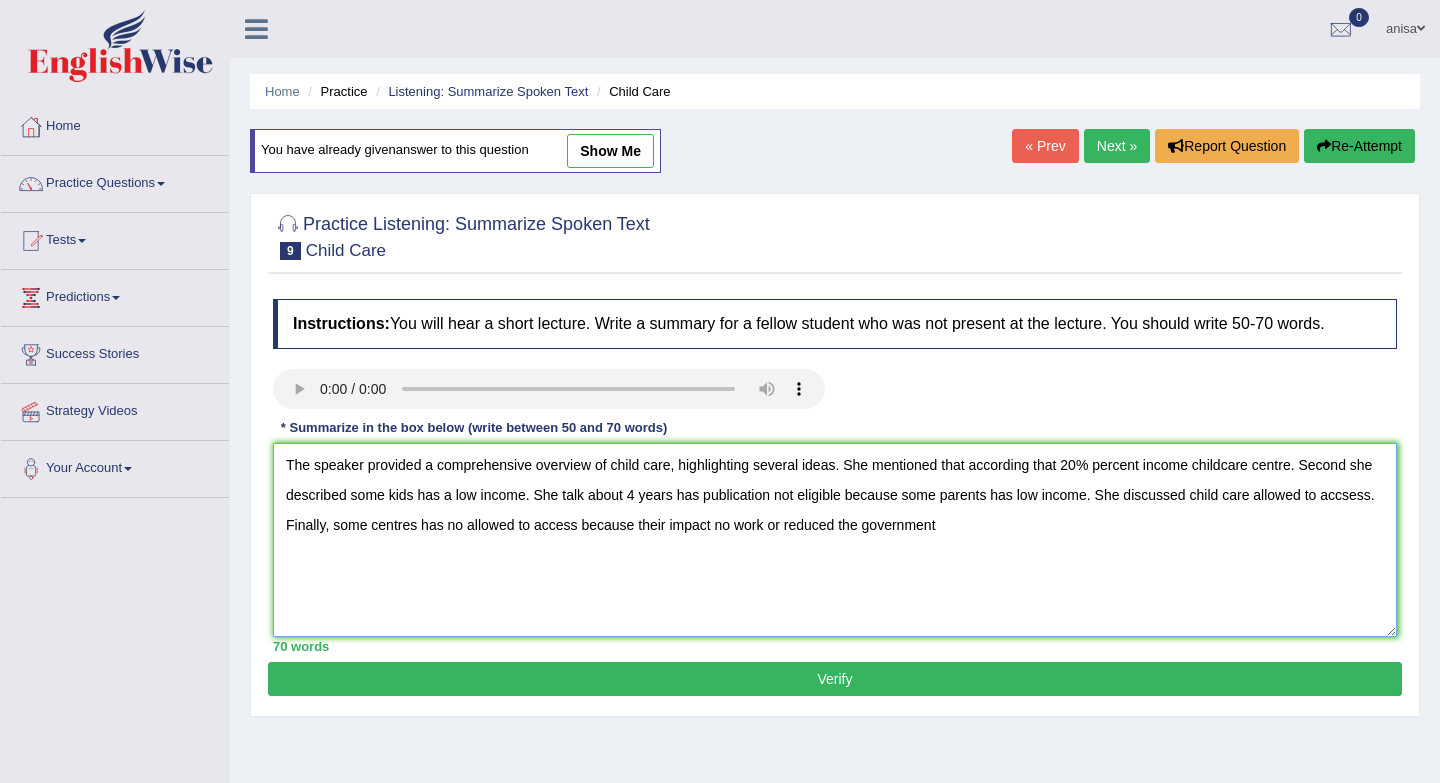 click on "The speaker provided a comprehensive overview of child care, highlighting several ideas. She mentioned that according that 20% percent income childcare centre. Second she  described some kids has a low income. She talk about 4 years has publication not eligible because some parents has low income. She discussed child care allowed to accsess. Finally, some centres has no allowed to access because their impact no work or reduced the government" at bounding box center (835, 540) 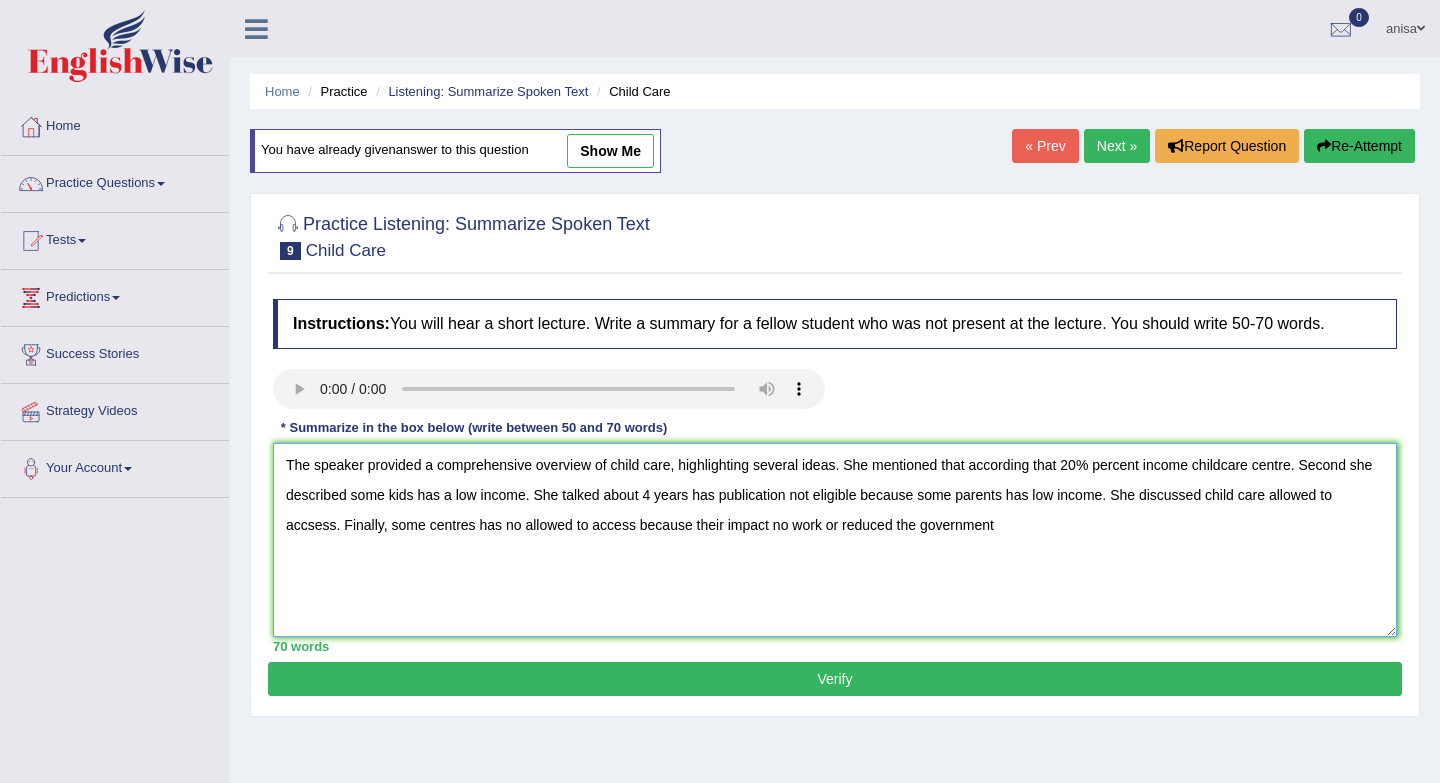 type on "The speaker provided a comprehensive overview of child care, highlighting several ideas. She mentioned that according that 20% percent income childcare centre. Second she  described some kids has a low income. She talked about 4 years has publication not eligible because some parents has low income. She discussed child care allowed to accsess. Finally, some centres has no allowed to access because their impact no work or reduced the government" 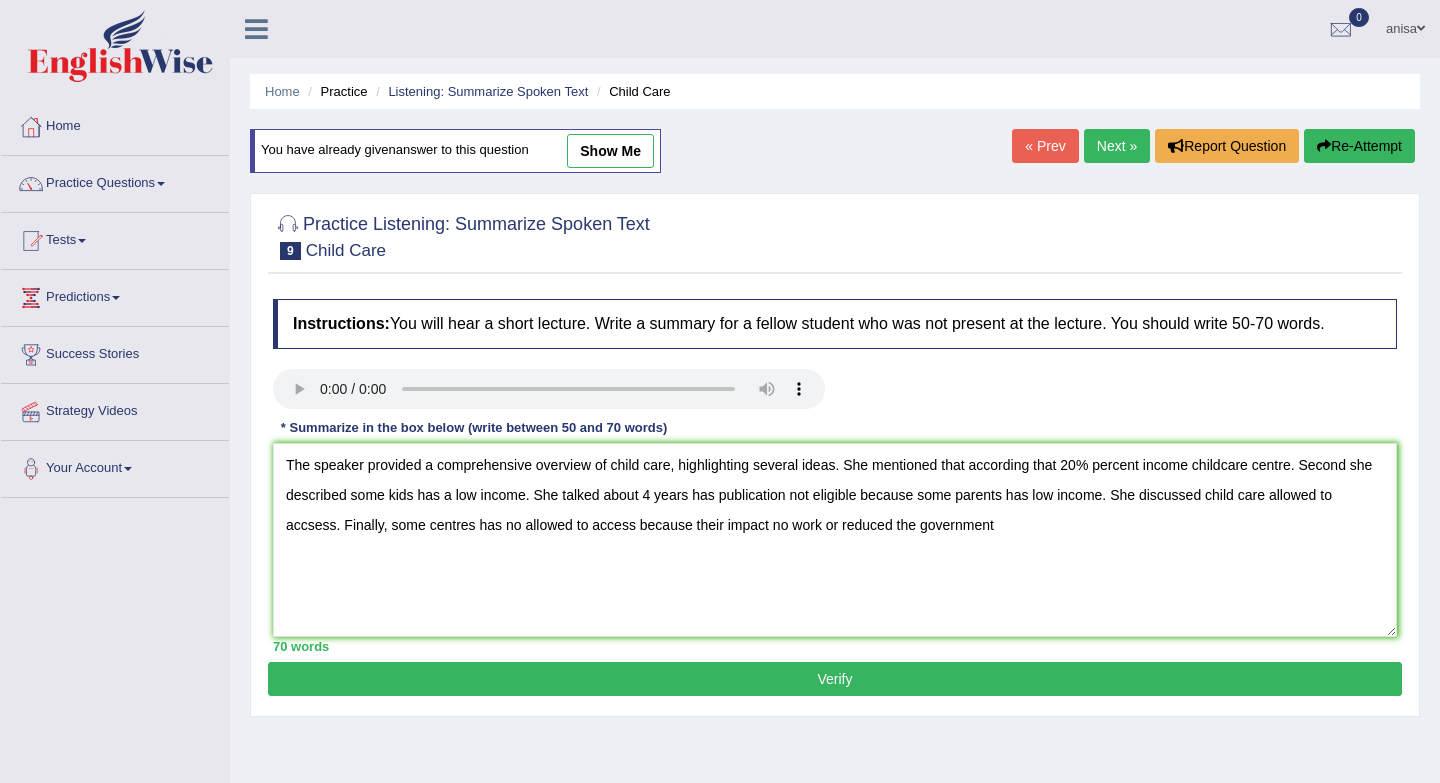 click on "Verify" at bounding box center [835, 679] 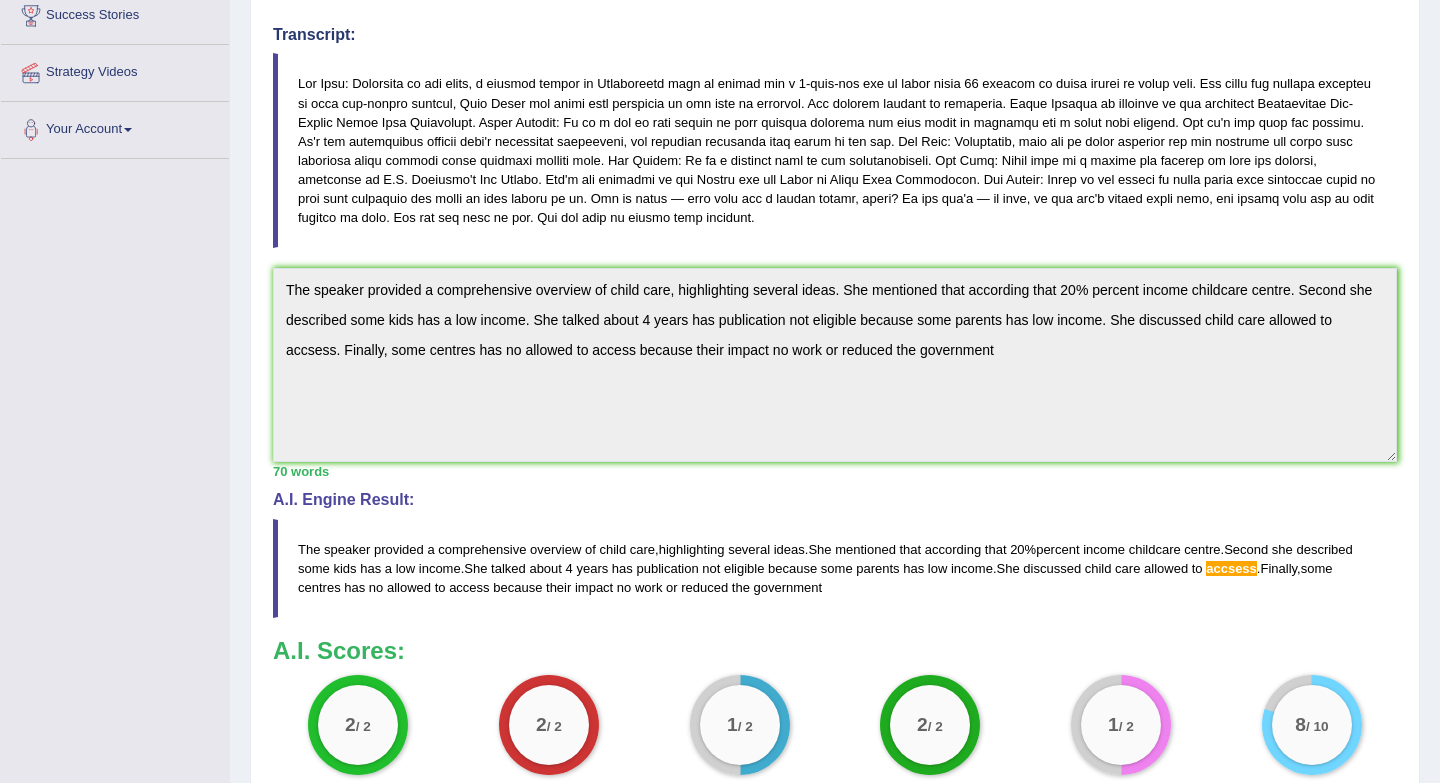 scroll, scrollTop: 342, scrollLeft: 0, axis: vertical 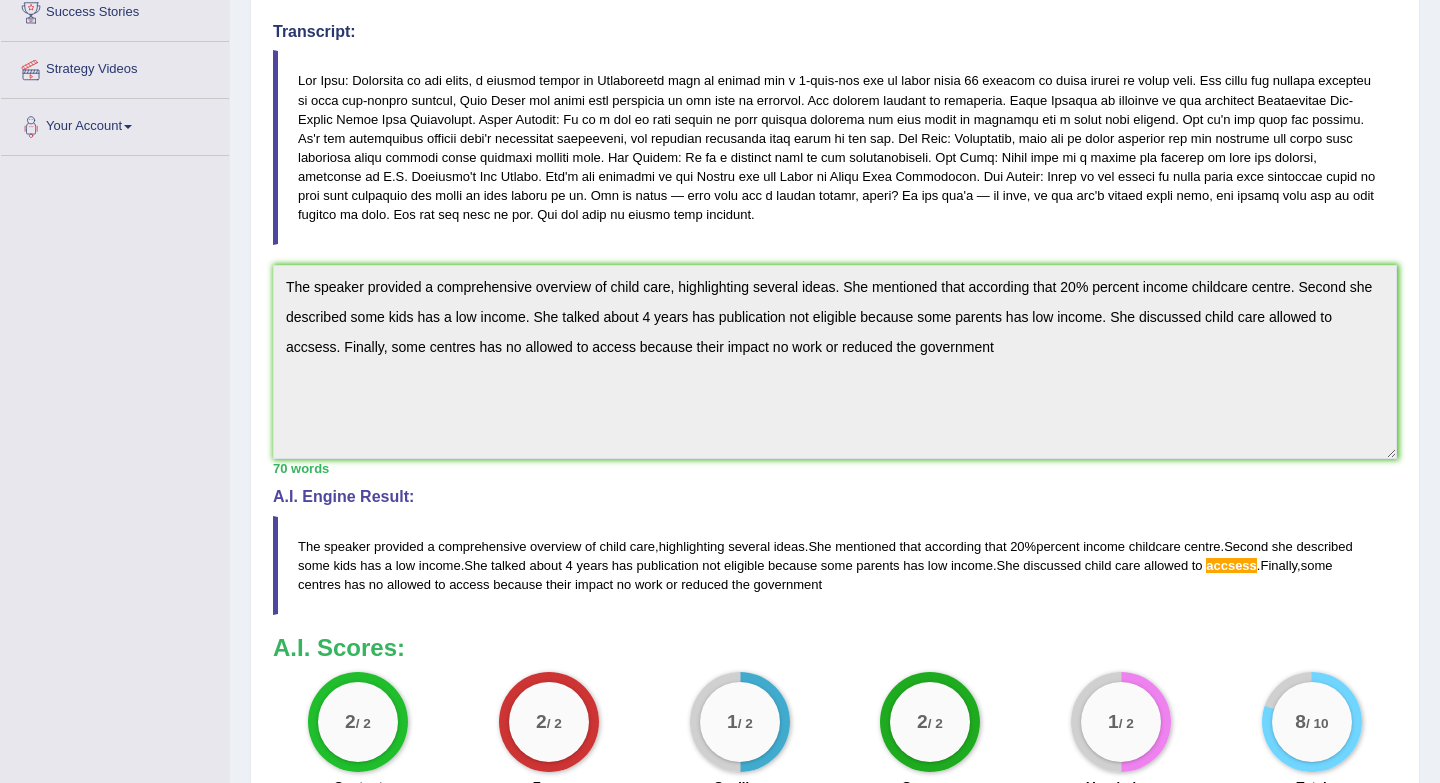 click on "Instructions:  You will hear a short lecture. Write a summary for a fellow student who was not present at the lecture. You should write 50-70 words.
Transcript: Recorded Answer: * Summarize in the box below (write between 50 and 70 words) The speaker provided a comprehensive overview of child care, highlighting several ideas. She mentioned that according that 20% percent income childcare centre. Second she  described some kids has a low income. She talked about 4 years has publication not eligible because some parents has low income. She discussed child care allowed to accsess. Finally, some centres has no allowed to access because their impact no work or reduced the government 70 words Written Keywords: — A.I. Engine Result: The   speaker   provided   a   comprehensive   overview   of   child   care ,  highlighting   several   ideas .  She   mentioned   that   according   that   20 %  percent   income   childcare   centre .  Second   she     described   some   kids   has   a   low   income ." at bounding box center [835, 369] 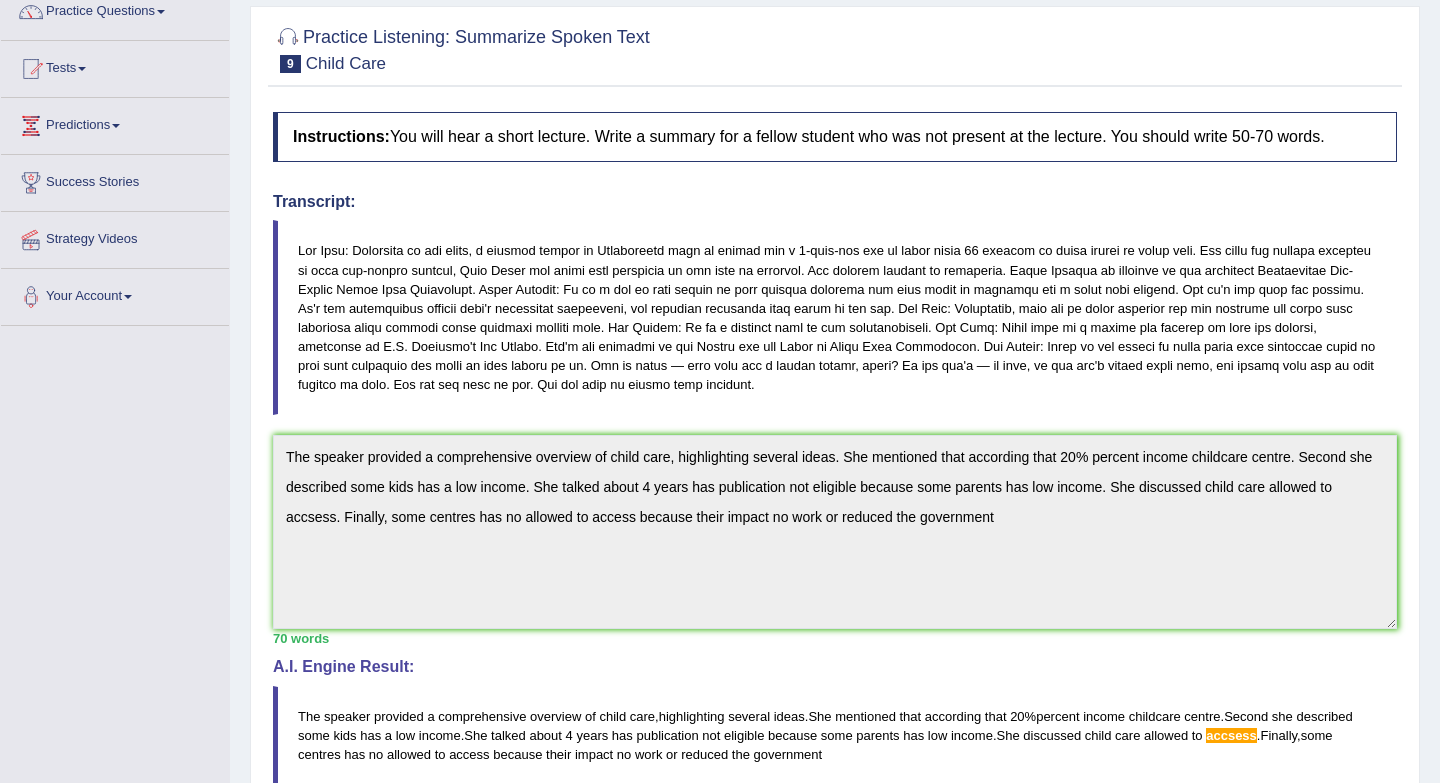 scroll, scrollTop: 0, scrollLeft: 0, axis: both 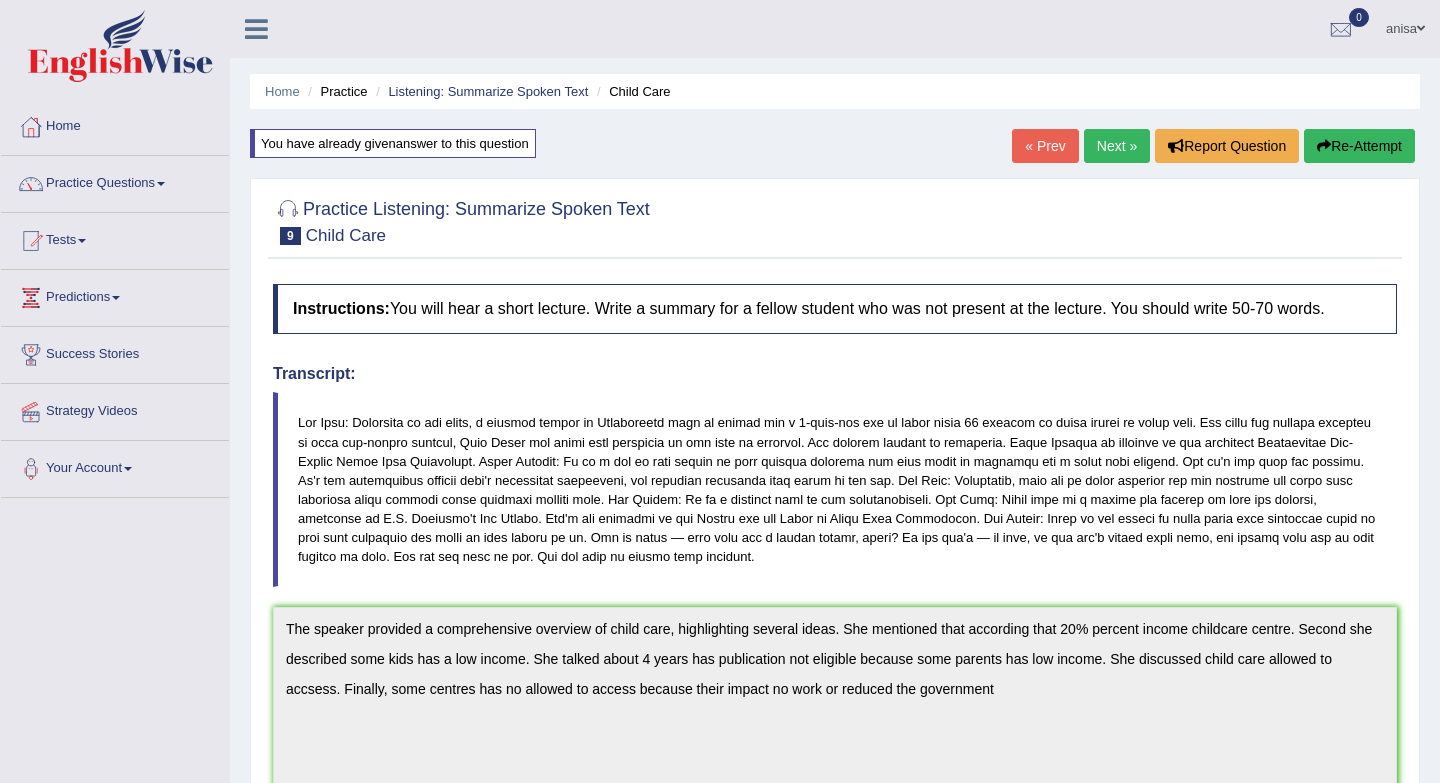 click on "Re-Attempt" at bounding box center (1359, 146) 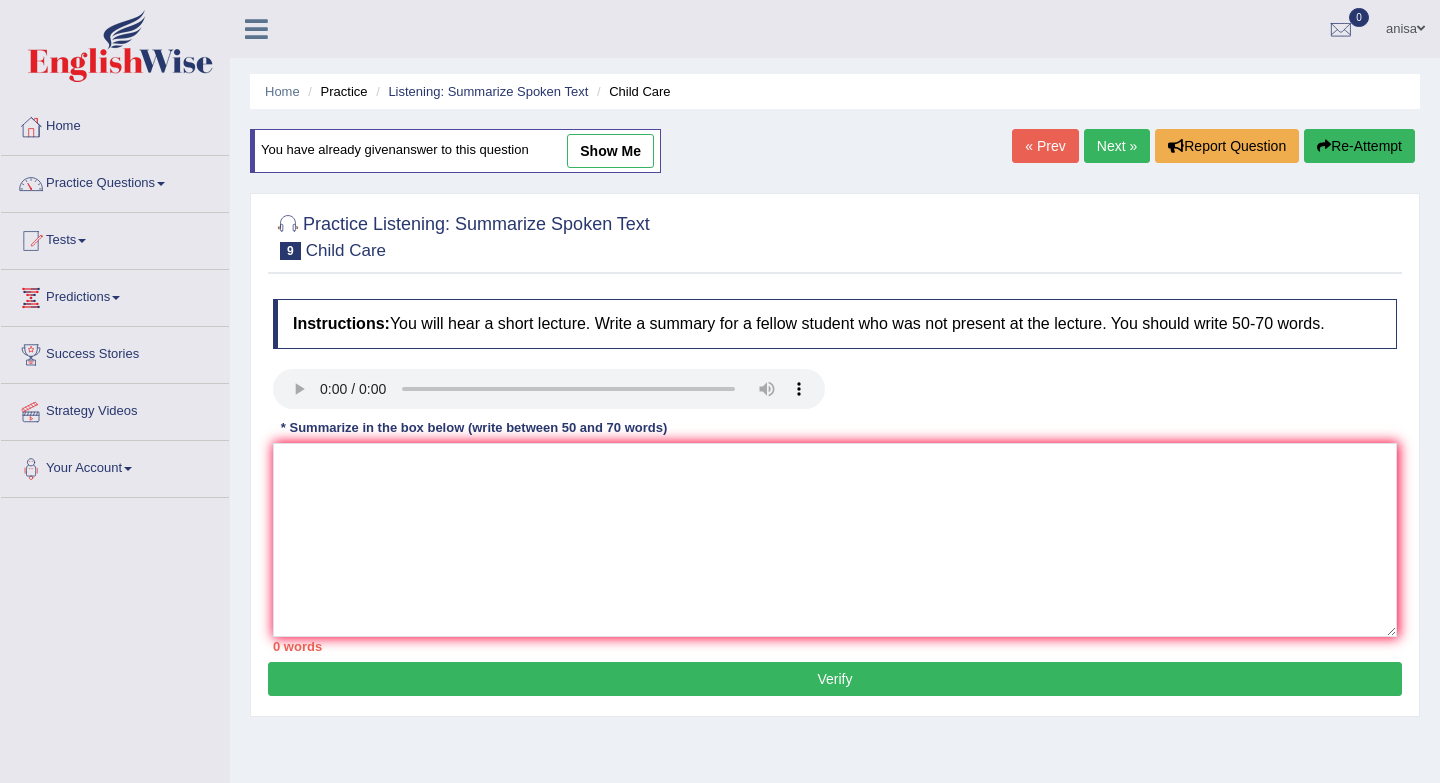 scroll, scrollTop: 0, scrollLeft: 0, axis: both 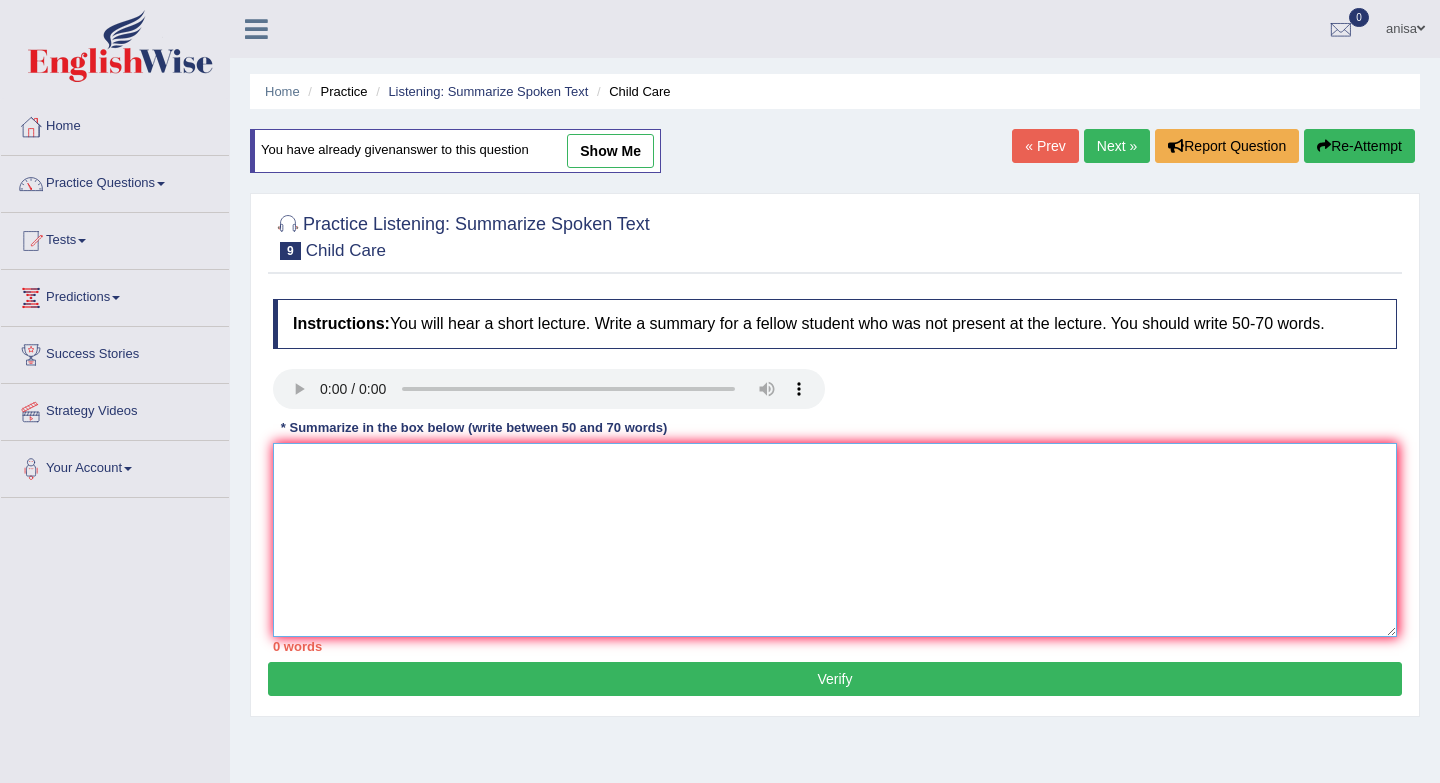 paste on "The speaker provided a comprehensive overview of child care, highlighting several ideas. She mentioned that according that 20% percent income childcare centre. Second she  described some kids has a low income. She talked about 4 years has publication not eligible because some parents has low income. She discussed child care allowed to accsess. Finally, some centres has no allowed to access because their impact no work or reduced the government" 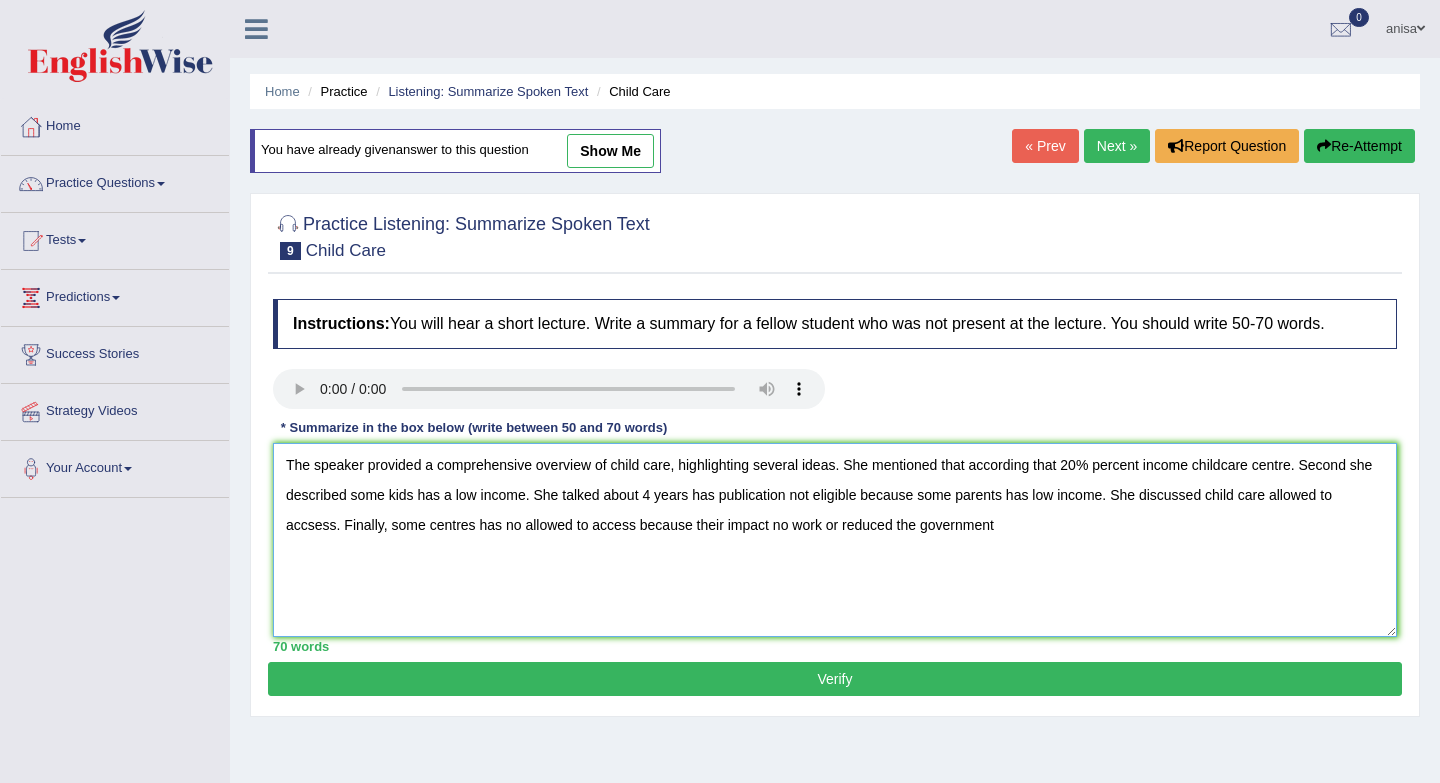 click on "The speaker provided a comprehensive overview of child care, highlighting several ideas. She mentioned that according that 20% percent income childcare centre. Second she  described some kids has a low income. She talked about 4 years has publication not eligible because some parents has low income. She discussed child care allowed to accsess. Finally, some centres has no allowed to access because their impact no work or reduced the government" at bounding box center [835, 540] 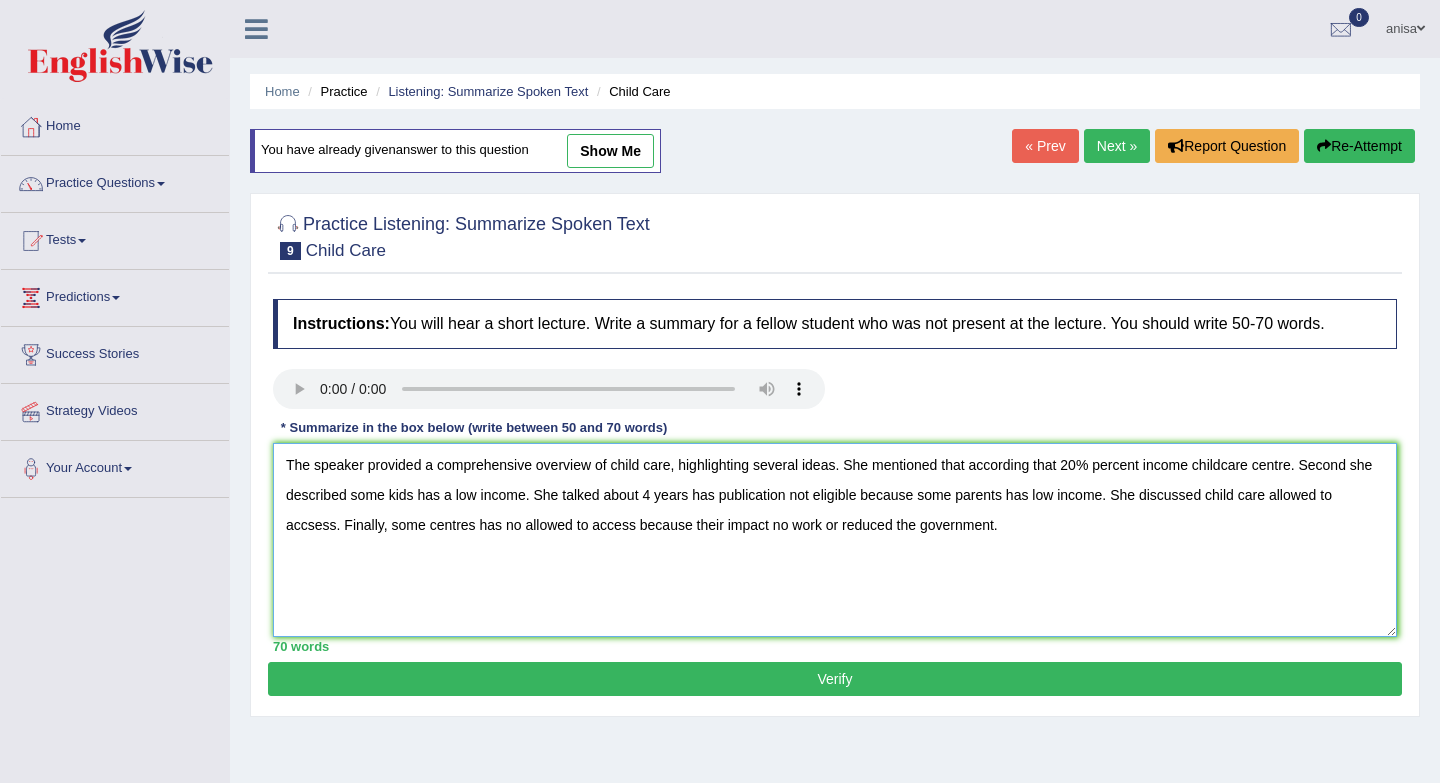type on "The speaker provided a comprehensive overview of child care, highlighting several ideas. She mentioned that according that 20% percent income childcare centre. Second she  described some kids has a low income. She talked about 4 years has publication not eligible because some parents has low income. She discussed child care allowed to accsess. Finally, some centres has no allowed to access because their impact no work or reduced the government." 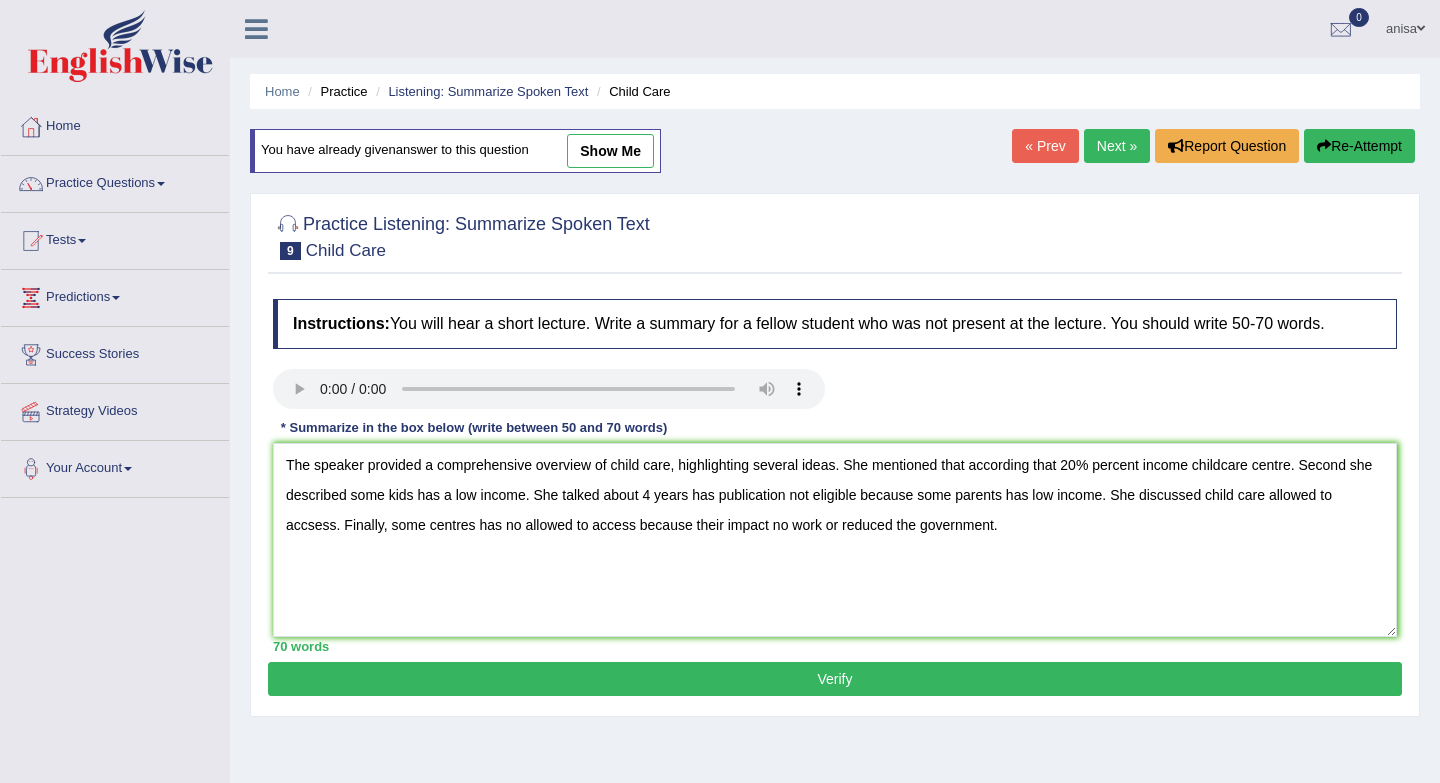 click on "Verify" at bounding box center [835, 679] 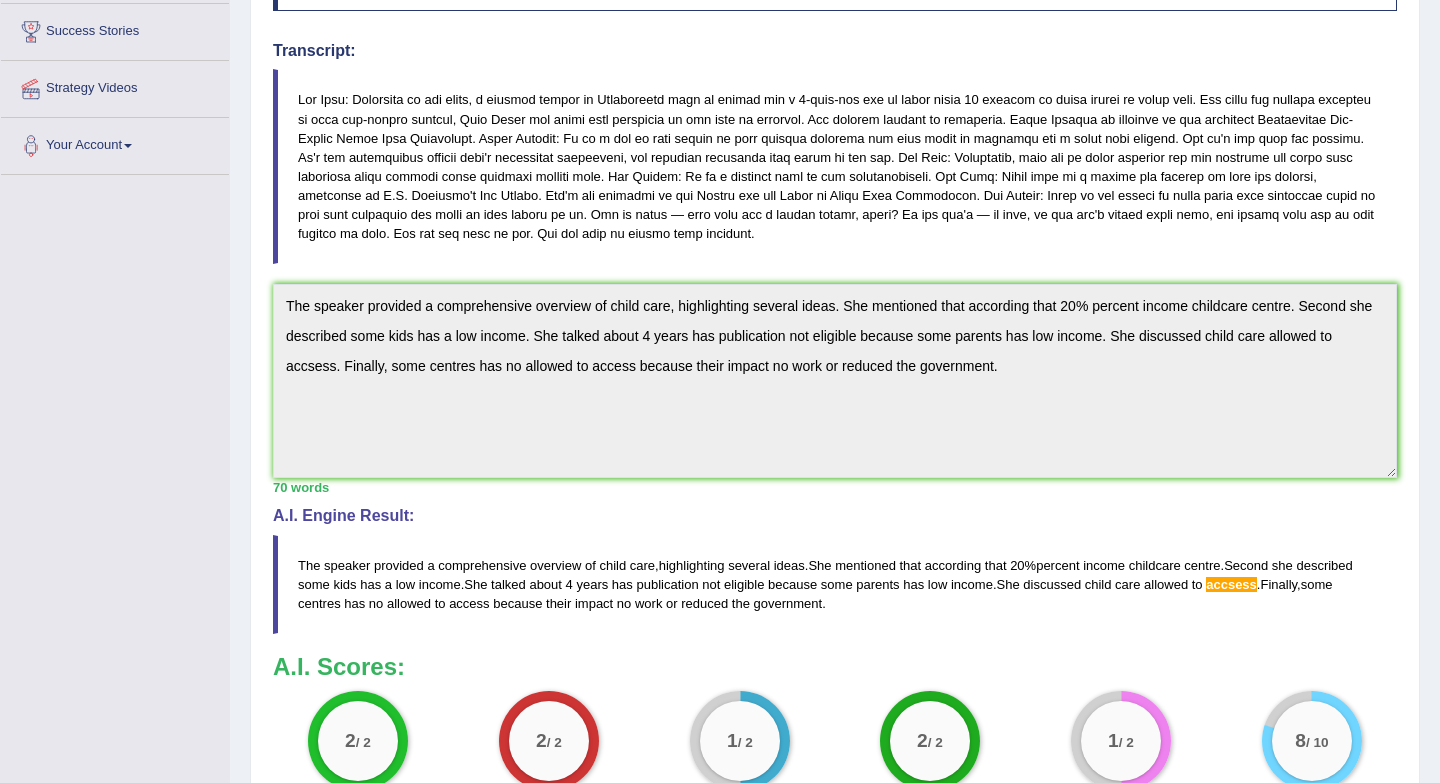 scroll, scrollTop: 0, scrollLeft: 0, axis: both 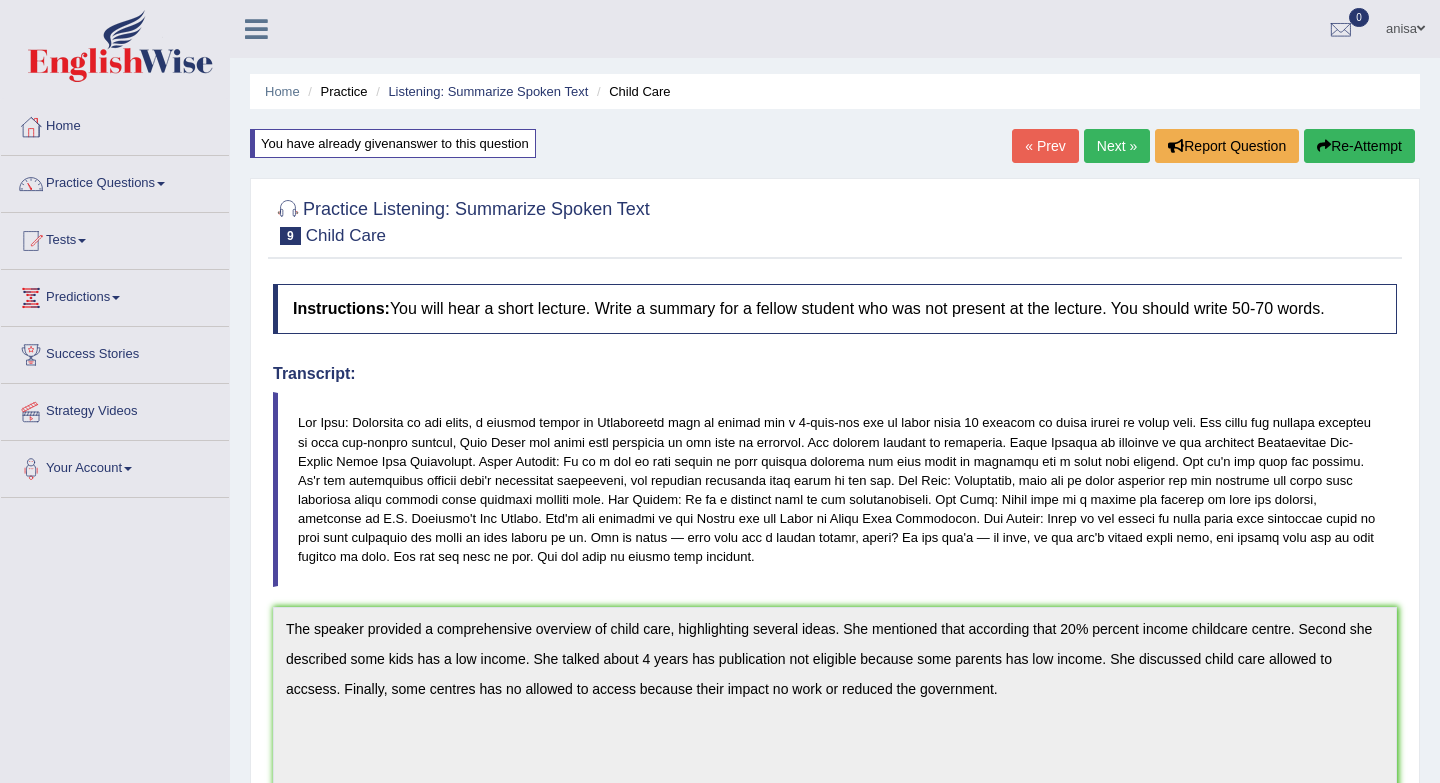 click on "Re-Attempt" at bounding box center (1359, 146) 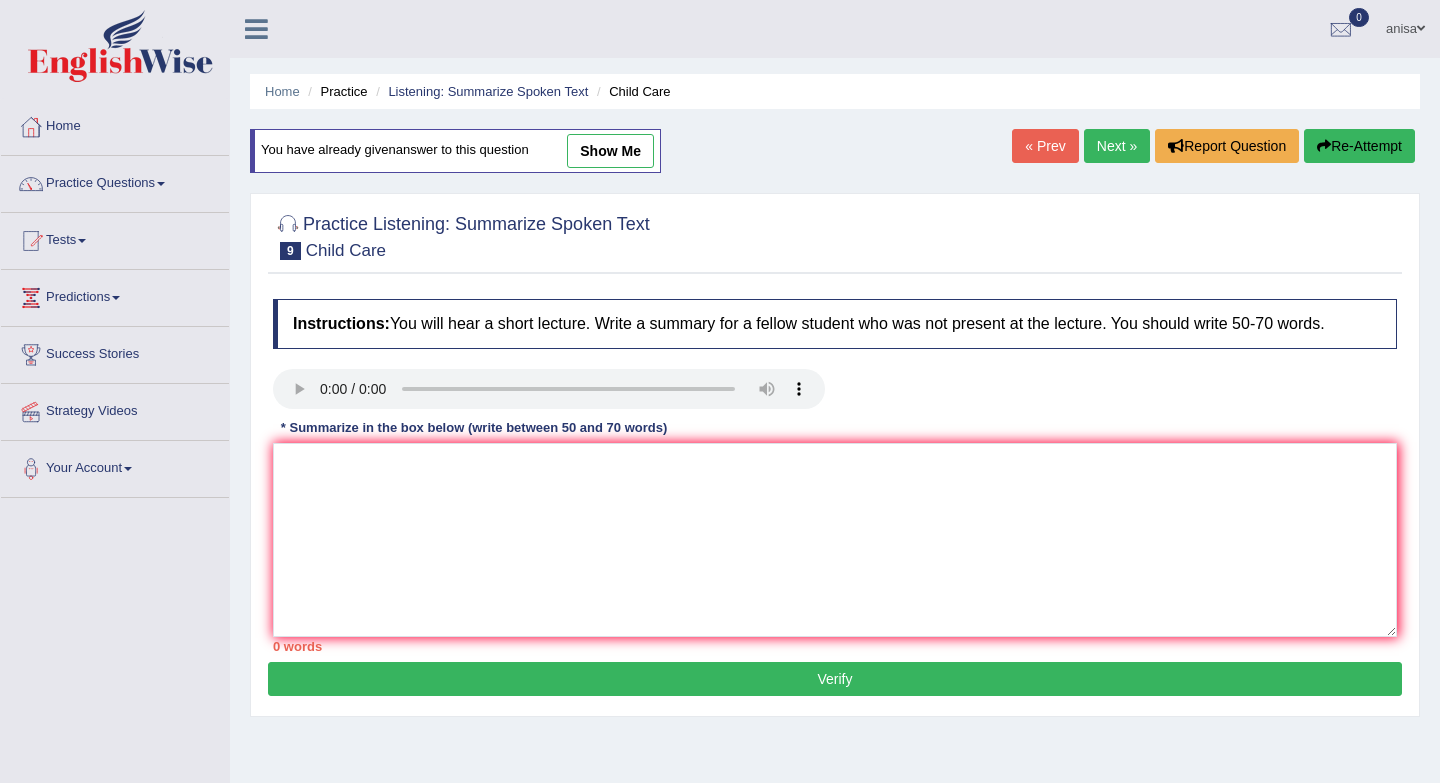 scroll, scrollTop: 0, scrollLeft: 0, axis: both 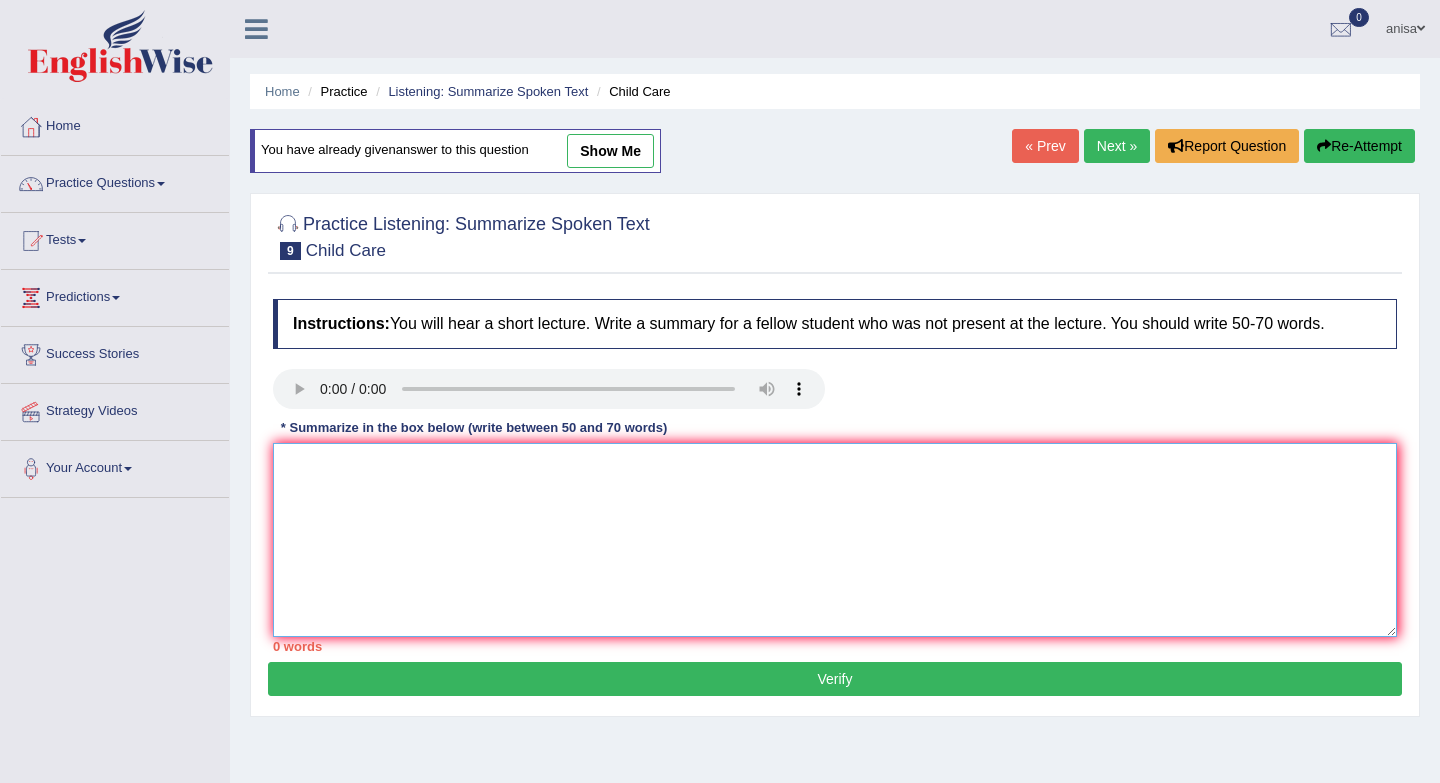 paste on "The speaker provided a comprehensive overview of child care, highlighting several ideas. She mentioned that according that 20% percent income childcare centre. Second she  described some kids has a low income. She talked about 4 years has publication not eligible because some parents has low income. She discussed child care allowed to accsess. Finally, some centres has no allowed to access because their impact no work or reduced the government" 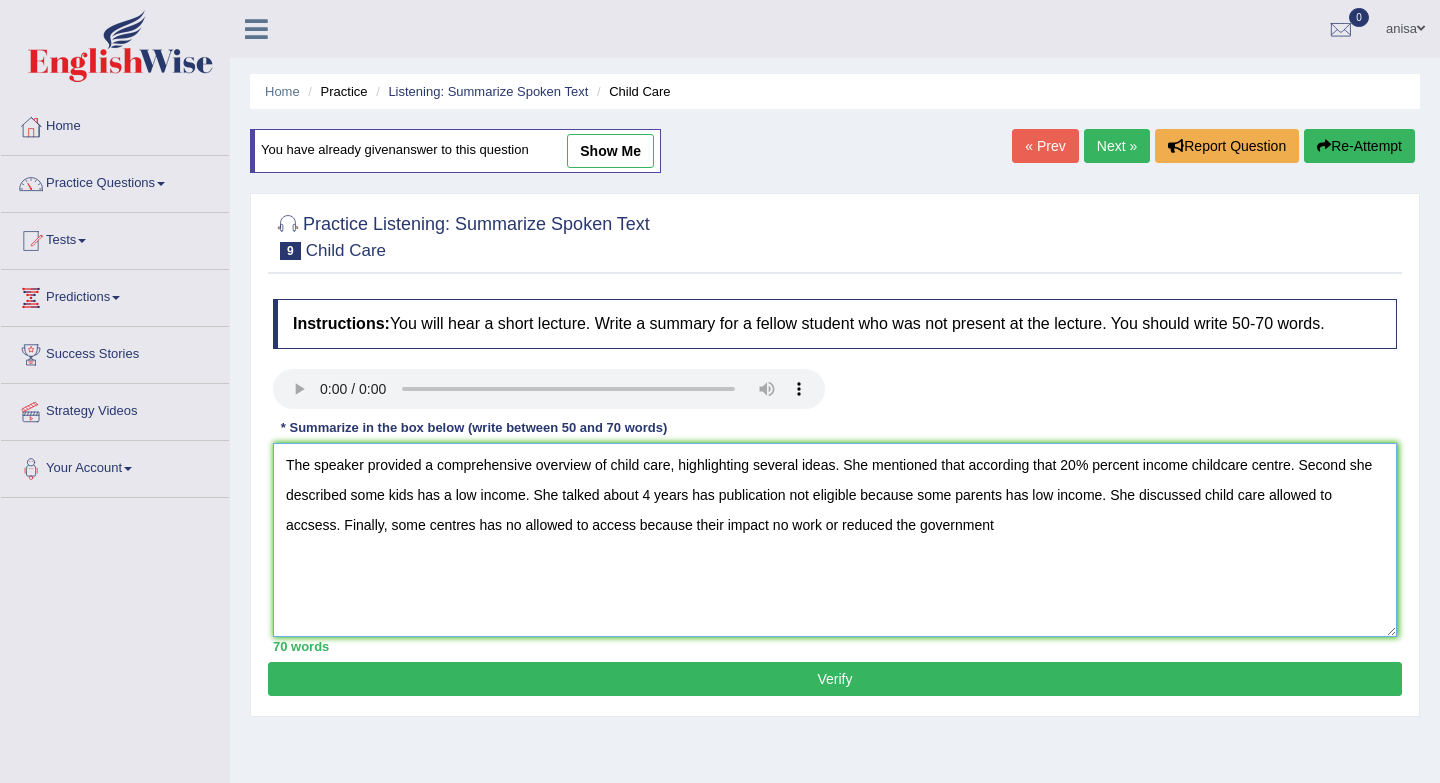 click on "The speaker provided a comprehensive overview of child care, highlighting several ideas. She mentioned that according that 20% percent income childcare centre. Second she  described some kids has a low income. She talked about 4 years has publication not eligible because some parents has low income. She discussed child care allowed to accsess. Finally, some centres has no allowed to access because their impact no work or reduced the government" at bounding box center (835, 540) 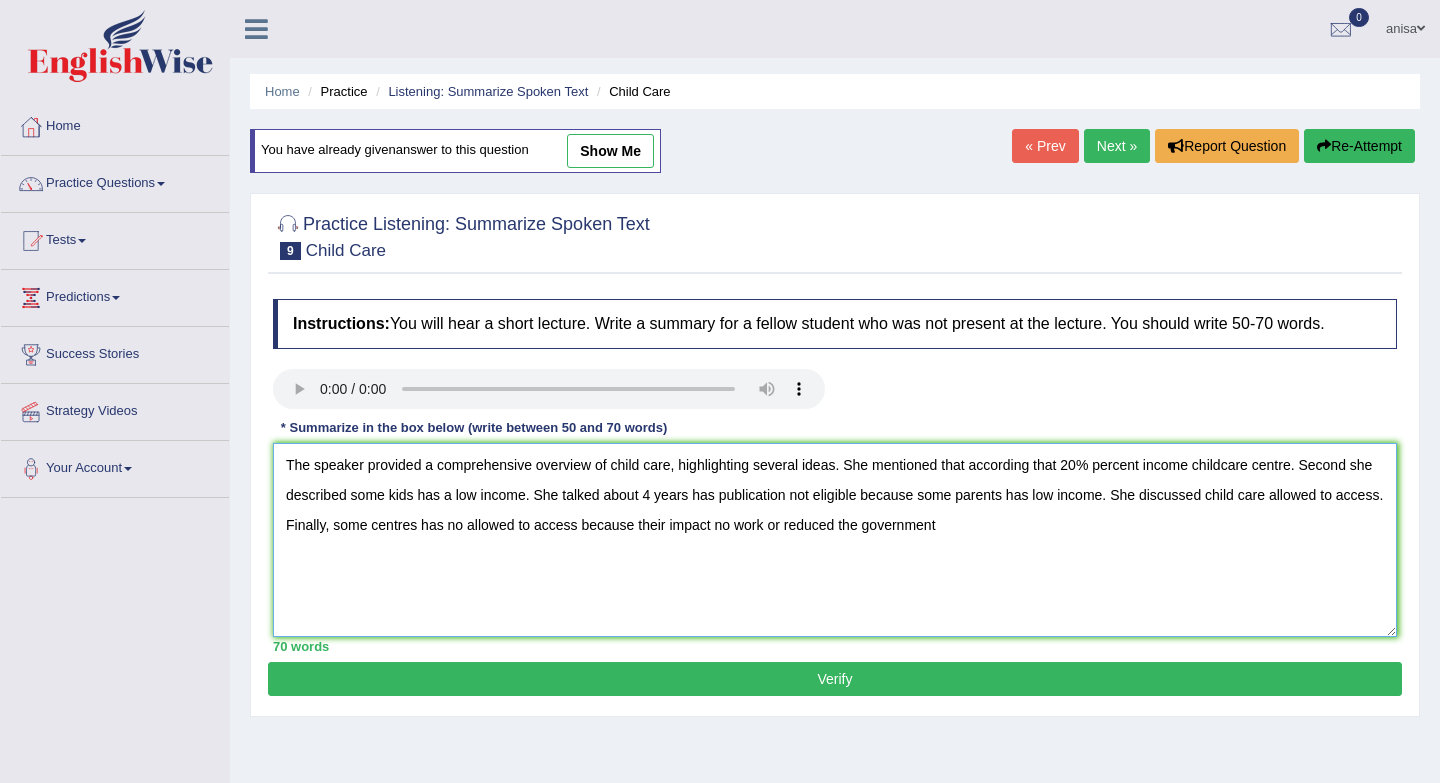 click on "The speaker provided a comprehensive overview of child care, highlighting several ideas. She mentioned that according that 20% percent income childcare centre. Second she  described some kids has a low income. She talked about 4 years has publication not eligible because some parents has low income. She discussed child care allowed to acccess. Finally, some centres has no allowed to access because their impact no work or reduced the government" at bounding box center [835, 540] 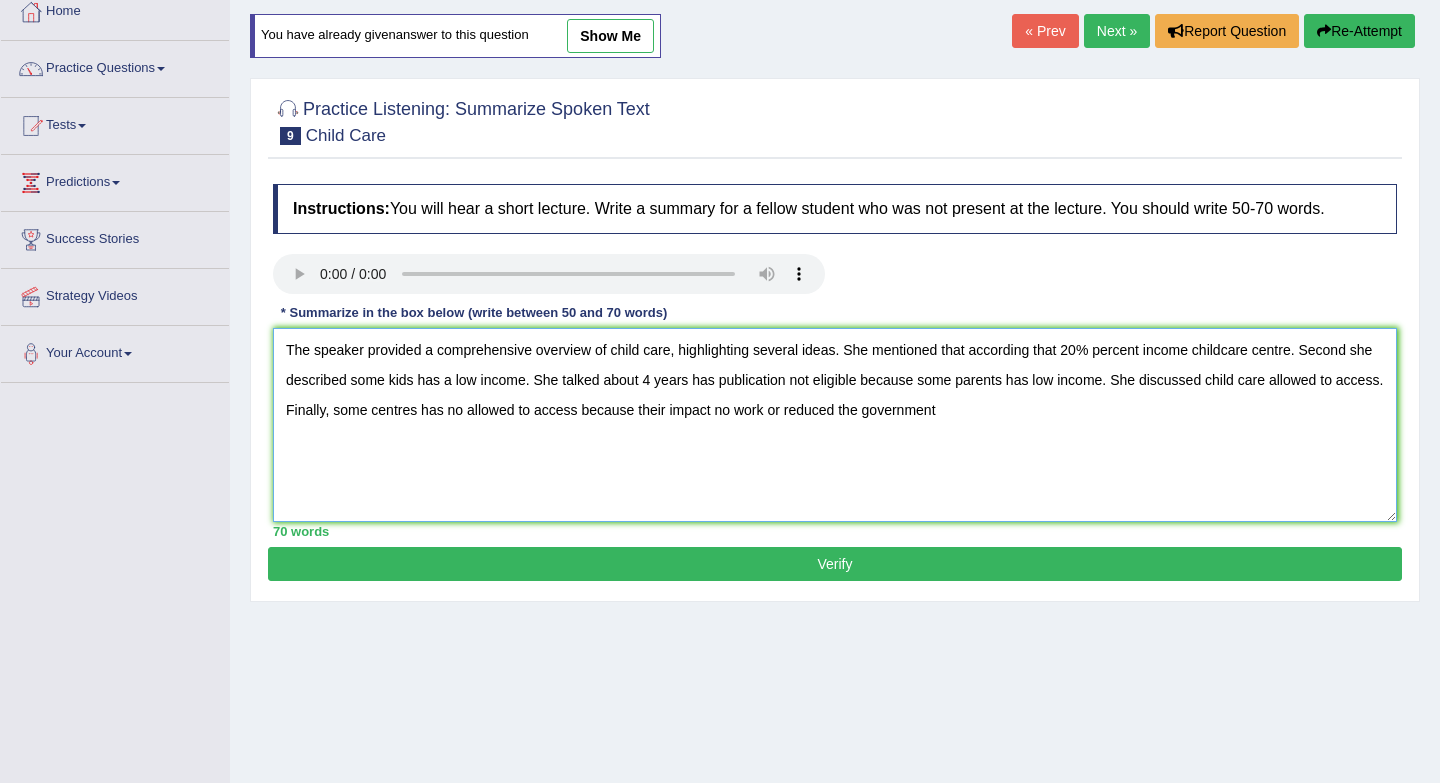 scroll, scrollTop: 120, scrollLeft: 0, axis: vertical 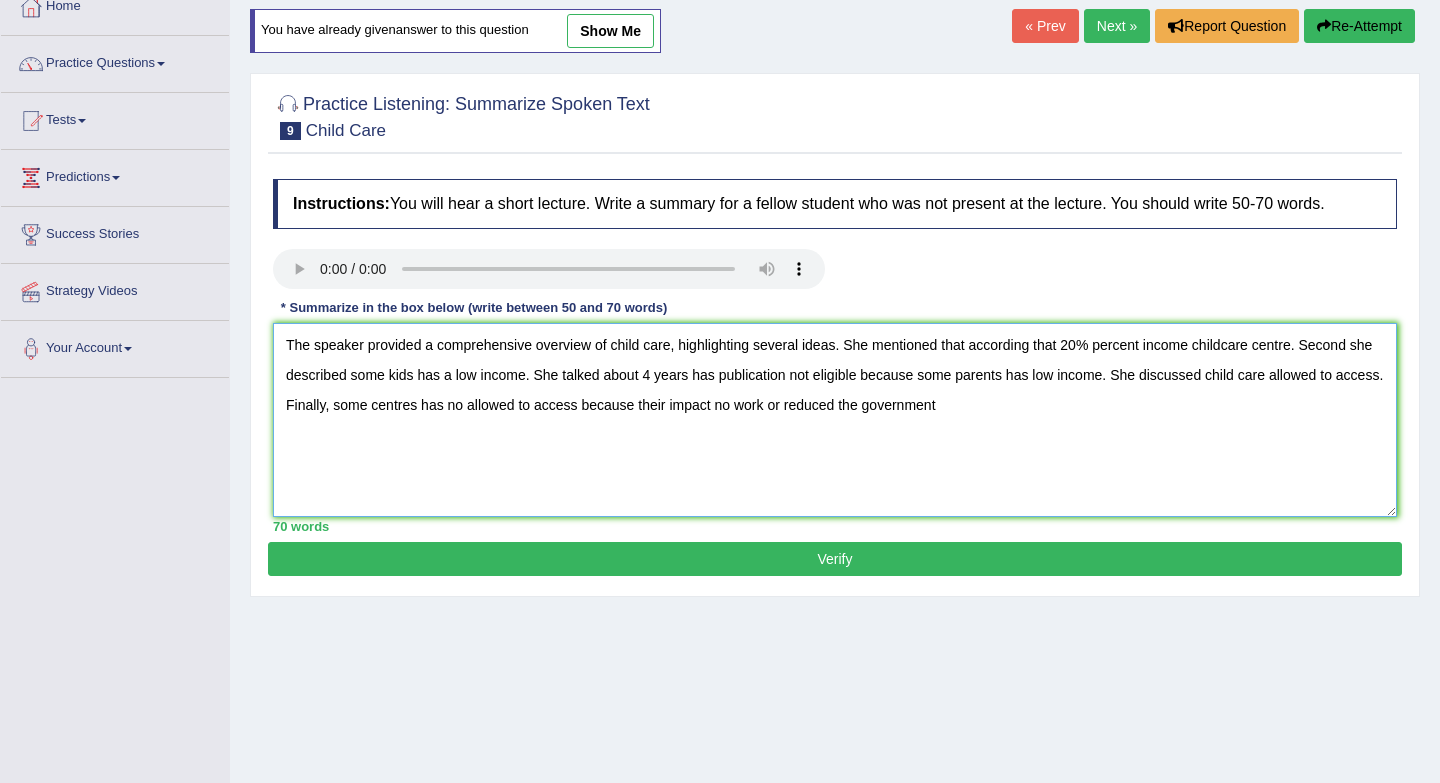 click on "The speaker provided a comprehensive overview of child care, highlighting several ideas. She mentioned that according that 20% percent income childcare centre. Second she  described some kids has a low income. She talked about 4 years has publication not eligible because some parents has low income. She discussed child care allowed to access. Finally, some centres has no allowed to access because their impact no work or reduced the government" at bounding box center [835, 420] 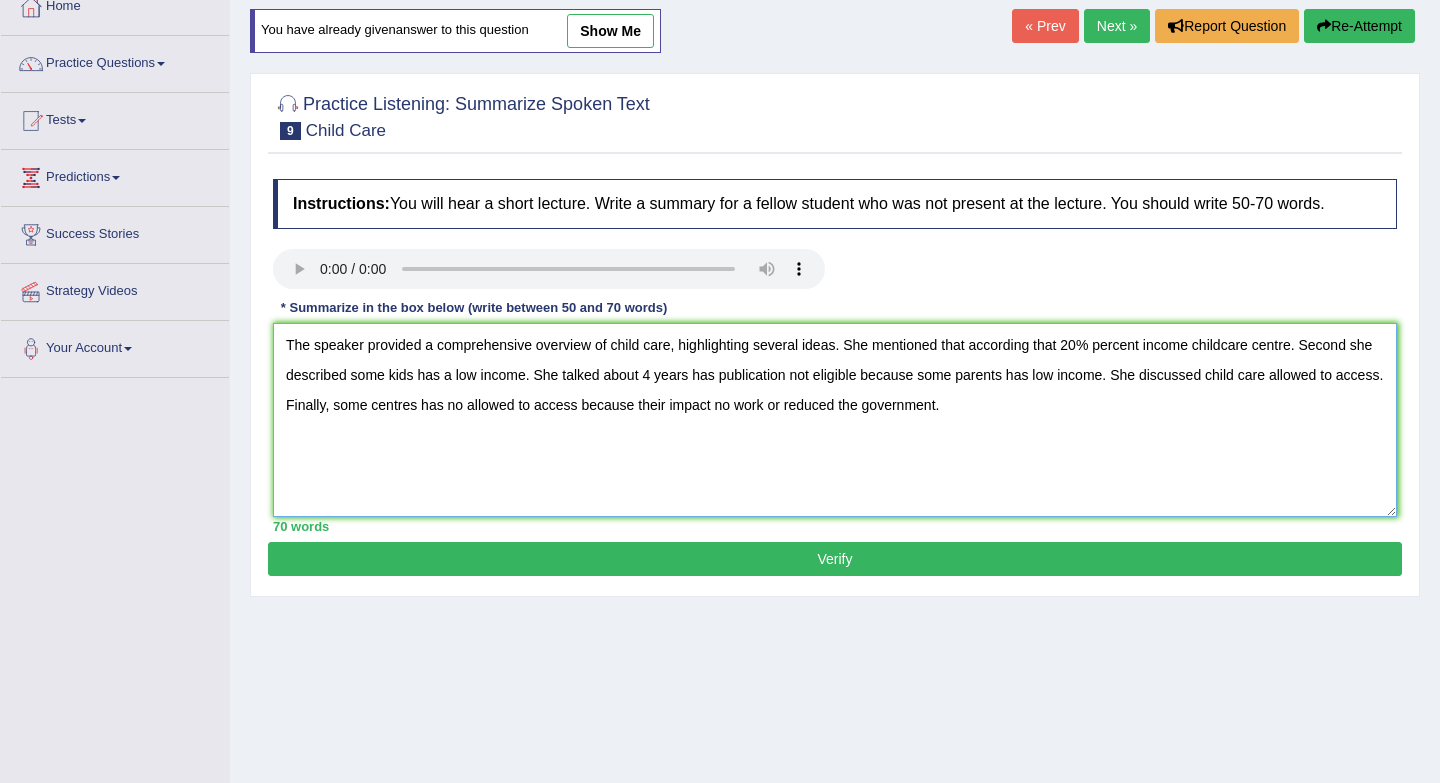 type on "The speaker provided a comprehensive overview of child care, highlighting several ideas. She mentioned that according that 20% percent income childcare centre. Second she  described some kids has a low income. She talked about 4 years has publication not eligible because some parents has low income. She discussed child care allowed to access. Finally, some centres has no allowed to access because their impact no work or reduced the government." 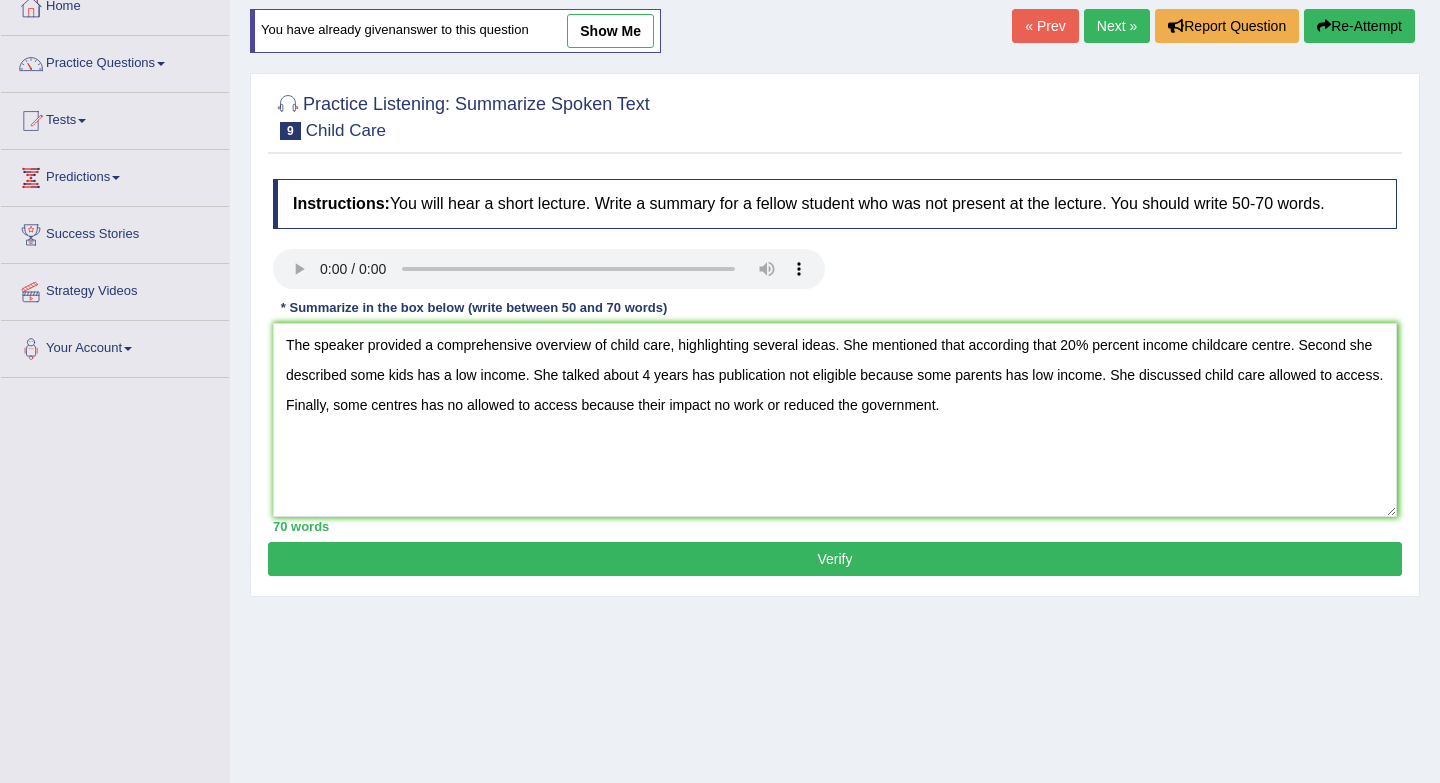 click on "Verify" at bounding box center (835, 559) 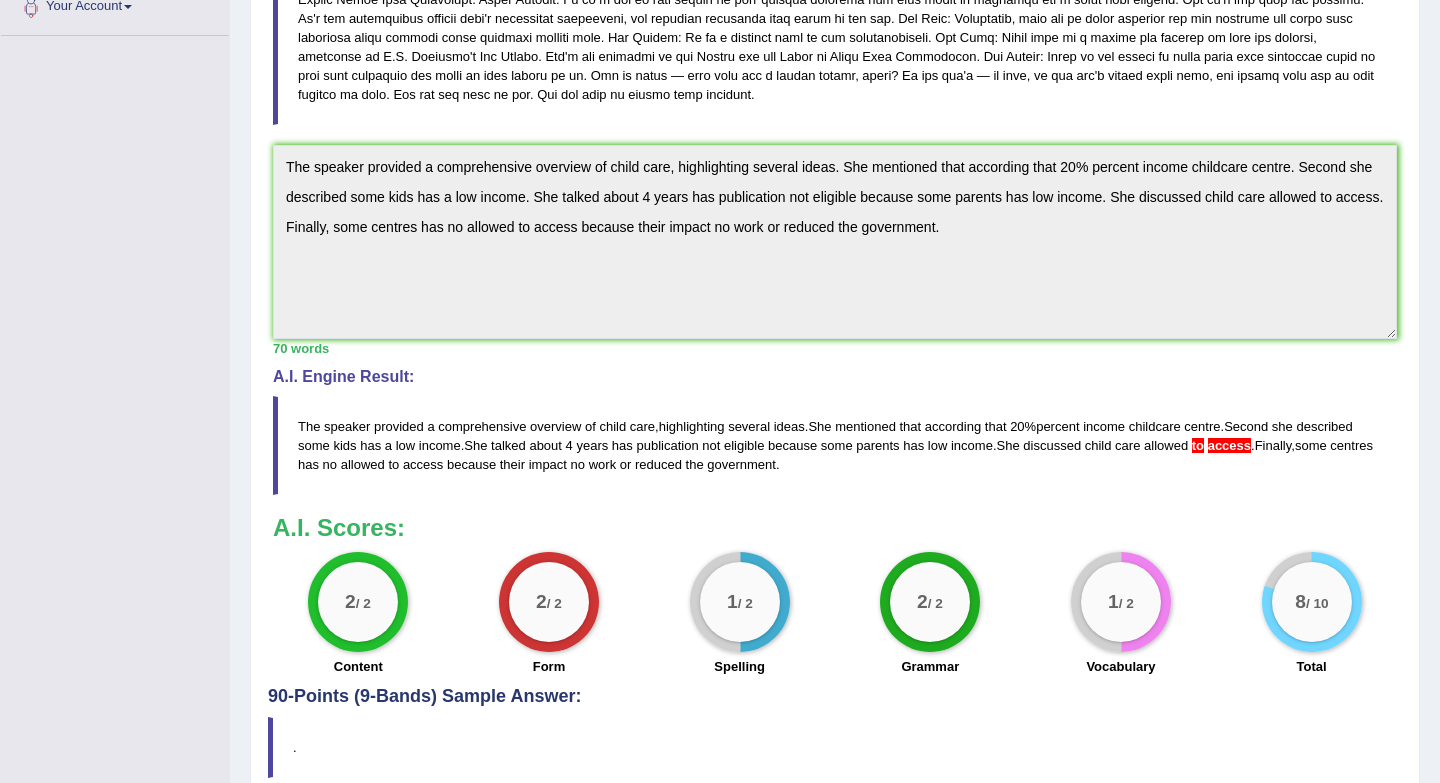 scroll, scrollTop: 463, scrollLeft: 0, axis: vertical 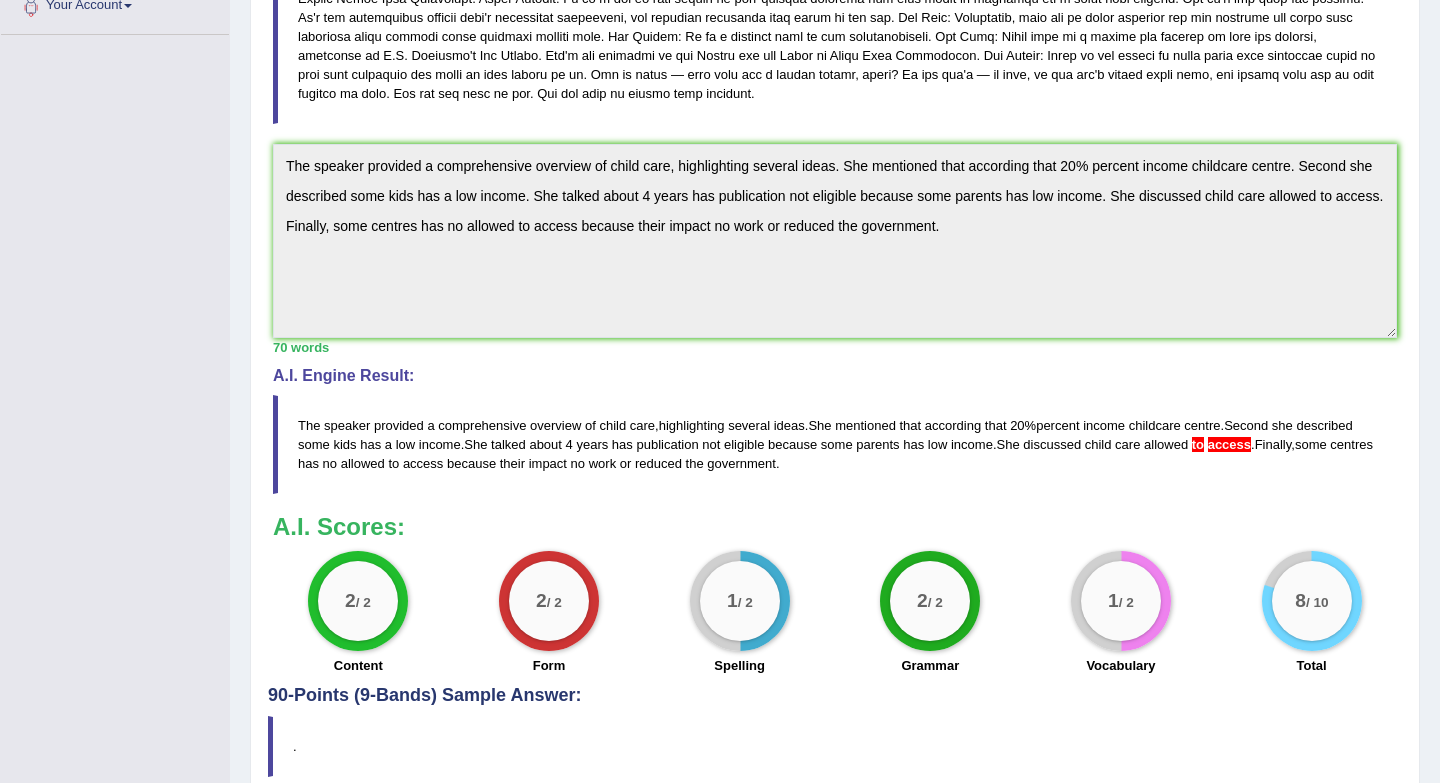 click on "Instructions:  You will hear a short lecture. Write a summary for a fellow student who was not present at the lecture. You should write 50-70 words.
Transcript: Recorded Answer: * Summarize in the box below (write between 50 and 70 words) The speaker provided a comprehensive overview of child care, highlighting several ideas. She mentioned that according that 20% percent income childcare centre. Second she  described some kids has a low income. She talked about 4 years has publication not eligible because some parents has low income. She discussed child care allowed to access. Finally, some centres has no allowed to access because their impact no work or reduced the government. 70 words Written Keywords: — A.I. Engine Result: The   speaker   provided   a   comprehensive   overview   of   child   care ,  highlighting   several   ideas .  She   mentioned   that   according   that   20 %  percent   income   childcare   centre .  Second   she     described   some   kids   has   a   low   income ." at bounding box center (835, 248) 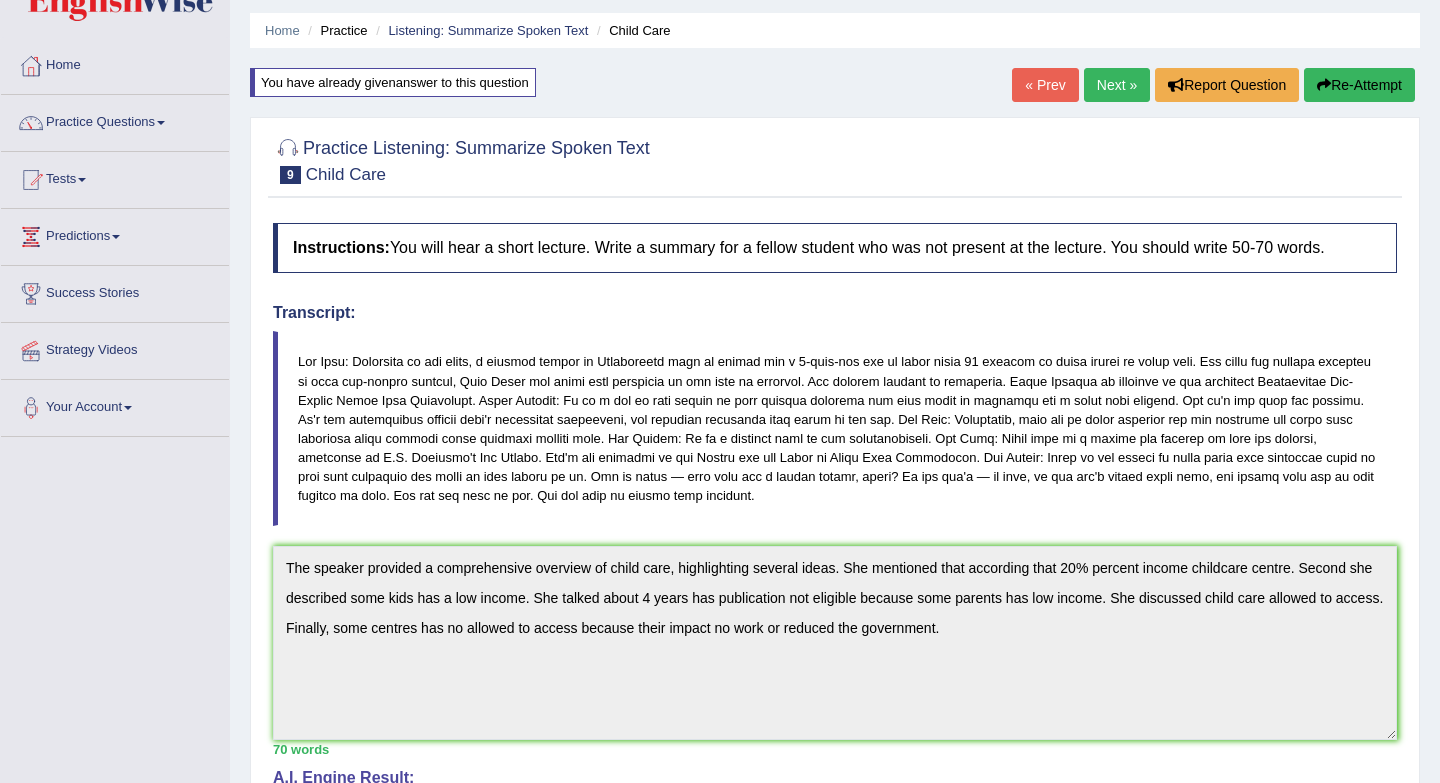 scroll, scrollTop: 0, scrollLeft: 0, axis: both 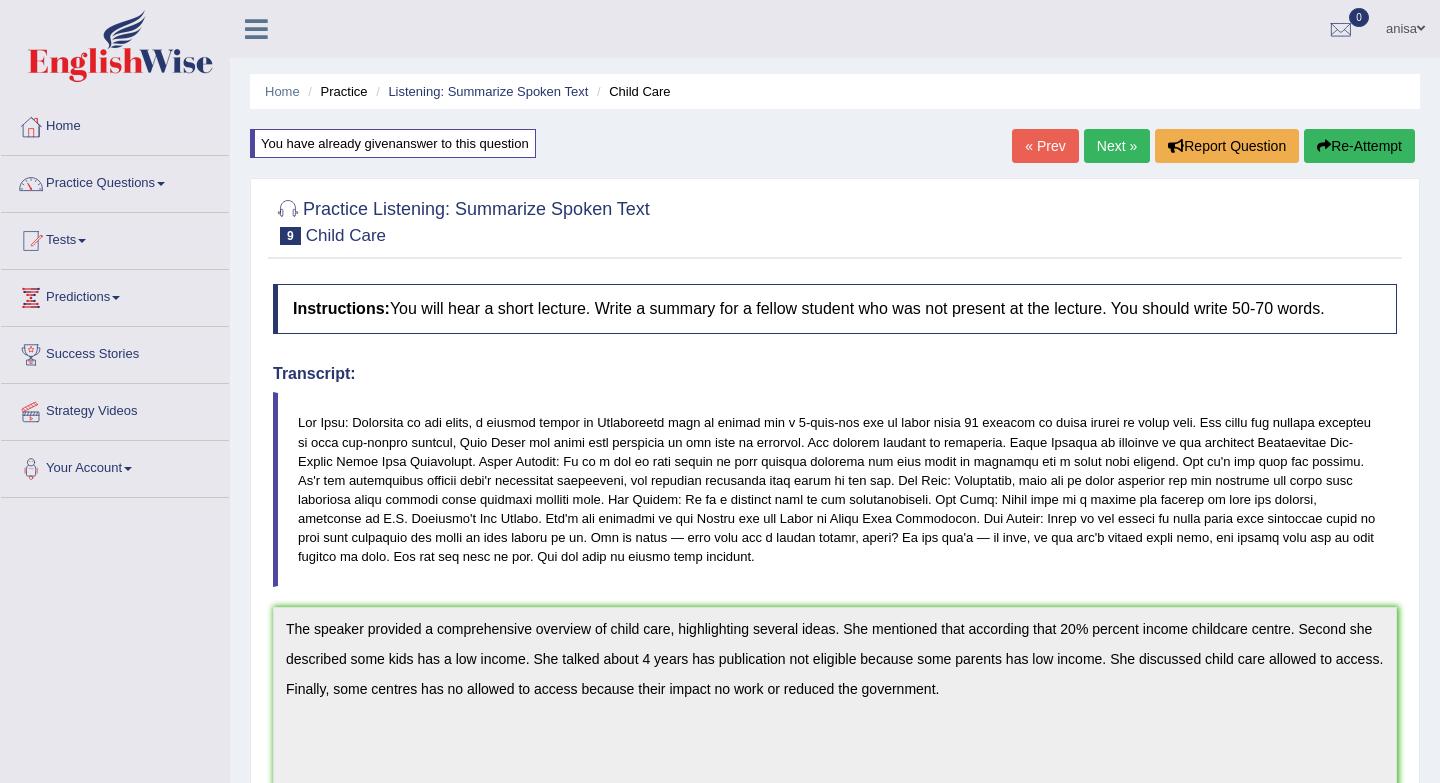 click on "Re-Attempt" at bounding box center [1359, 146] 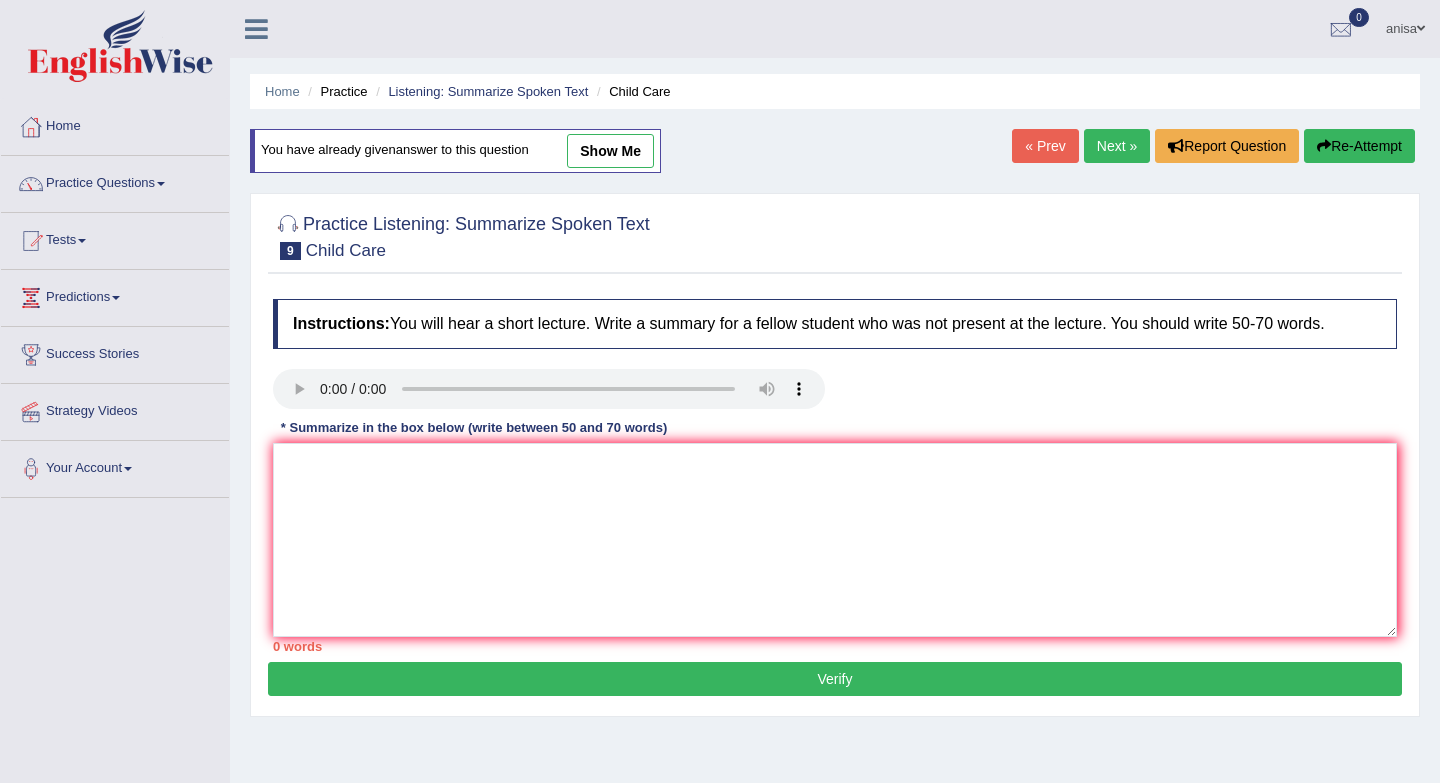scroll, scrollTop: 0, scrollLeft: 0, axis: both 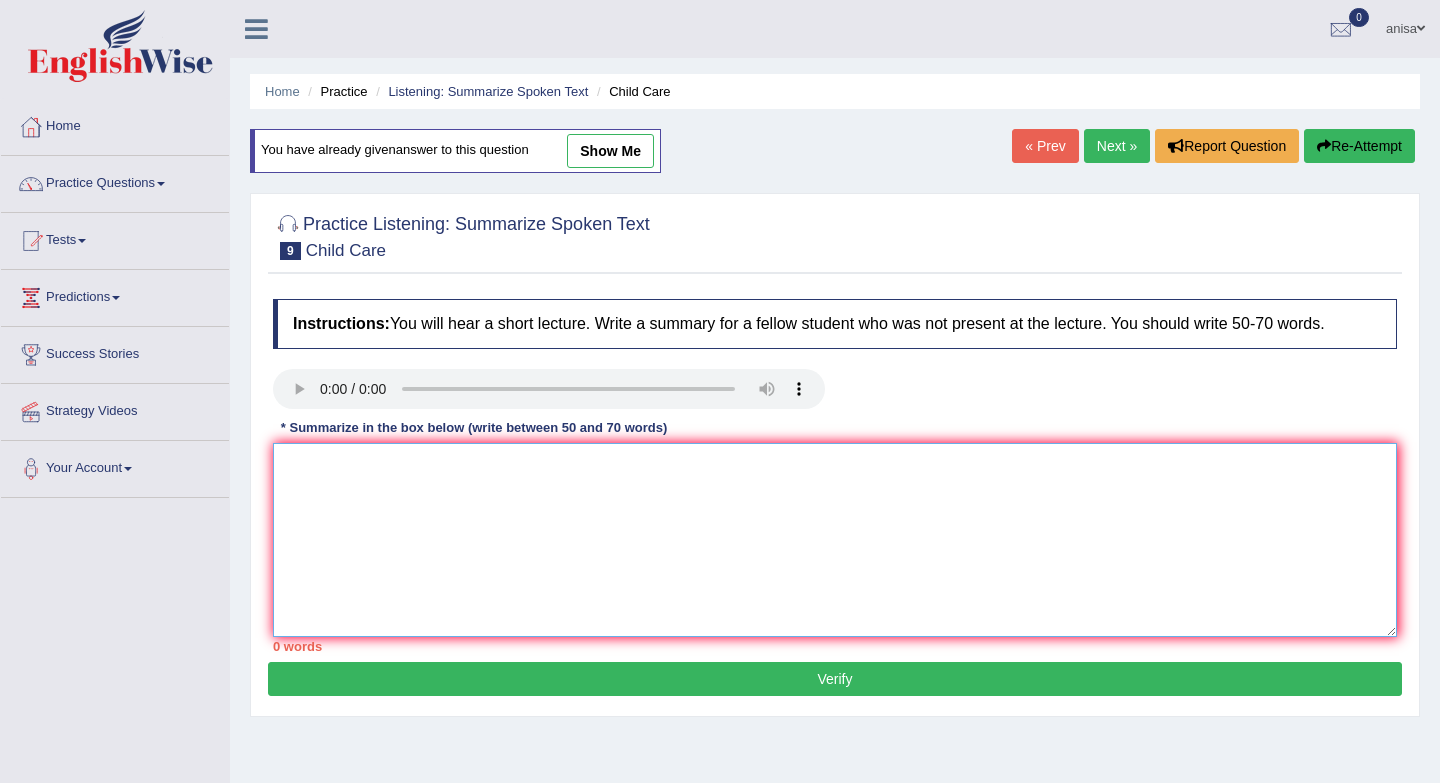 paste on "The speaker provided a comprehensive overview of child care, highlighting several ideas. She mentioned that according that 20% percent income childcare centre. Second she  described some kids has a low income. She talked about 4 years has publication not eligible because some parents has low income. She discussed child care allowed to access. Finally, some centres has no allowed to access because their impact no work or reduced the government." 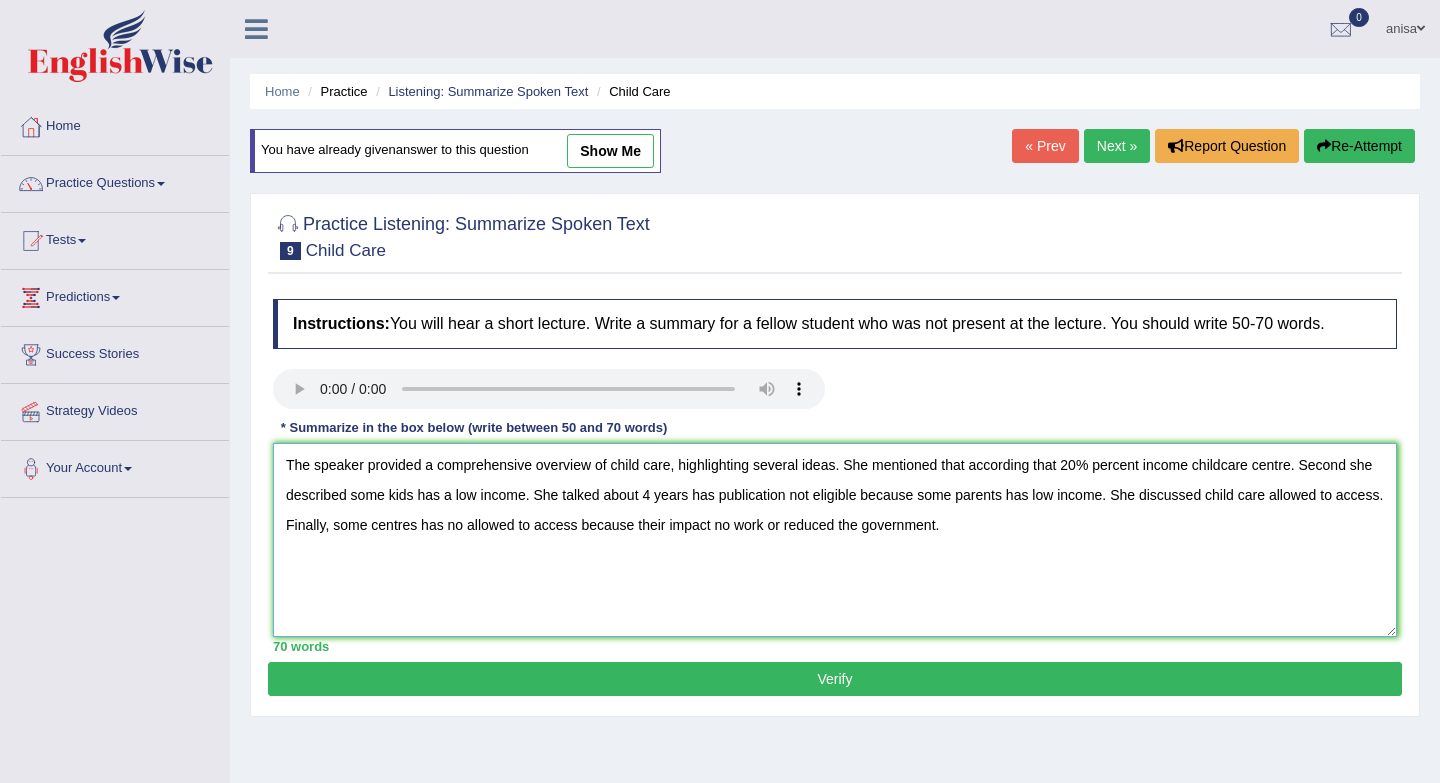 click on "The speaker provided a comprehensive overview of child care, highlighting several ideas. She mentioned that according that 20% percent income childcare centre. Second she  described some kids has a low income. She talked about 4 years has publication not eligible because some parents has low income. She discussed child care allowed to access. Finally, some centres has no allowed to access because their impact no work or reduced the government." at bounding box center (835, 540) 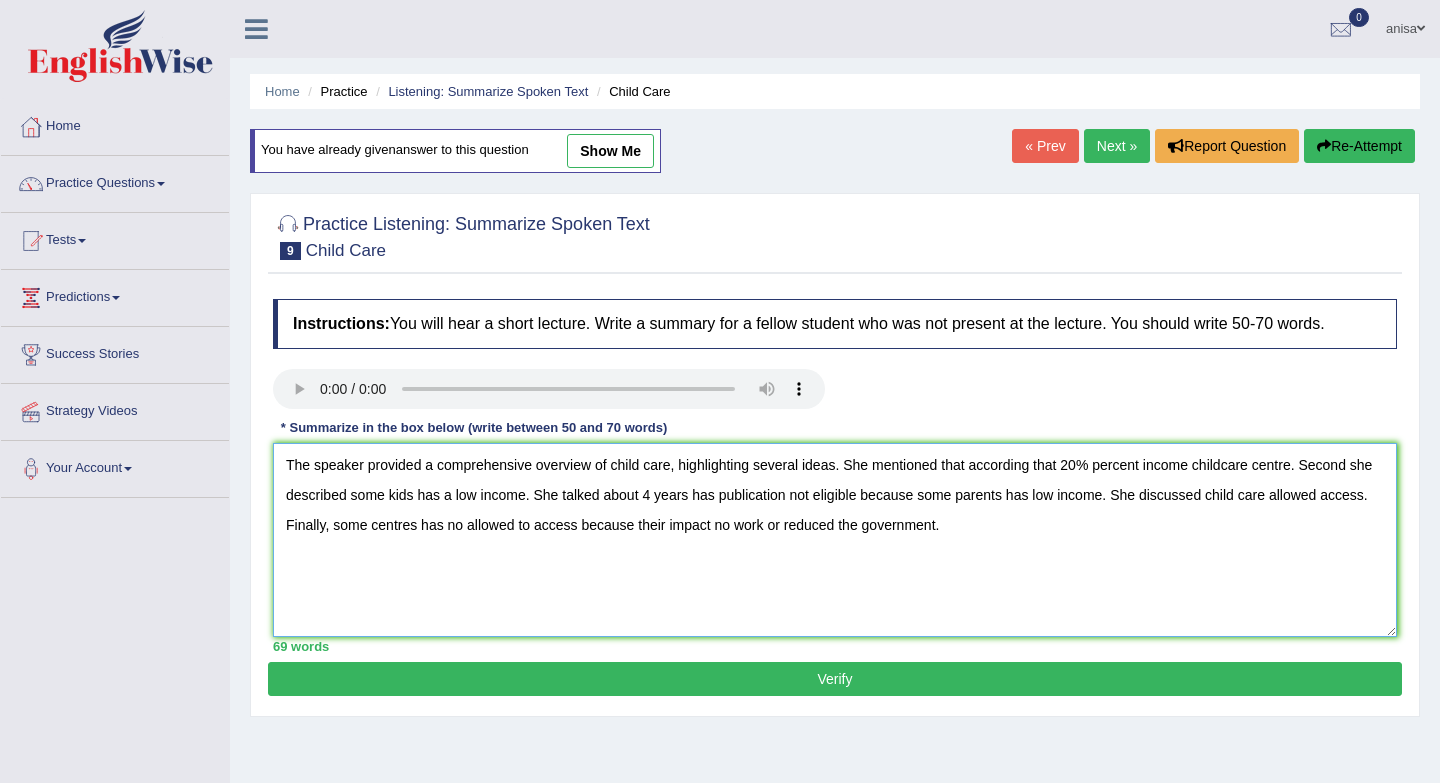 type on "The speaker provided a comprehensive overview of child care, highlighting several ideas. She mentioned that according that 20% percent income childcare centre. Second she  described some kids has a low income. She talked about 4 years has publication not eligible because some parents has low income. She discussed child care allowed access. Finally, some centres has no allowed to access because their impact no work or reduced the government." 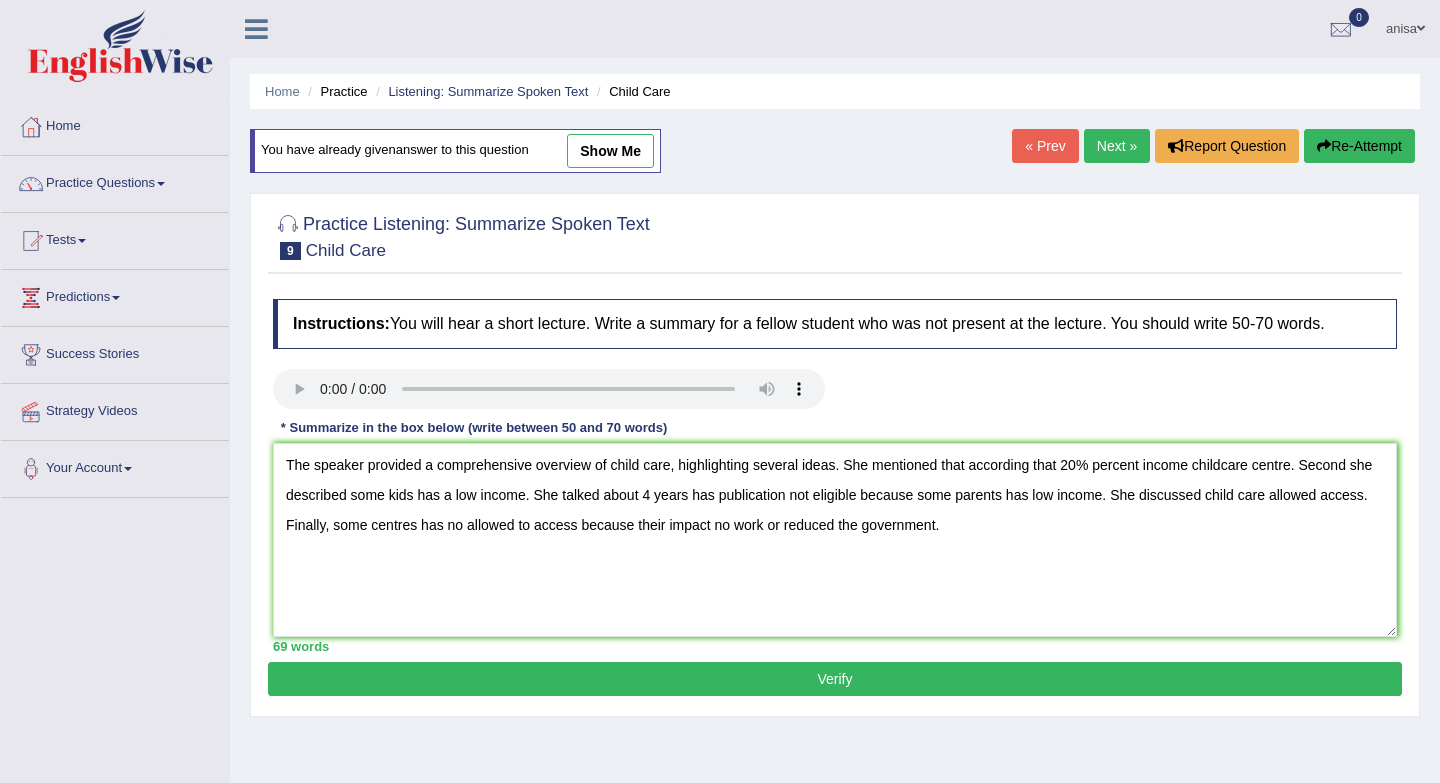 click on "Verify" at bounding box center (835, 679) 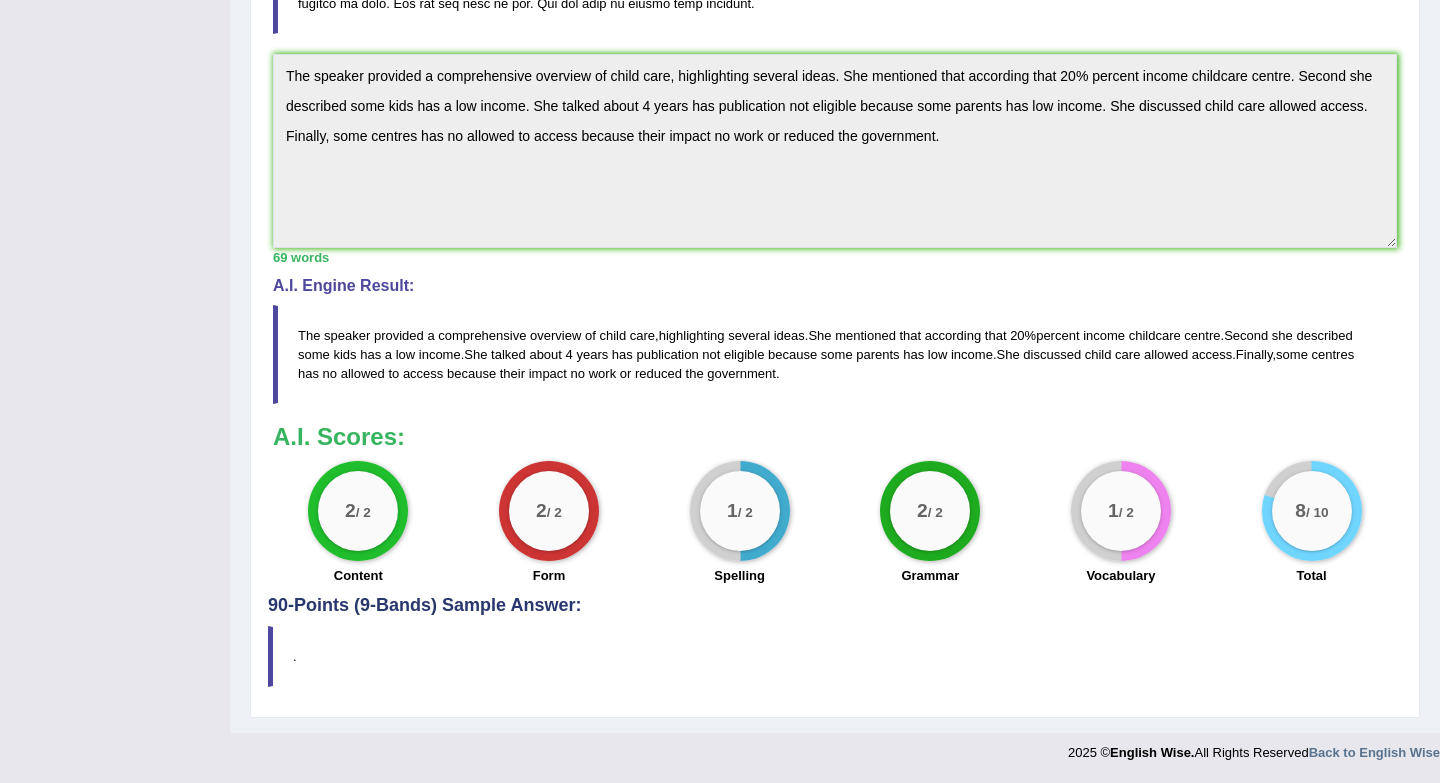 scroll, scrollTop: 0, scrollLeft: 0, axis: both 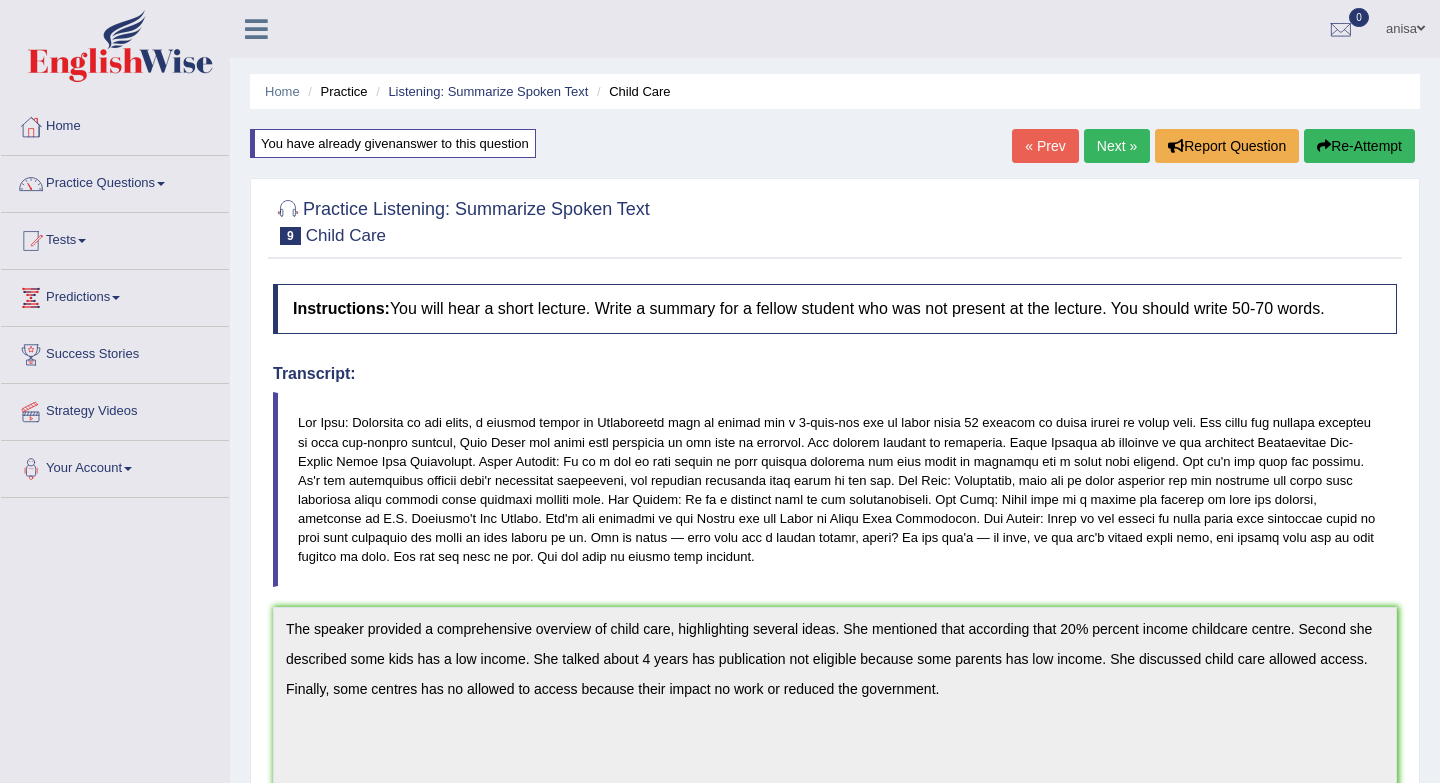 click on "Next »" at bounding box center (1117, 146) 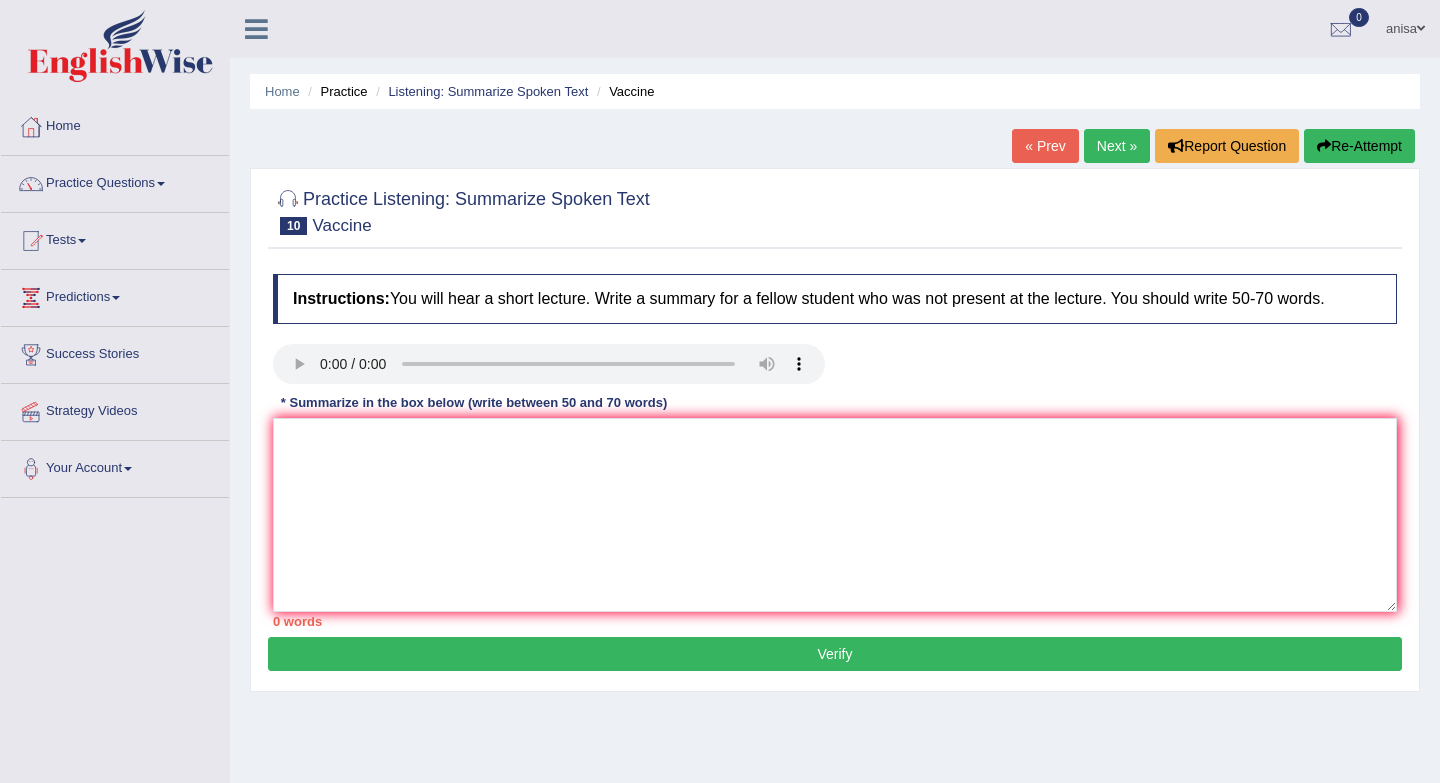 scroll, scrollTop: 0, scrollLeft: 0, axis: both 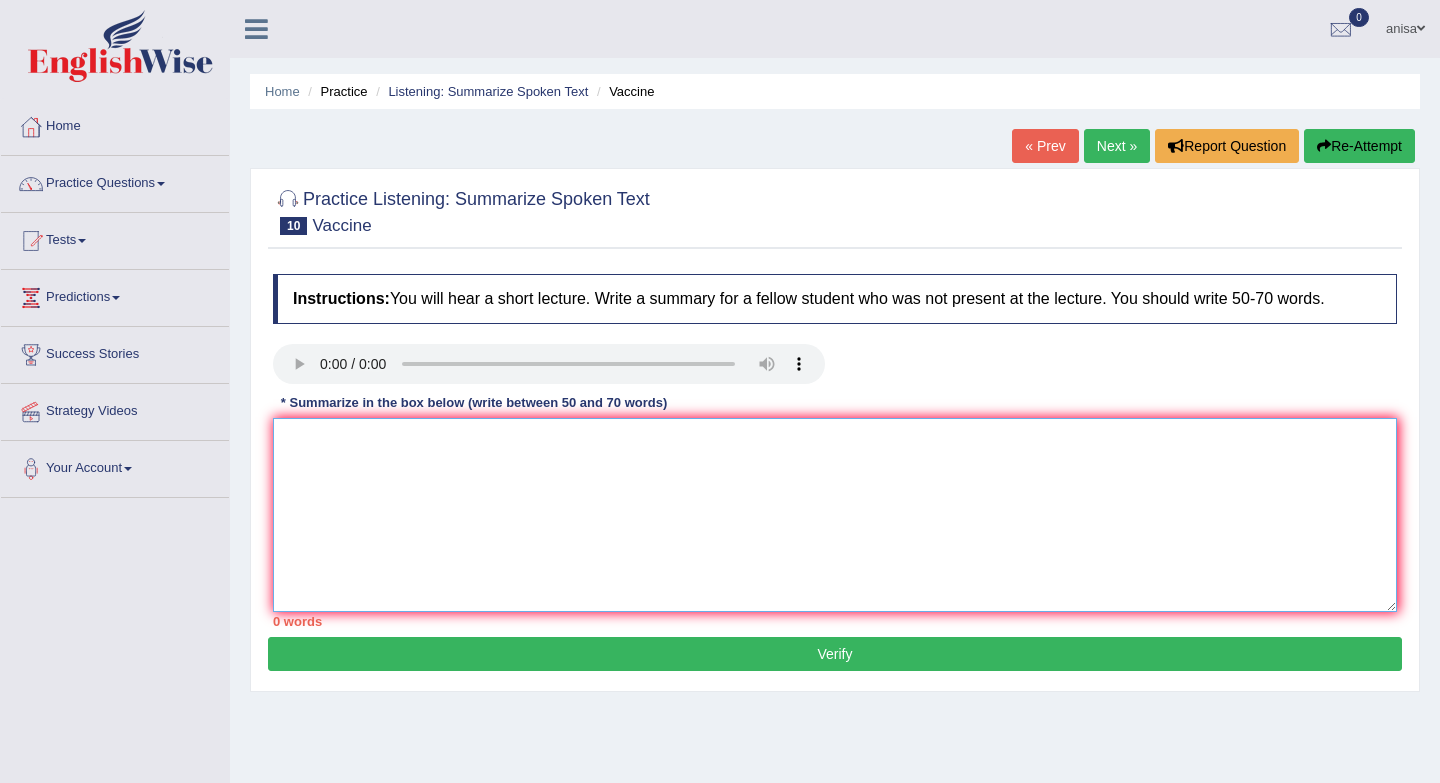 click at bounding box center (835, 515) 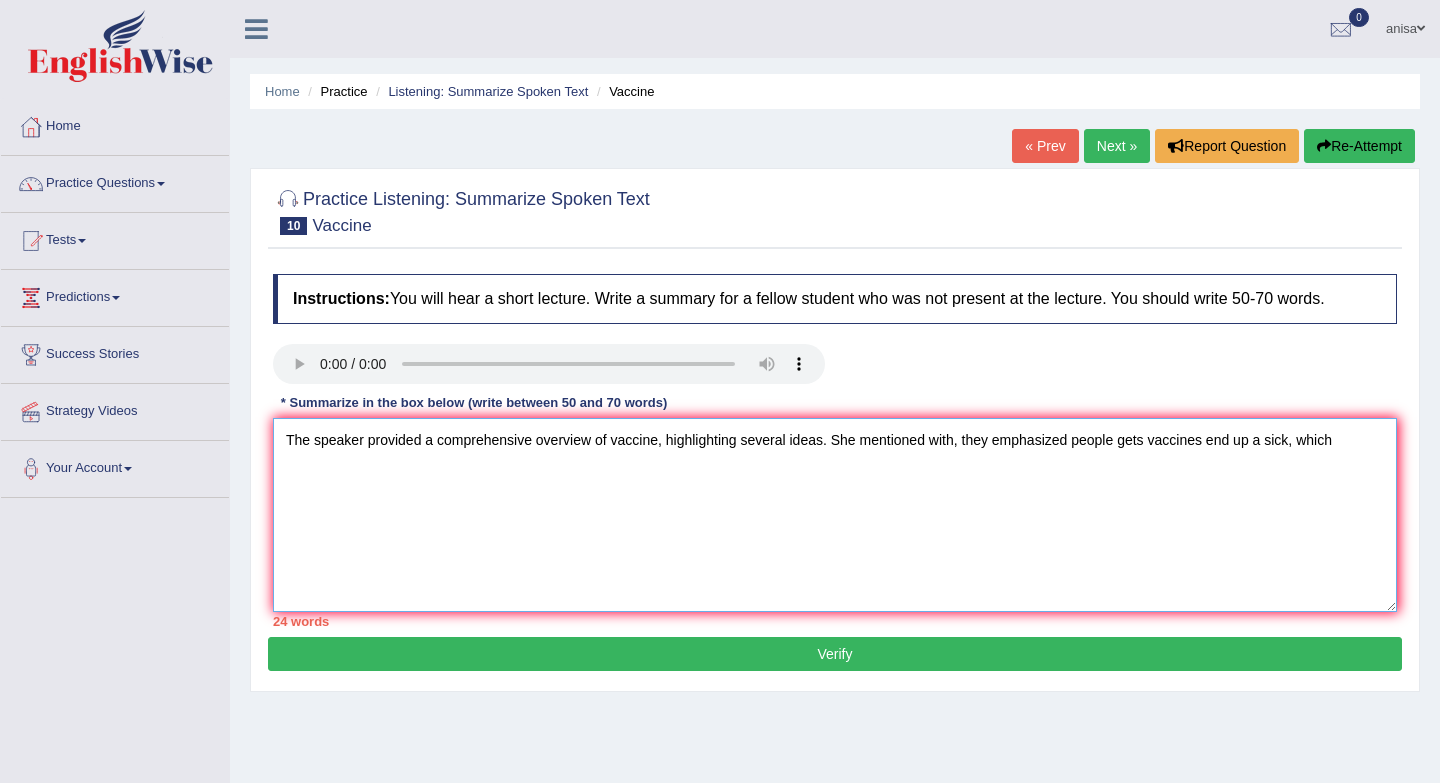 click on "The speaker provided a comprehensive overview of vaccine, highlighting several ideas. She mentioned with, they emphasized people gets vaccines end up a sick, which" at bounding box center [835, 515] 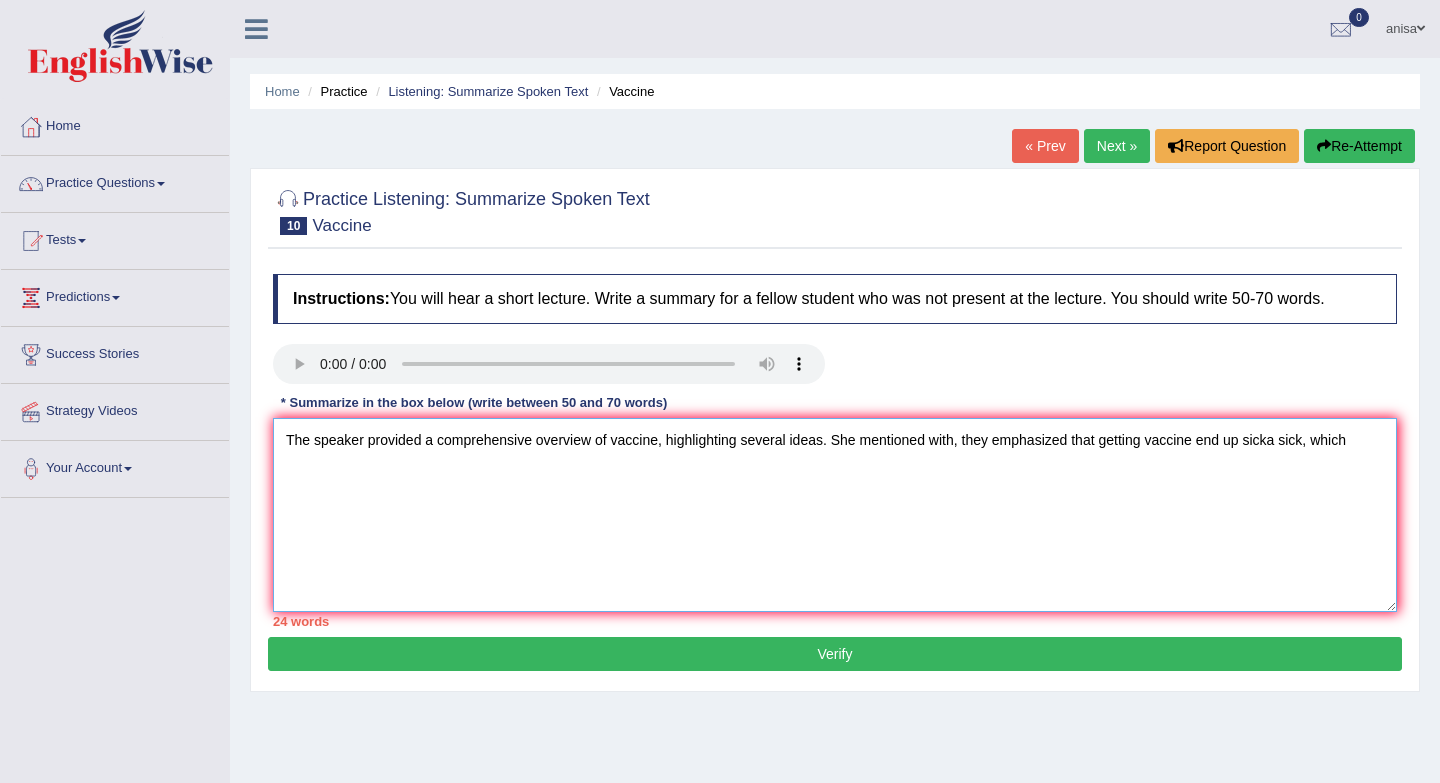 click on "The speaker provided a comprehensive overview of vaccine, highlighting several ideas. She mentioned with, they emphasized that getting vaccine end up sicka sick, which" at bounding box center (835, 515) 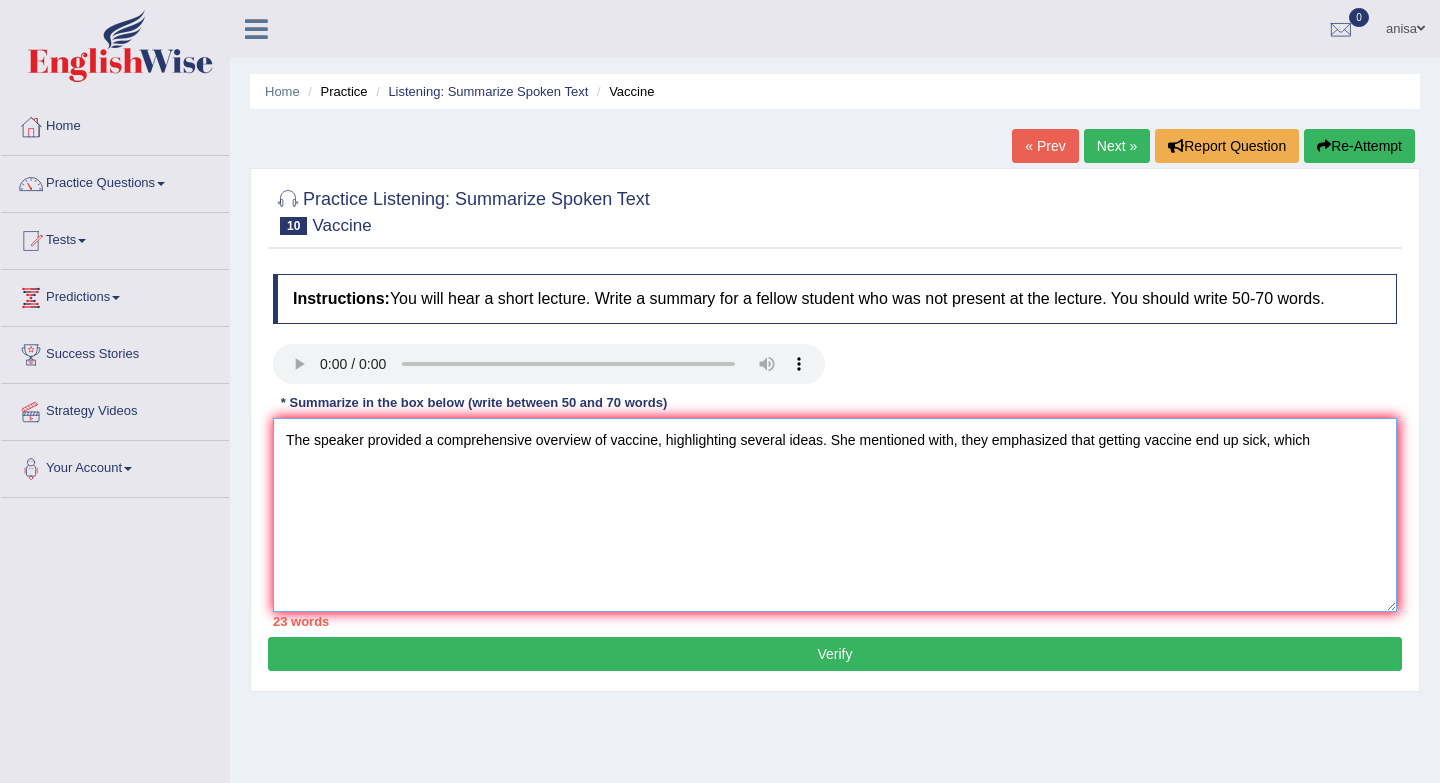 click on "The speaker provided a comprehensive overview of vaccine, highlighting several ideas. She mentioned with, they emphasized that getting vaccine end up sick, which" at bounding box center (835, 515) 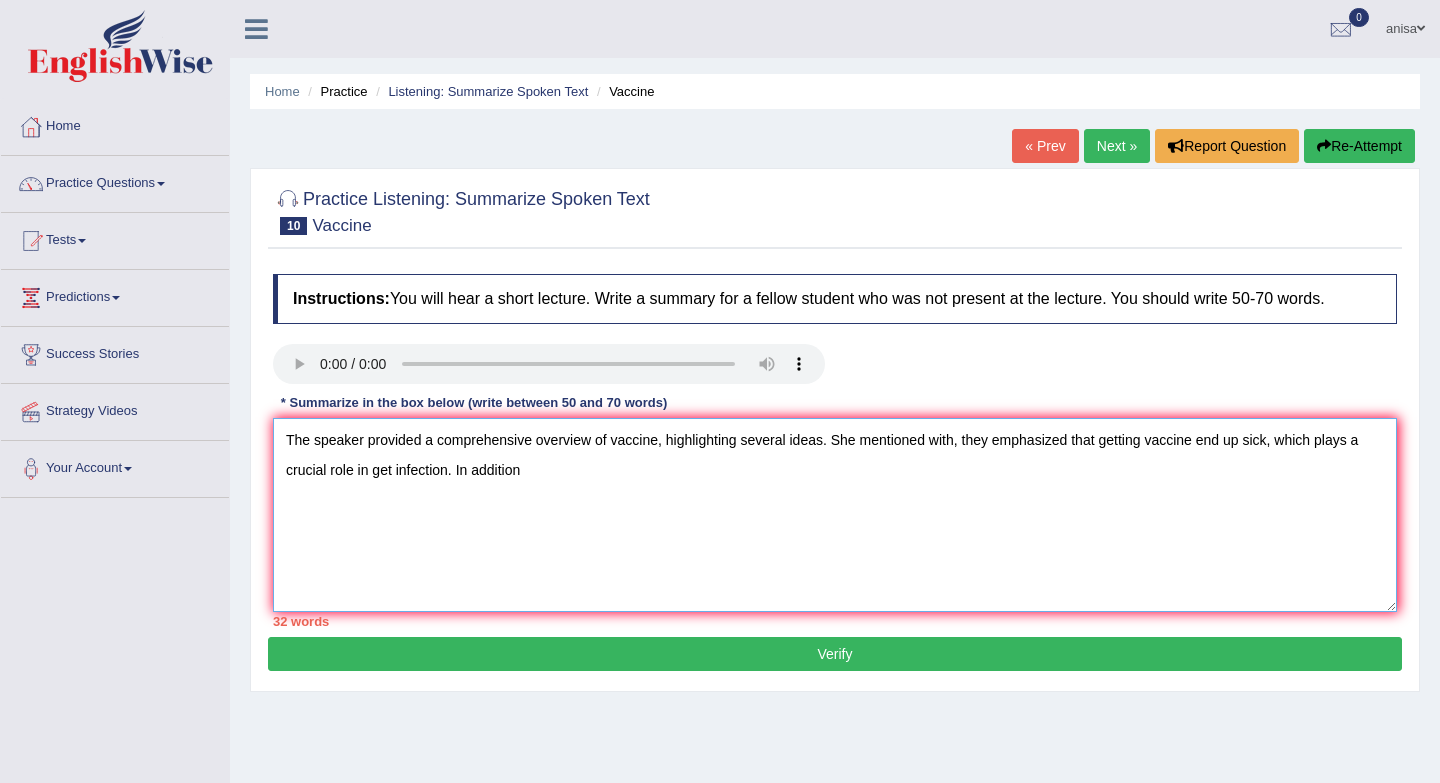 click on "The speaker provided a comprehensive overview of vaccine, highlighting several ideas. She mentioned with, they emphasized that getting vaccine end up sick, which plays a crucial role in get infection. In addition" at bounding box center [835, 515] 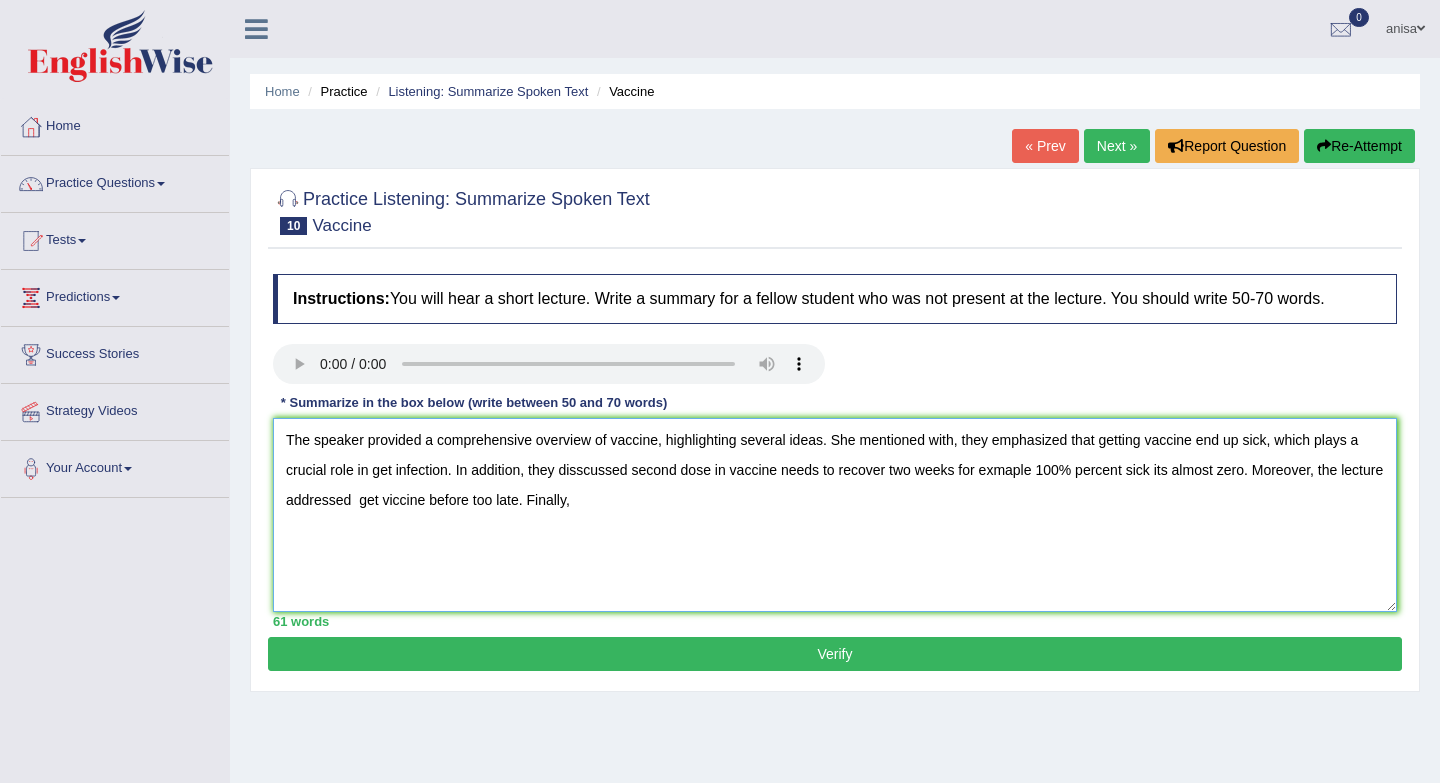 click on "The speaker provided a comprehensive overview of vaccine, highlighting several ideas. She mentioned with, they emphasized that getting vaccine end up sick, which plays a crucial role in get infection. In addition, they disscussed second dose in vaccine needs to recover two weeks for exmaple 100% percent sick its almost zero. Moreover, the lecture addressed  get viccine before too late. Finally," at bounding box center [835, 515] 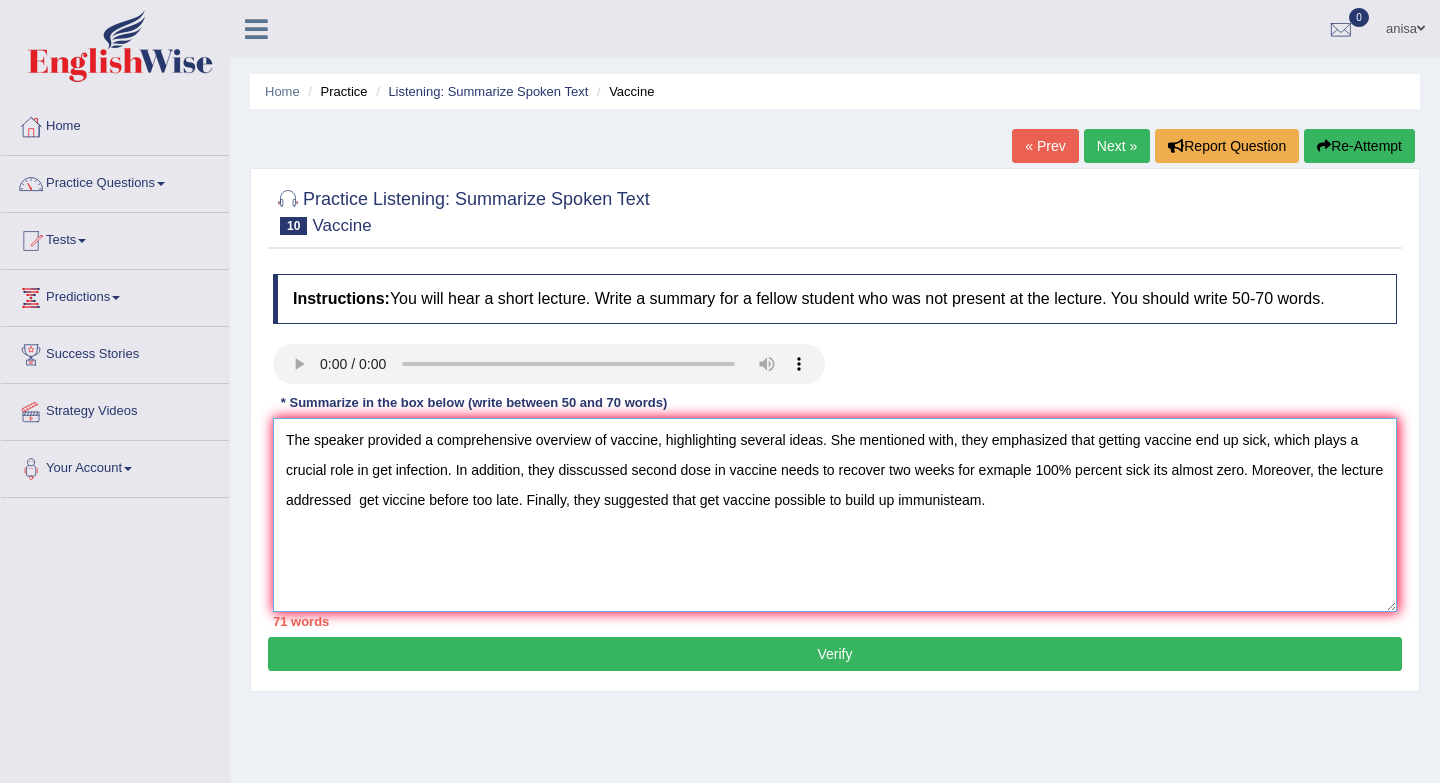 click on "The speaker provided a comprehensive overview of vaccine, highlighting several ideas. She mentioned with, they emphasized that getting vaccine end up sick, which plays a crucial role in get infection. In addition, they disscussed second dose in vaccine needs to recover two weeks for exmaple 100% percent sick its almost zero. Moreover, the lecture addressed  get viccine before too late. Finally, they suggested that get vaccine possible to build up immunisteam." at bounding box center (835, 515) 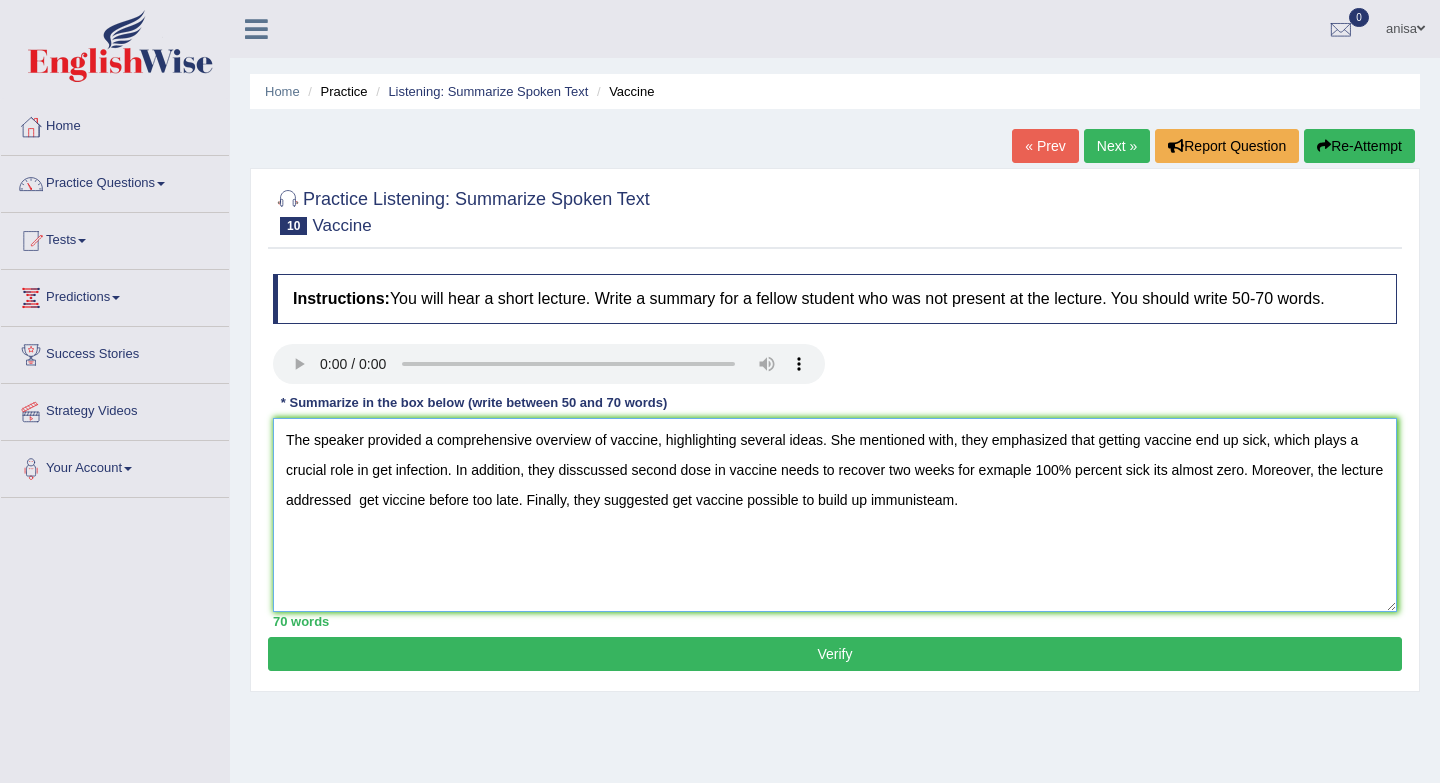 click on "The speaker provided a comprehensive overview of vaccine, highlighting several ideas. She mentioned with, they emphasized that getting vaccine end up sick, which plays a crucial role in get infection. In addition, they disscussed second dose in vaccine needs to recover two weeks for exmaple 100% percent sick its almost zero. Moreover, the lecture addressed  get viccine before too late. Finally, they suggested get vaccine possible to build up immunisteam." at bounding box center (835, 515) 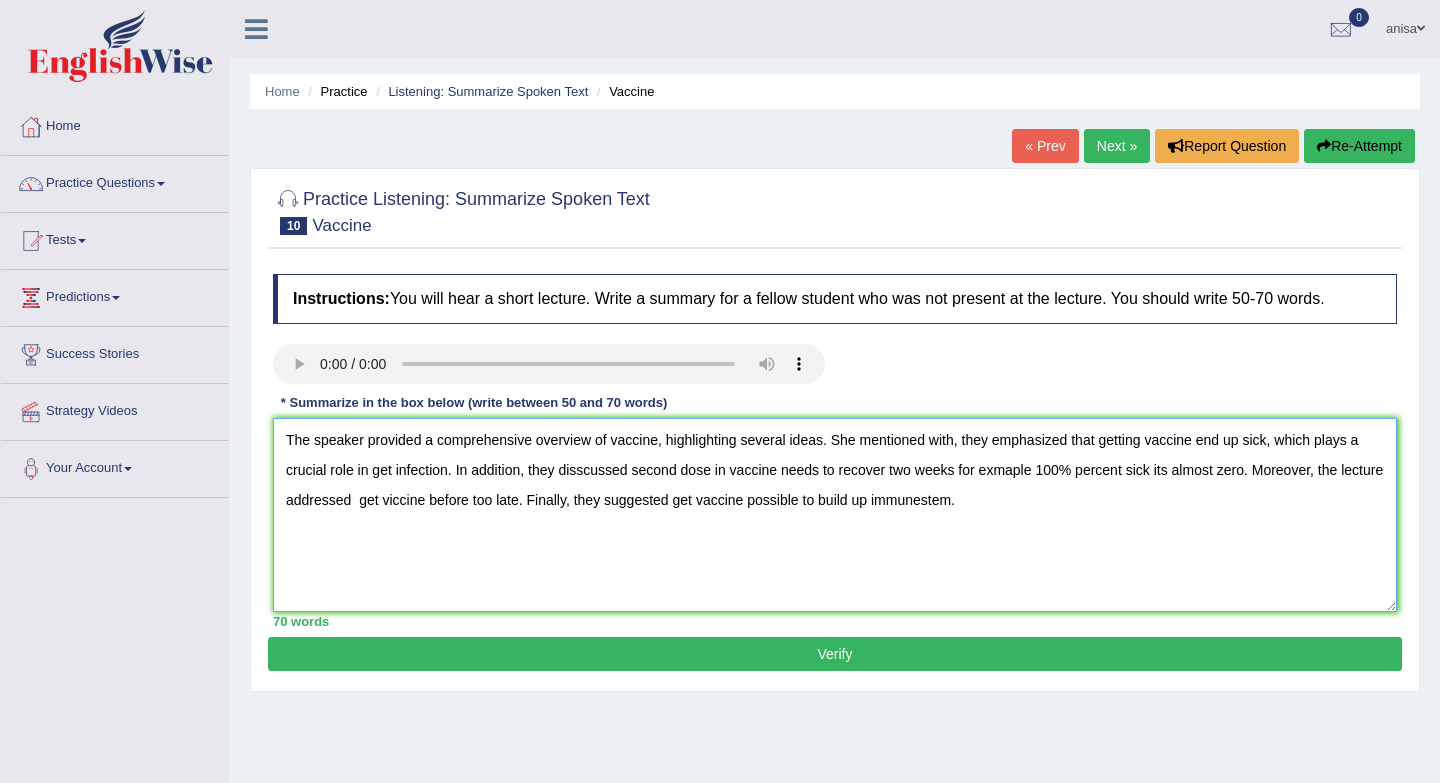 click on "The speaker provided a comprehensive overview of vaccine, highlighting several ideas. She mentioned with, they emphasized that getting vaccine end up sick, which plays a crucial role in get infection. In addition, they disscussed second dose in vaccine needs to recover two weeks for exmaple 100% percent sick its almost zero. Moreover, the lecture addressed  get viccine before too late. Finally, they suggested get vaccine possible to build up immunestem." at bounding box center (835, 515) 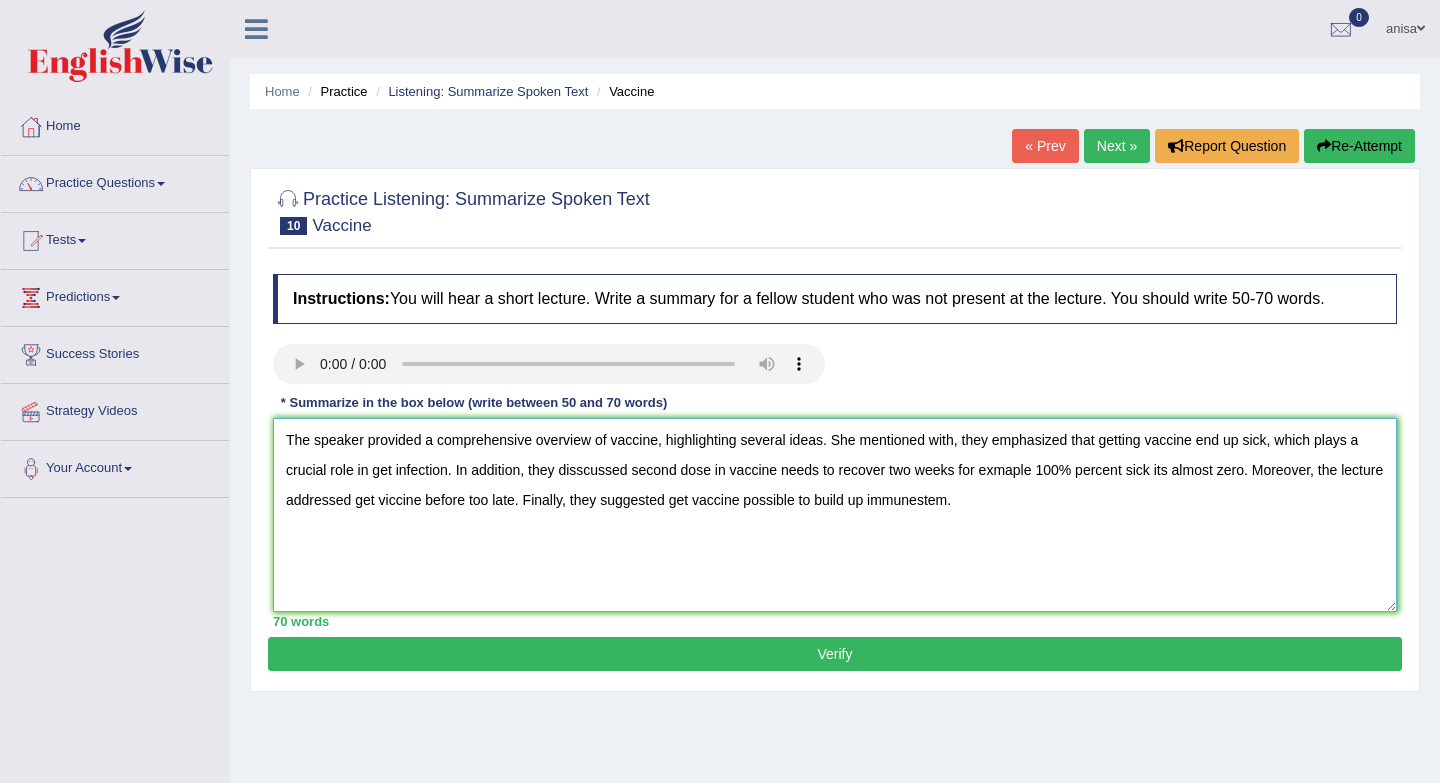 click on "The speaker provided a comprehensive overview of vaccine, highlighting several ideas. She mentioned with, they emphasized that getting vaccine end up sick, which plays a crucial role in get infection. In addition, they disscussed second dose in vaccine needs to recover two weeks for exmaple 100% percent sick its almost zero. Moreover, the lecture addressed get viccine before too late. Finally, they suggested get vaccine possible to build up immunestem." at bounding box center [835, 515] 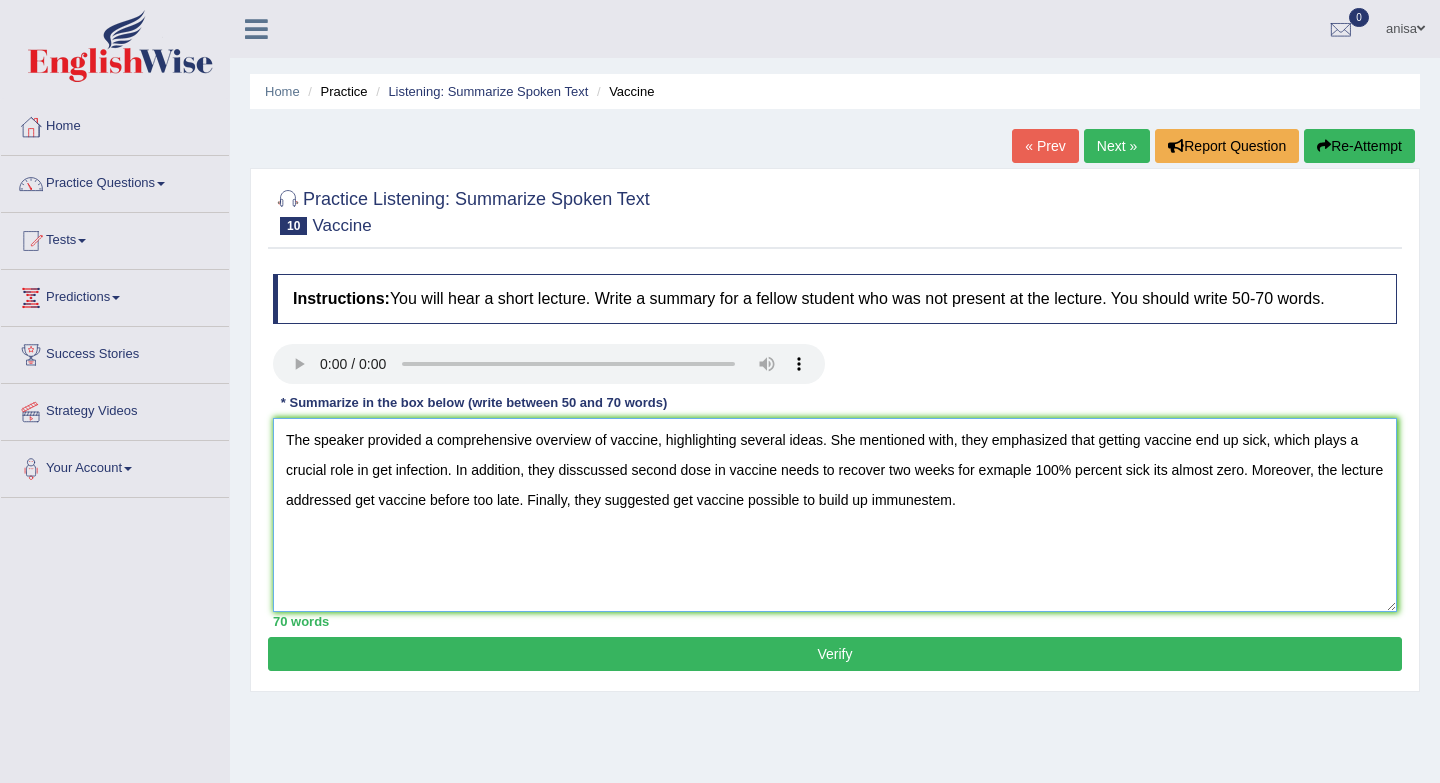 type on "The speaker provided a comprehensive overview of vaccine, highlighting several ideas. She mentioned with, they emphasized that getting vaccine end up sick, which plays a crucial role in get infection. In addition, they disscussed second dose in vaccine needs to recover two weeks for exmaple 100% percent sick its almost zero. Moreover, the lecture addressed get vaccine before too late. Finally, they suggested get vaccine possible to build up immunestem." 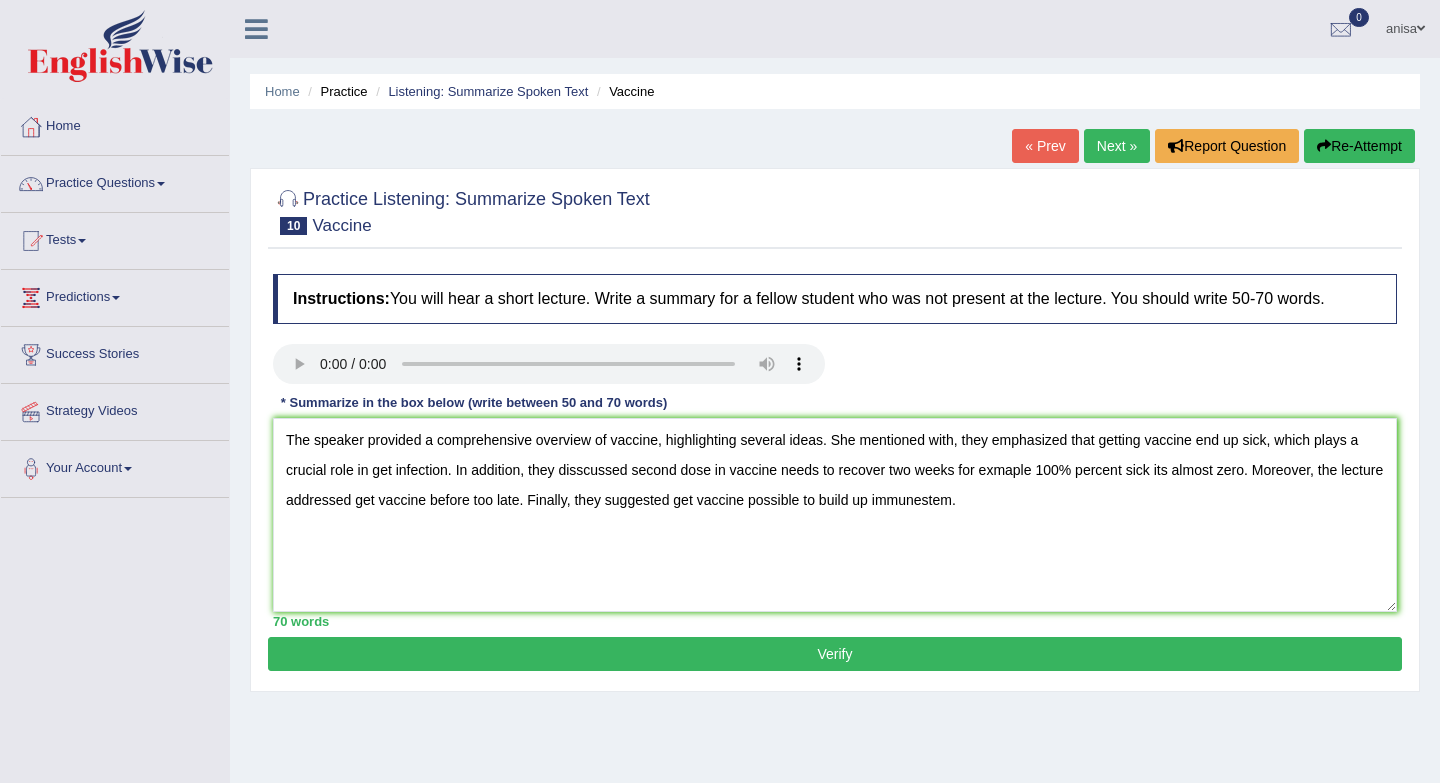click on "Verify" at bounding box center (835, 654) 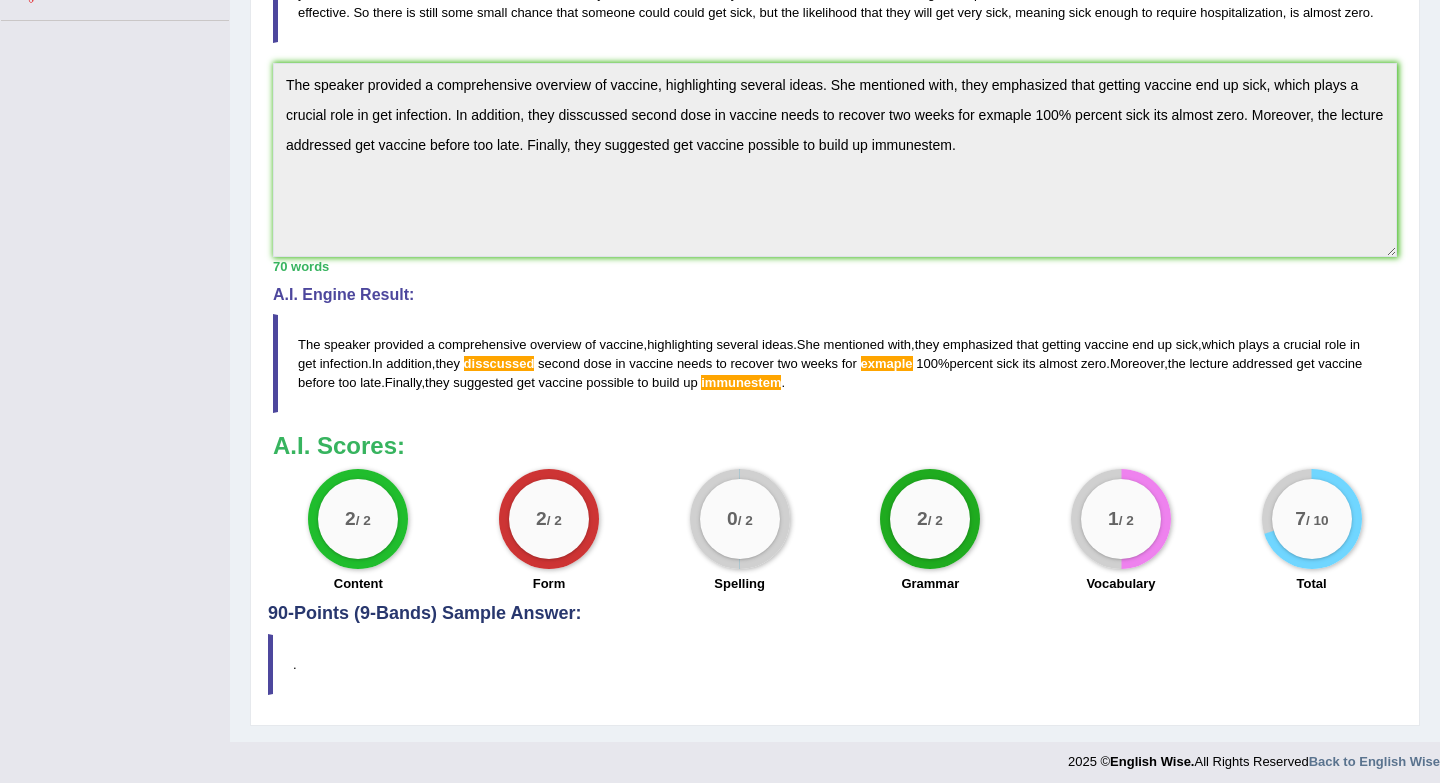 scroll, scrollTop: 464, scrollLeft: 0, axis: vertical 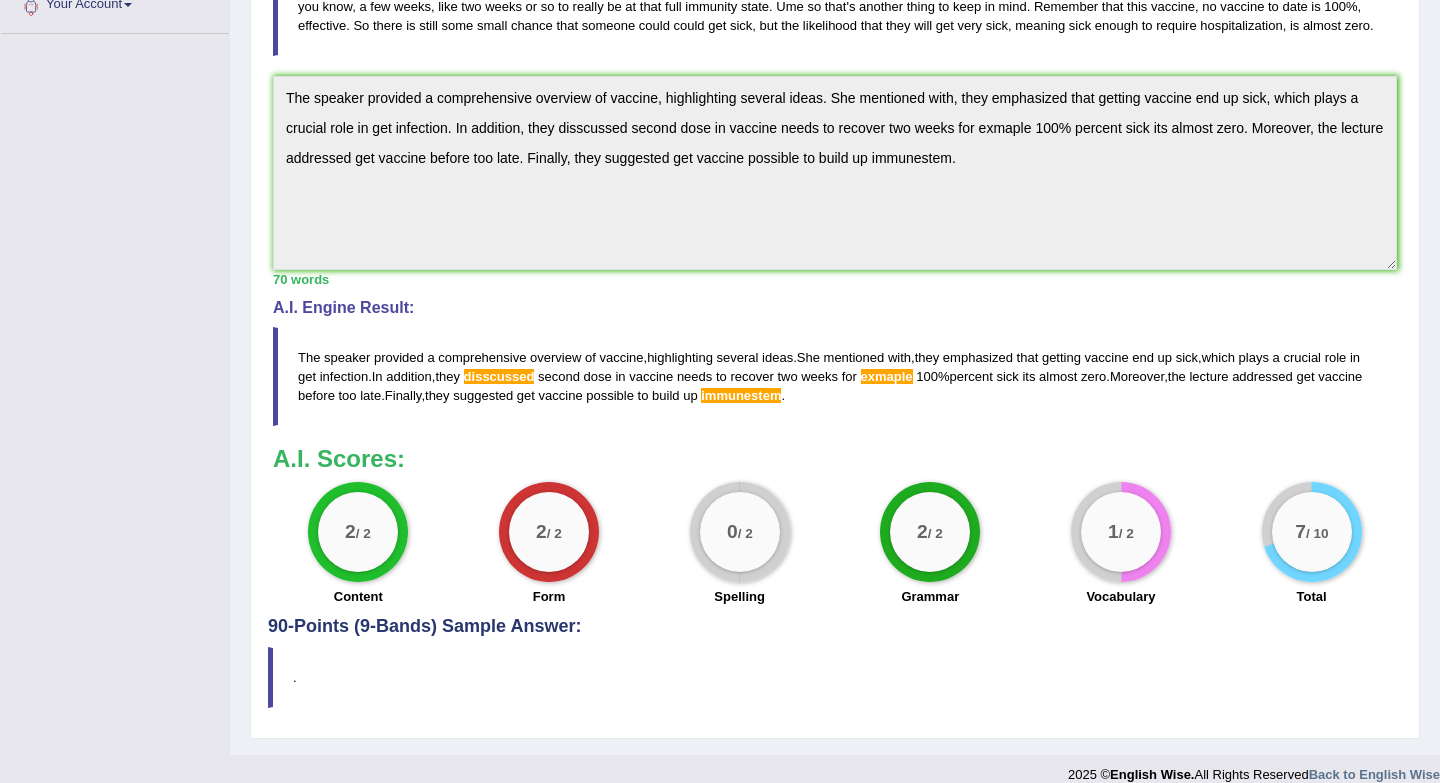 click on "Instructions:  You will hear a short lecture. Write a summary for a fellow student who was not present at the lecture. You should write 50-70 words.
Transcript: Recorded Answer: * Summarize in the box below (write between 50 and 70 words) The speaker provided a comprehensive overview of vaccine, highlighting several ideas. She mentioned with, they emphasized that getting vaccine end up sick, which plays a crucial role in get infection. In addition, they disscussed second dose in vaccine needs to recover two weeks for exmaple 100% percent sick its almost zero. Moreover, the lecture addressed get vaccine before too late. Finally, they suggested get vaccine possible to build up immunestem. 70 words Written Keywords: — A.I. Engine Result: The   speaker   provided   a   comprehensive   overview   of   vaccine ,  highlighting   several   ideas .  She   mentioned   with ,  they   emphasized   that   getting   vaccine   end   up   sick ,  which   plays   a   crucial   role   in   get   infection .  In" at bounding box center [835, 208] 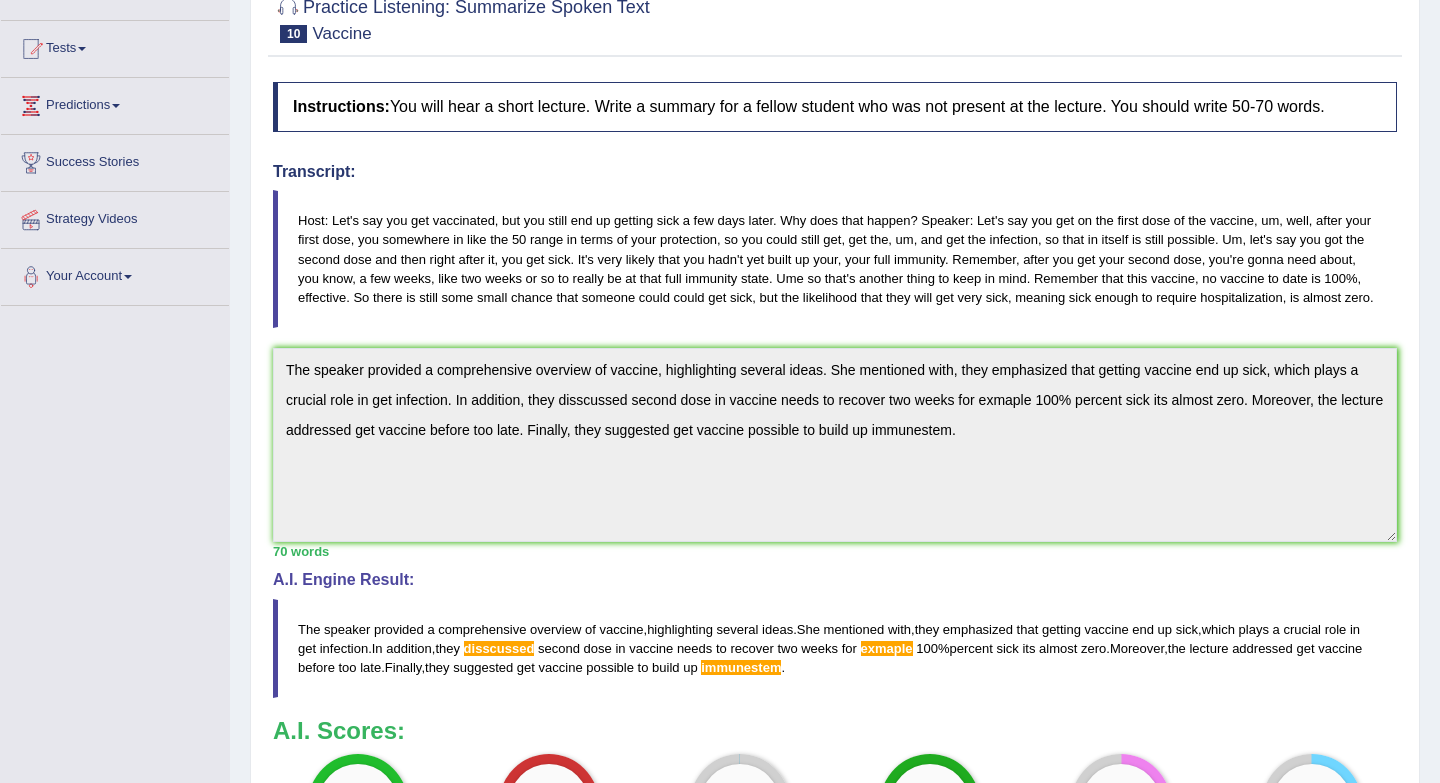 scroll, scrollTop: 60, scrollLeft: 0, axis: vertical 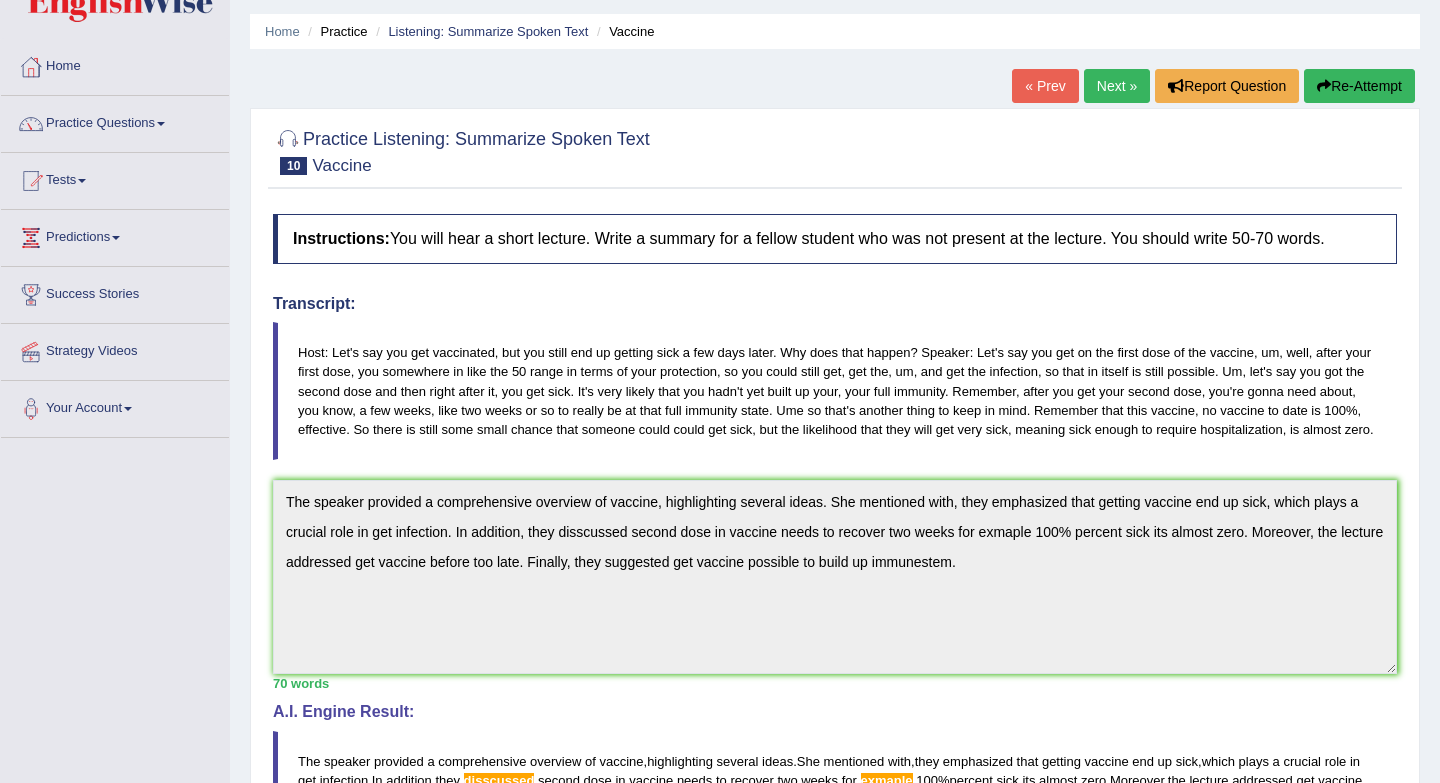 click on "Re-Attempt" at bounding box center [1359, 86] 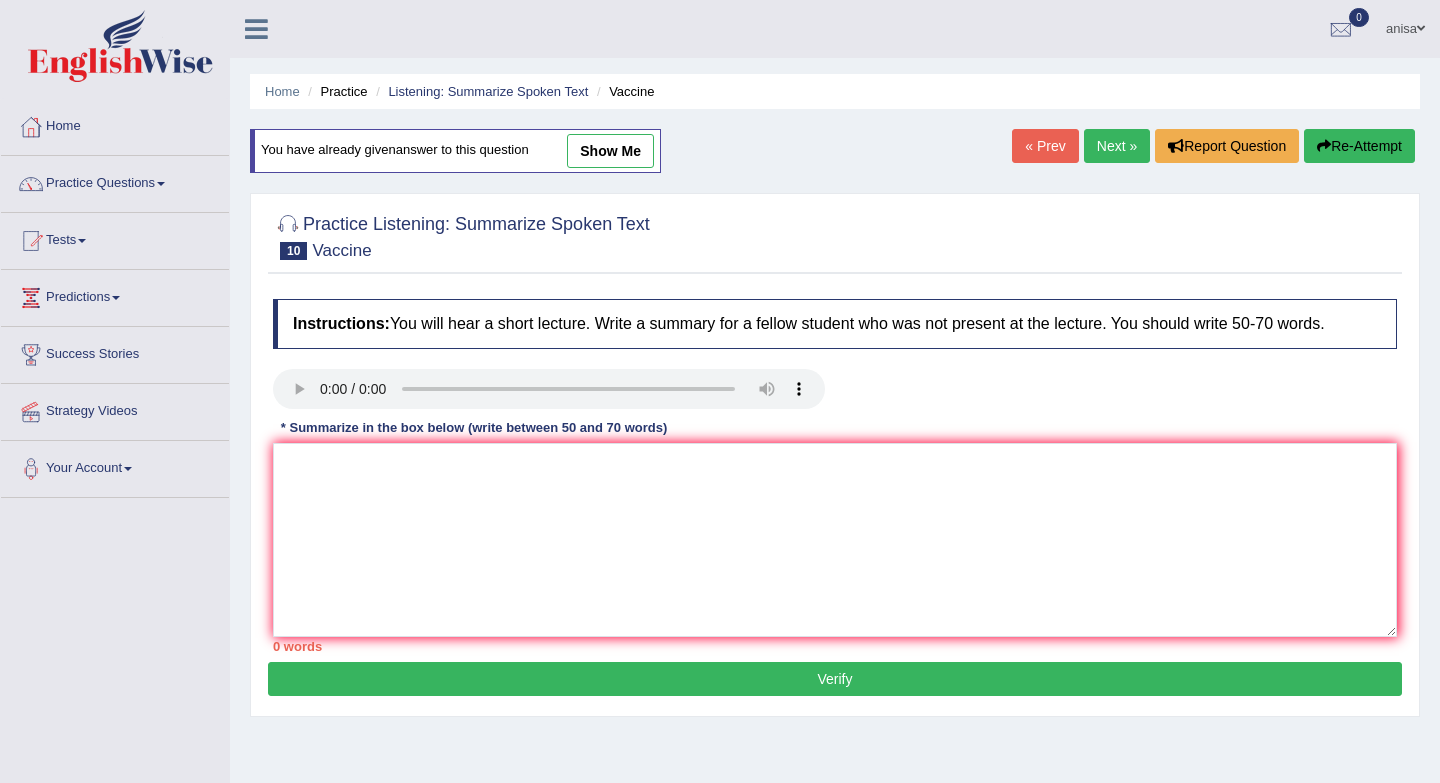 scroll, scrollTop: 60, scrollLeft: 0, axis: vertical 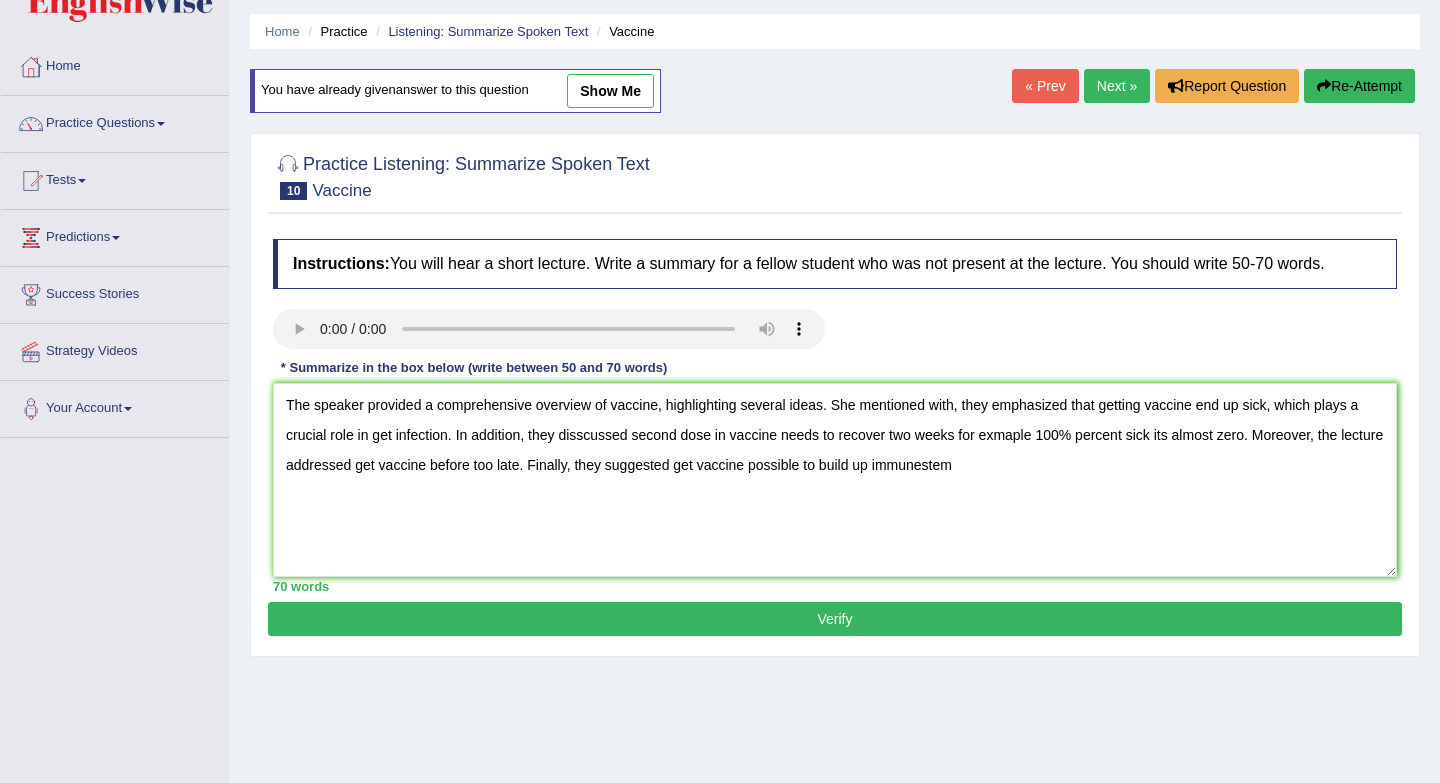 click on "The speaker provided a comprehensive overview of vaccine, highlighting several ideas. She mentioned with, they emphasized that getting vaccine end up sick, which plays a crucial role in get infection. In addition, they disscussed second dose in vaccine needs to recover two weeks for exmaple 100% percent sick its almost zero. Moreover, the lecture addressed get vaccine before too late. Finally, they suggested get vaccine possible to build up immunestem" at bounding box center (835, 480) 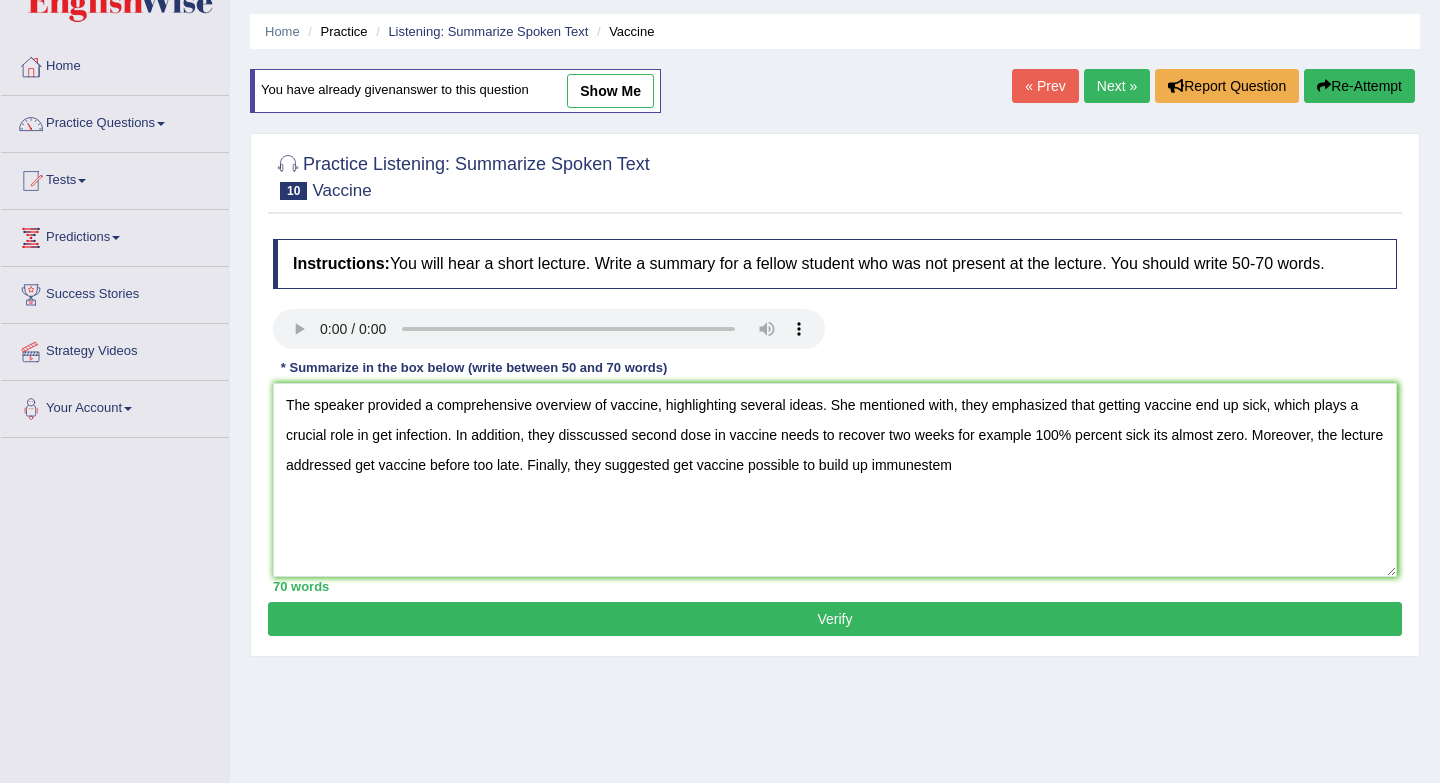 click on "The speaker provided a comprehensive overview of vaccine, highlighting several ideas. She mentioned with, they emphasized that getting vaccine end up sick, which plays a crucial role in get infection. In addition, they disscussed second dose in vaccine needs to recover two weeks for example 100% percent sick its almost zero. Moreover, the lecture addressed get vaccine before too late. Finally, they suggested get vaccine possible to build up immunestem" at bounding box center [835, 480] 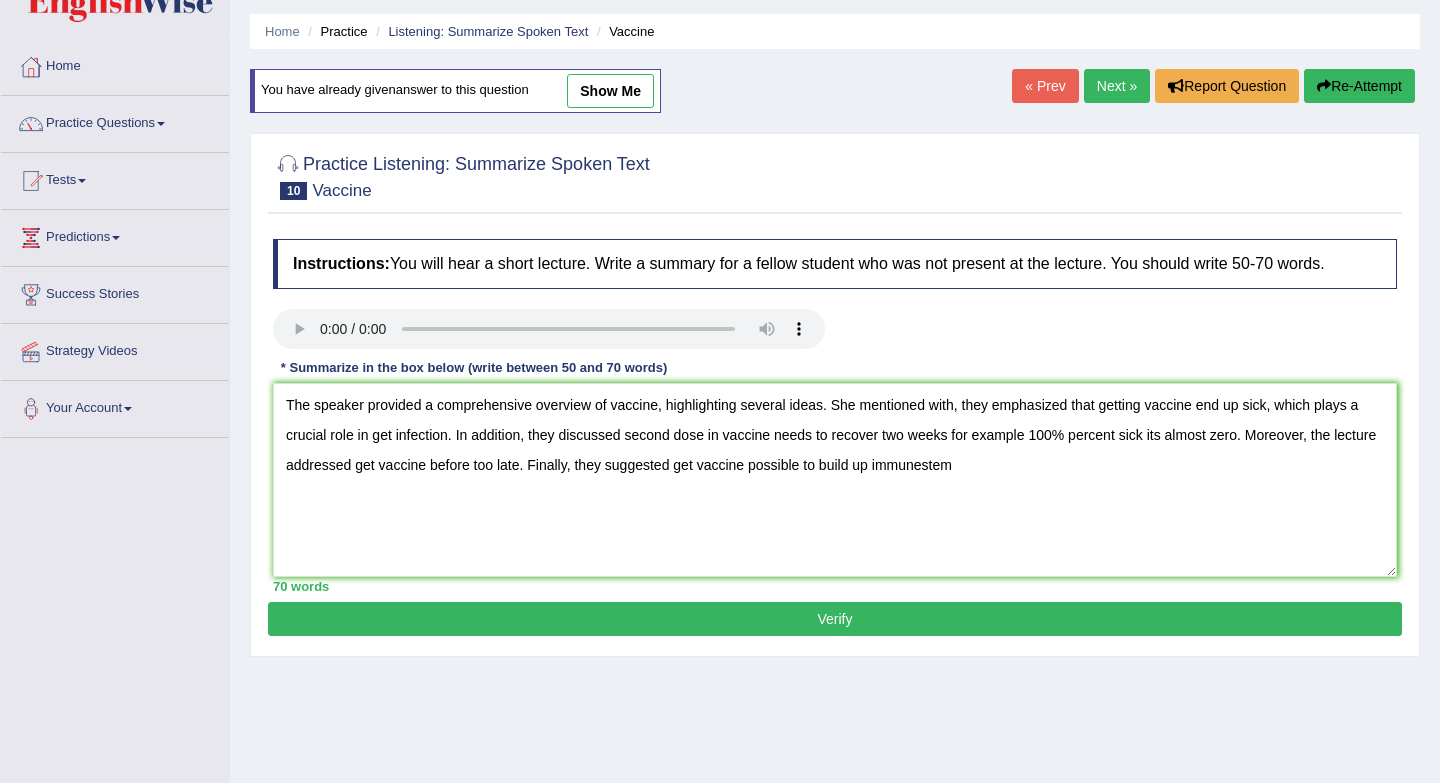 click on "The speaker provided a comprehensive overview of vaccine, highlighting several ideas. She mentioned with, they emphasized that getting vaccine end up sick, which plays a crucial role in get infection. In addition, they discussed second dose in vaccine needs to recover two weeks for example 100% percent sick its almost zero. Moreover, the lecture addressed get vaccine before too late. Finally, they suggested get vaccine possible to build up immunestem" at bounding box center [835, 480] 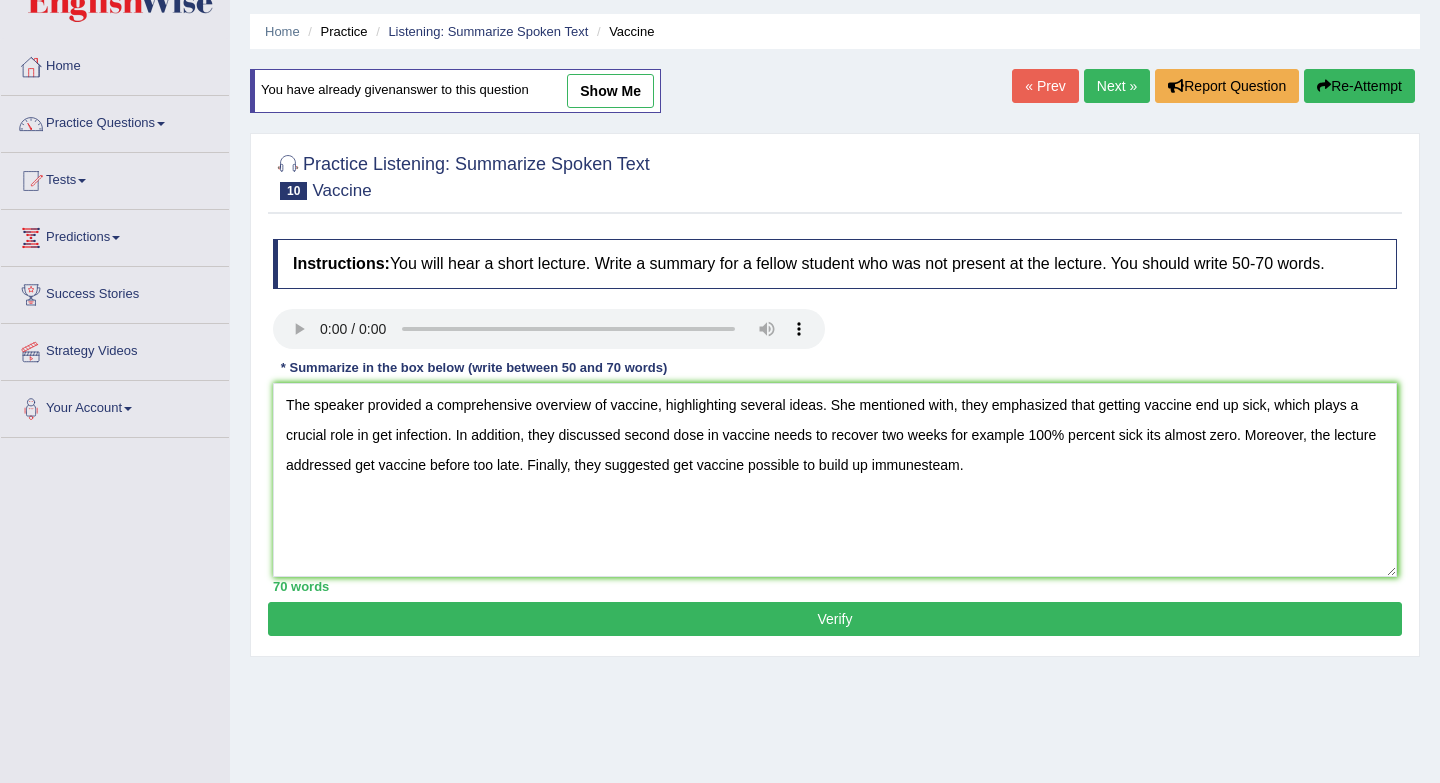 type on "The speaker provided a comprehensive overview of vaccine, highlighting several ideas. She mentioned with, they emphasized that getting vaccine end up sick, which plays a crucial role in get infection. In addition, they discussed second dose in vaccine needs to recover two weeks for example 100% percent sick its almost zero. Moreover, the lecture addressed get vaccine before too late. Finally, they suggested get vaccine possible to build up immunesteam." 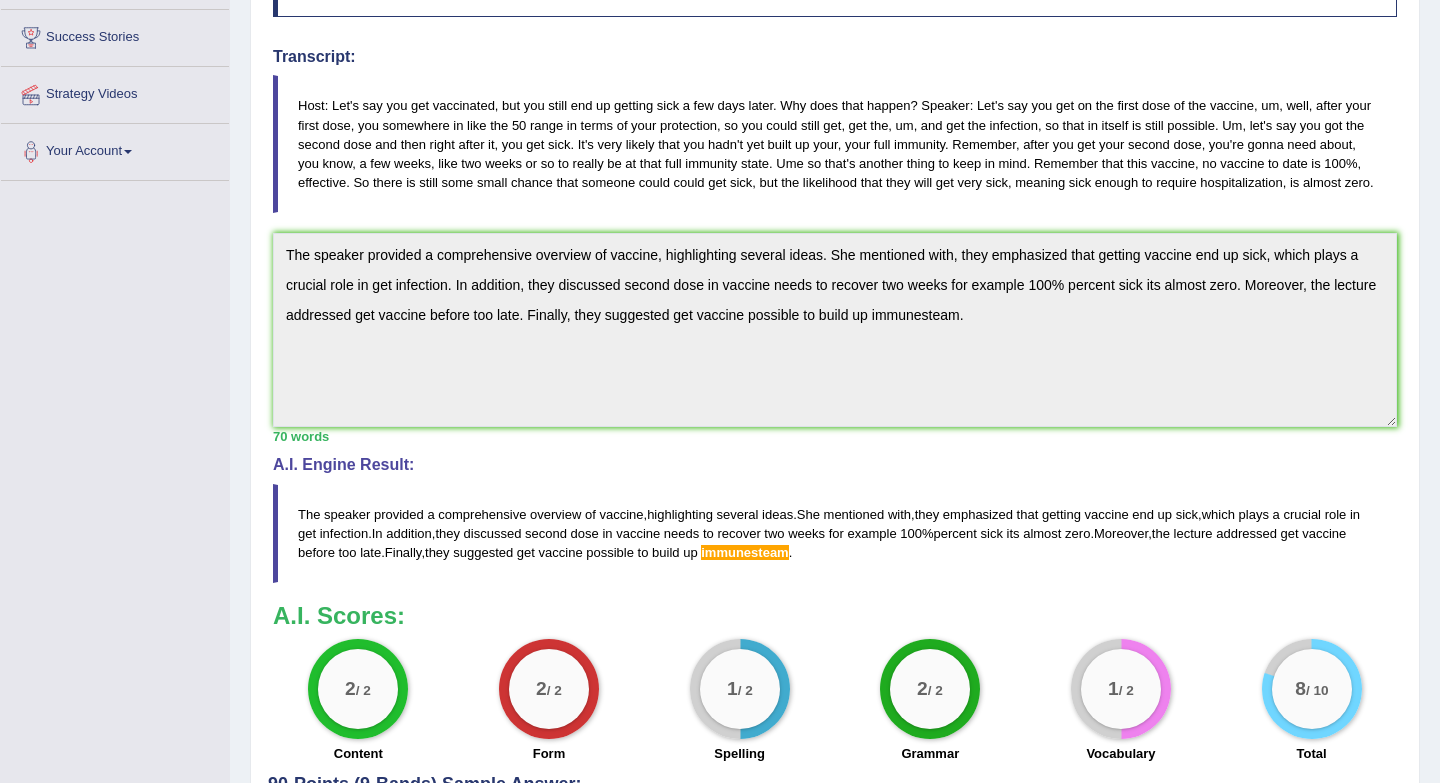 scroll, scrollTop: 0, scrollLeft: 0, axis: both 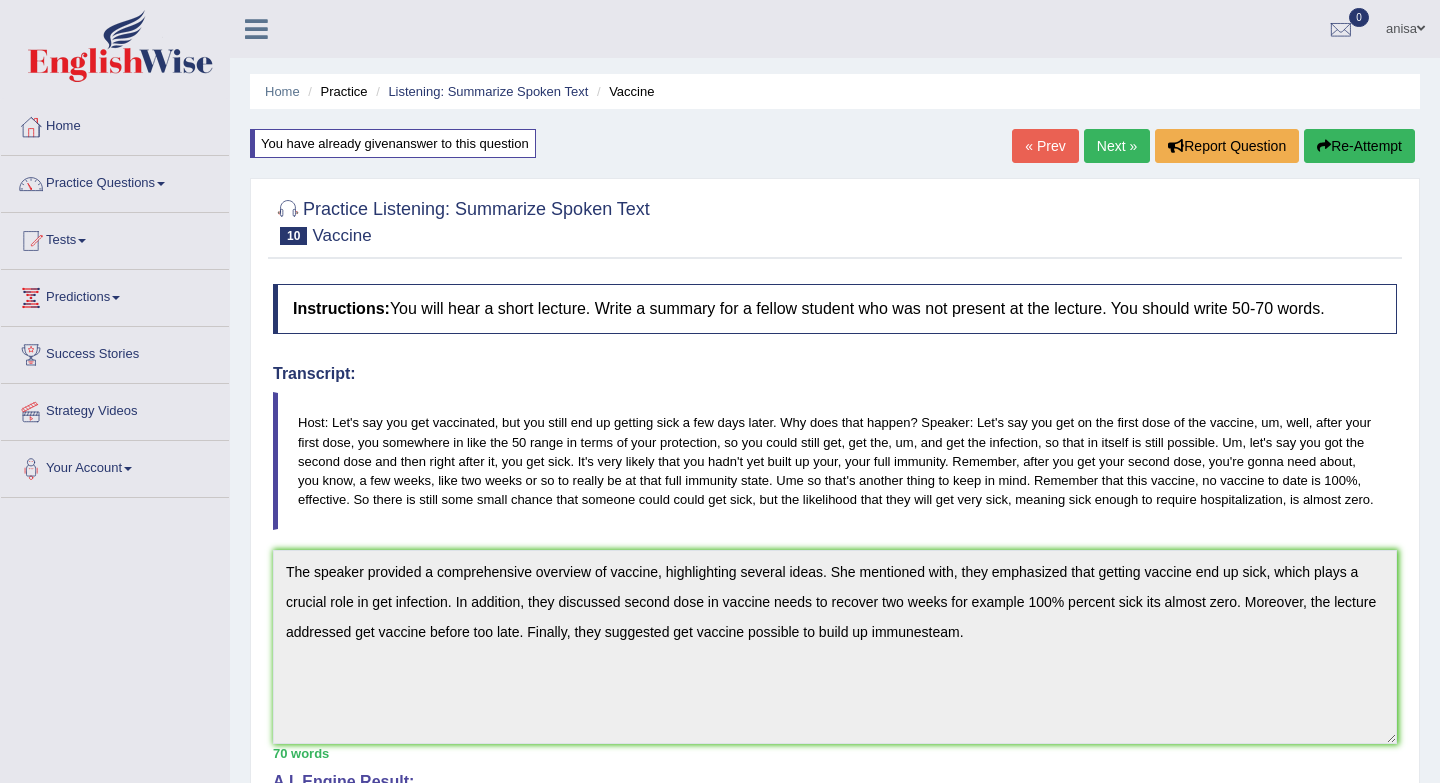 click on "Practice Questions" at bounding box center (115, 181) 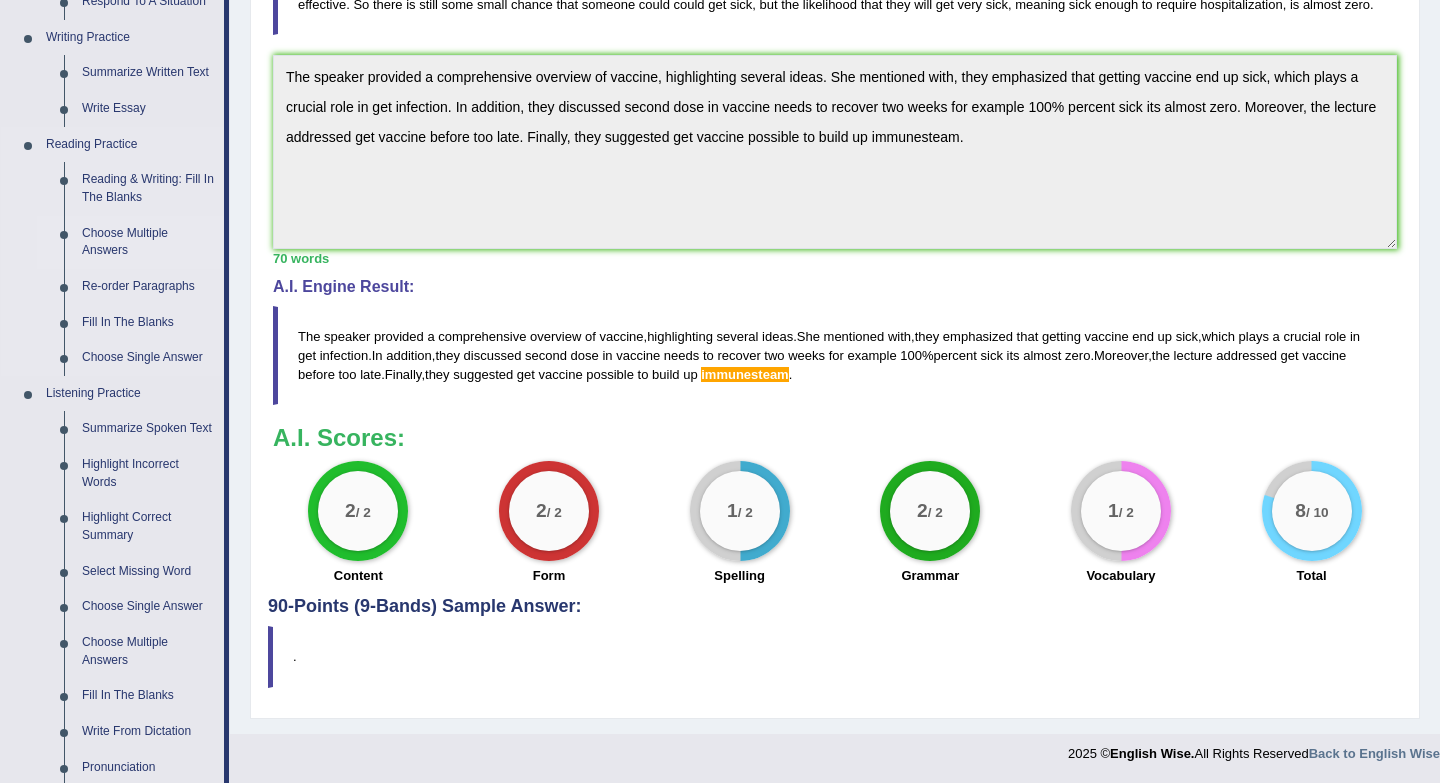 scroll, scrollTop: 508, scrollLeft: 0, axis: vertical 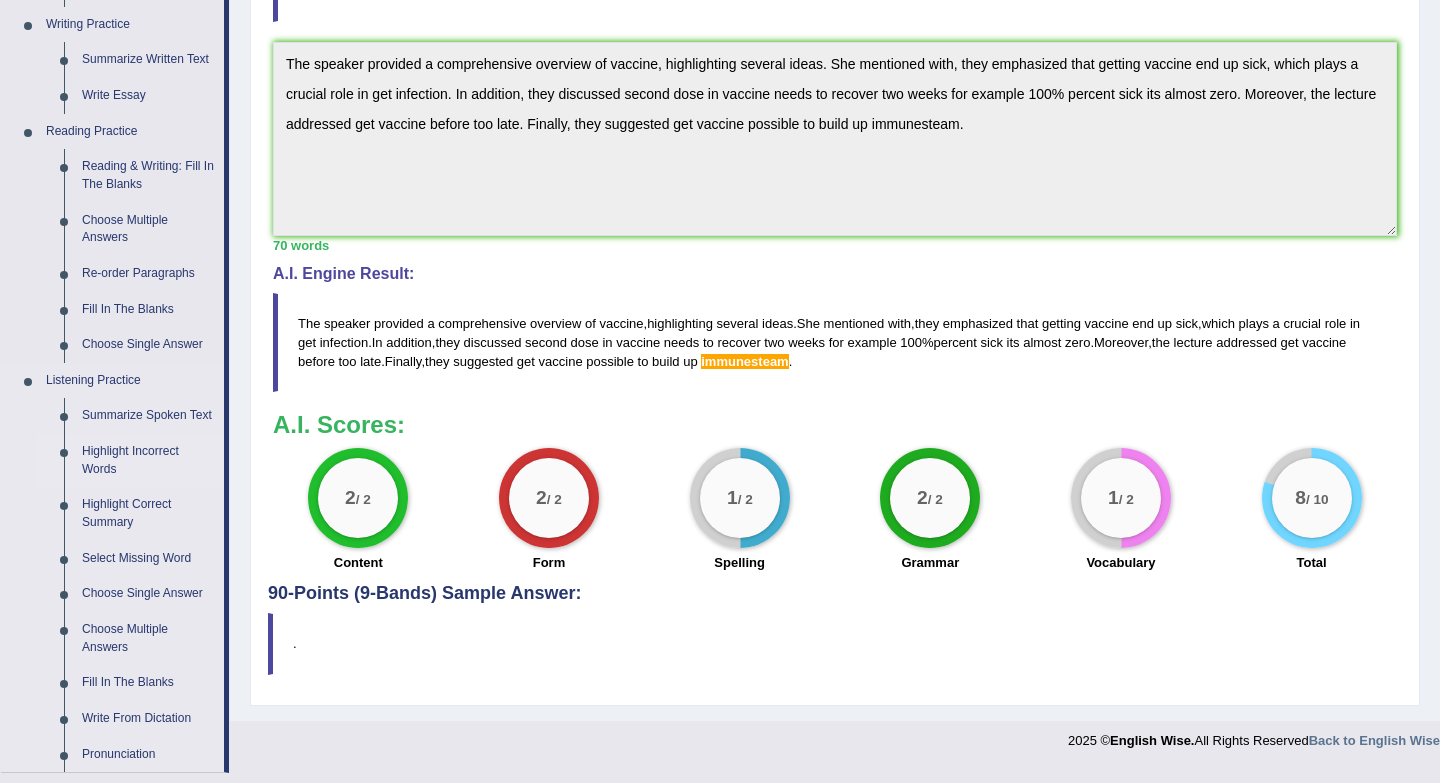 click on "Highlight Incorrect Words" at bounding box center (148, 460) 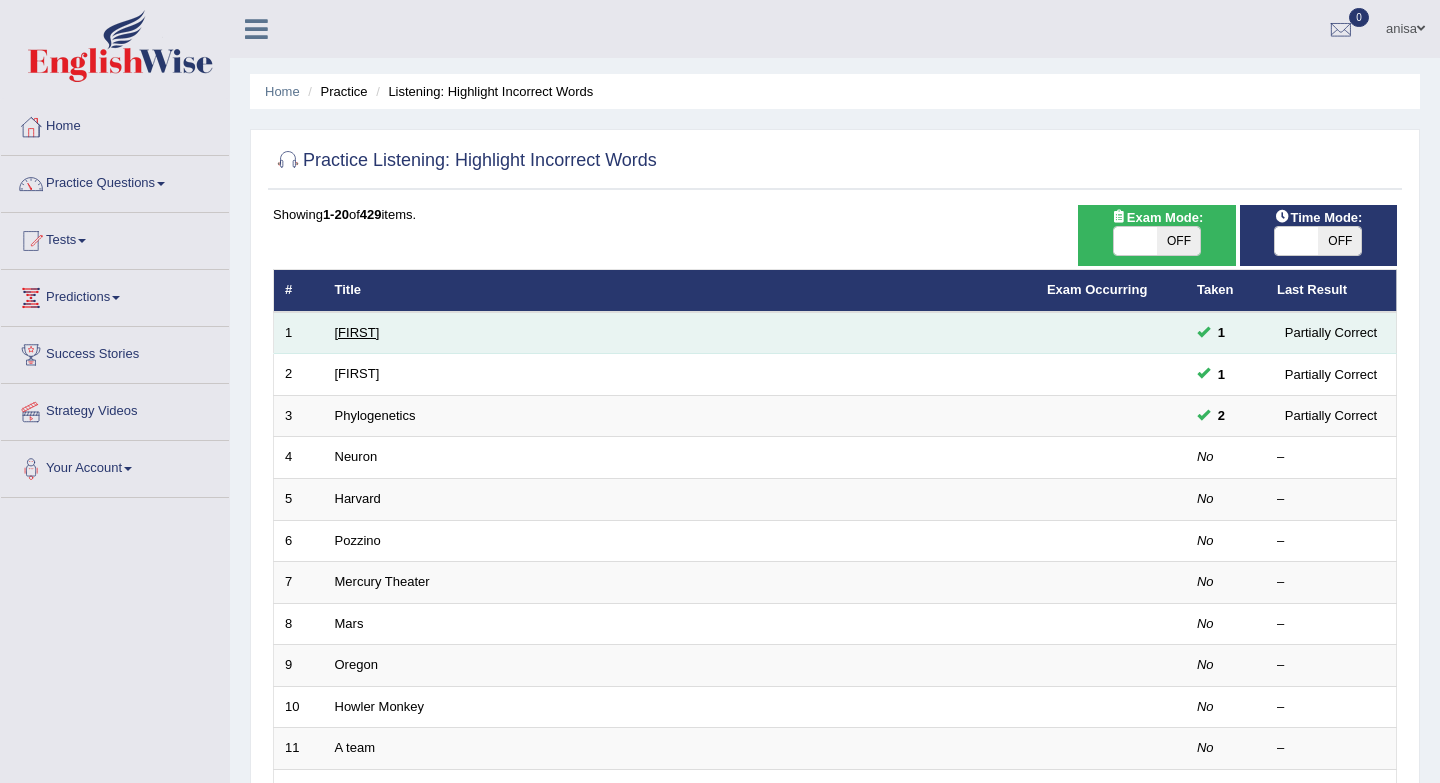 scroll, scrollTop: 0, scrollLeft: 0, axis: both 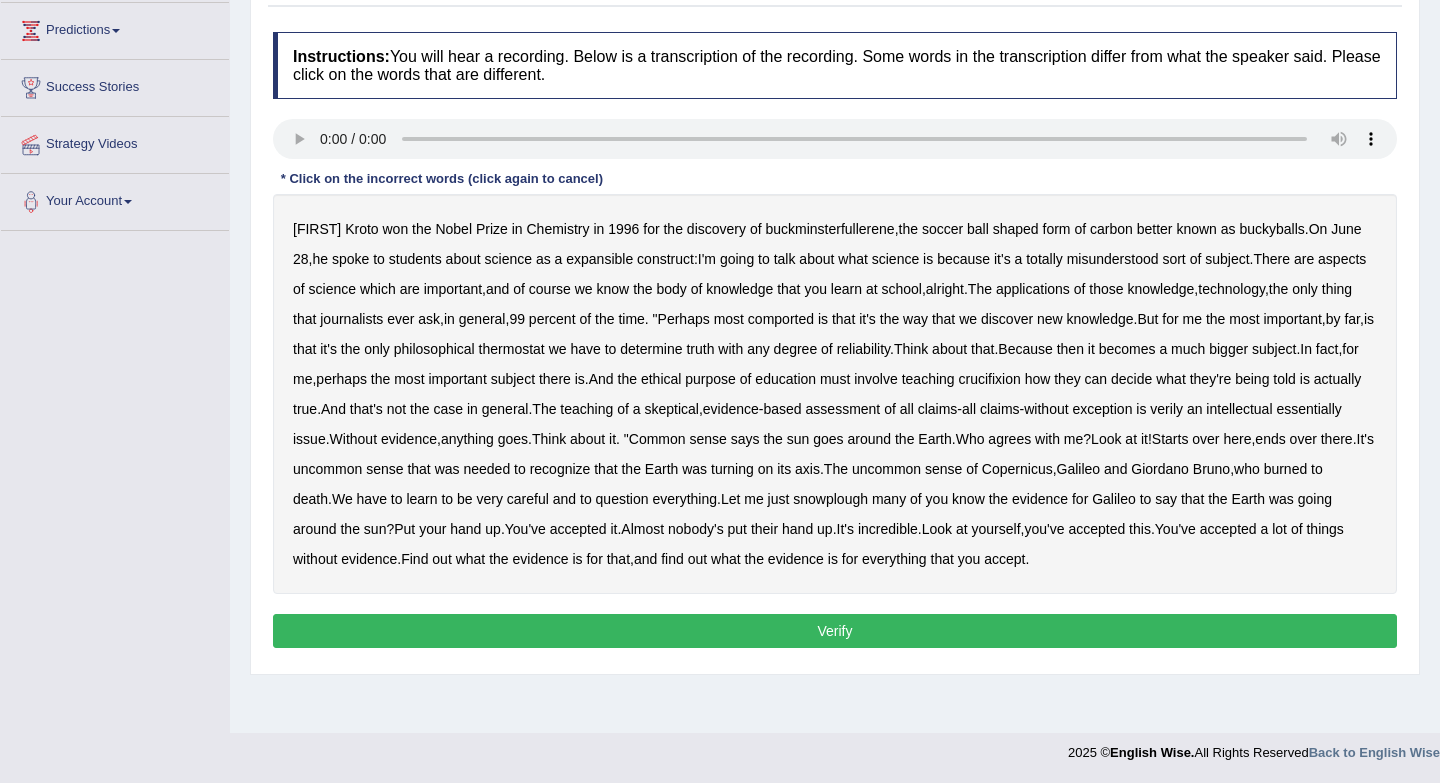 click on "soccer" at bounding box center [942, 229] 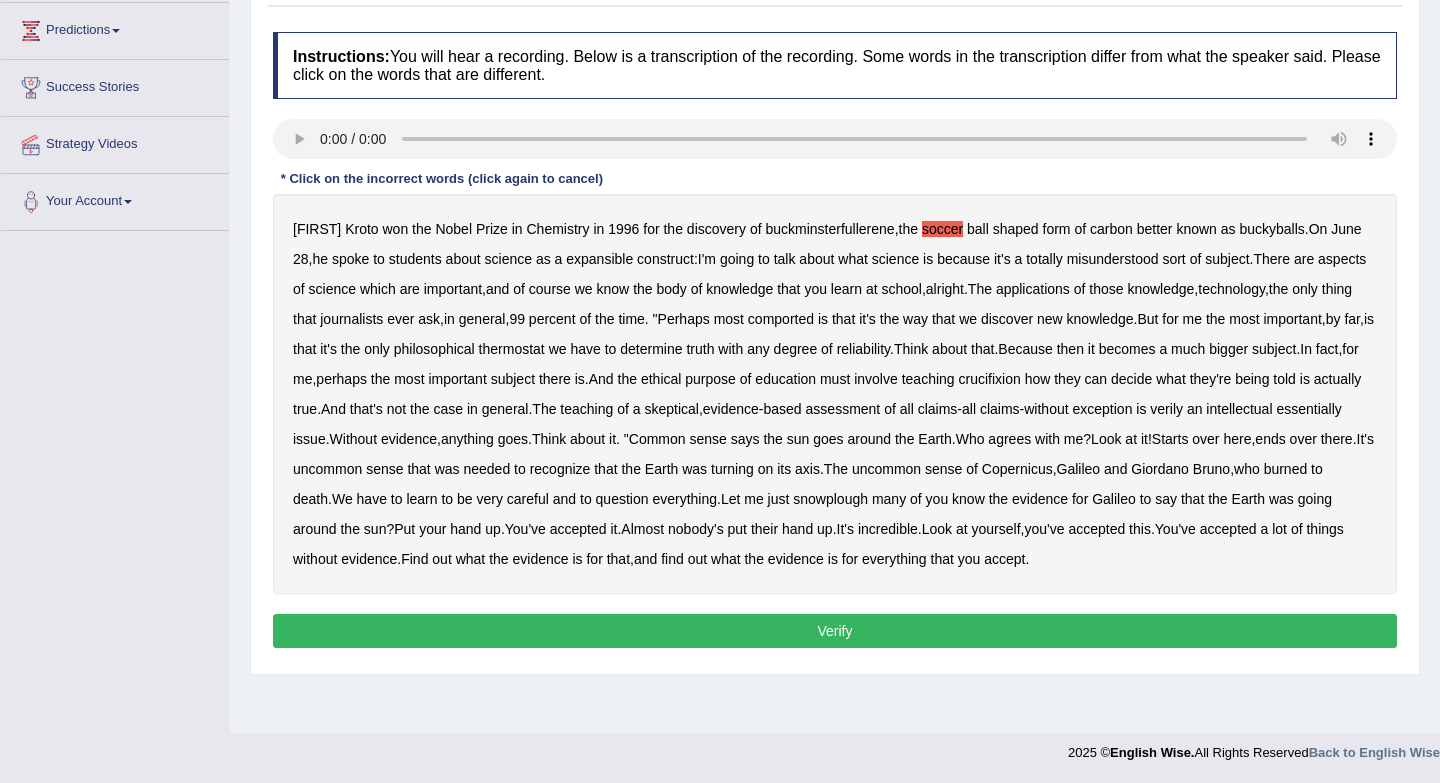 click on "crucifixion" at bounding box center [990, 379] 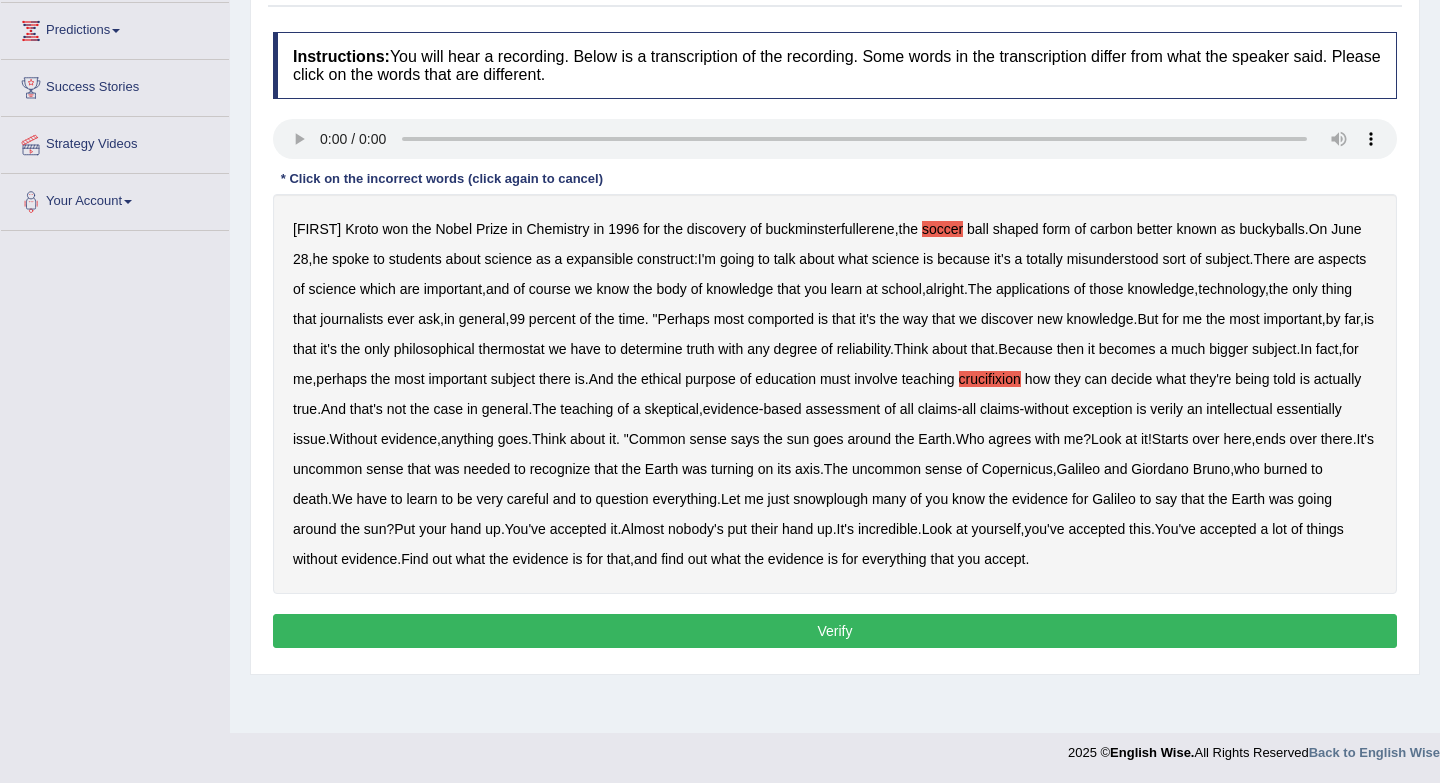 type 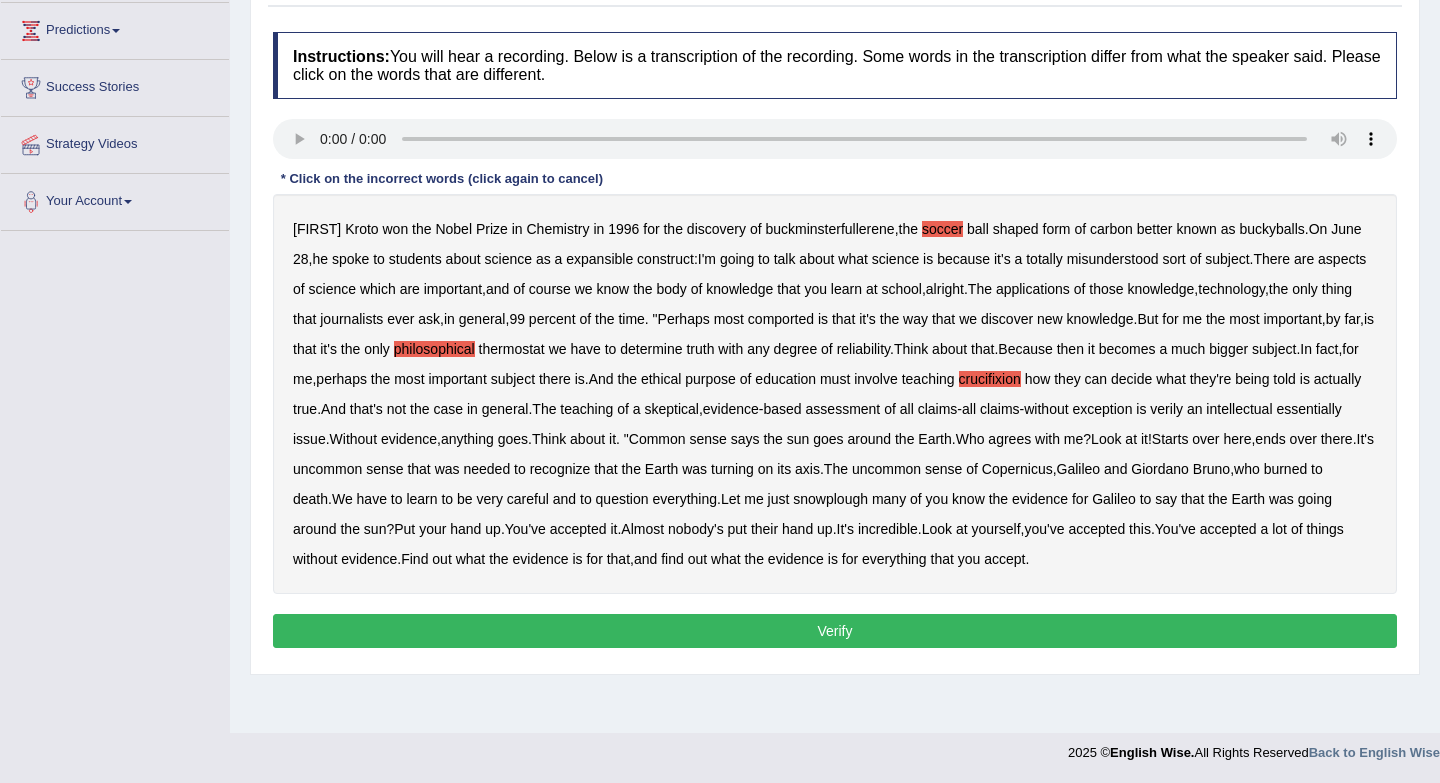 click on "exception" at bounding box center [1102, 409] 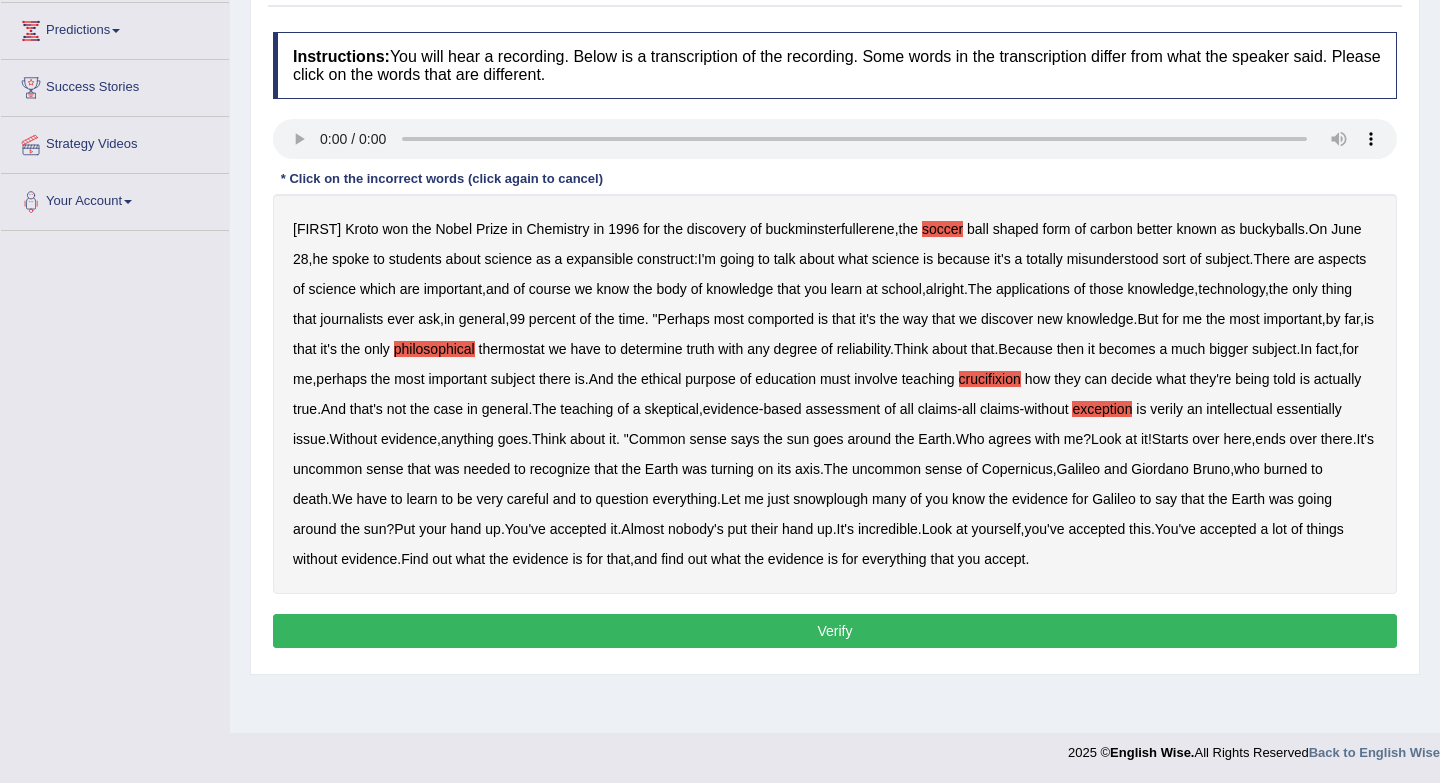 click on "Copernicus" at bounding box center [1017, 469] 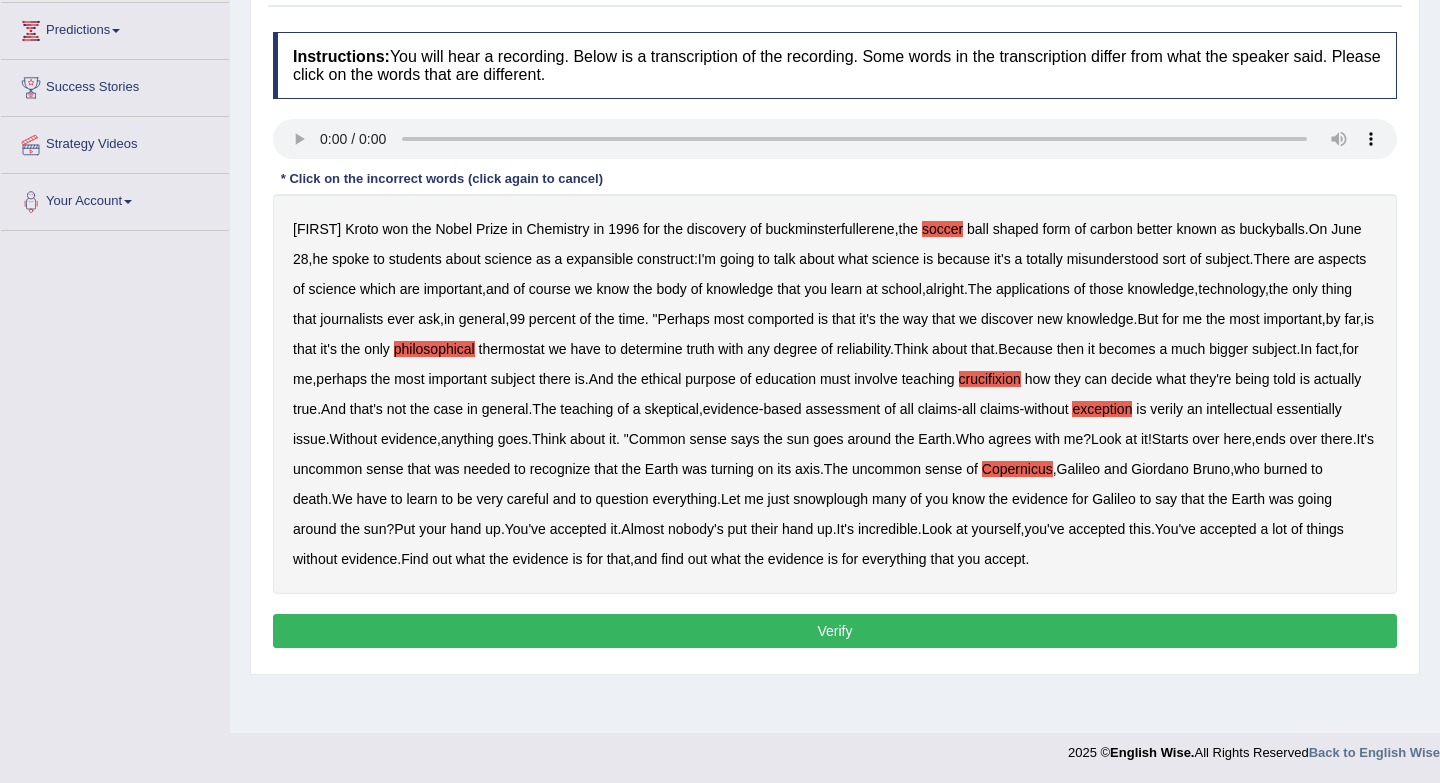 click on "Chemistry" at bounding box center [558, 229] 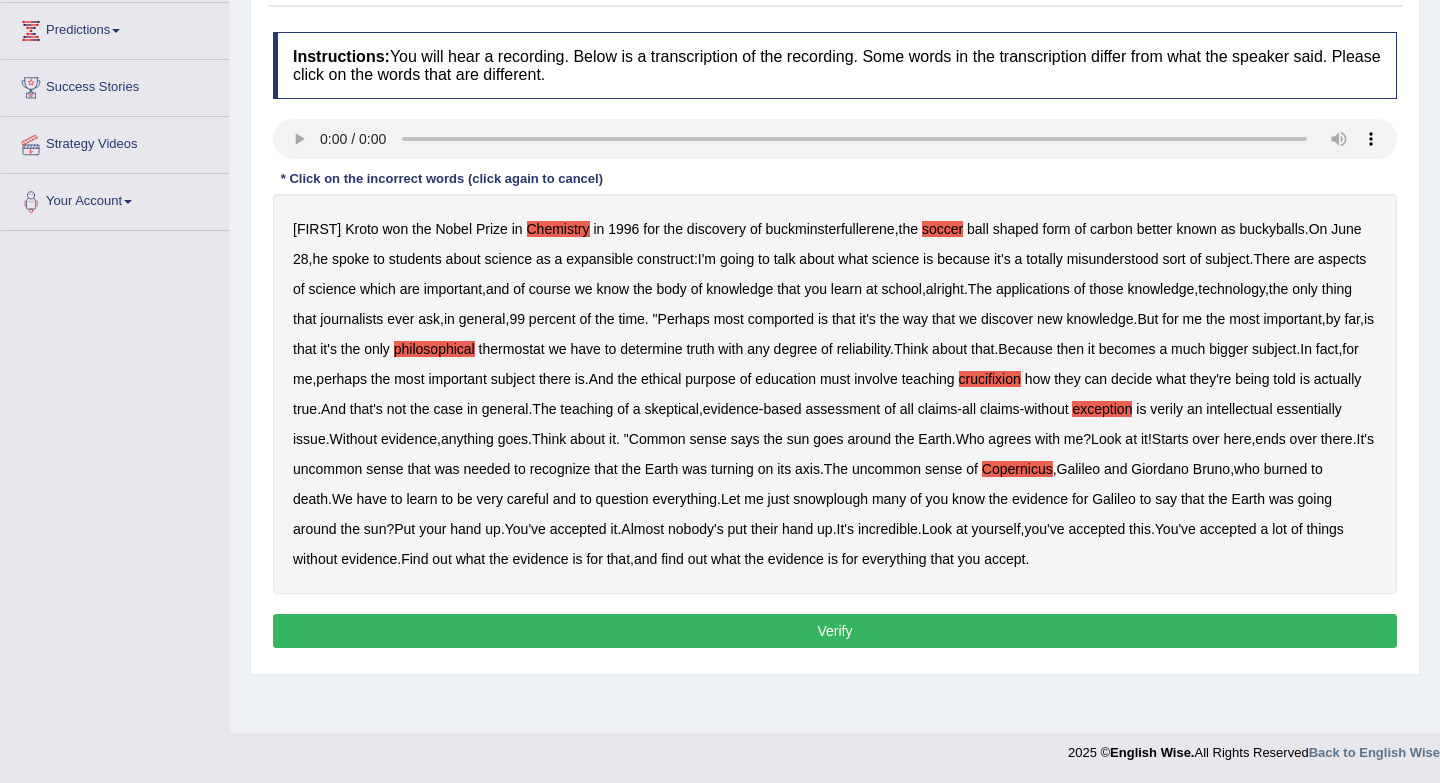 click on "Chemistry" at bounding box center [558, 229] 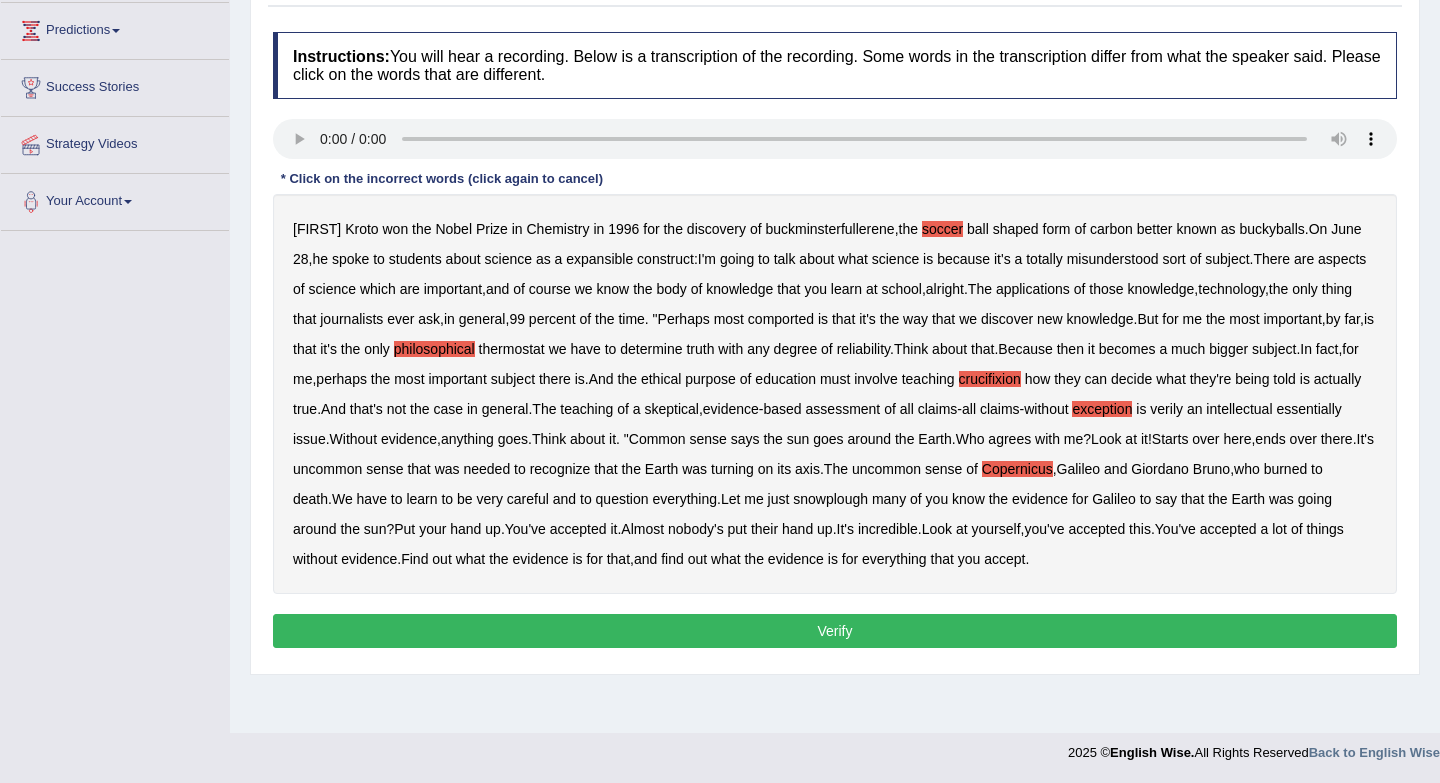 click on "expansible" at bounding box center (599, 259) 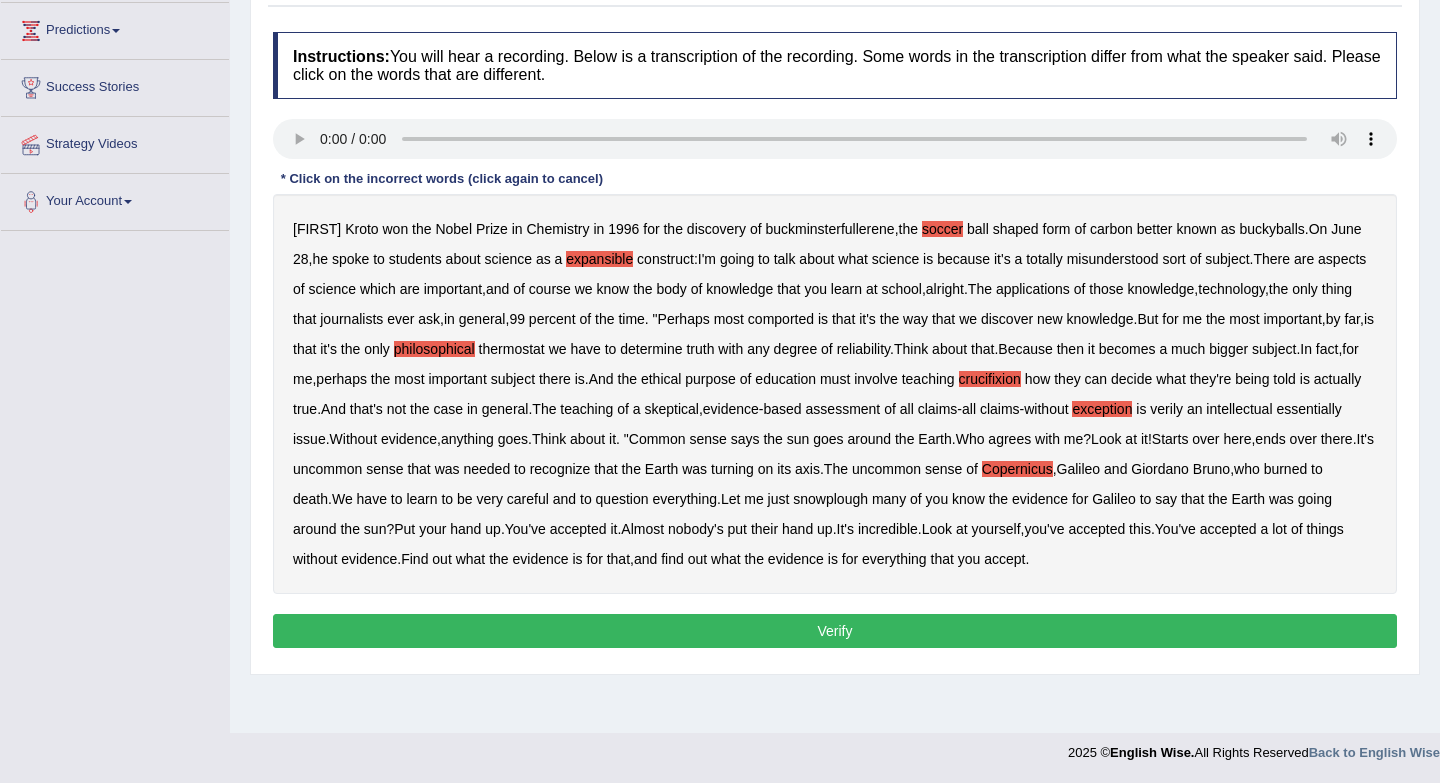 click on "Verify" at bounding box center (835, 631) 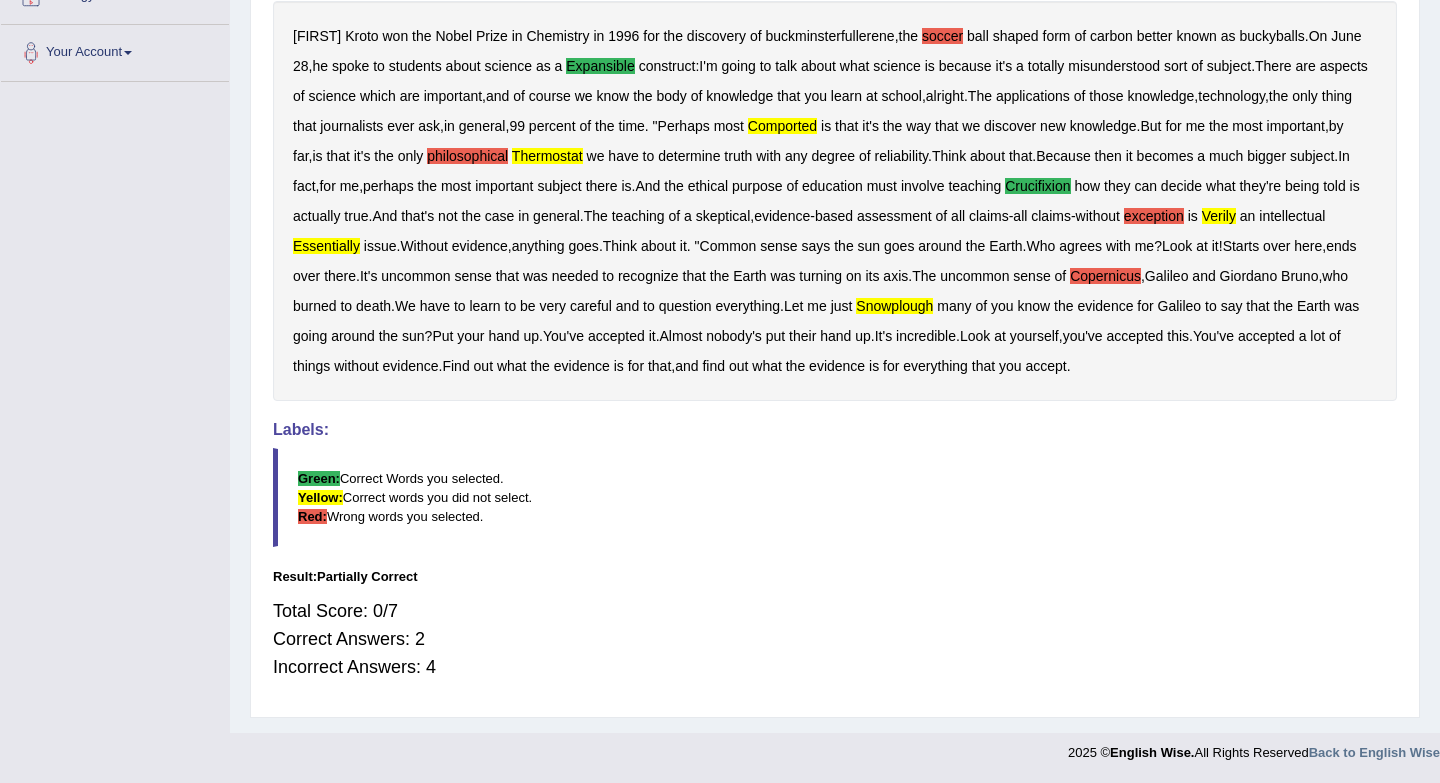 scroll, scrollTop: 370, scrollLeft: 0, axis: vertical 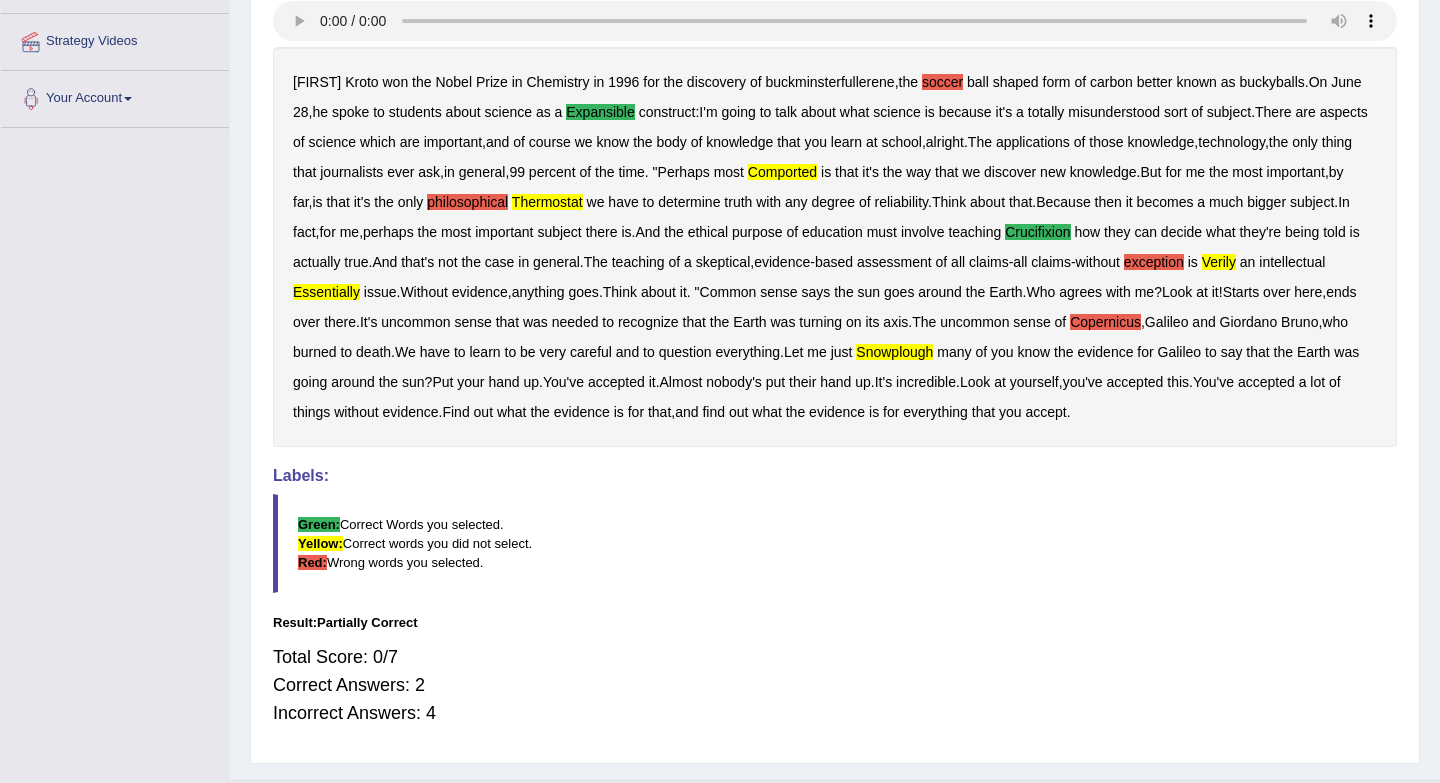 click on "expansible" at bounding box center (600, 112) 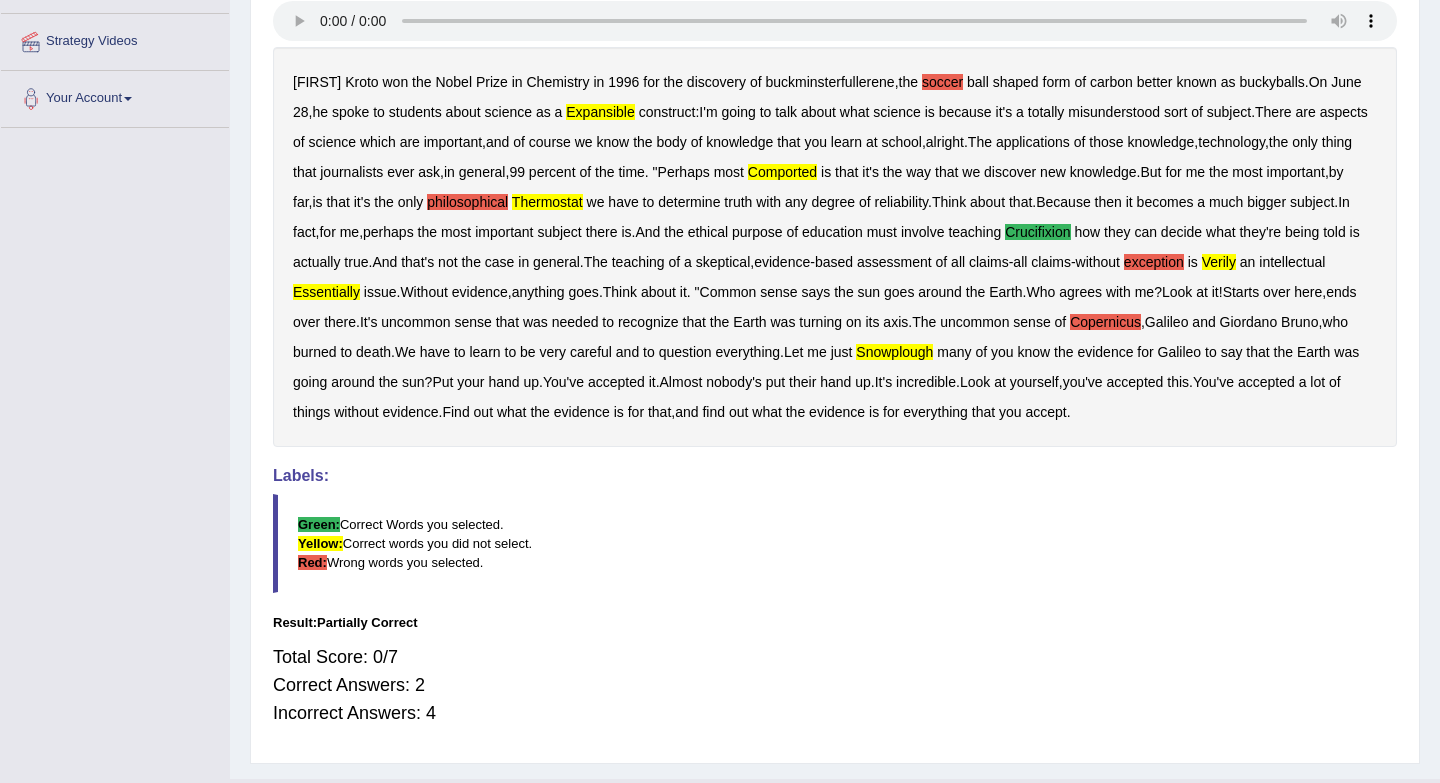 click on "expansible" at bounding box center (600, 112) 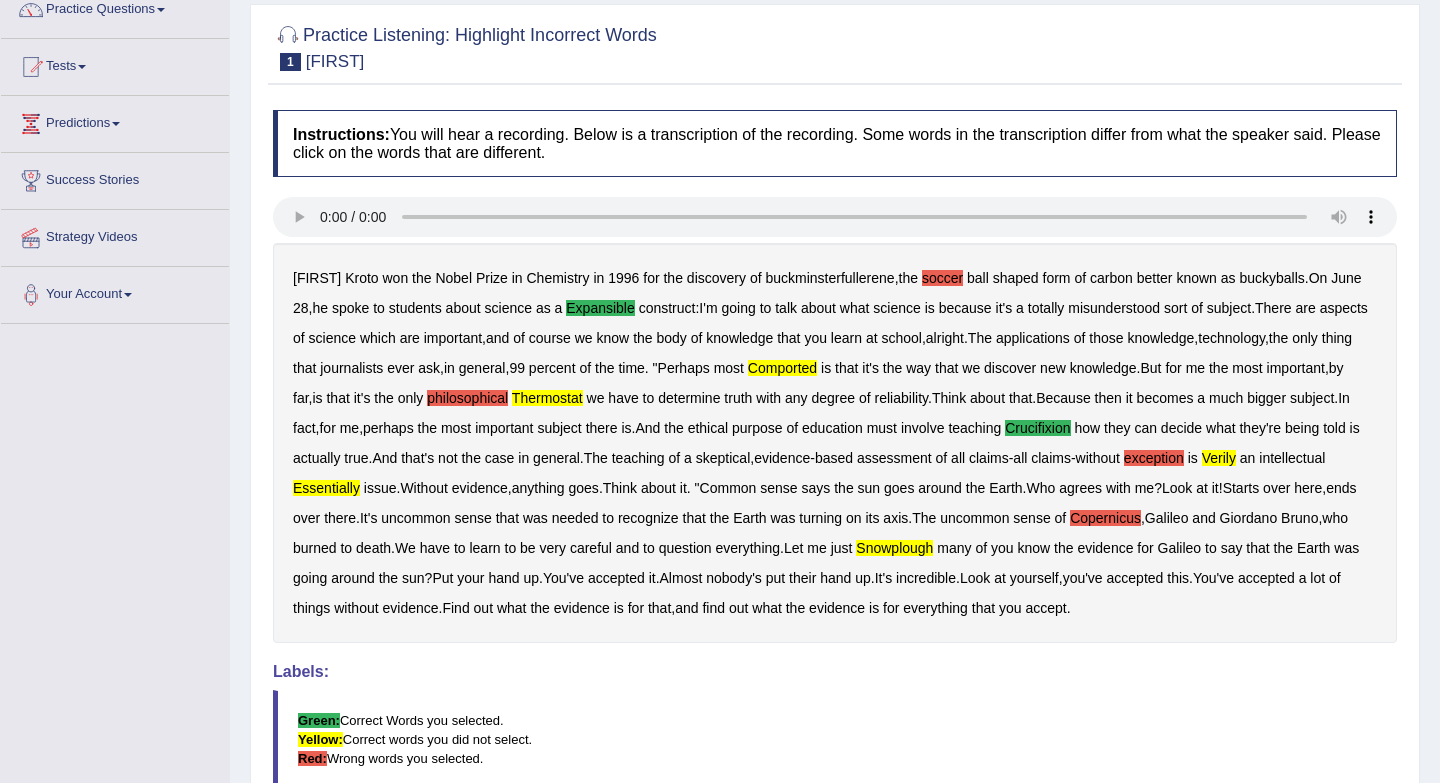 scroll, scrollTop: 0, scrollLeft: 0, axis: both 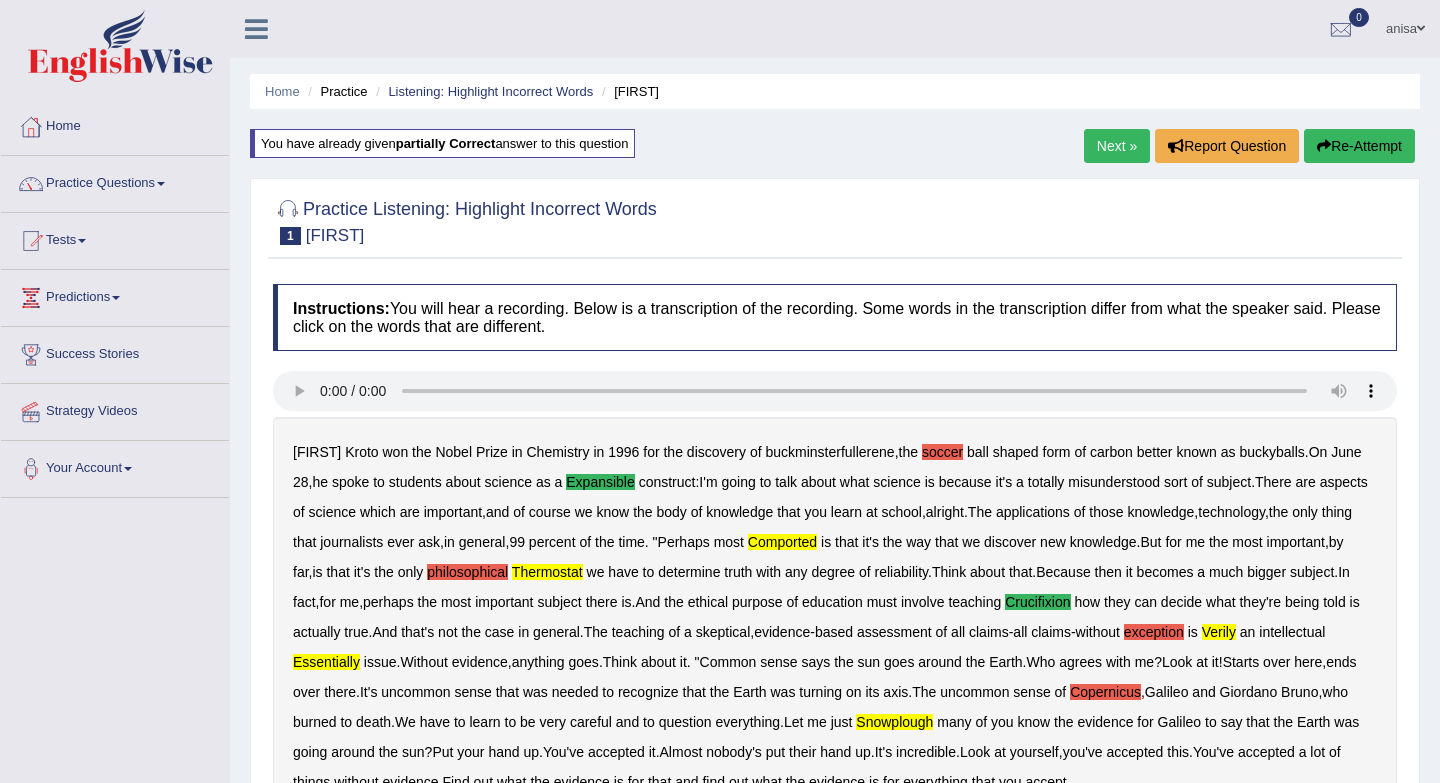 click on "Next »" at bounding box center [1117, 146] 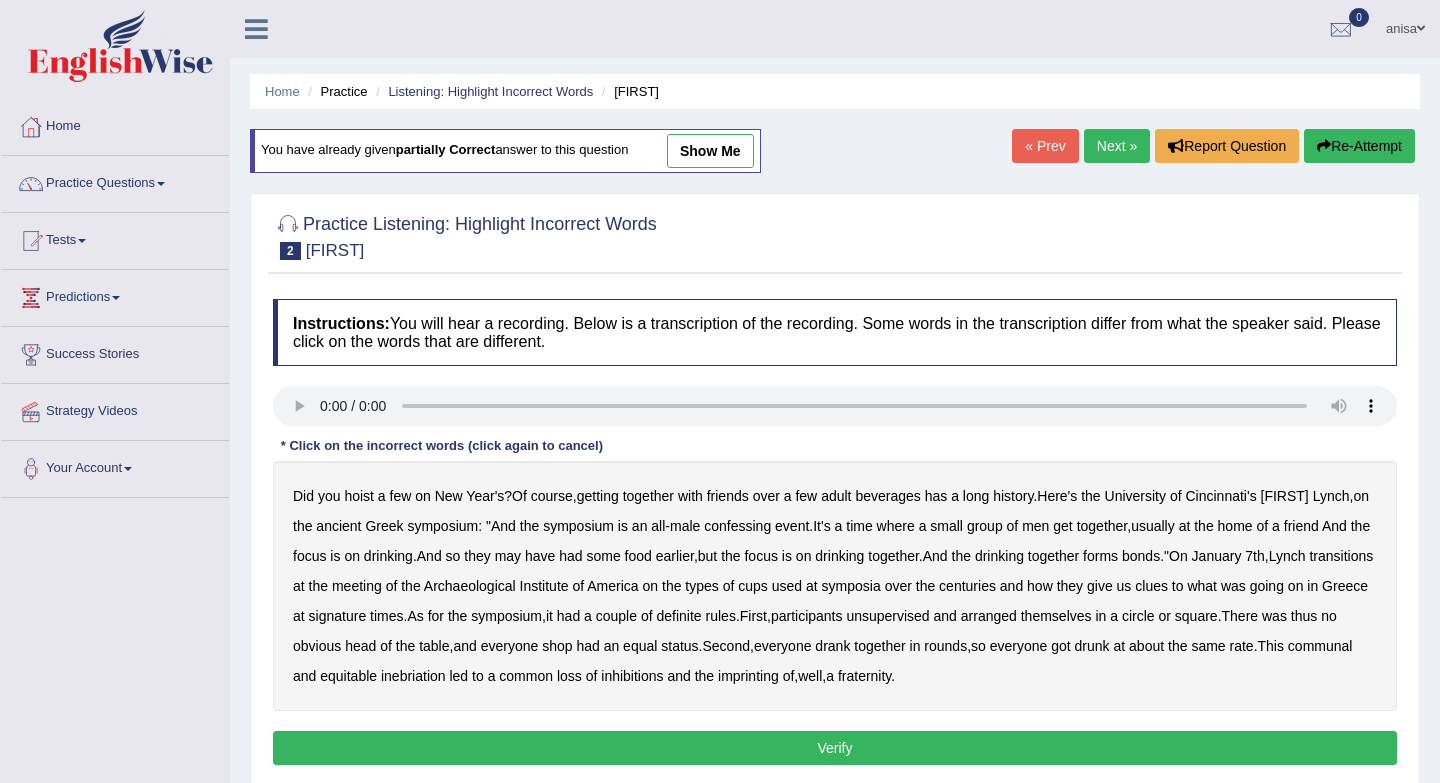 scroll, scrollTop: 0, scrollLeft: 0, axis: both 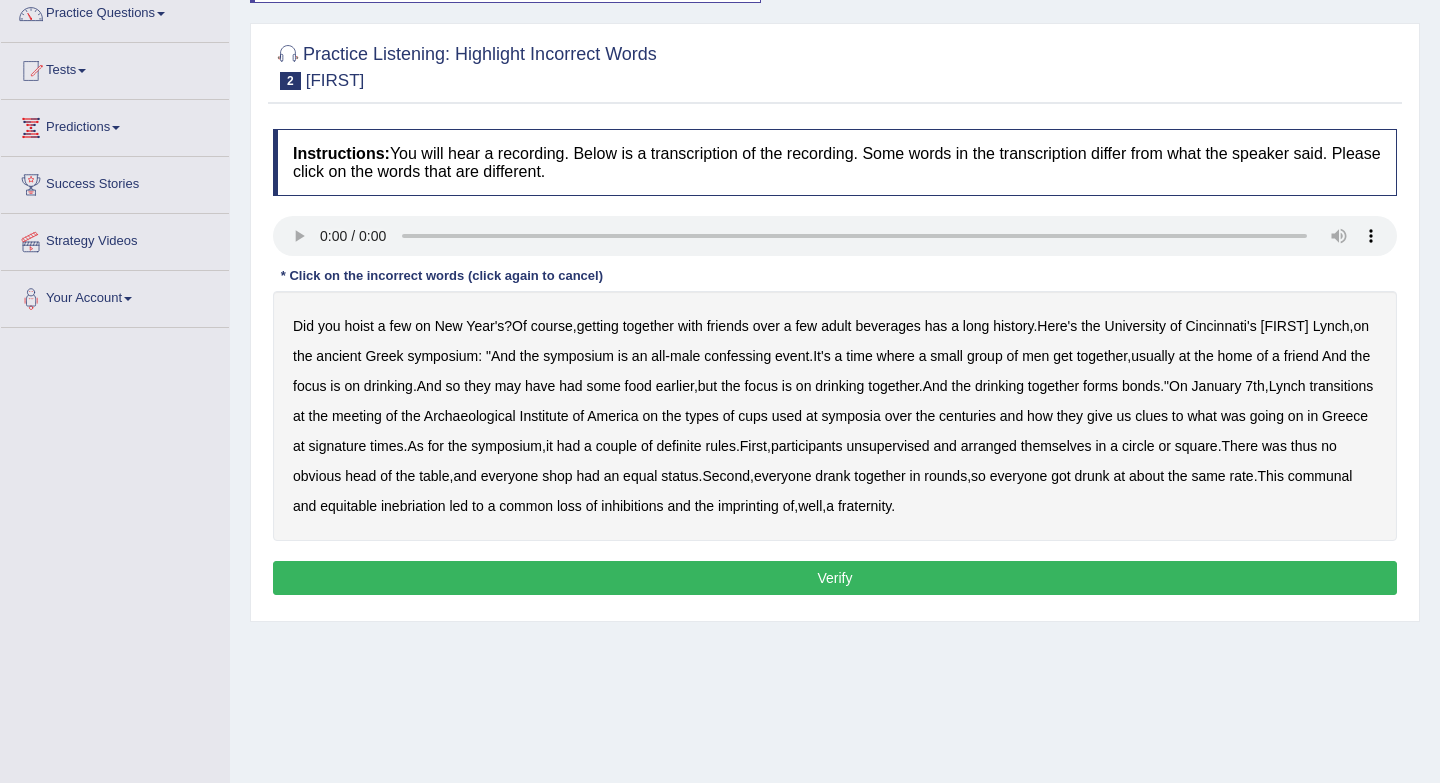 type 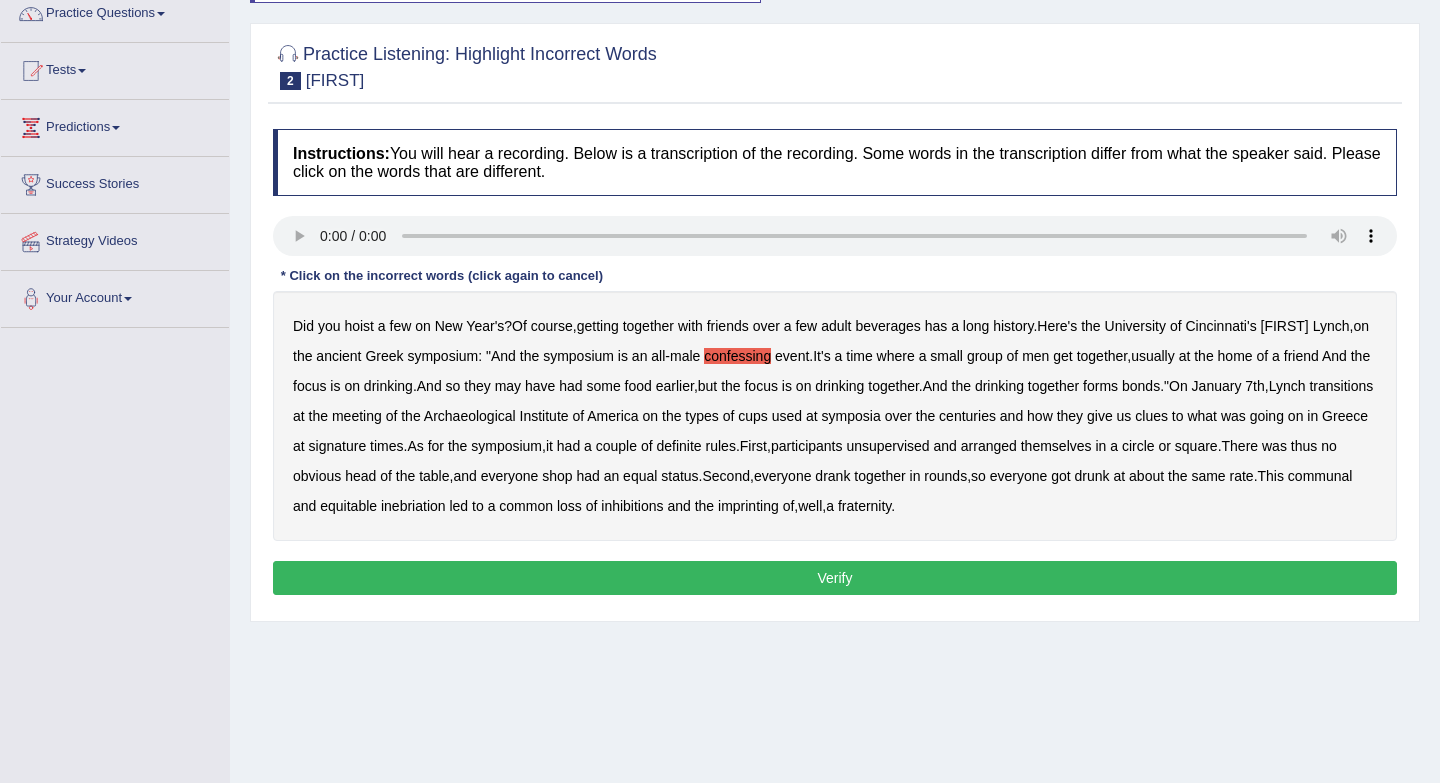 click on "centuries" at bounding box center [967, 416] 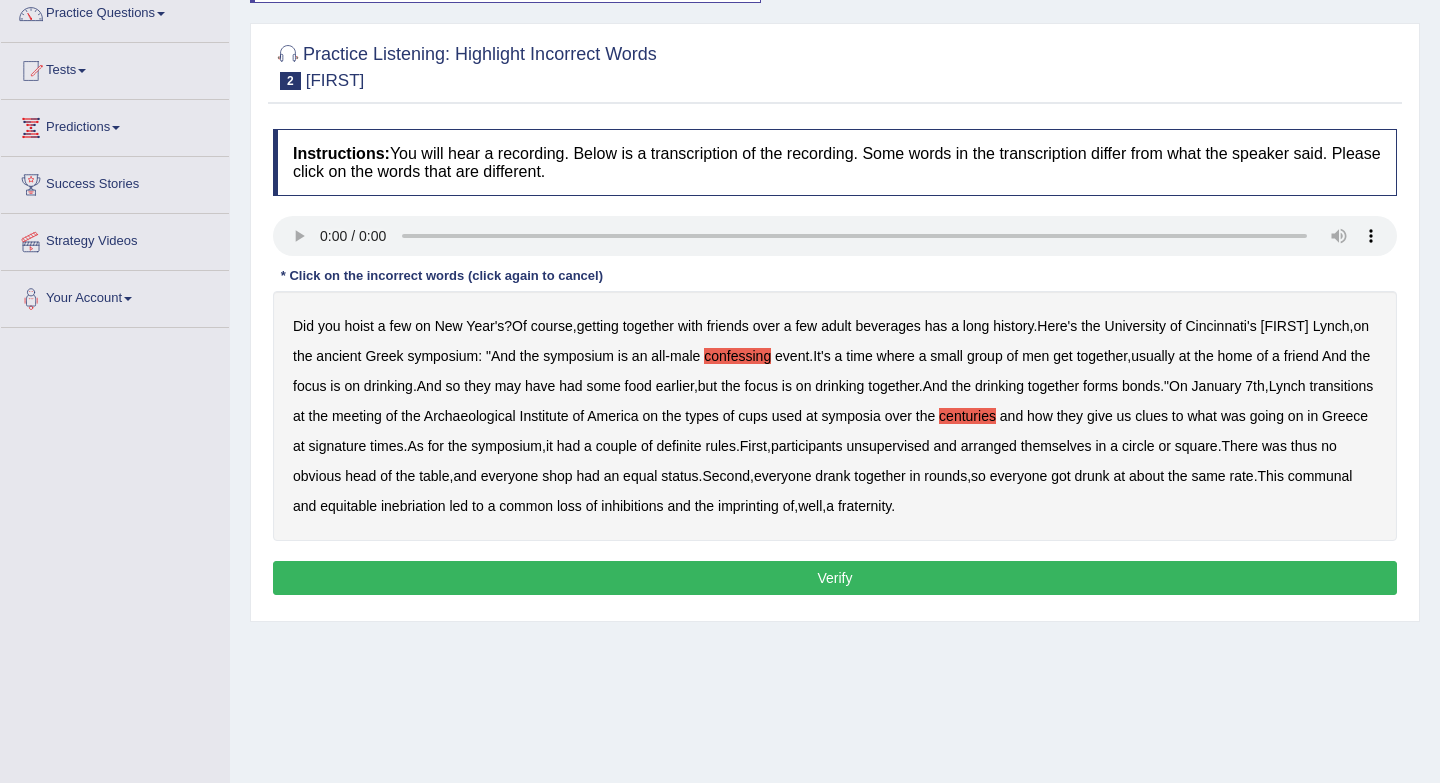 click on "unsupervised" at bounding box center [887, 446] 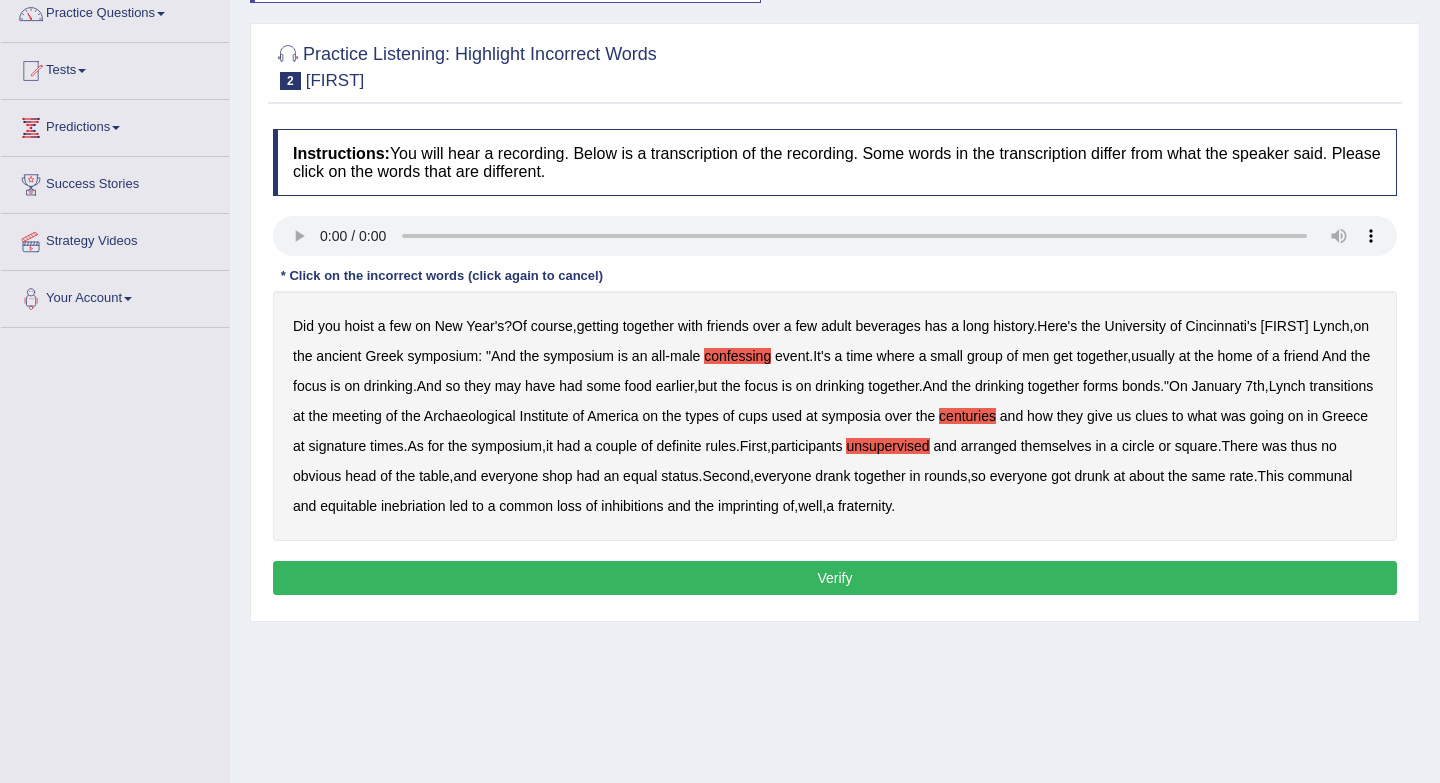 click on "common" at bounding box center [526, 506] 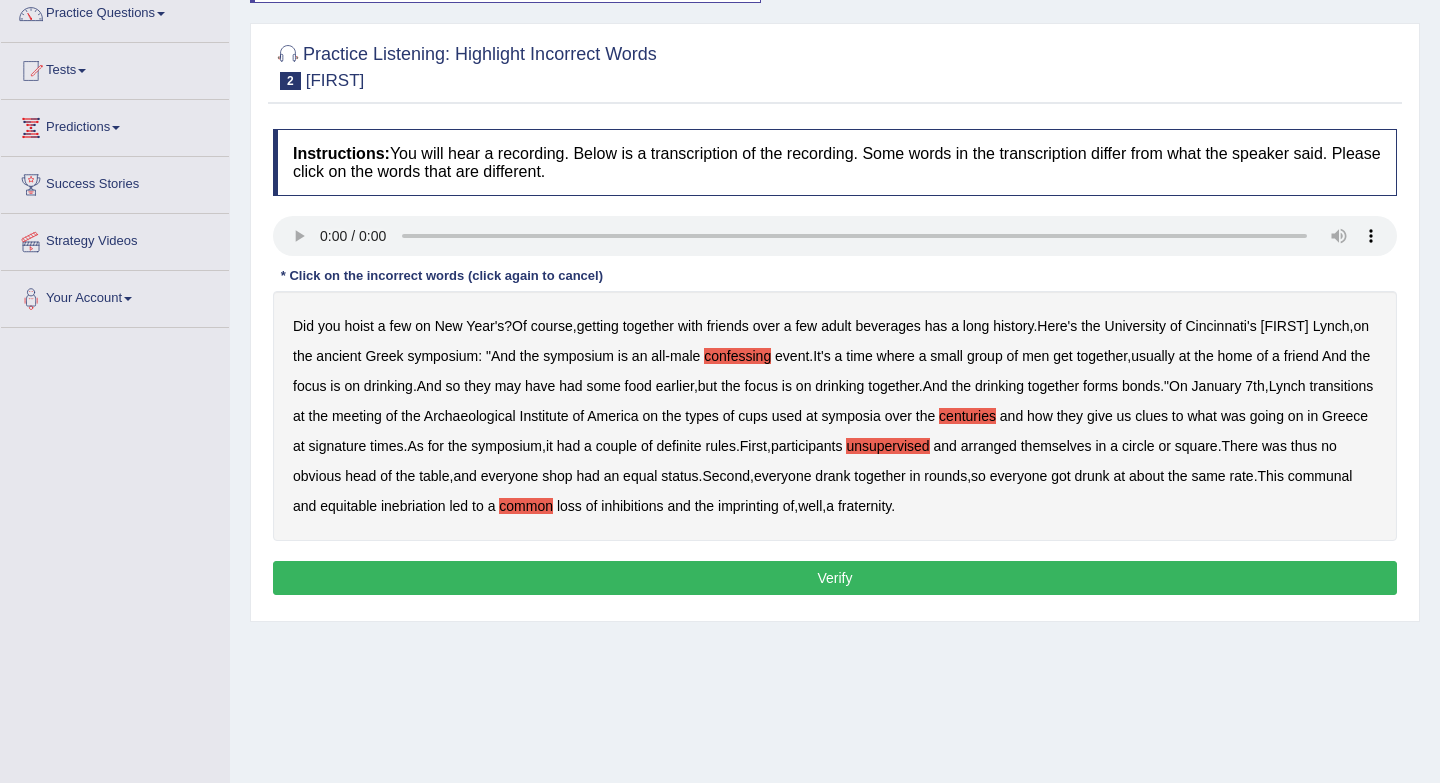 click on "Verify" at bounding box center (835, 578) 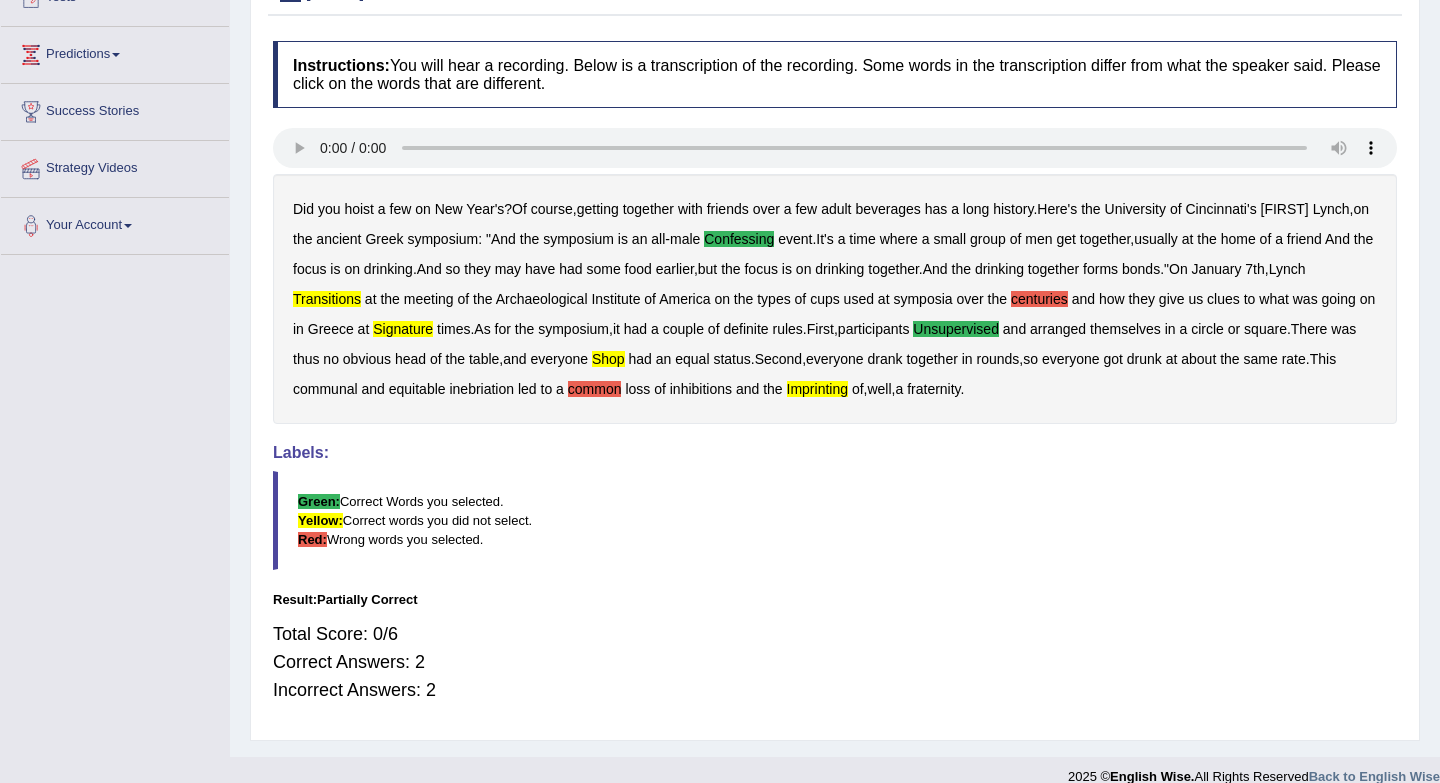 scroll, scrollTop: 267, scrollLeft: 0, axis: vertical 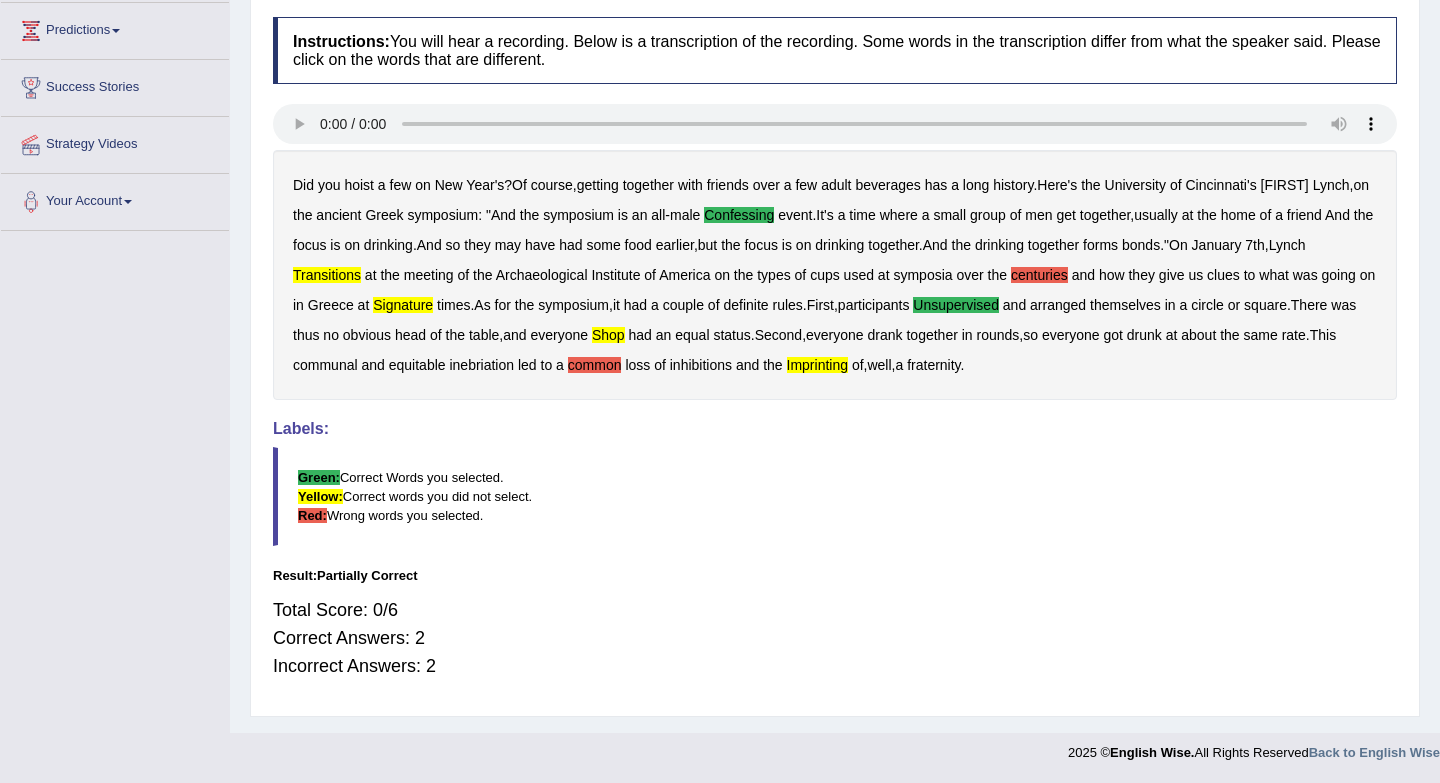 click on "centuries" at bounding box center (1039, 275) 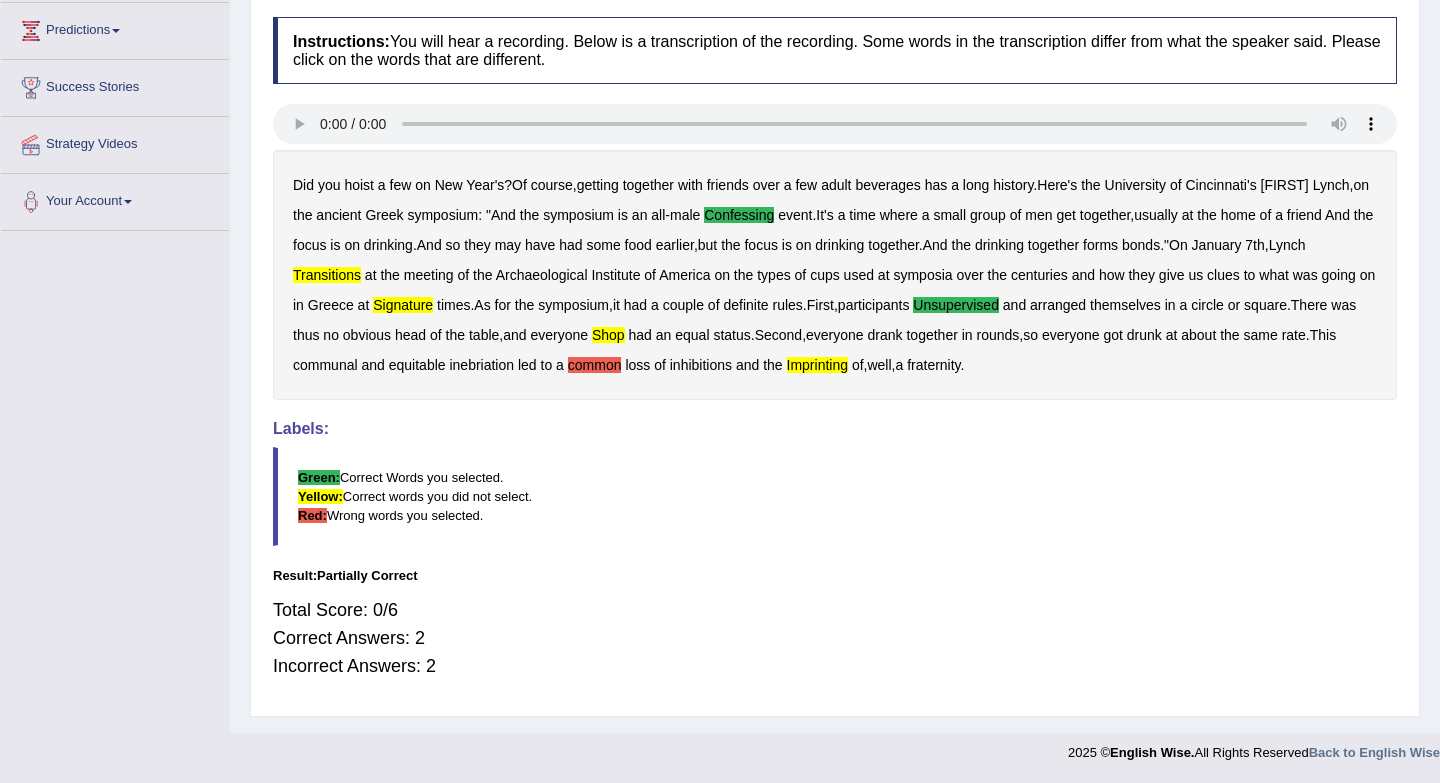 click on "common" at bounding box center (595, 365) 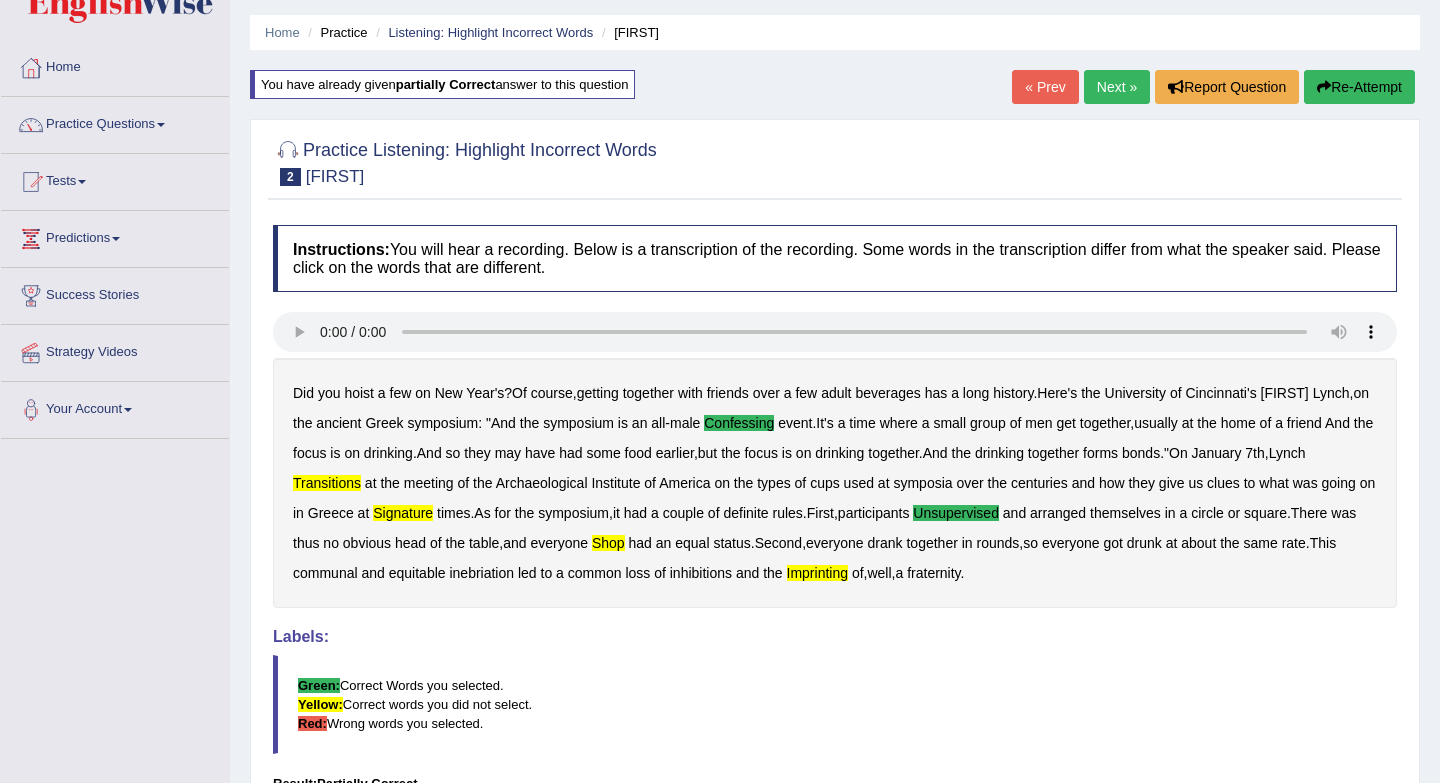 scroll, scrollTop: 37, scrollLeft: 0, axis: vertical 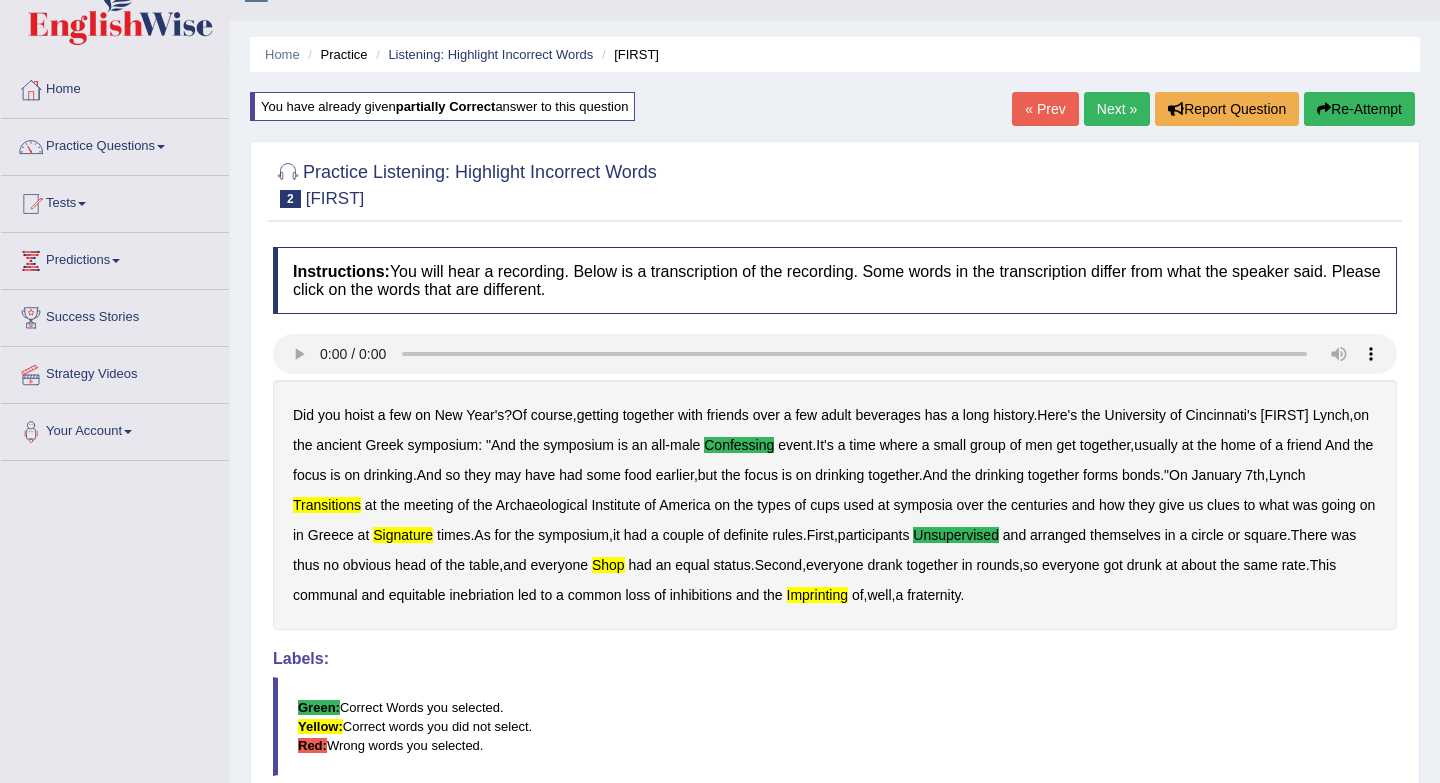 click on "Next »" at bounding box center [1117, 109] 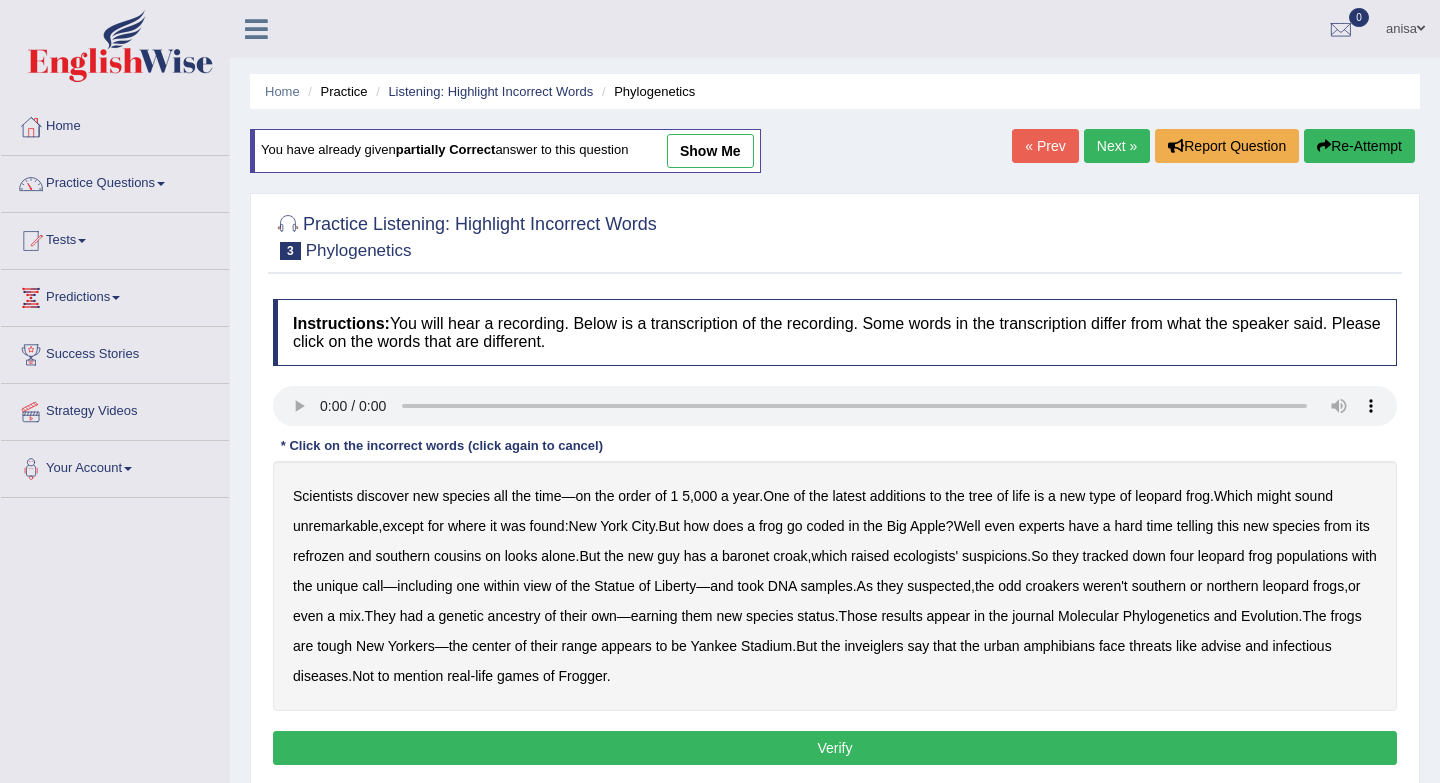 scroll, scrollTop: 0, scrollLeft: 0, axis: both 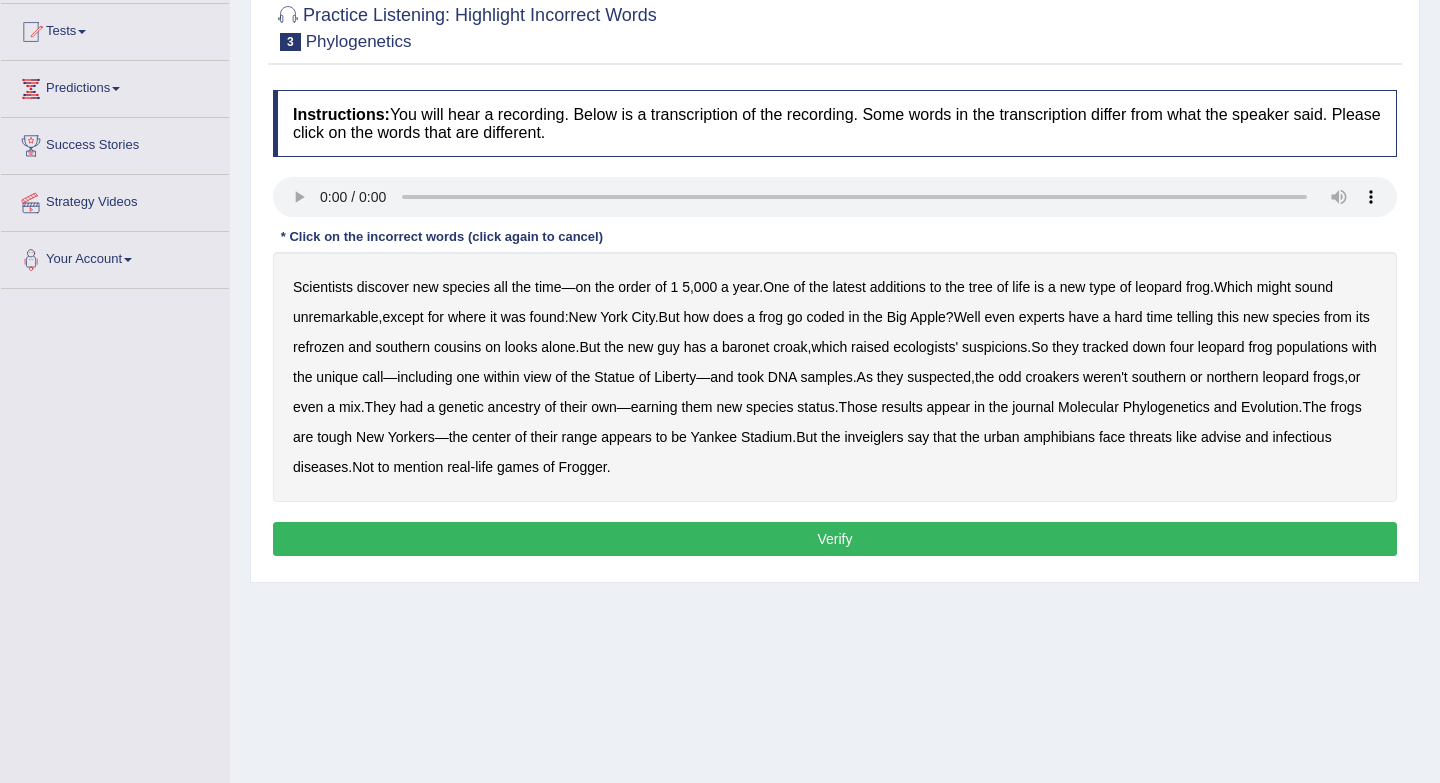 click on "baronet" at bounding box center (745, 347) 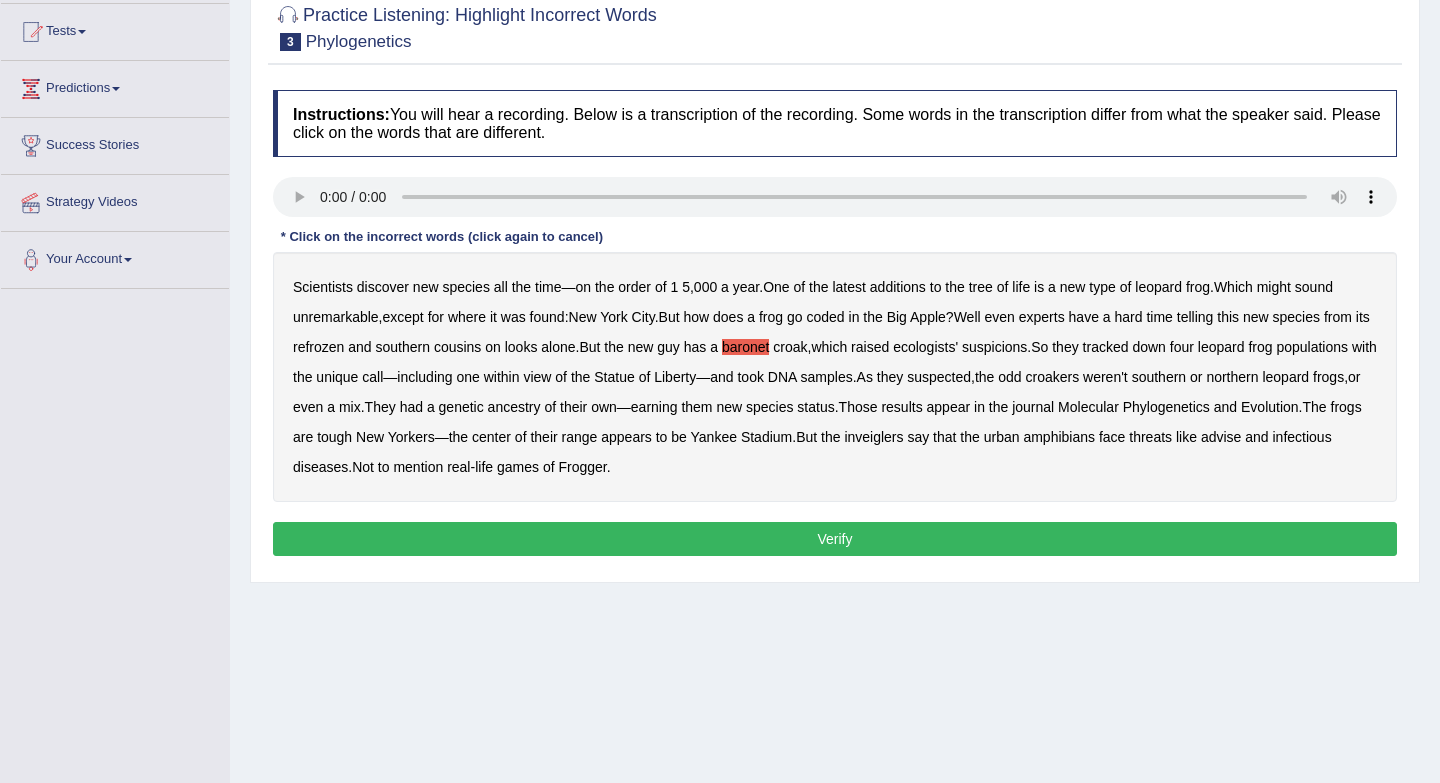 type 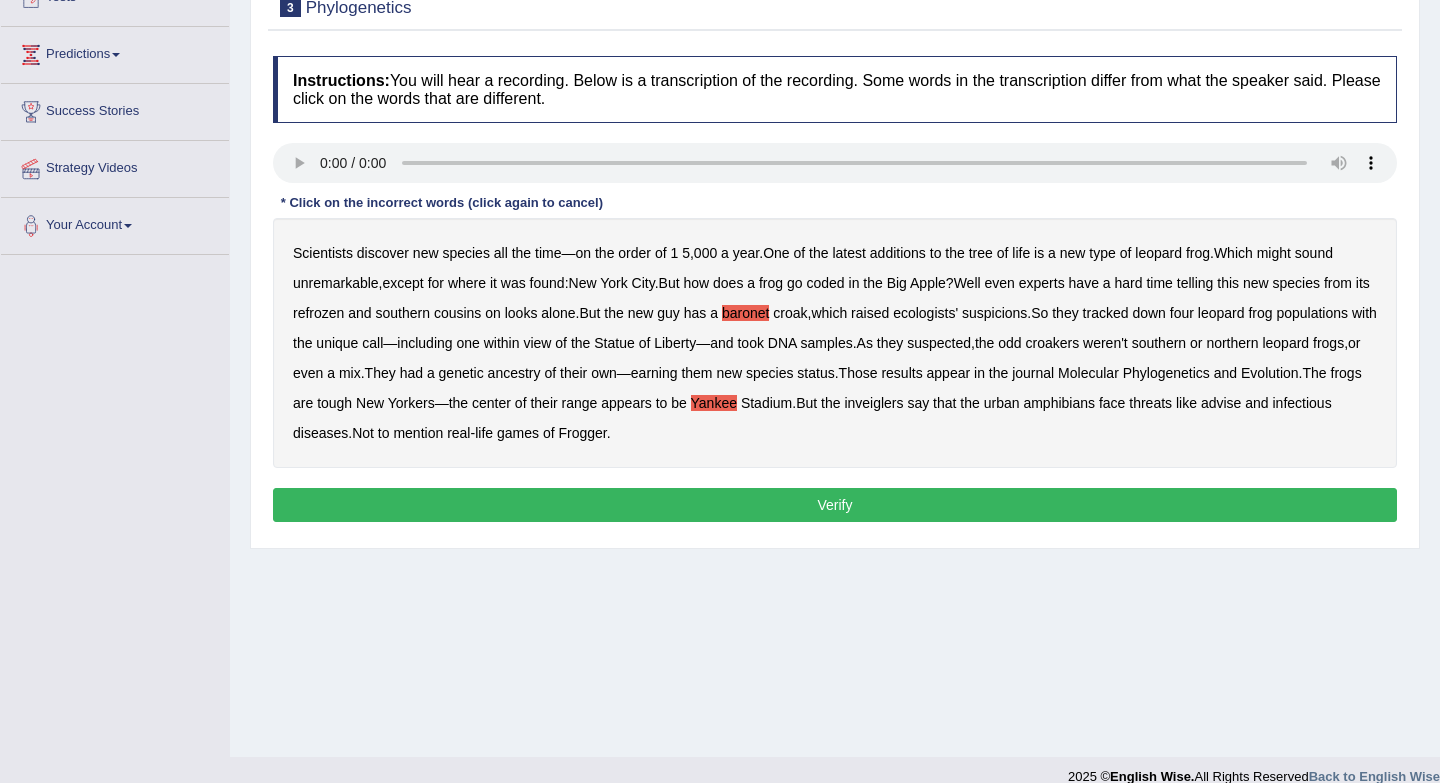 scroll, scrollTop: 267, scrollLeft: 0, axis: vertical 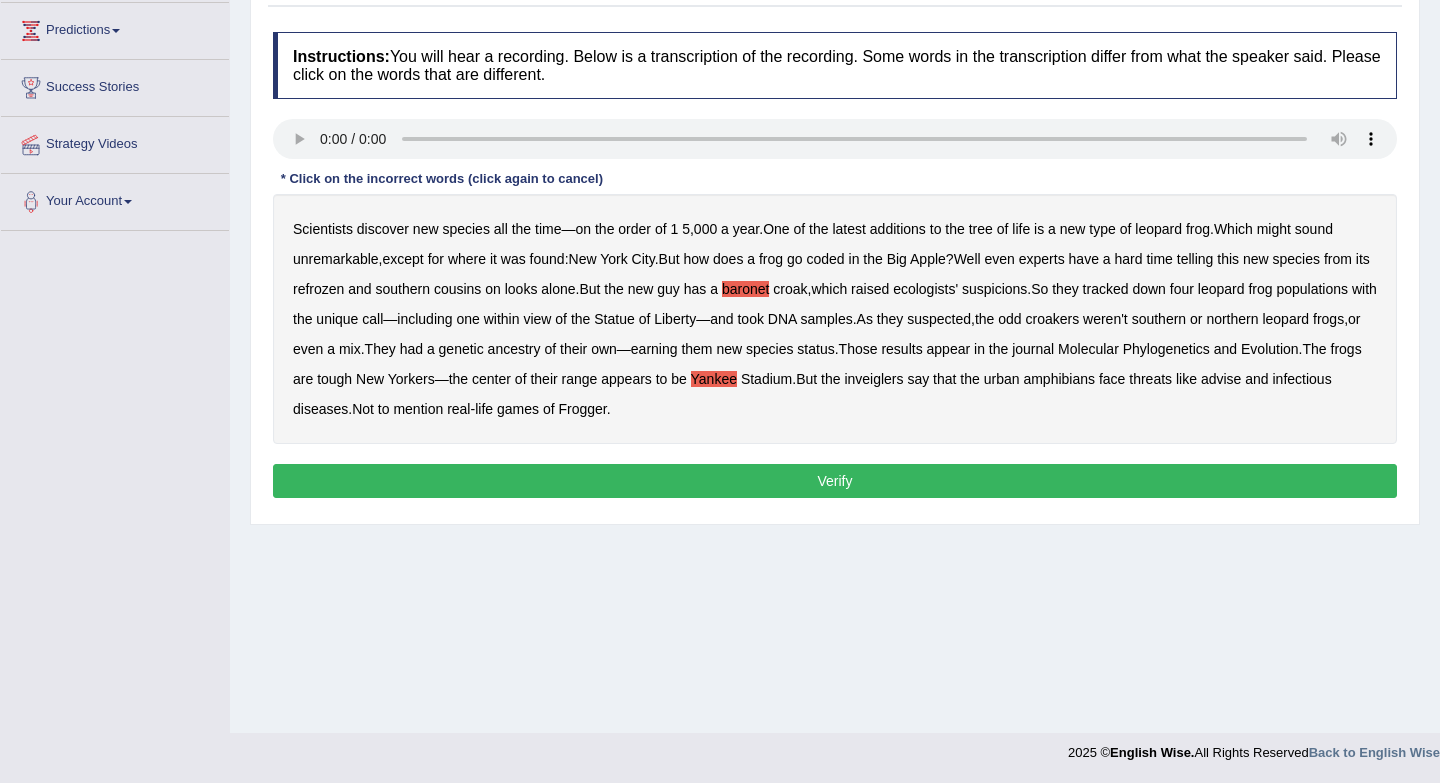 click on "does" at bounding box center [728, 259] 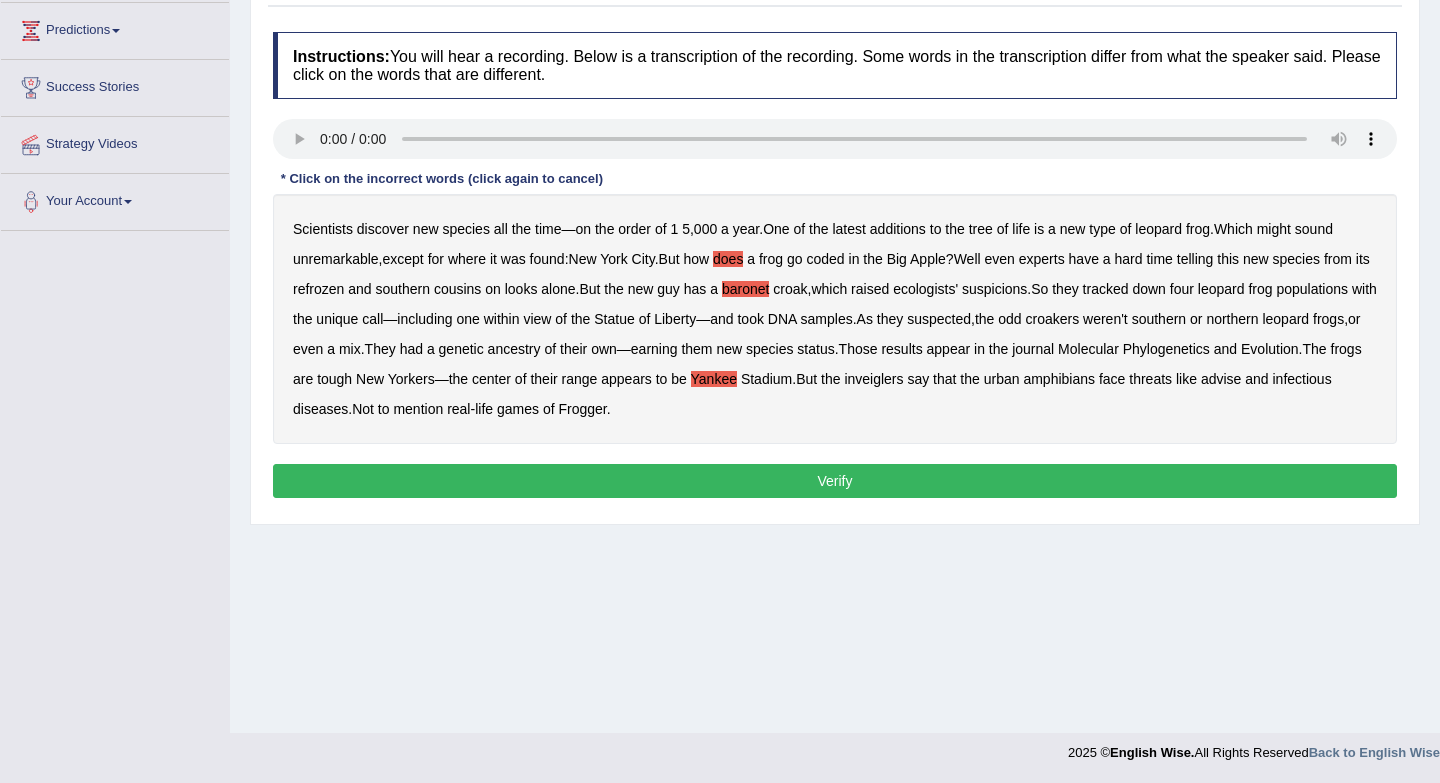 click on "Verify" at bounding box center [835, 481] 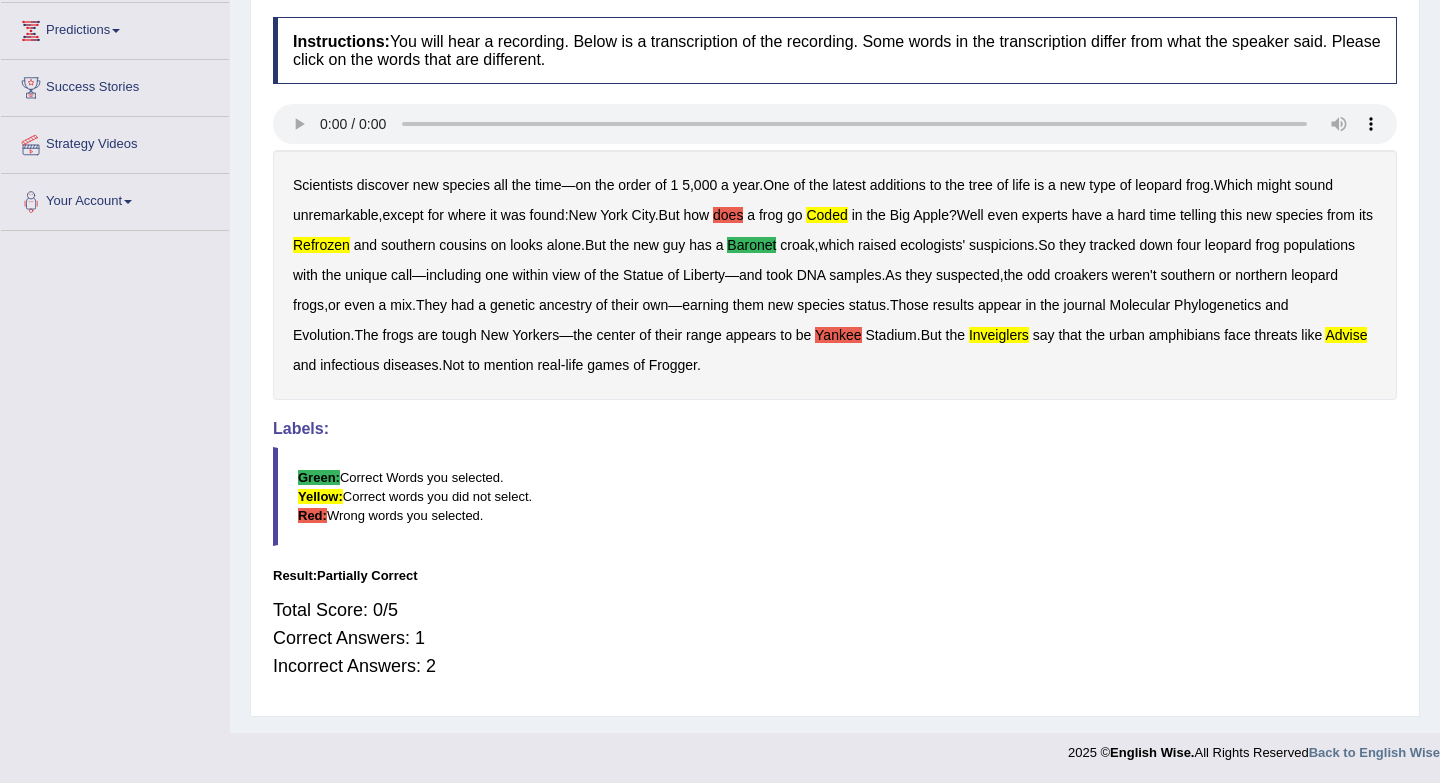 scroll, scrollTop: 267, scrollLeft: 0, axis: vertical 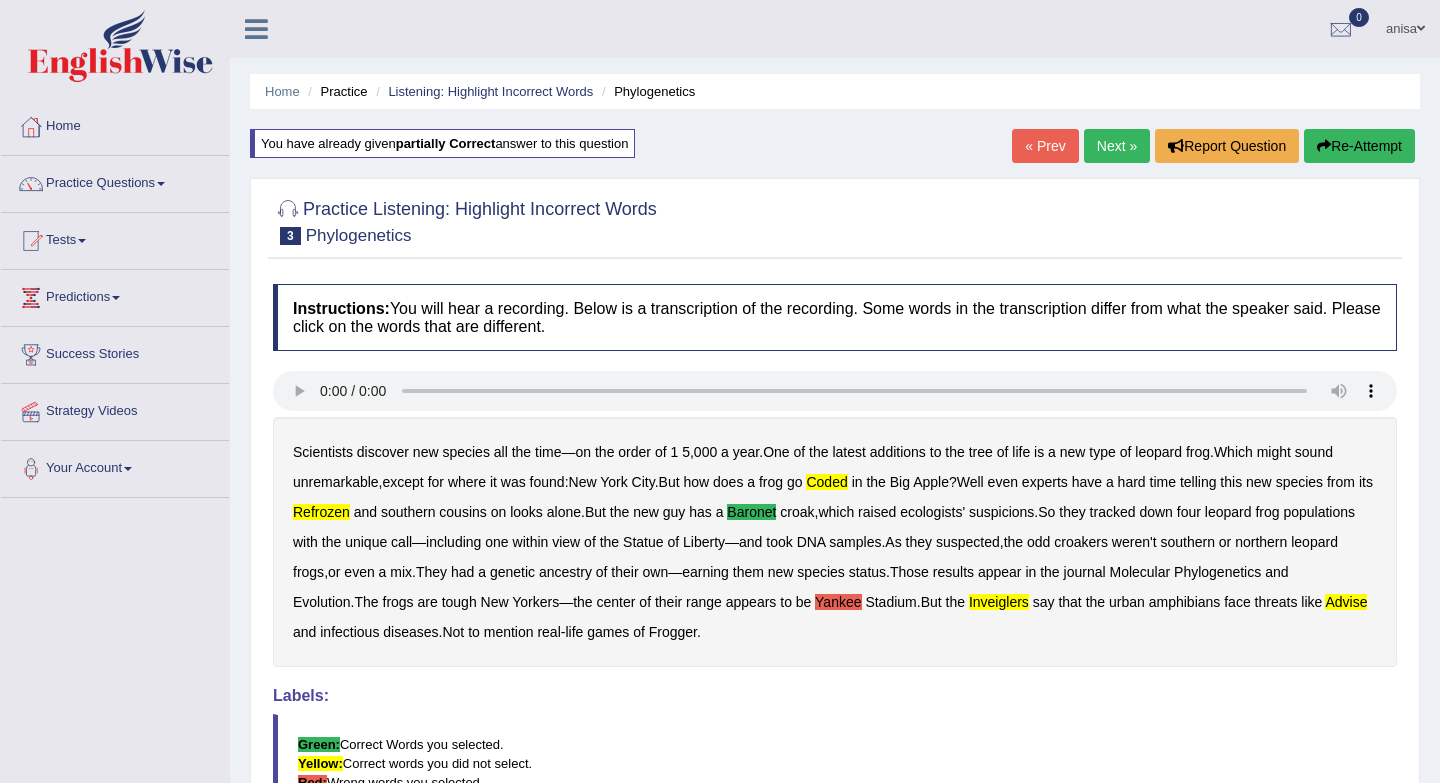 click on "Next »" at bounding box center (1117, 146) 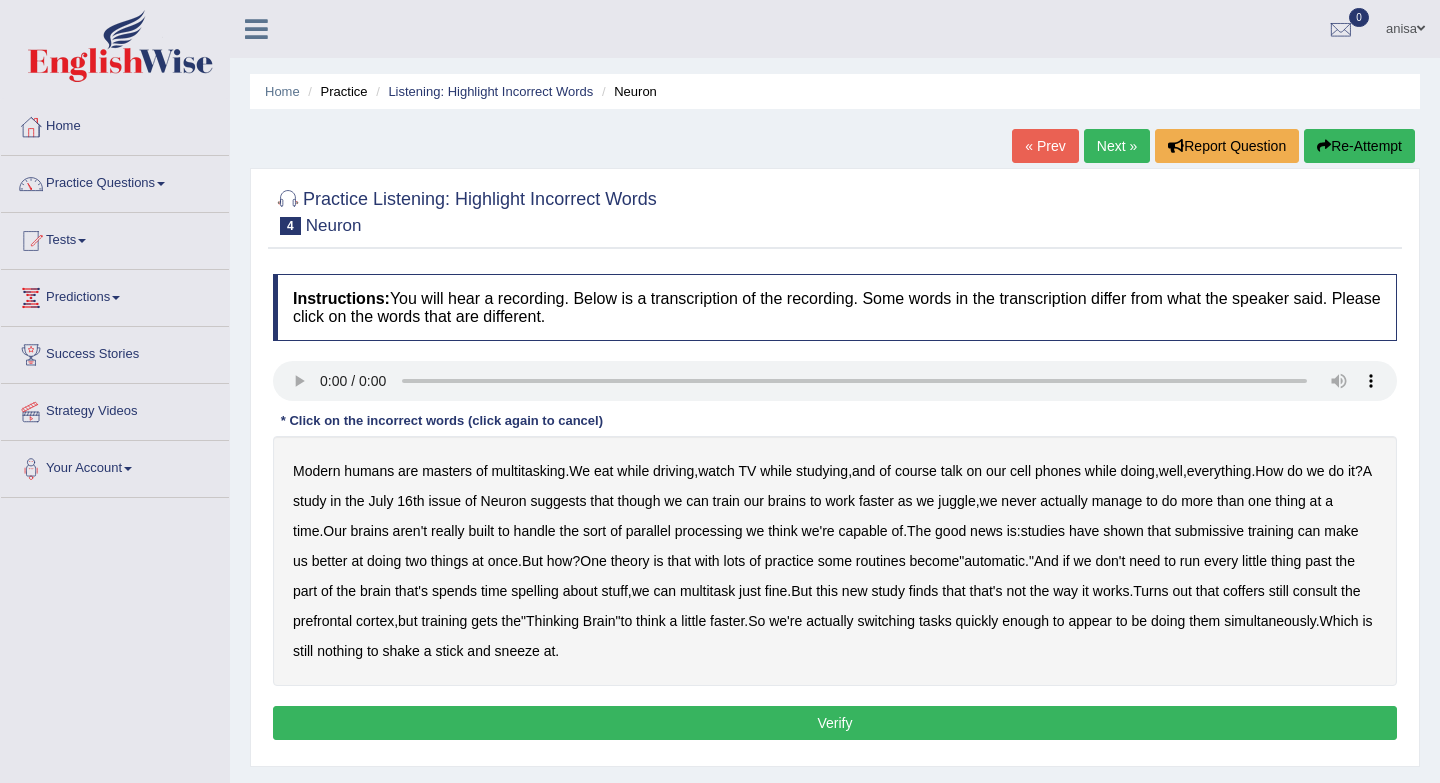 scroll, scrollTop: 0, scrollLeft: 0, axis: both 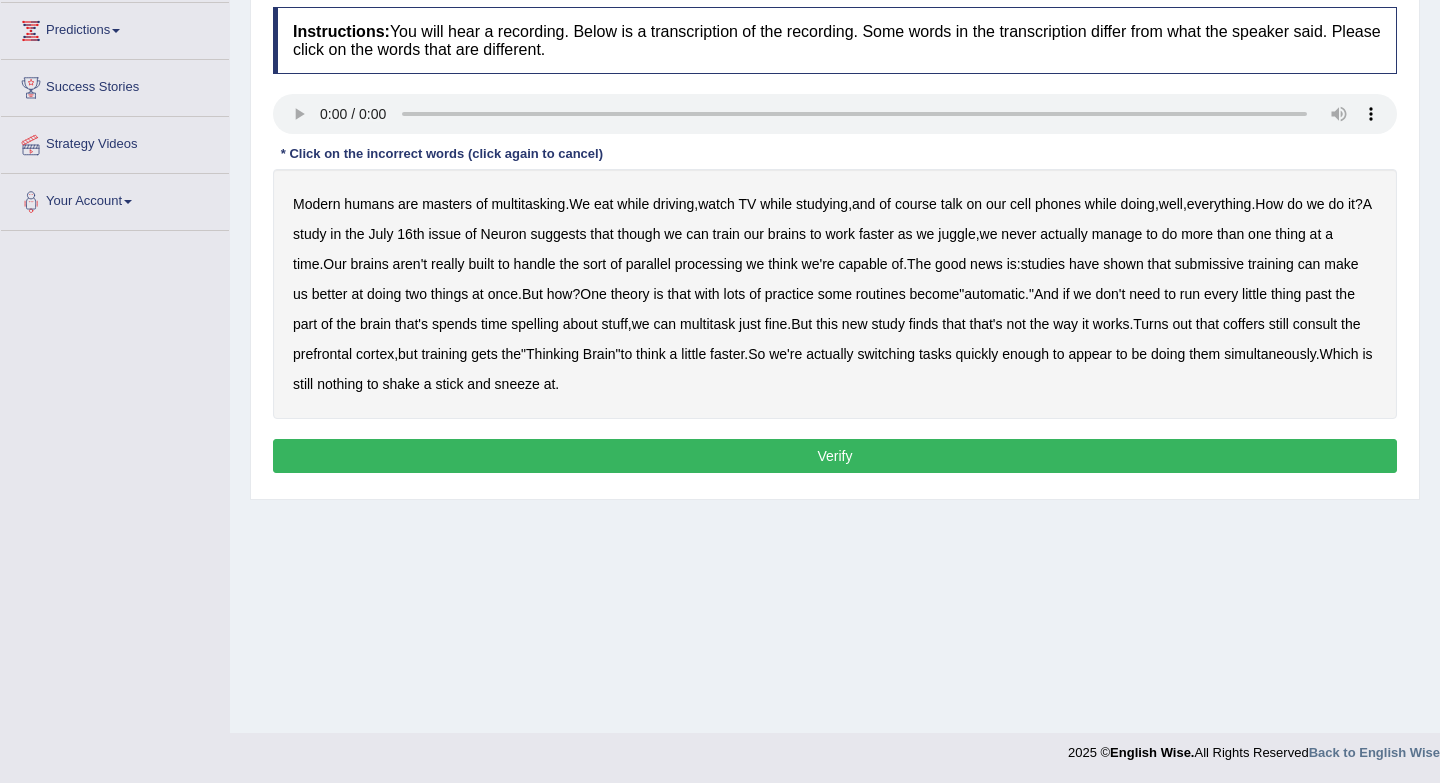 click on "course" at bounding box center [916, 204] 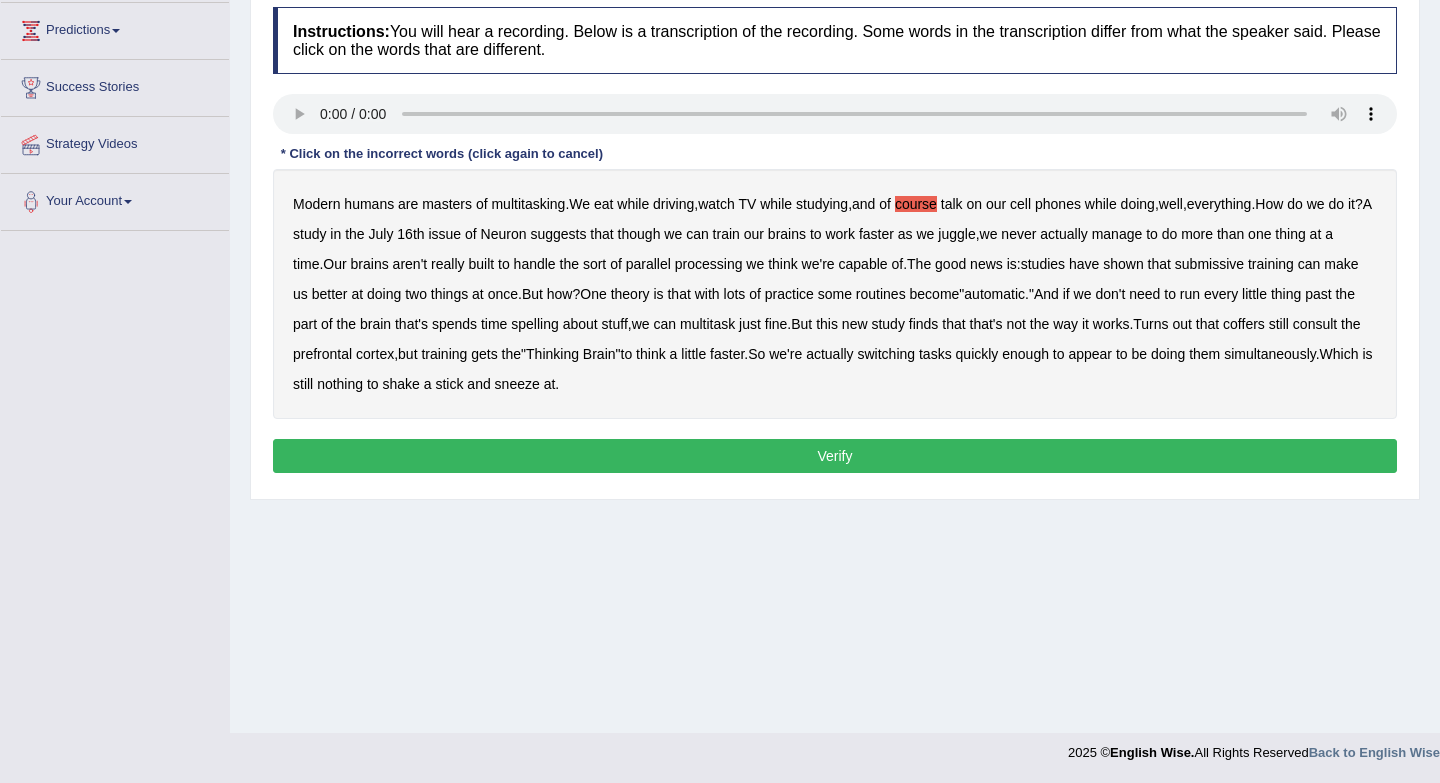 type 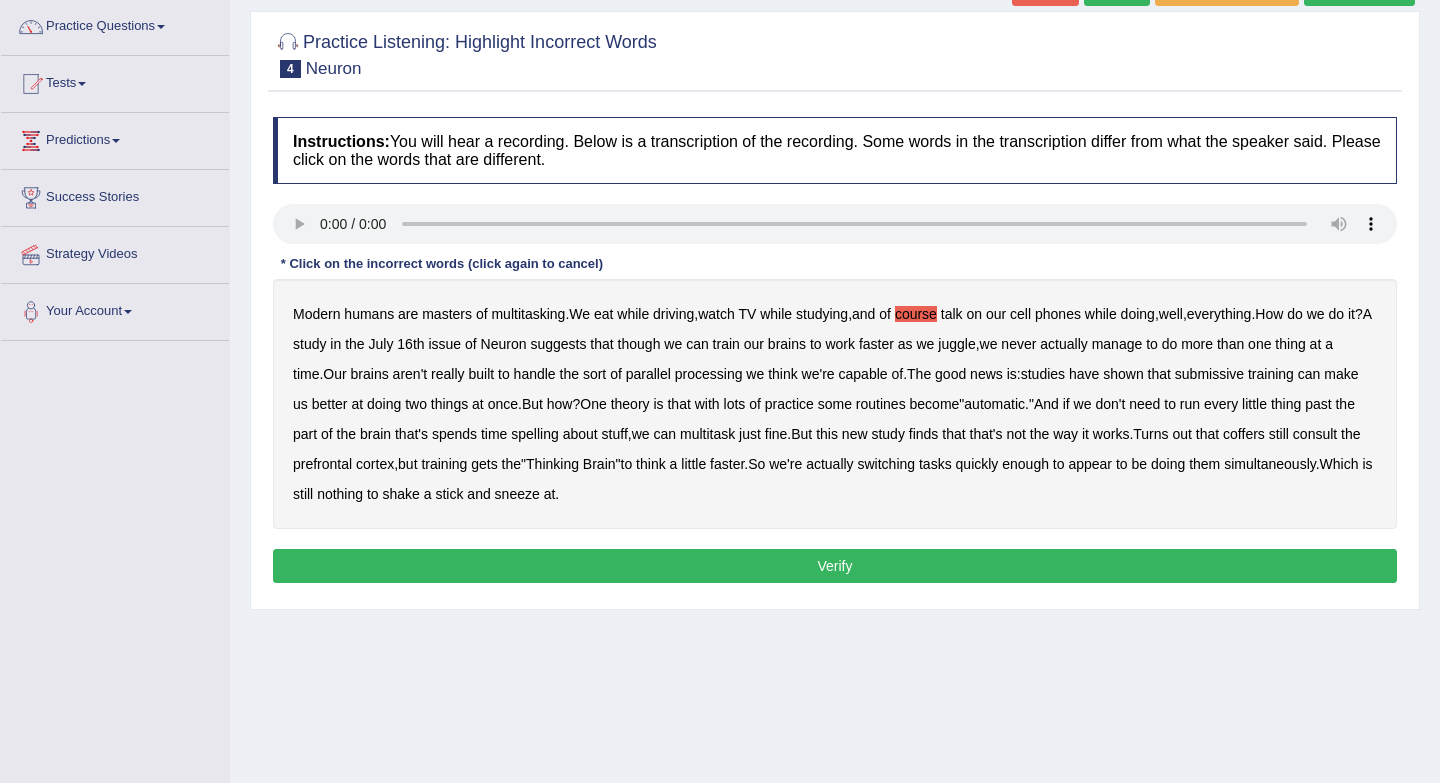 scroll, scrollTop: 158, scrollLeft: 0, axis: vertical 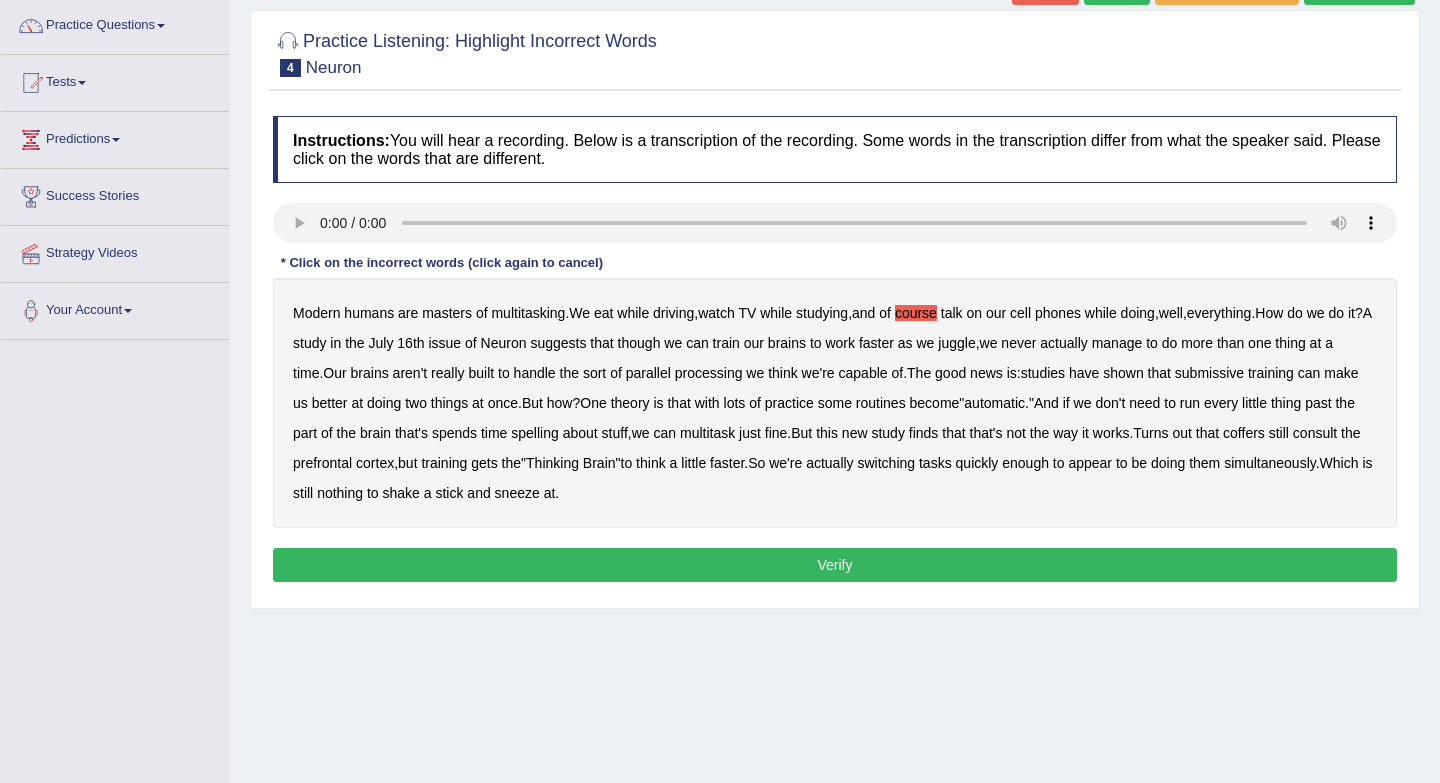 click on "parallel" at bounding box center [648, 373] 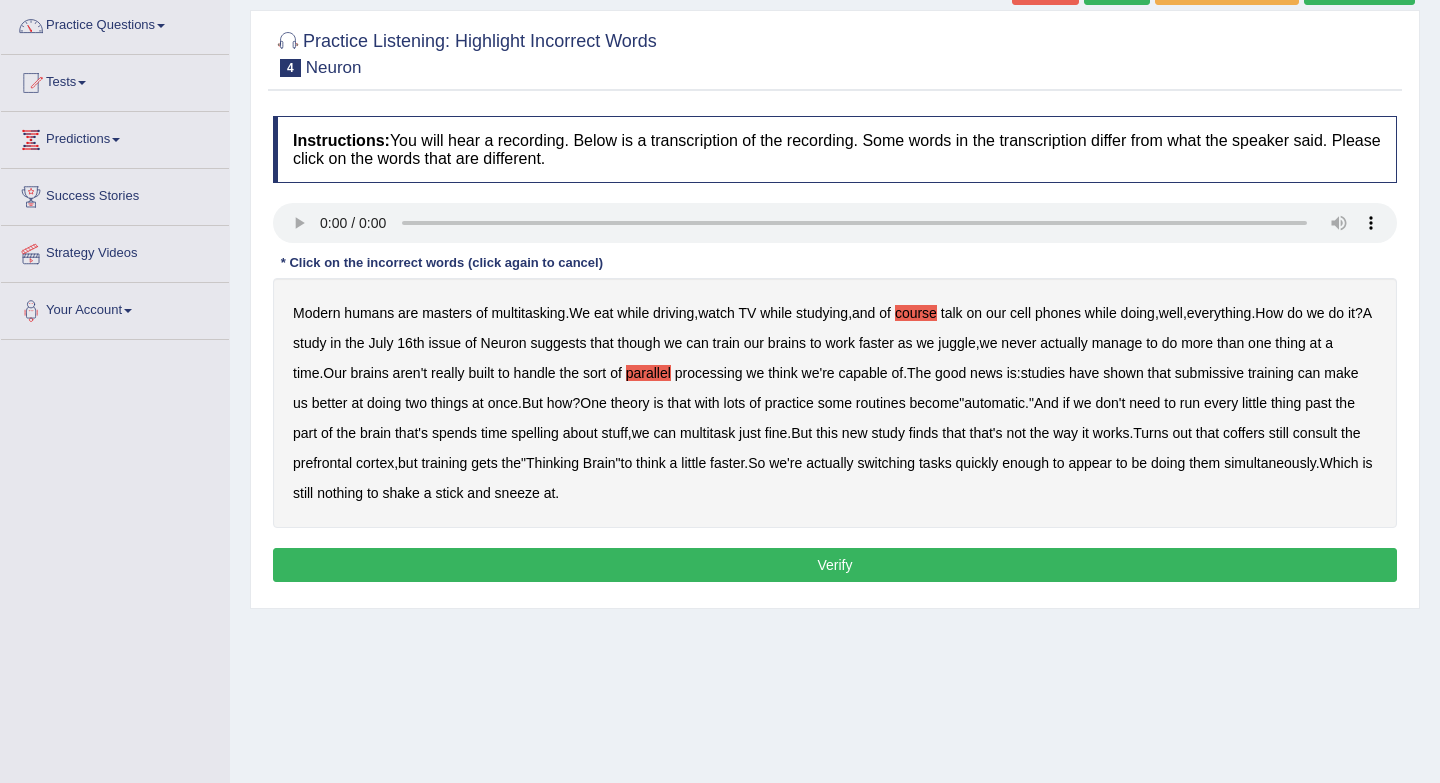 click on "prefrontal" at bounding box center (322, 463) 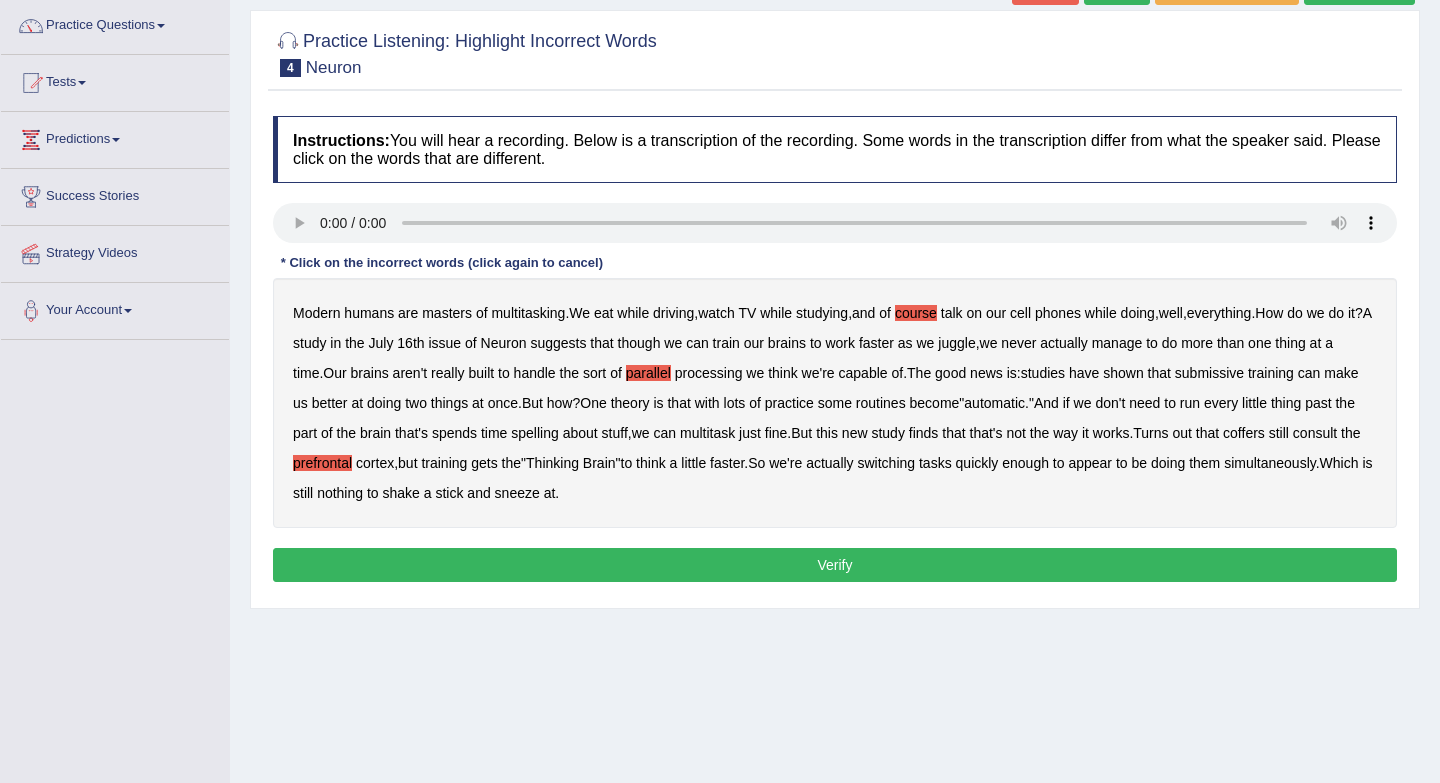 click on "stick" at bounding box center (449, 493) 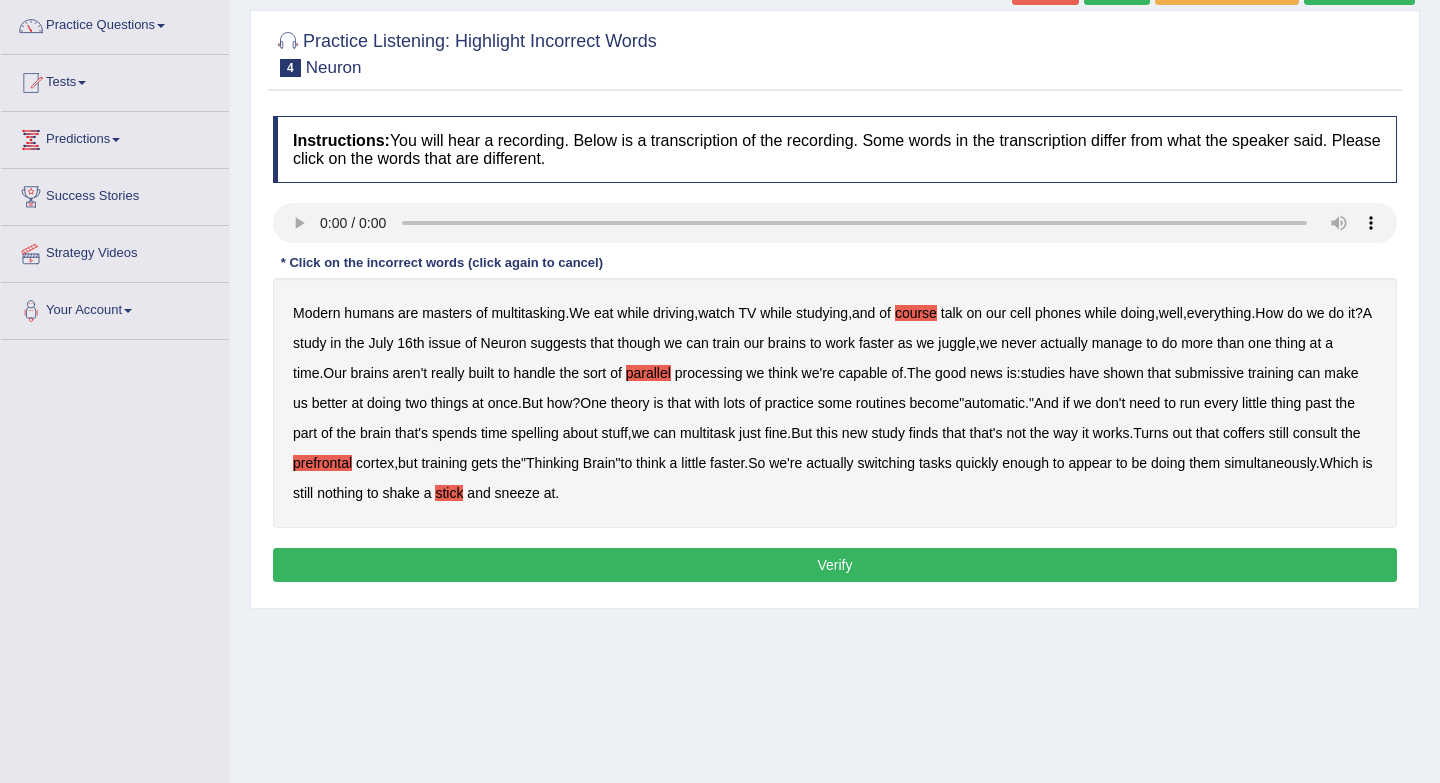 click on "Verify" at bounding box center [835, 565] 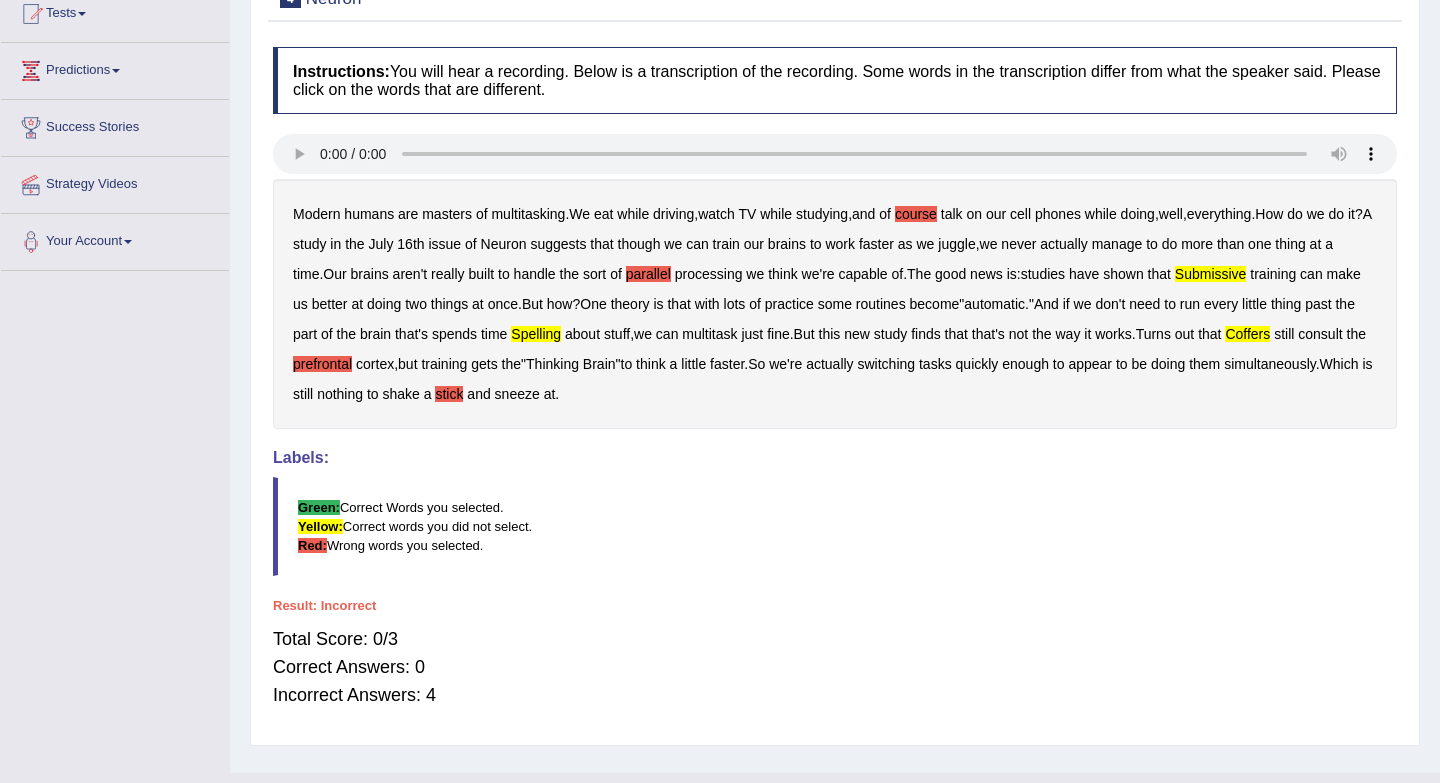 scroll, scrollTop: 226, scrollLeft: 0, axis: vertical 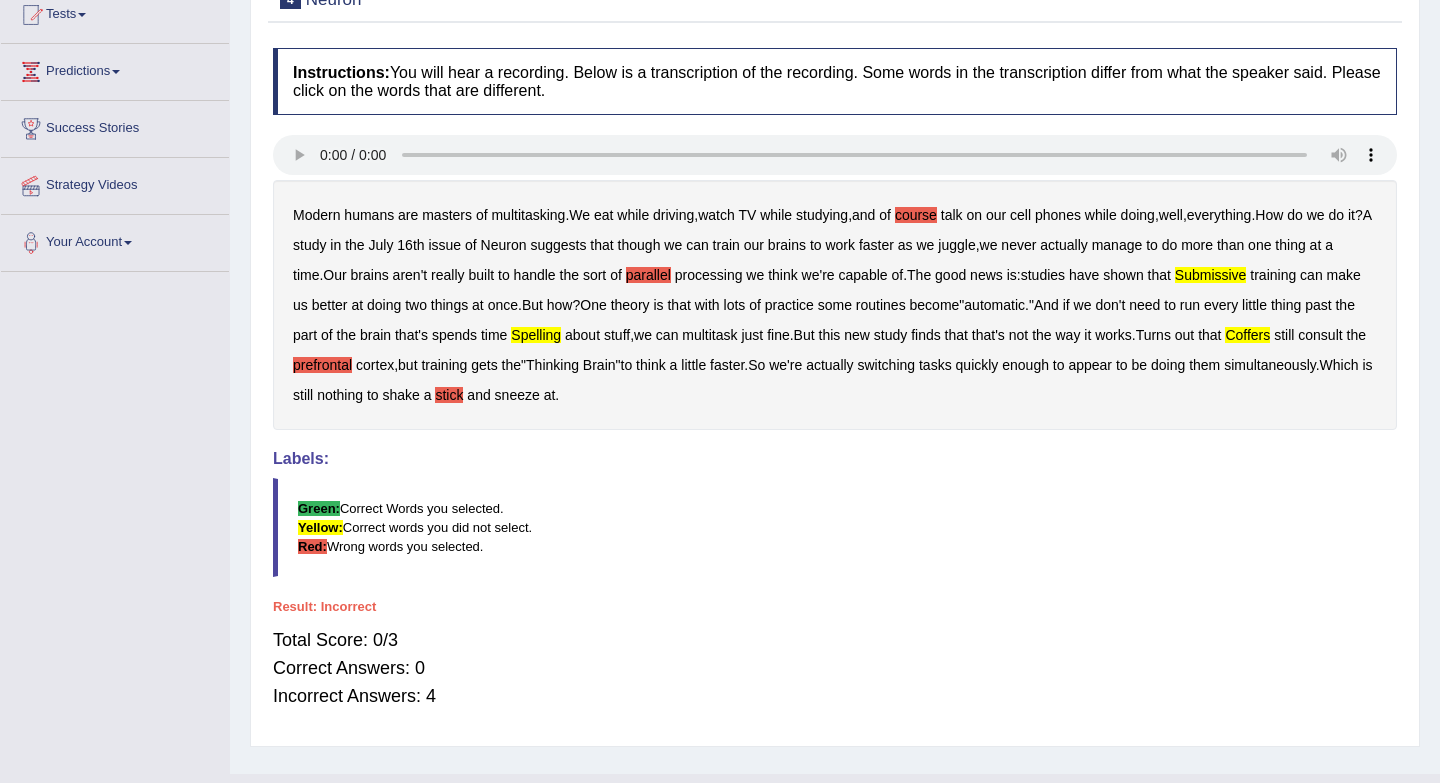 click on "course" at bounding box center (916, 215) 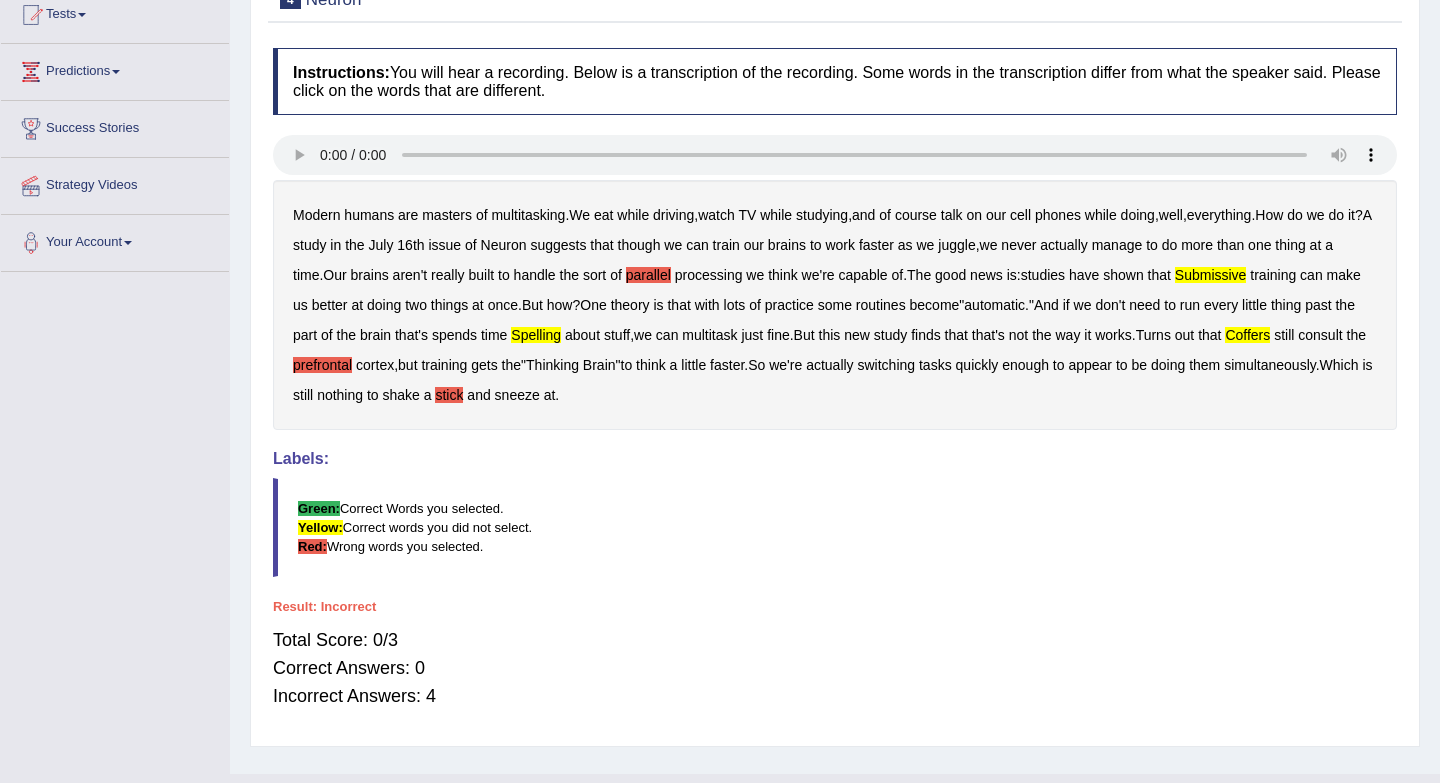 click on "Modern   humans   are   masters   of   multitasking .  We   eat   while   driving ,  watch   TV   while   studying ,  and   of   course   talk   on   our   cell   phones   while   doing ,  well ,  everything .  How   do   we   do   it ?  A   study   in   the   July   16th   issue   of   Neuron   suggests   that   though   we   can   train   our   brains   to   work   faster   as   we   juggle ,  we   never   actually   manage   to   do   more   than   one   thing   at   a   time .  Our   brains   aren't   really   built   to   handle   the   sort   of   parallel   processing   we   think   we're   capable   of .  The   good   news   is :  studies   have   shown   that   submissive   training   can   make   us   better   at   doing   two   things   at   once .  But   how ?  One   theory   is   that   with   lots   of   practice   some   routines   become  " automatic ."  And   if   we   don't   need   to   run   every   little   thing   past   the   part   of   the   brain   that's   spends   time   spelling" at bounding box center (835, 305) 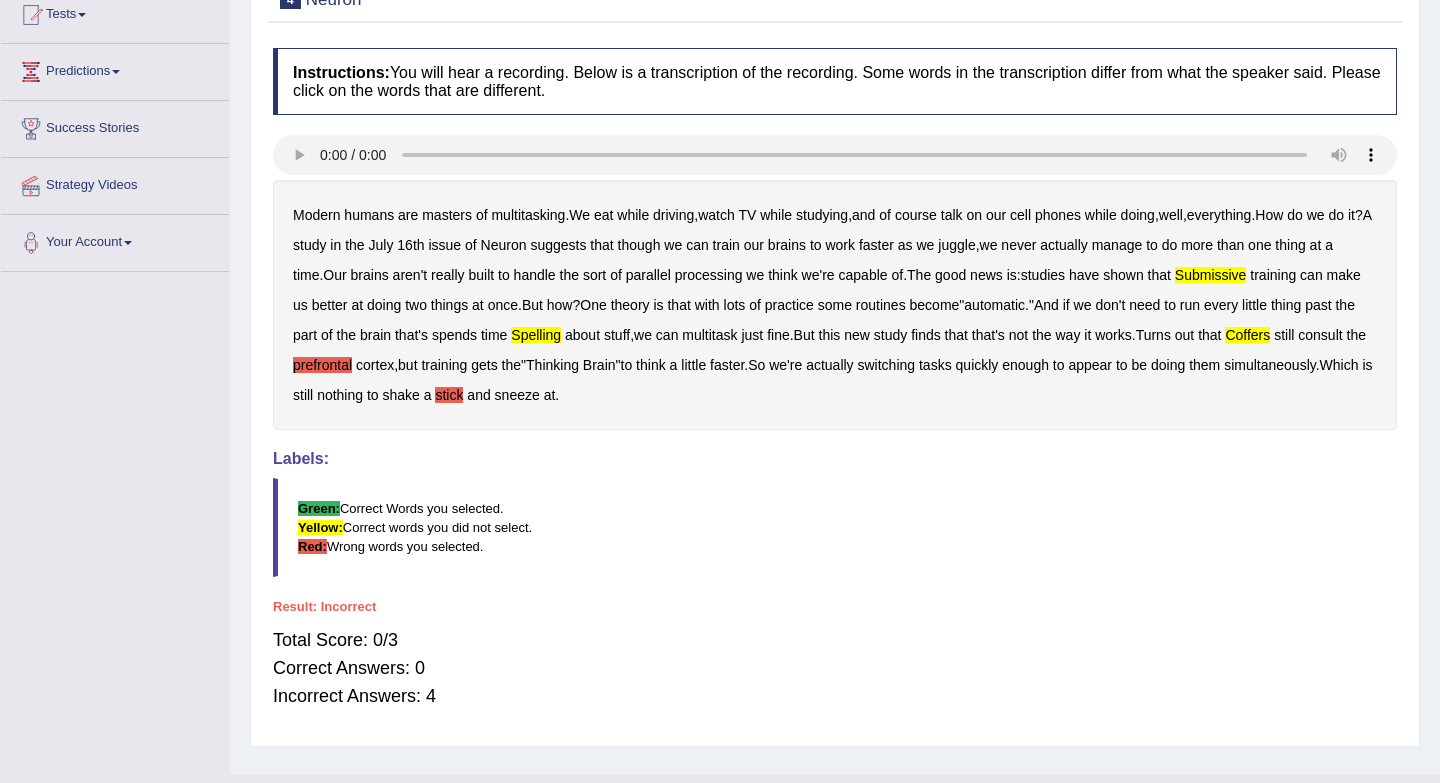 click on "prefrontal" at bounding box center [322, 365] 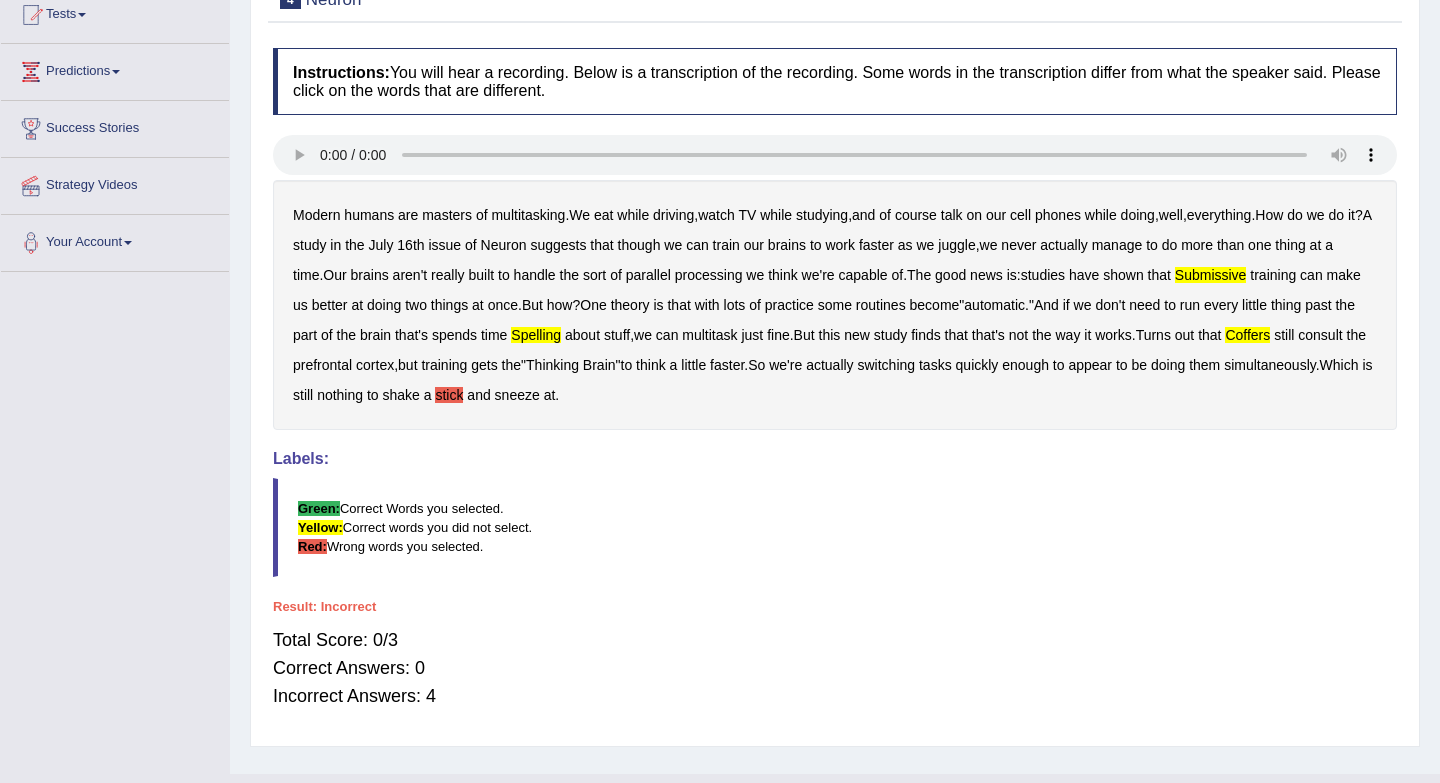 click on "stick" at bounding box center [449, 395] 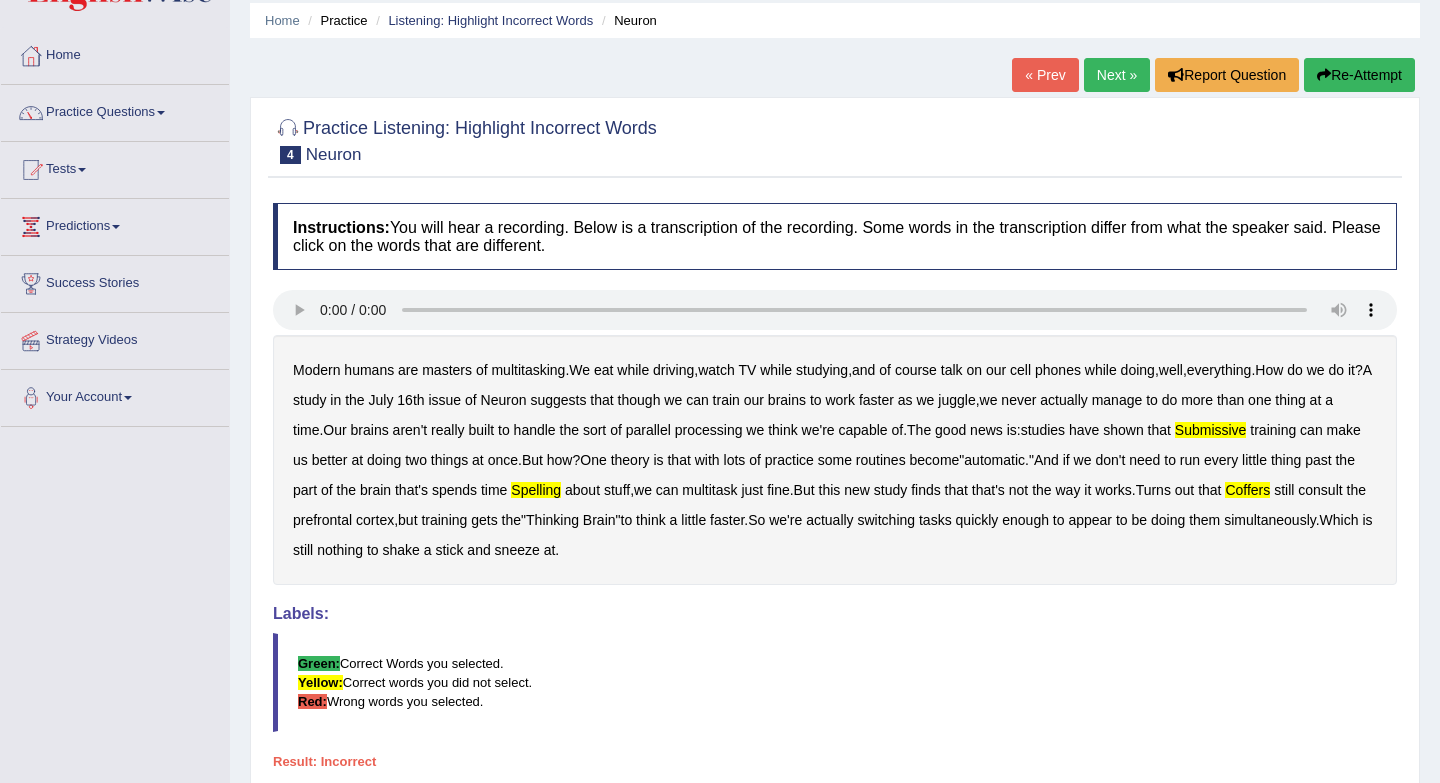 scroll, scrollTop: 66, scrollLeft: 0, axis: vertical 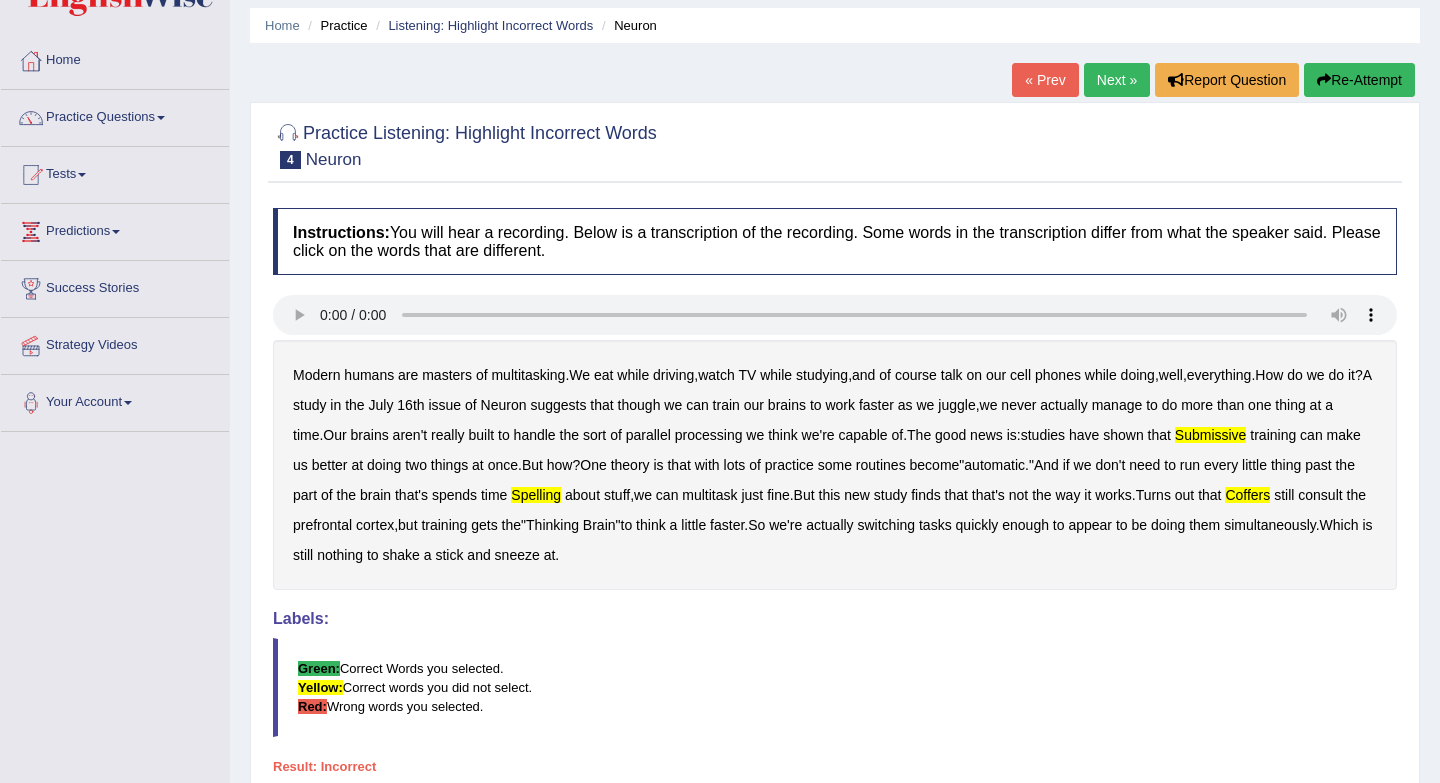 click on "« Prev" at bounding box center [1045, 80] 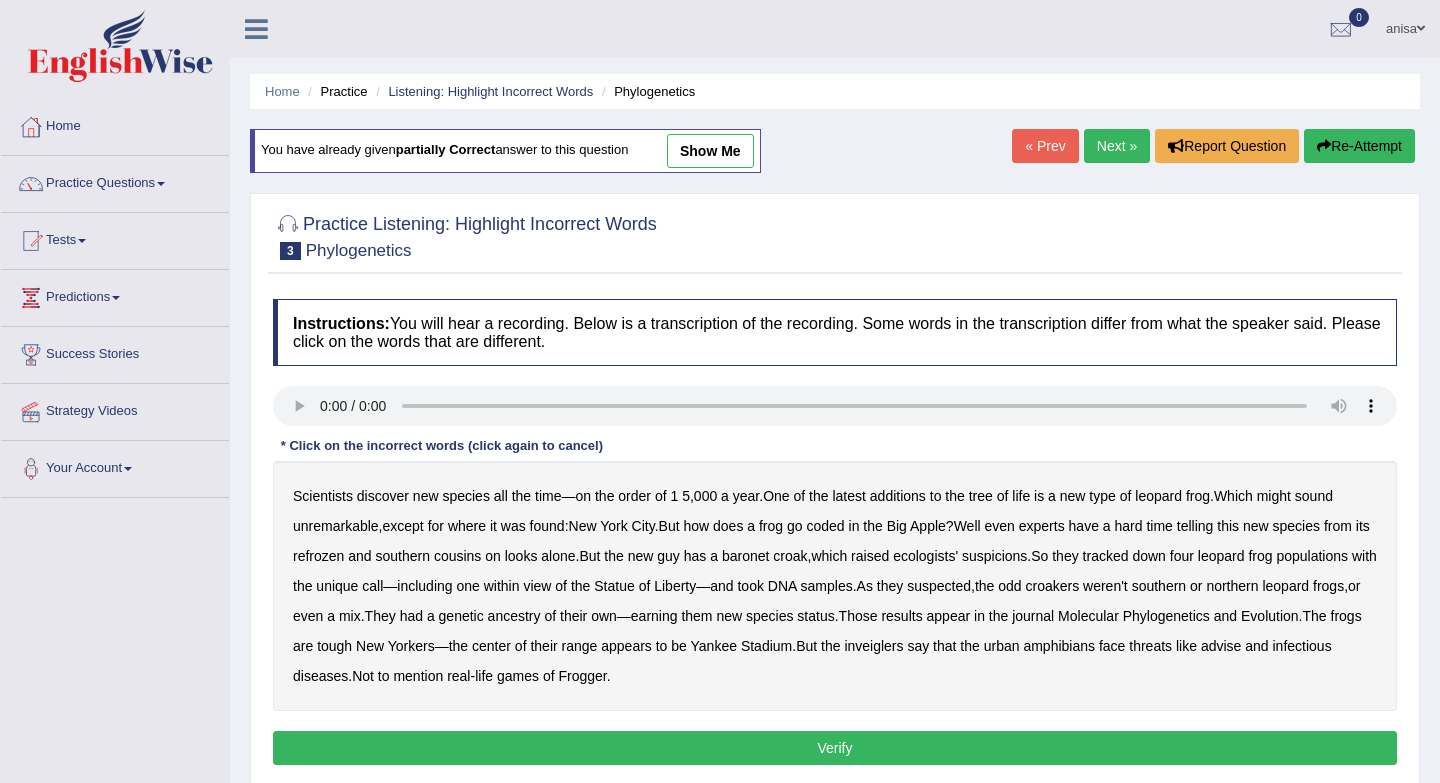 scroll, scrollTop: 0, scrollLeft: 0, axis: both 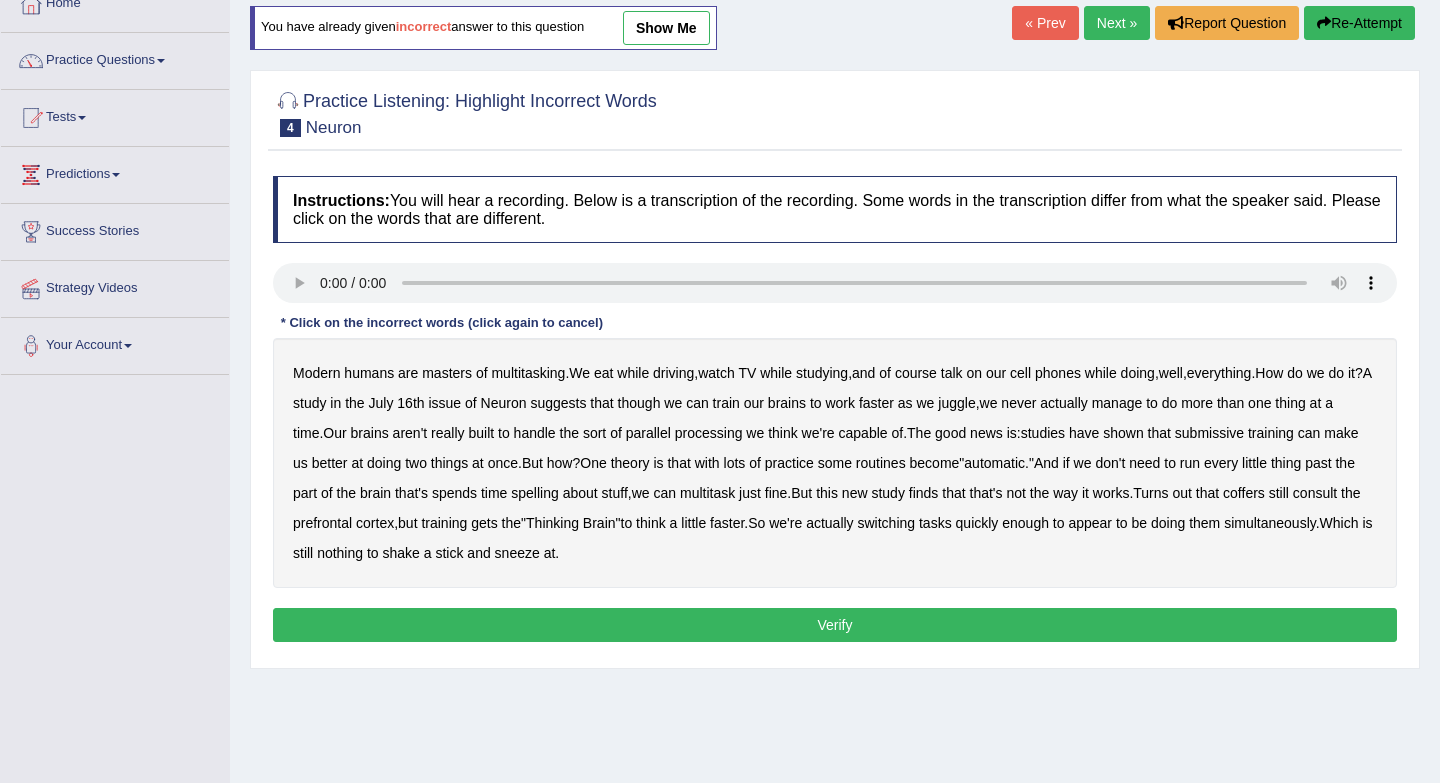 click on "coffers" at bounding box center (1244, 493) 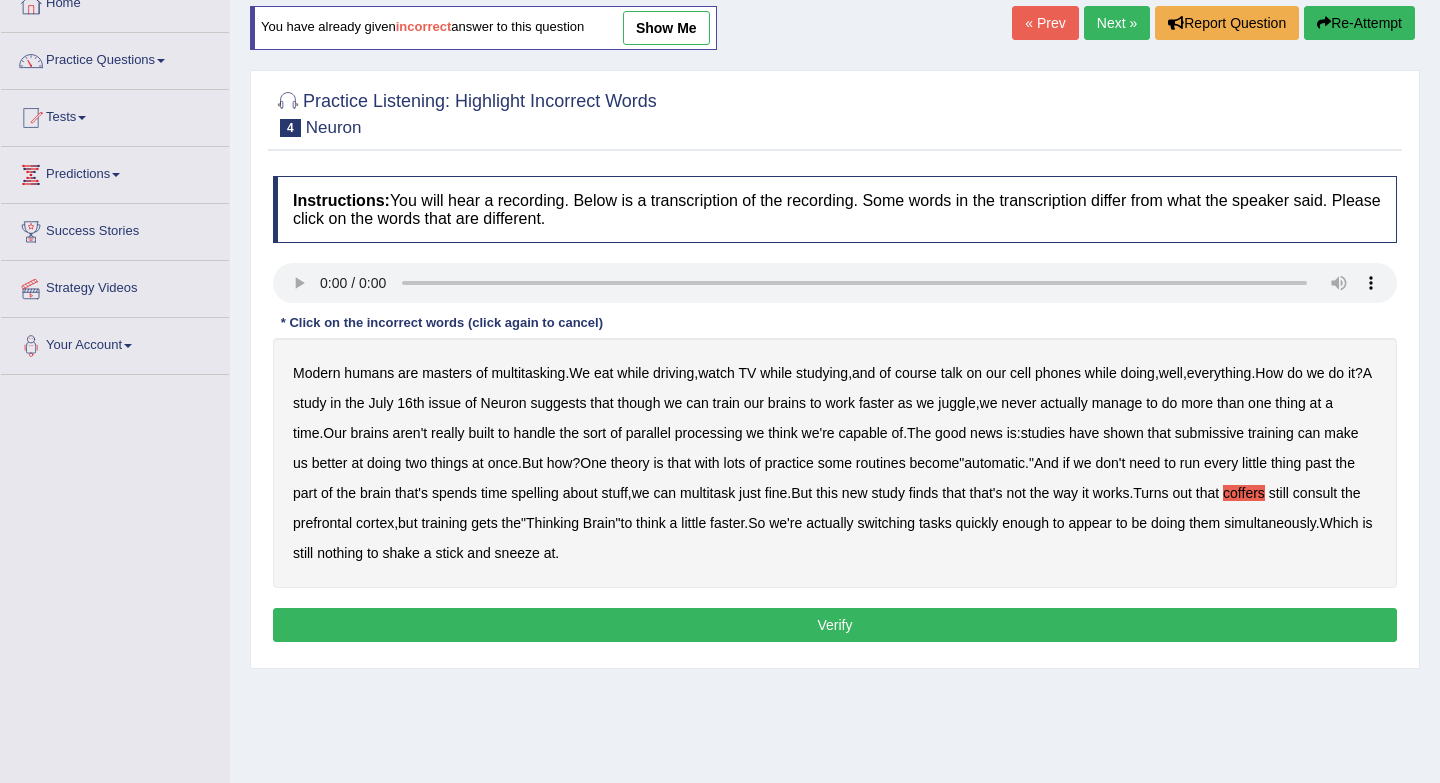 click on "spelling" at bounding box center (534, 493) 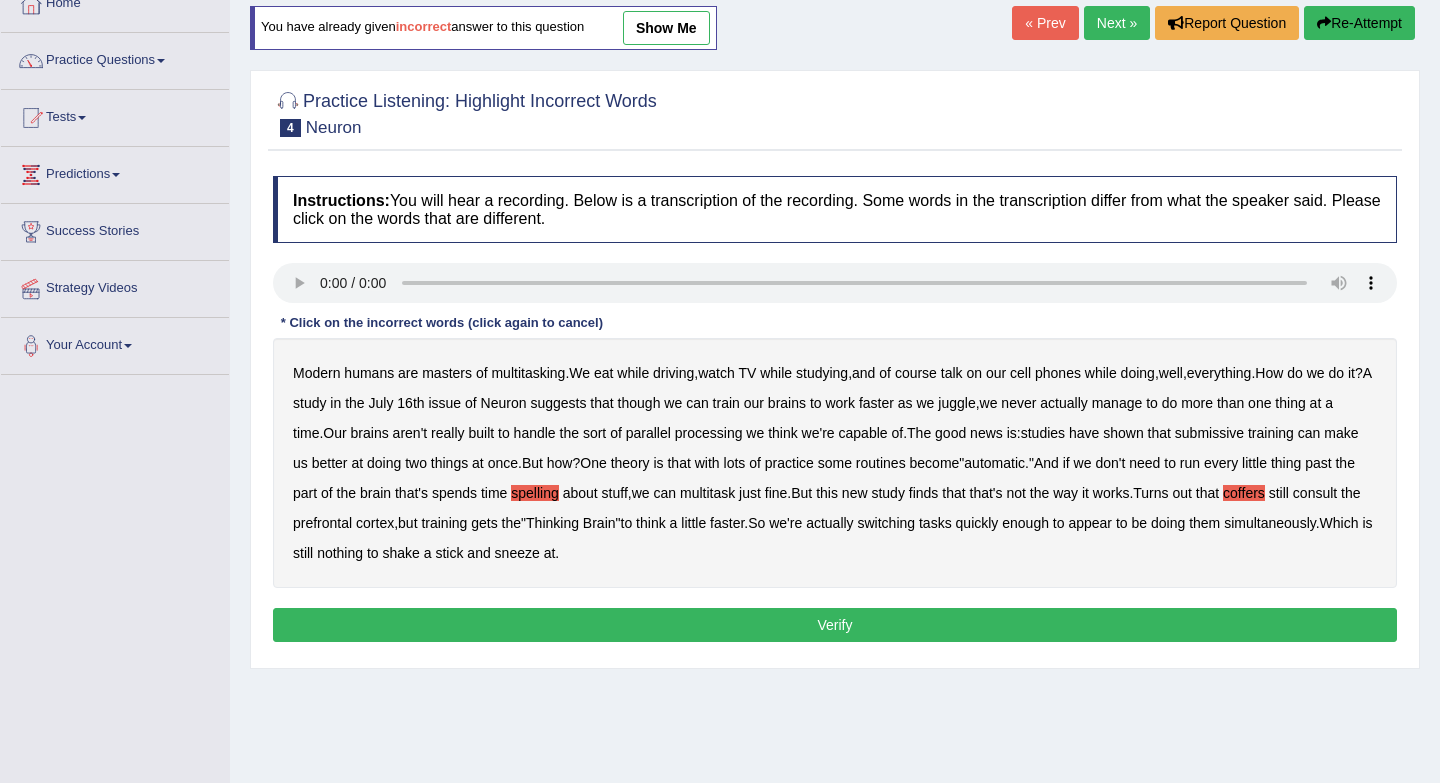 click on "submissive" at bounding box center [1209, 433] 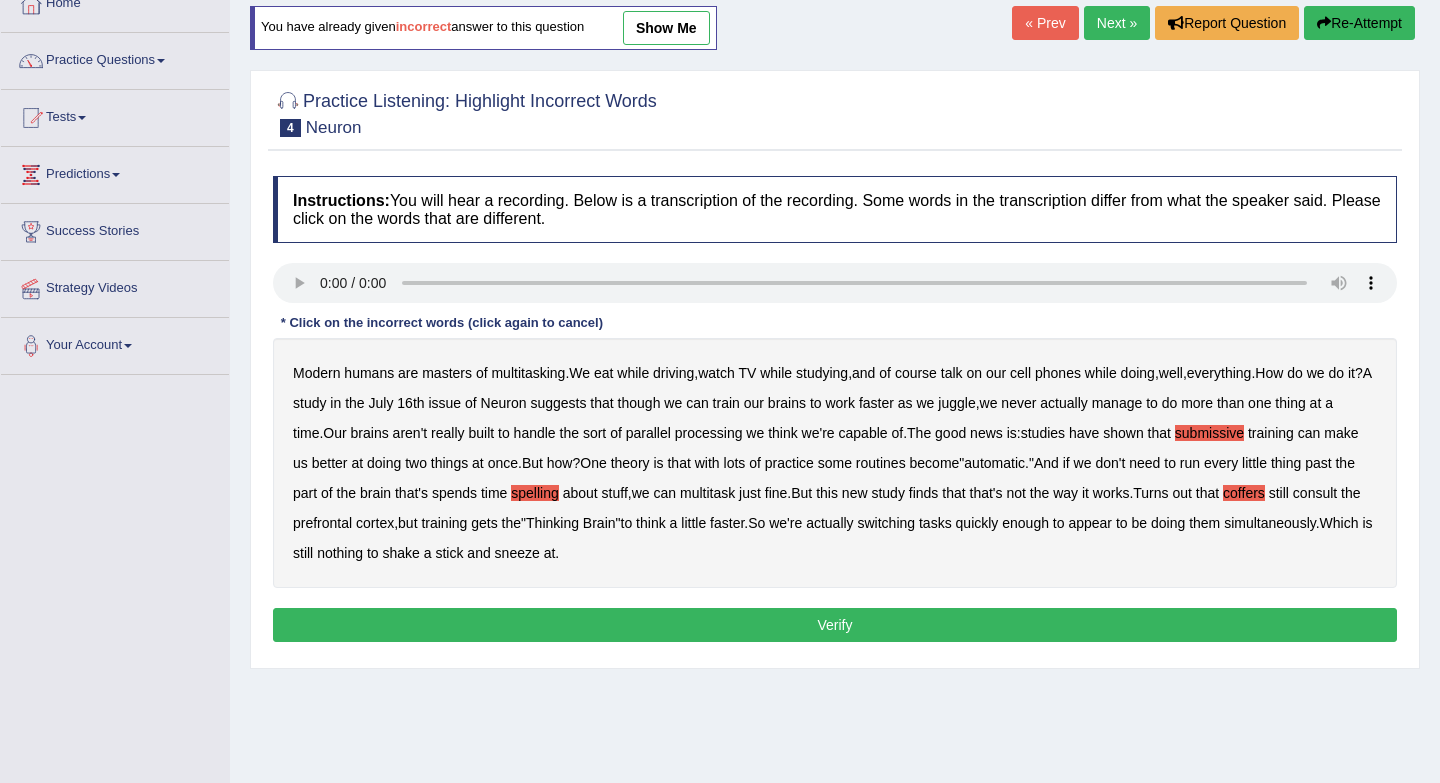 click on "Verify" at bounding box center (835, 625) 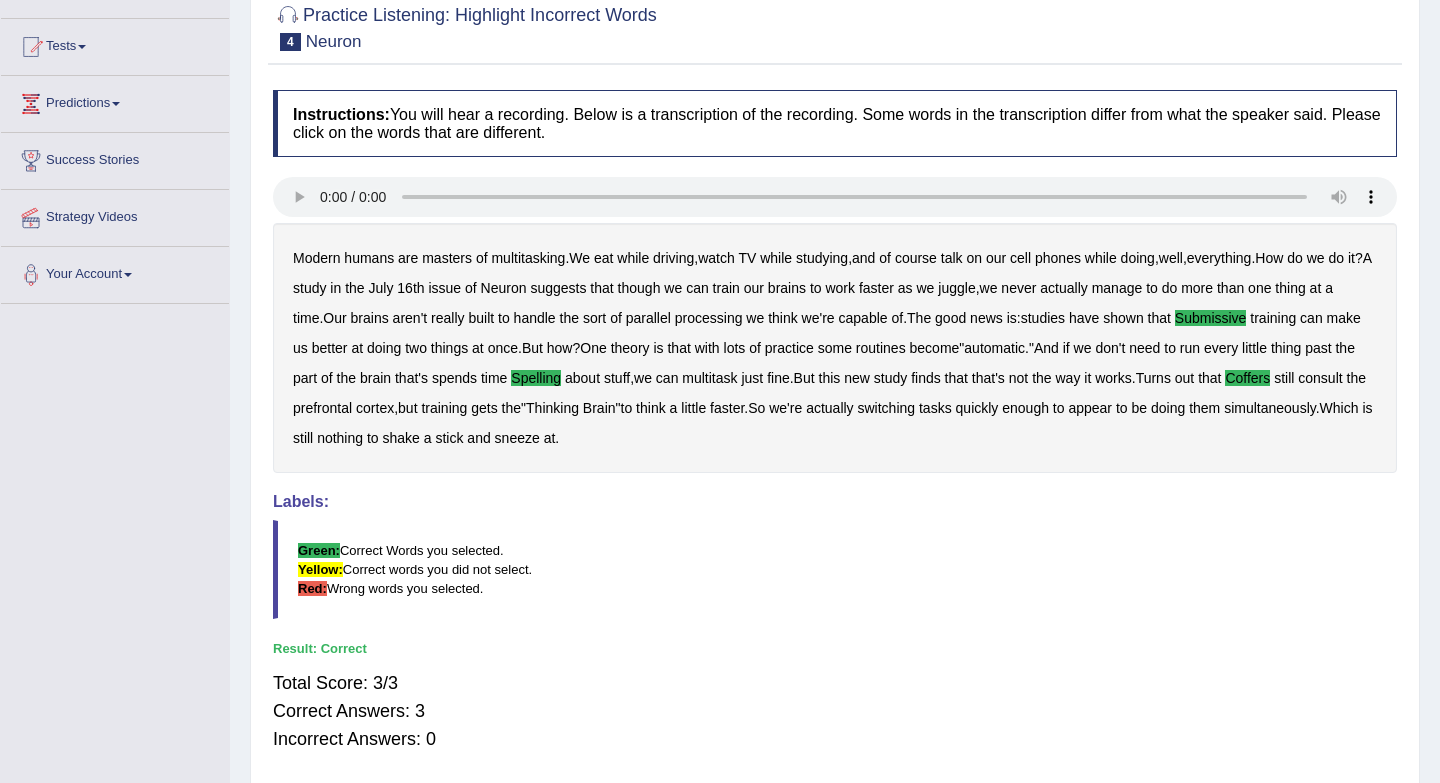 scroll, scrollTop: 0, scrollLeft: 0, axis: both 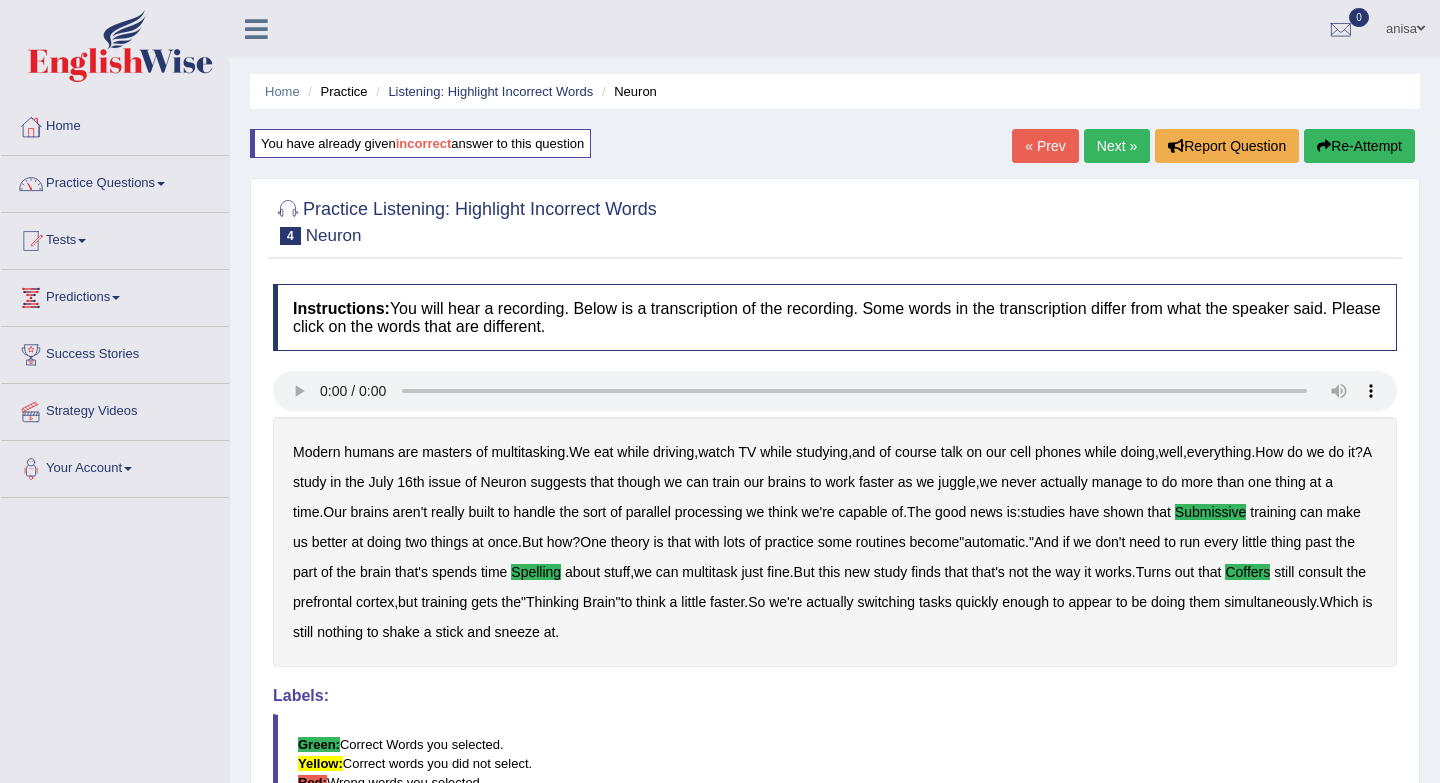 click on "Next »" at bounding box center [1117, 146] 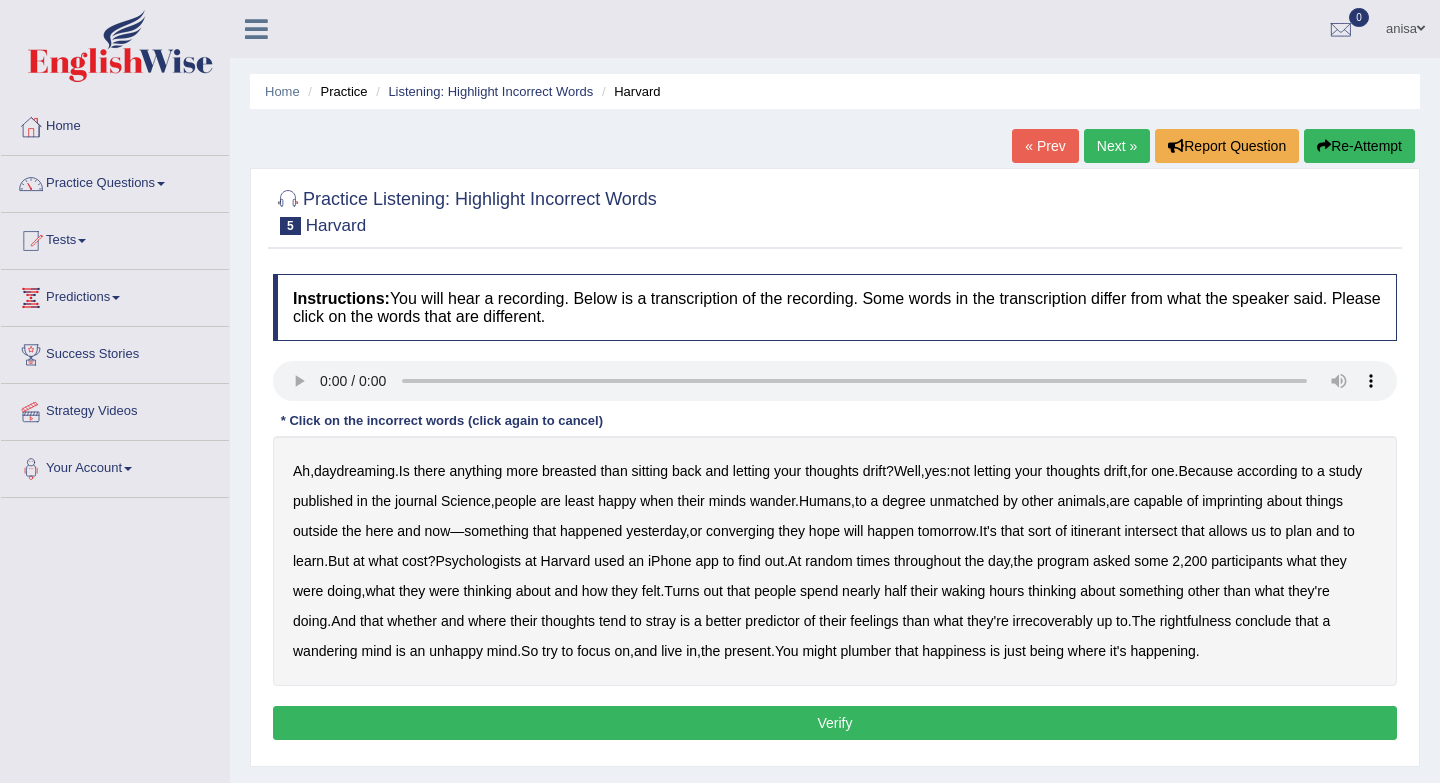scroll, scrollTop: 0, scrollLeft: 0, axis: both 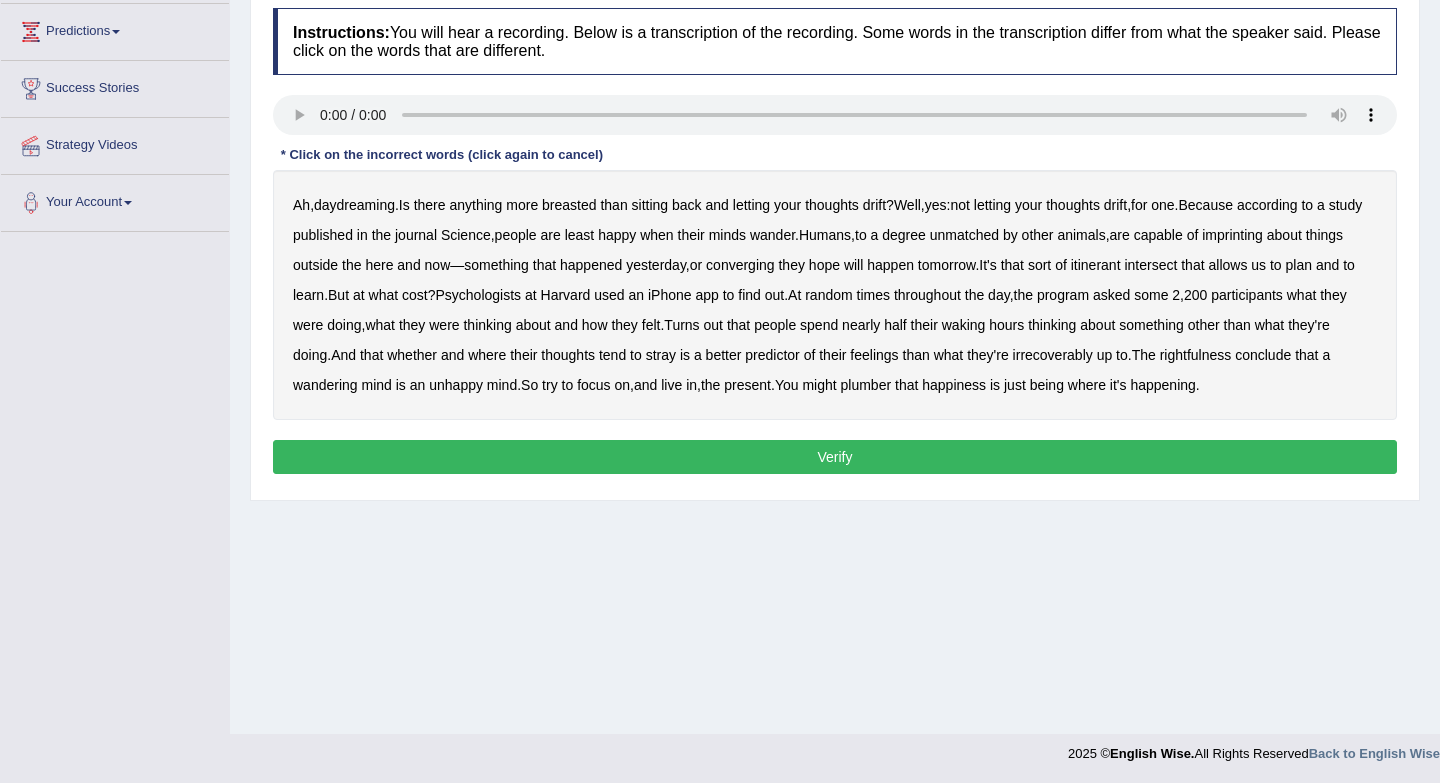 click on "journal" at bounding box center (416, 235) 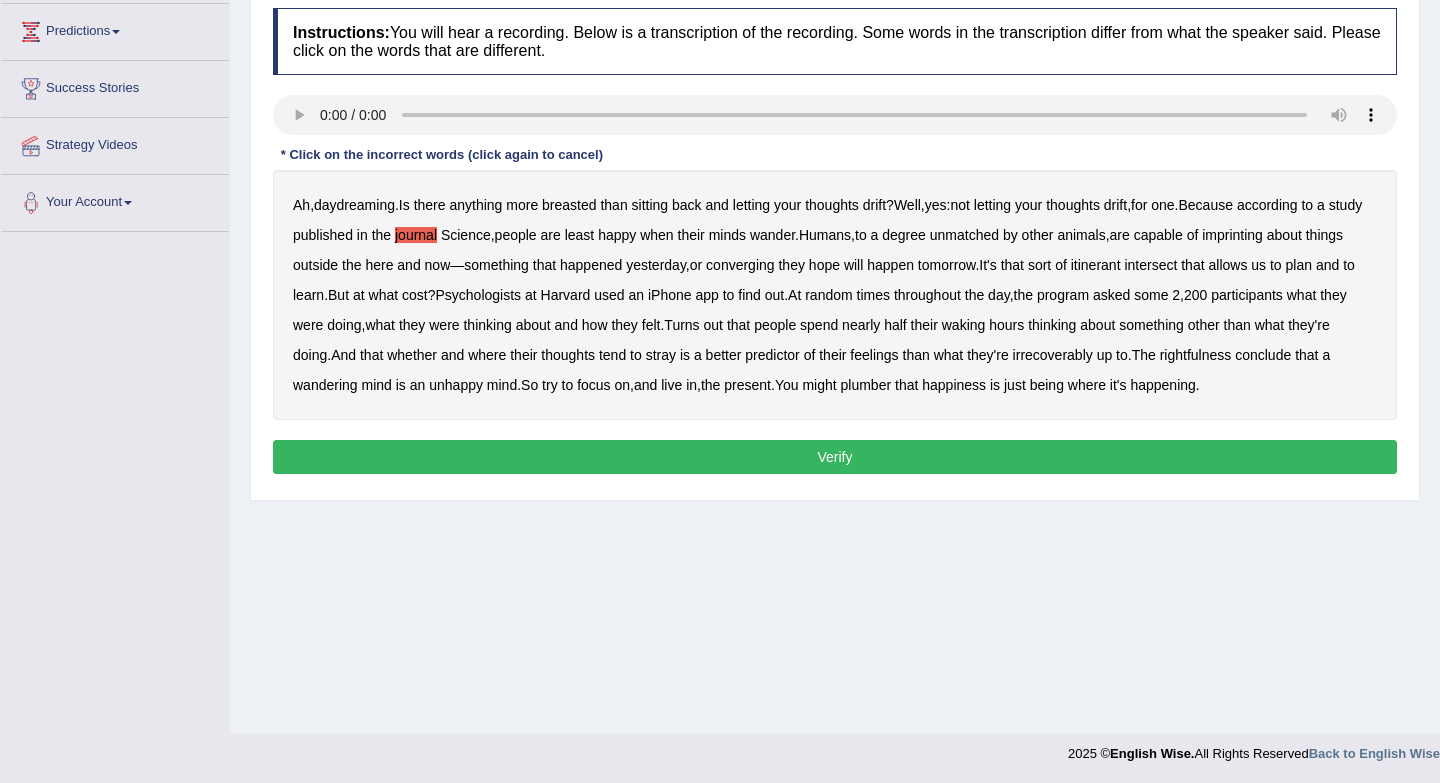 click on "unmatched" at bounding box center (964, 235) 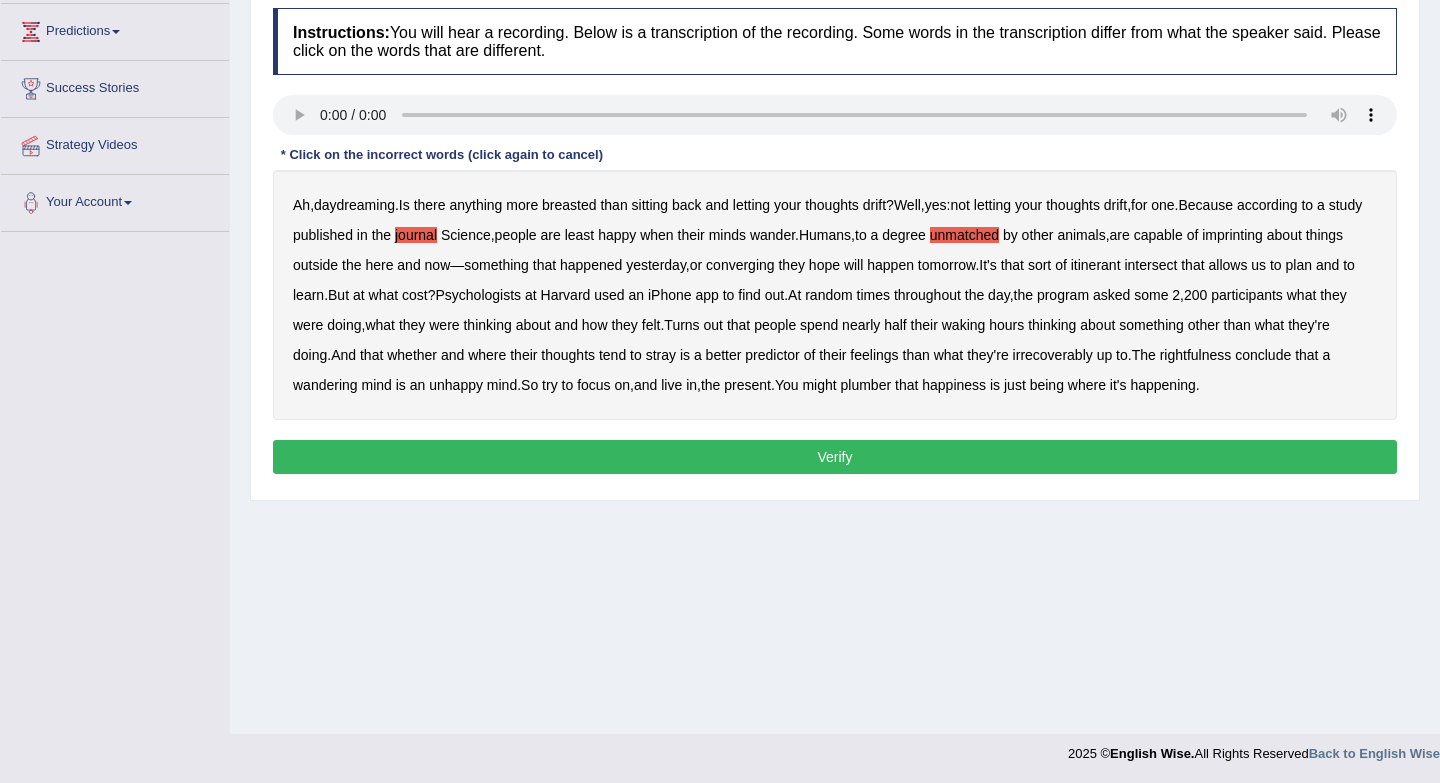 click on "Ah ,  daydreaming .  Is   there   anything   more   breasted   than   sitting   back   and   letting   your   thoughts   drift ?  Well ,  yes :  not   letting   your   thoughts   drift ,  for   one .  Because   according   to   a   study   published   in   the   journal   Science ,  people   are   least   happy   when   their   minds   wander .  Humans ,  to   a   degree   unmatched   by   other   animals ,  are   capable   of   imprinting   about   things   outside   the   here   and   now — something   that   happened   yesterday ,  or   converging   they   hope   will   happen   tomorrow .  It's   that   sort   of   itinerant   intersect   that   allows   us   to   plan   and   to   learn .  But   at   what   cost ?  Psychologists   at   Harvard   used   an   iPhone   app   to   find   out .  At   random   times   throughout   the   day ,  the   program   asked   some   2 , 200   participants   what   they   were   doing ,  what   they   were   thinking   about   and   how   they   felt .  Turns   out" at bounding box center (835, 295) 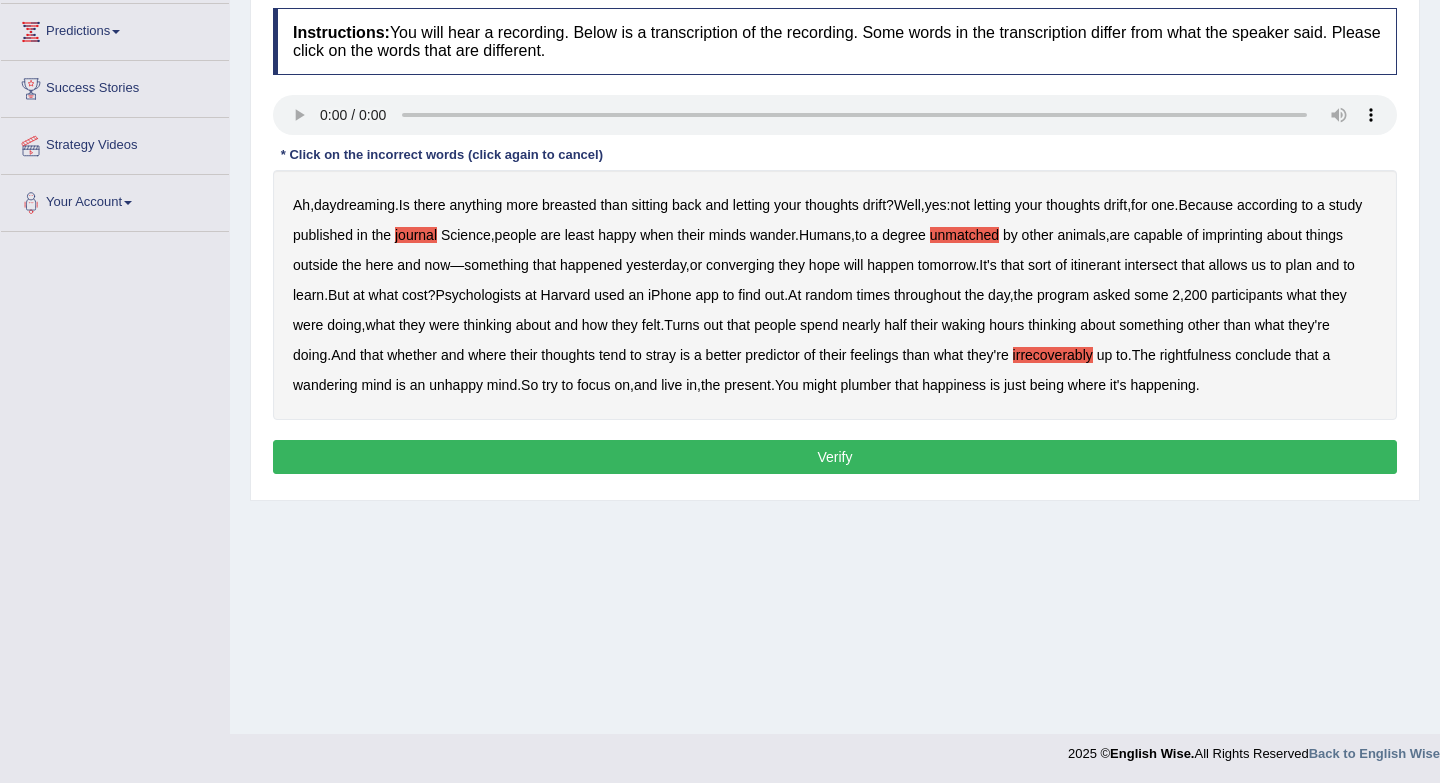 click on "plumber" at bounding box center (866, 385) 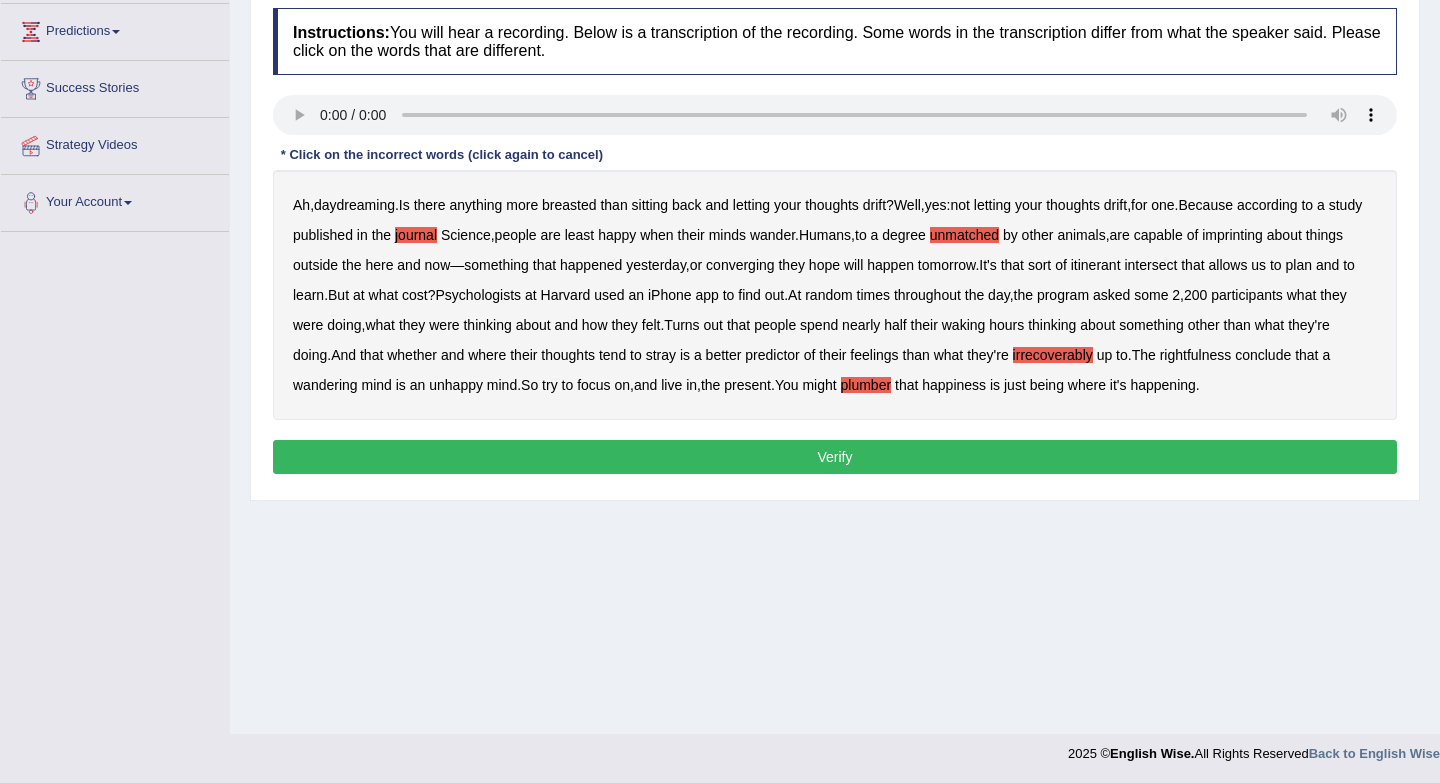 type 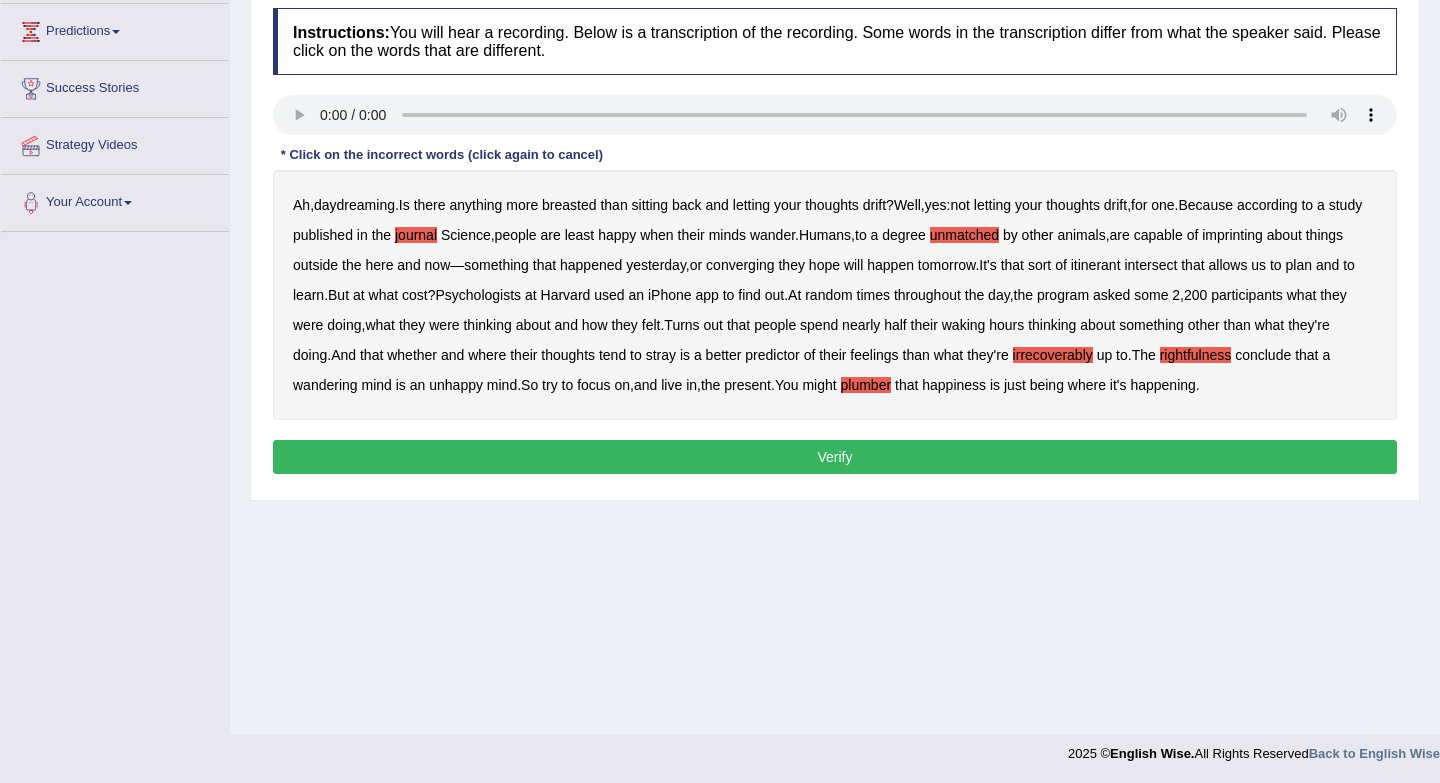 click on "journal" at bounding box center [416, 235] 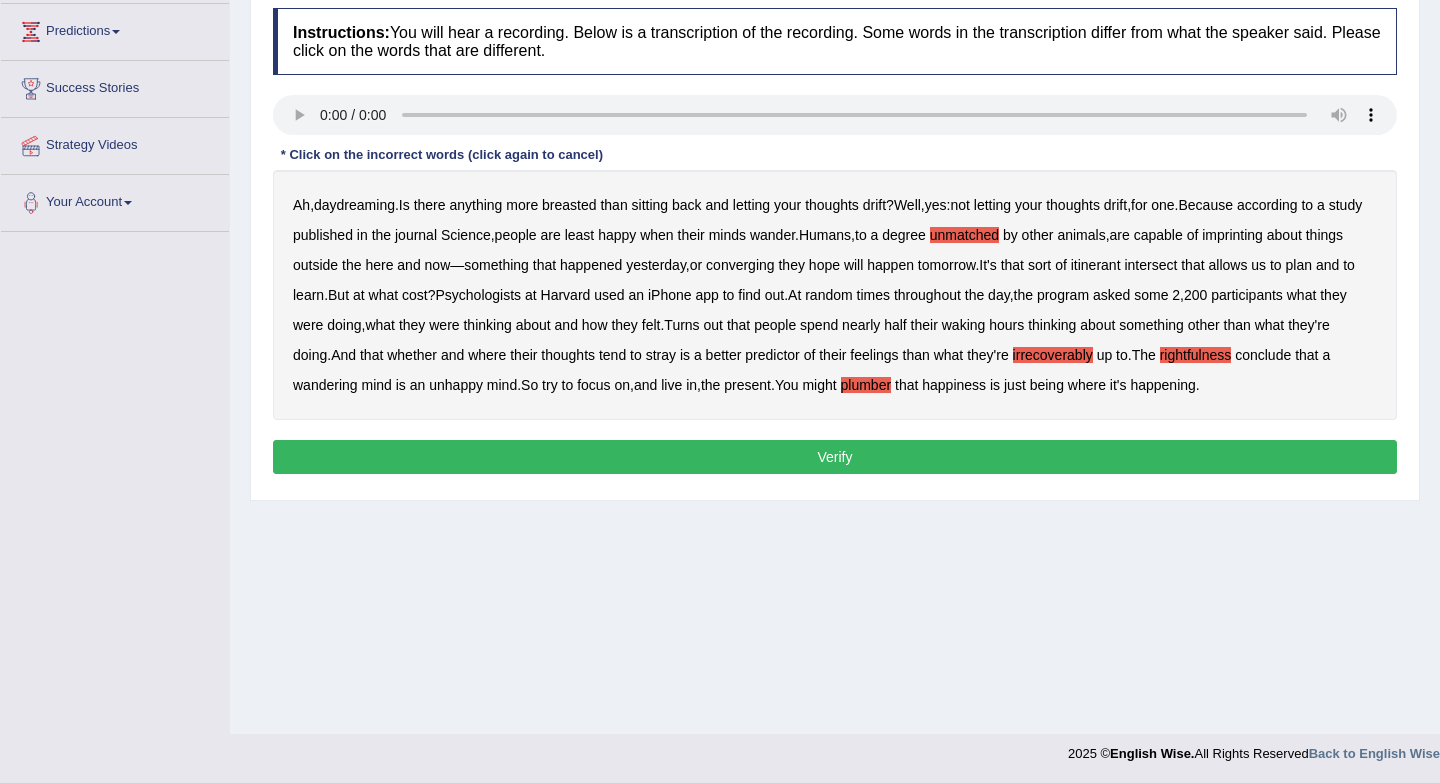 click on "unmatched" at bounding box center (964, 235) 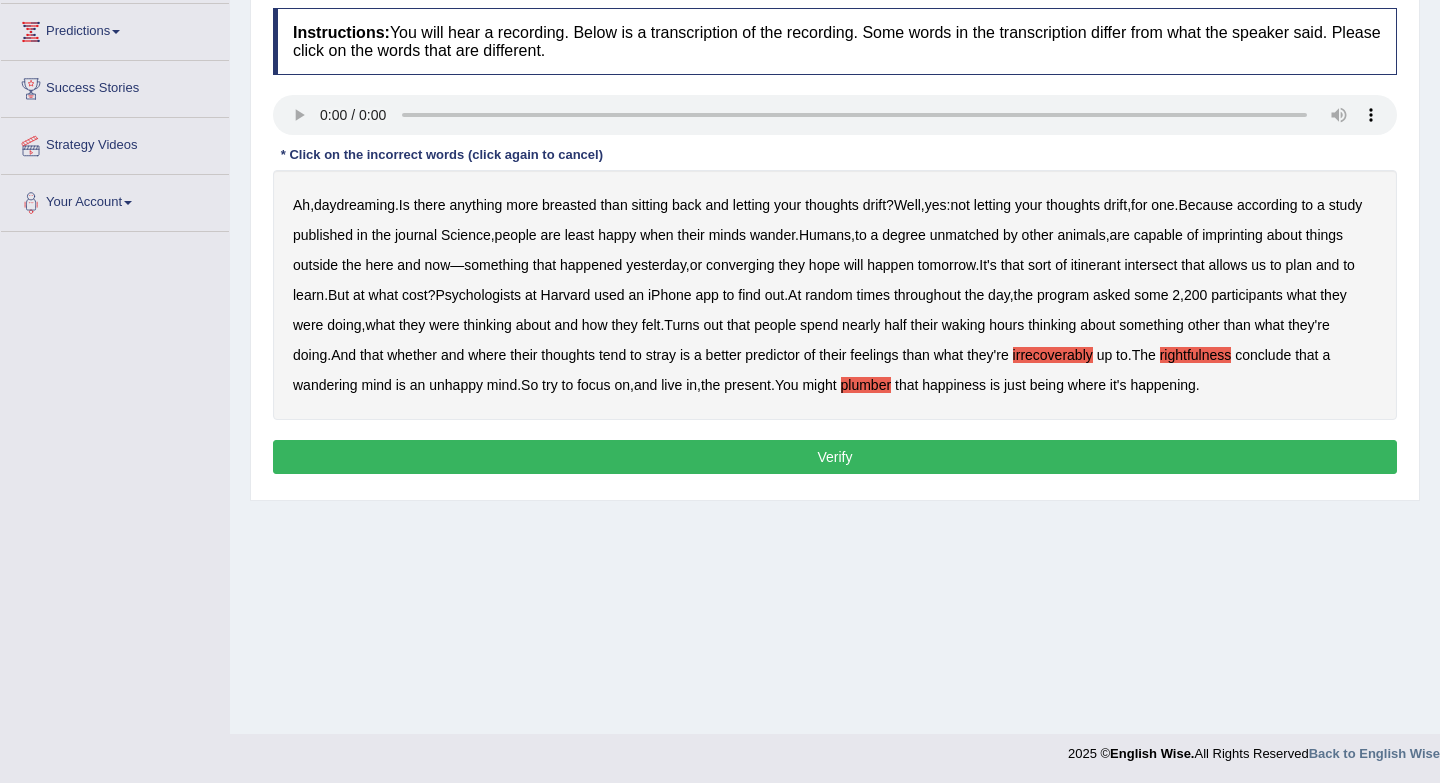 click on "Verify" at bounding box center [835, 457] 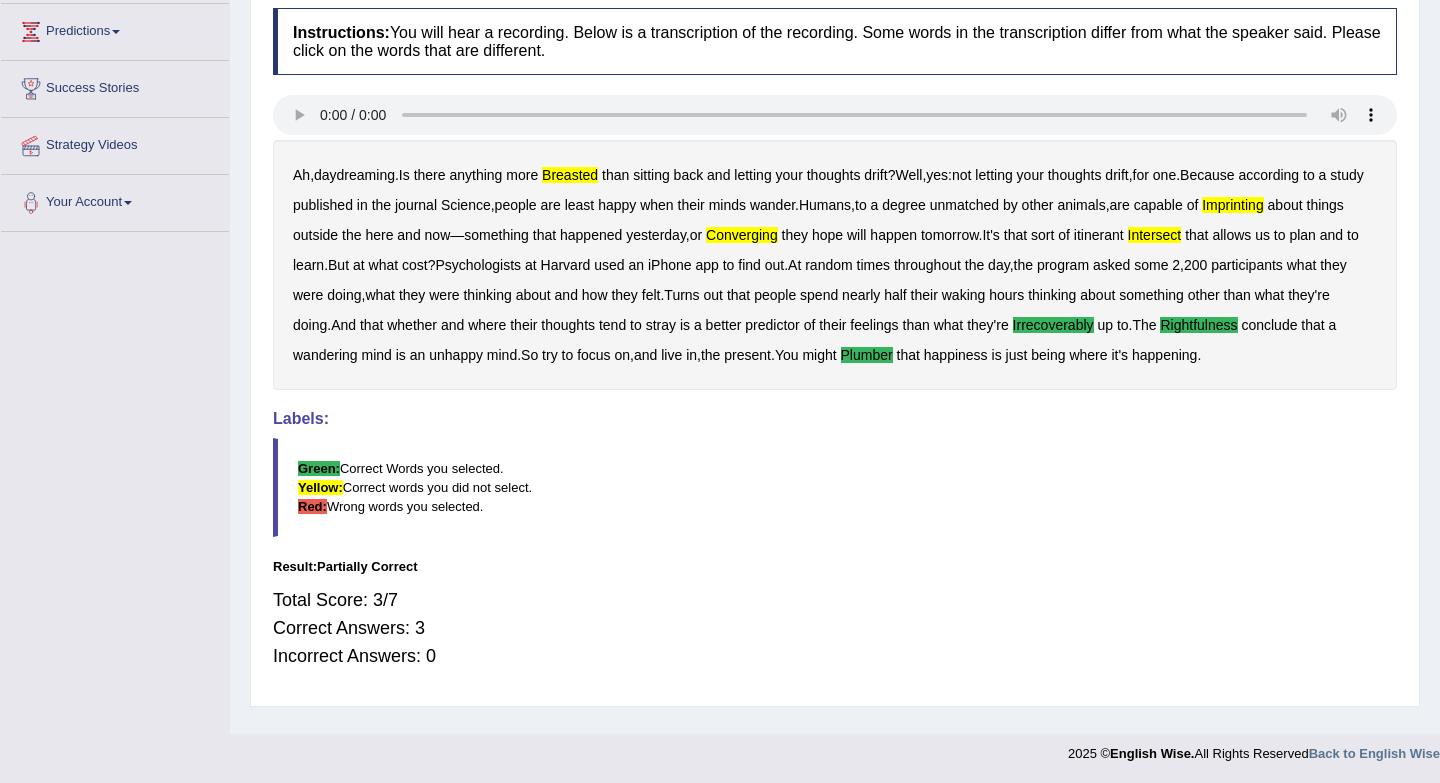 scroll, scrollTop: 287, scrollLeft: 0, axis: vertical 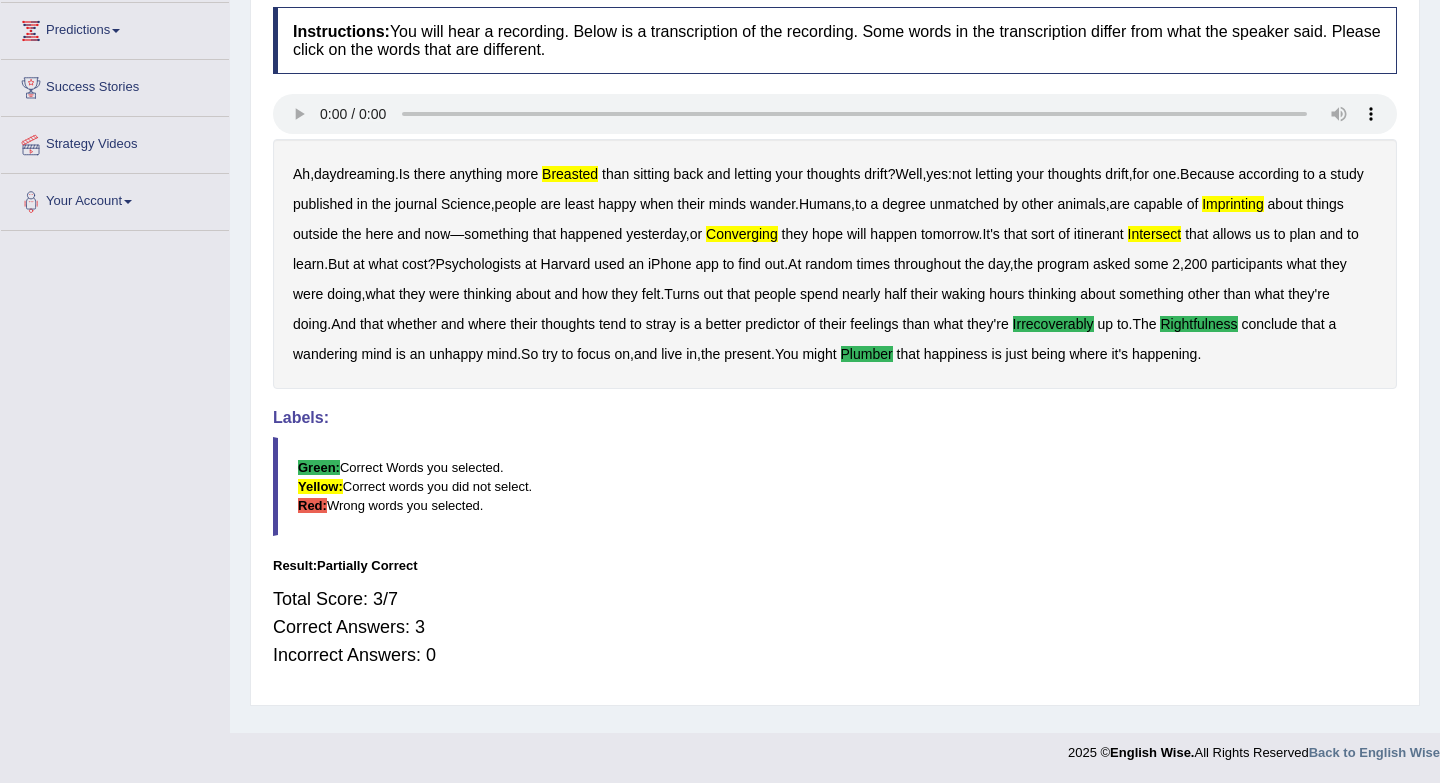 click on "breasted" at bounding box center [570, 174] 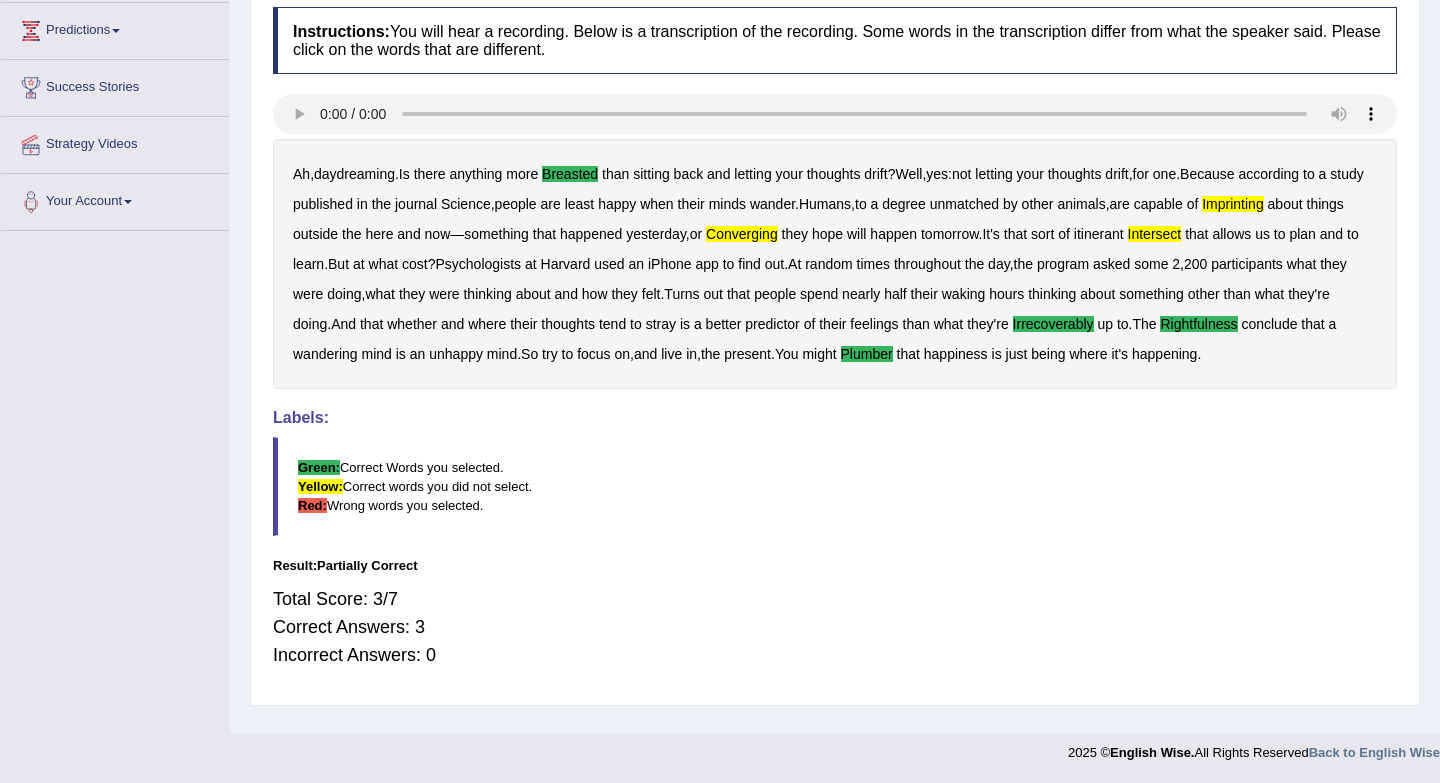 click on "breasted" at bounding box center (570, 174) 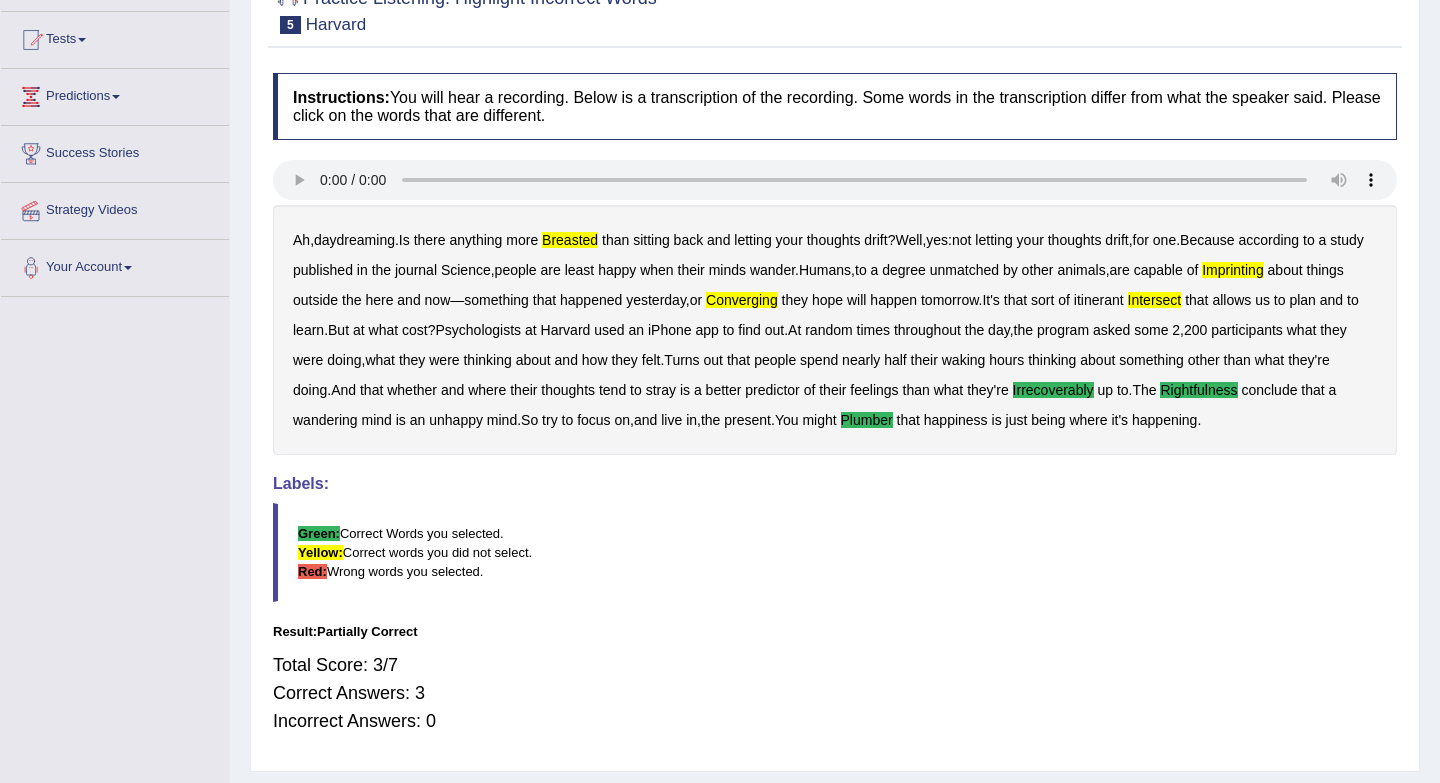 scroll, scrollTop: 0, scrollLeft: 0, axis: both 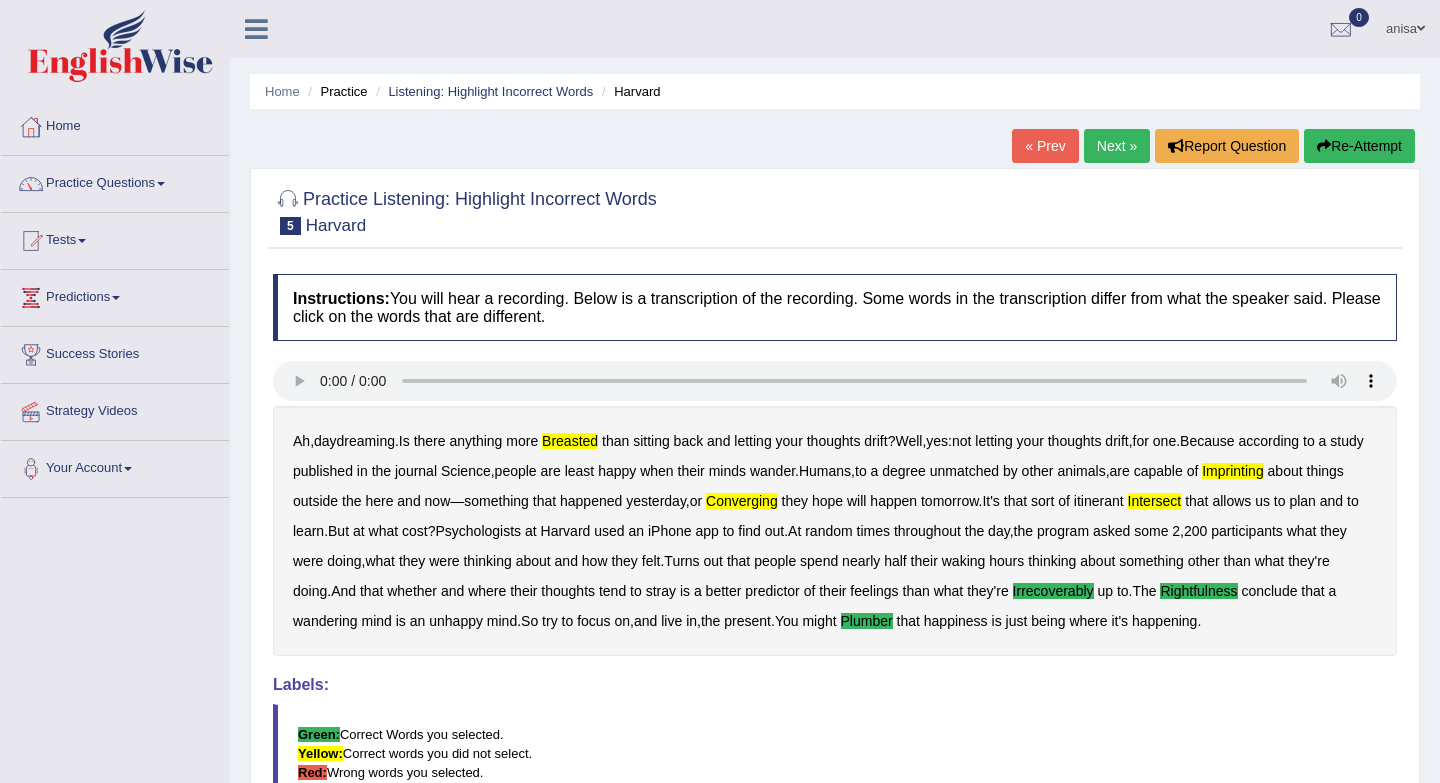 click on "Next »" at bounding box center [1117, 146] 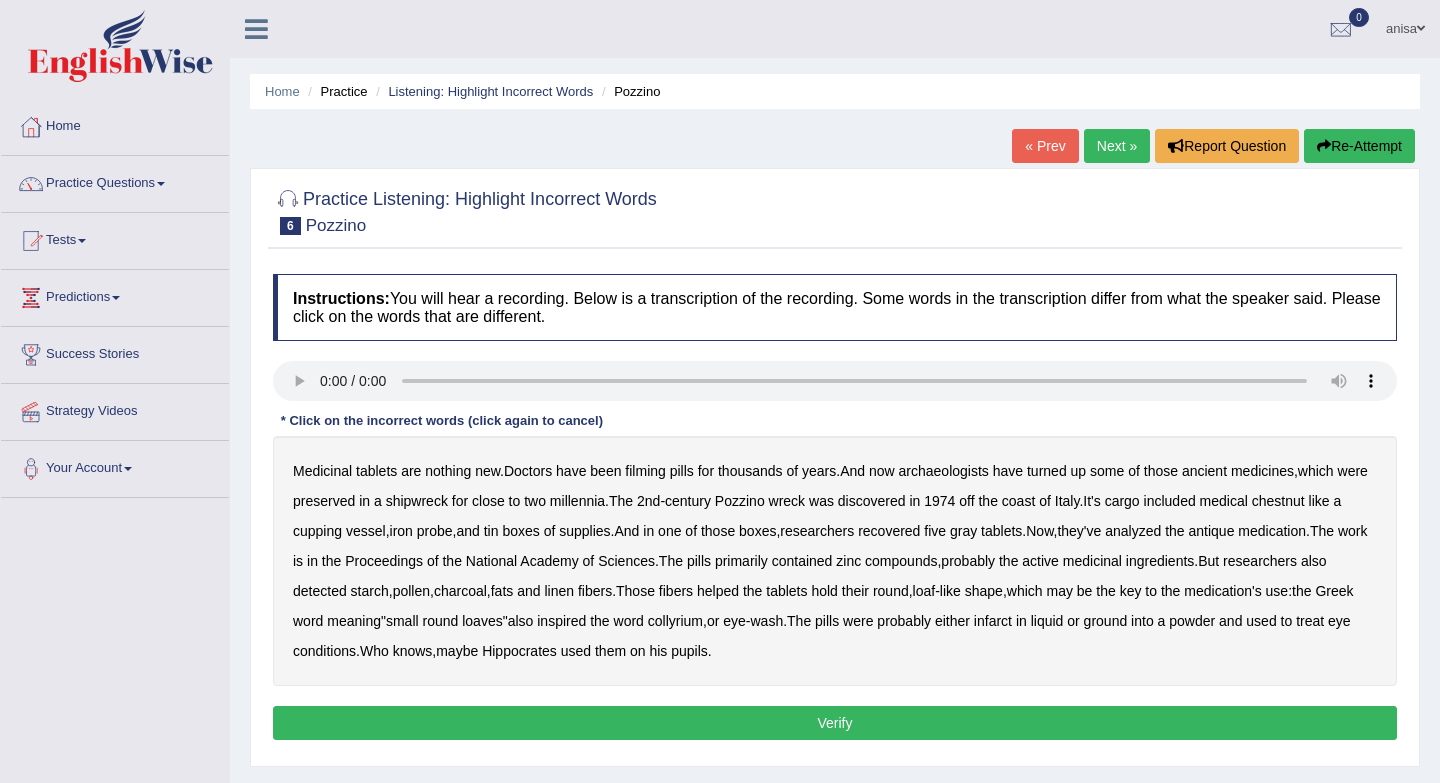 scroll, scrollTop: 0, scrollLeft: 0, axis: both 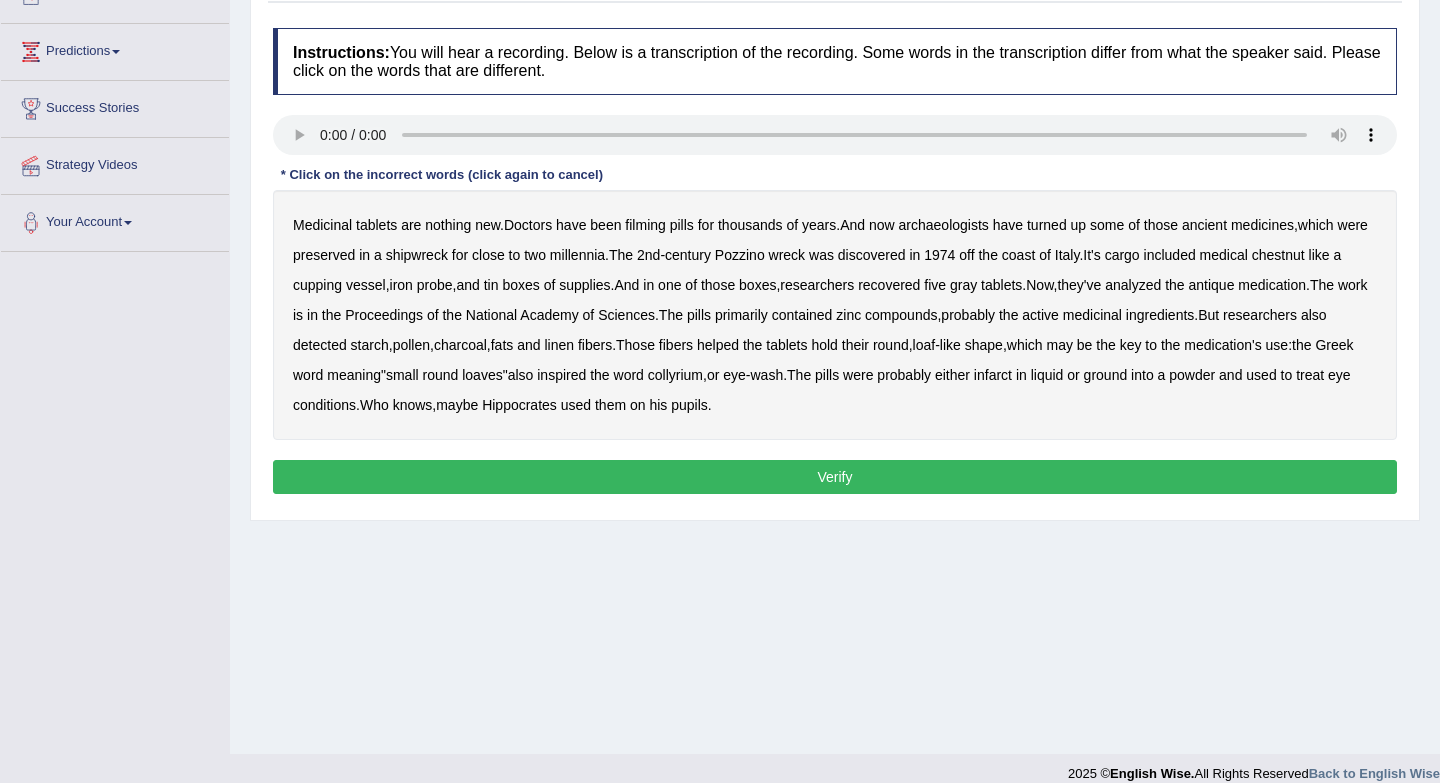type 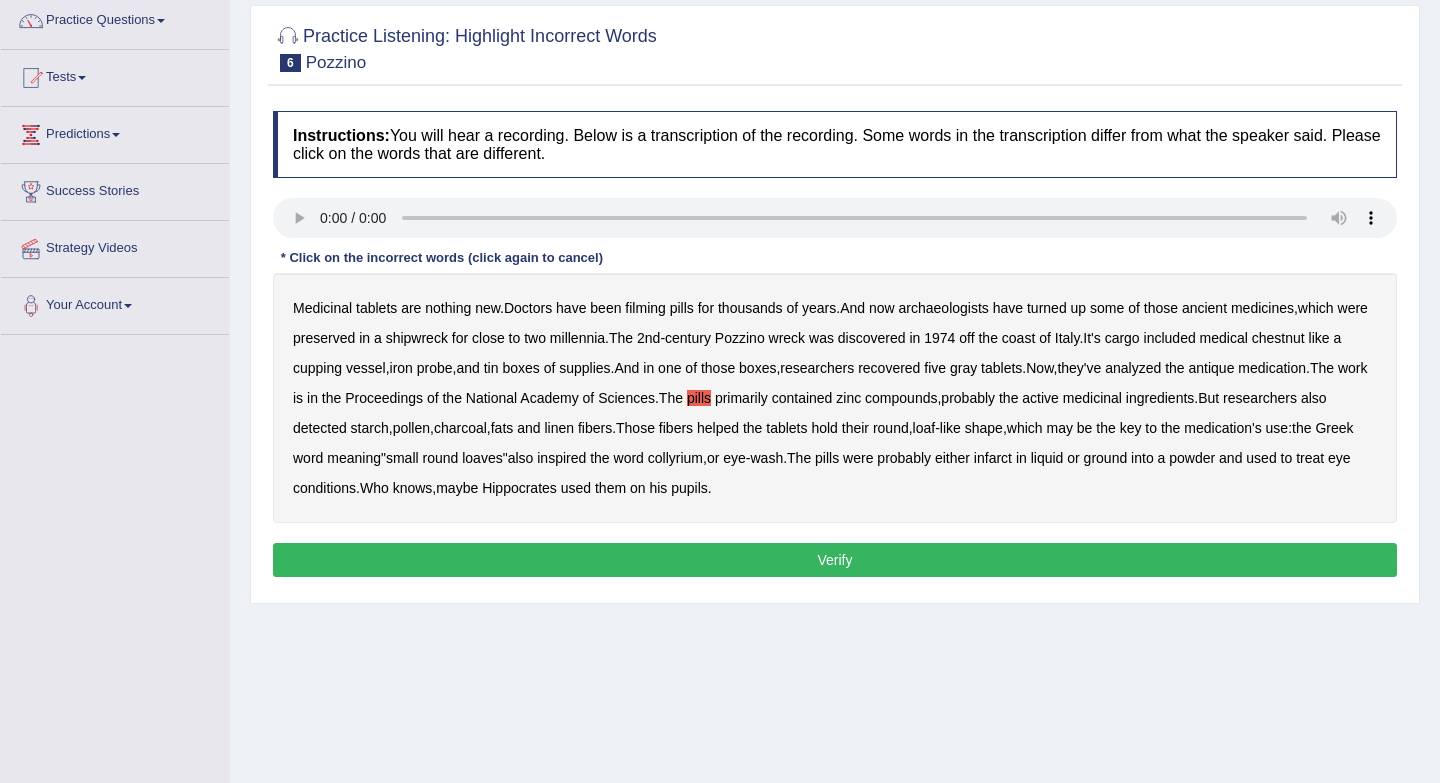 scroll, scrollTop: 157, scrollLeft: 0, axis: vertical 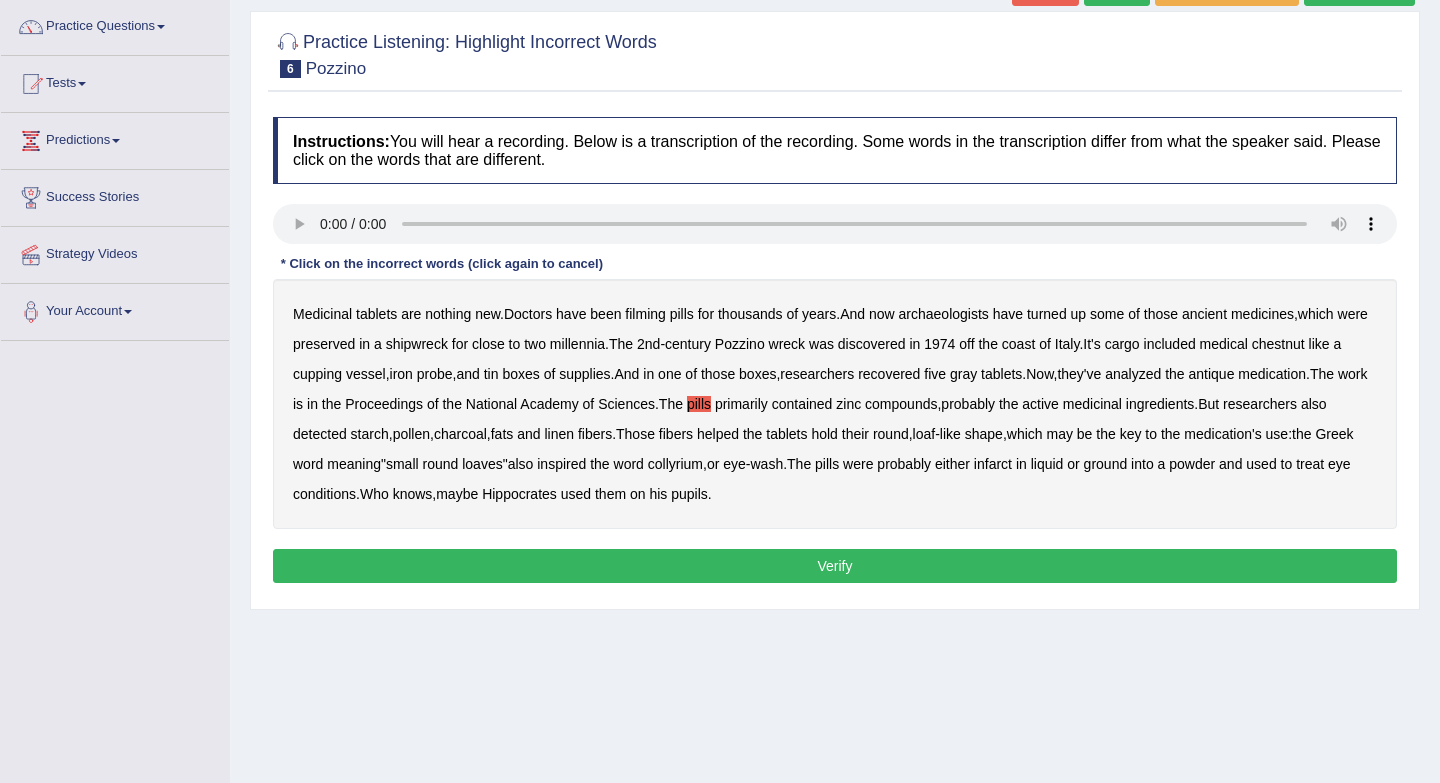 click on "filming" at bounding box center (645, 314) 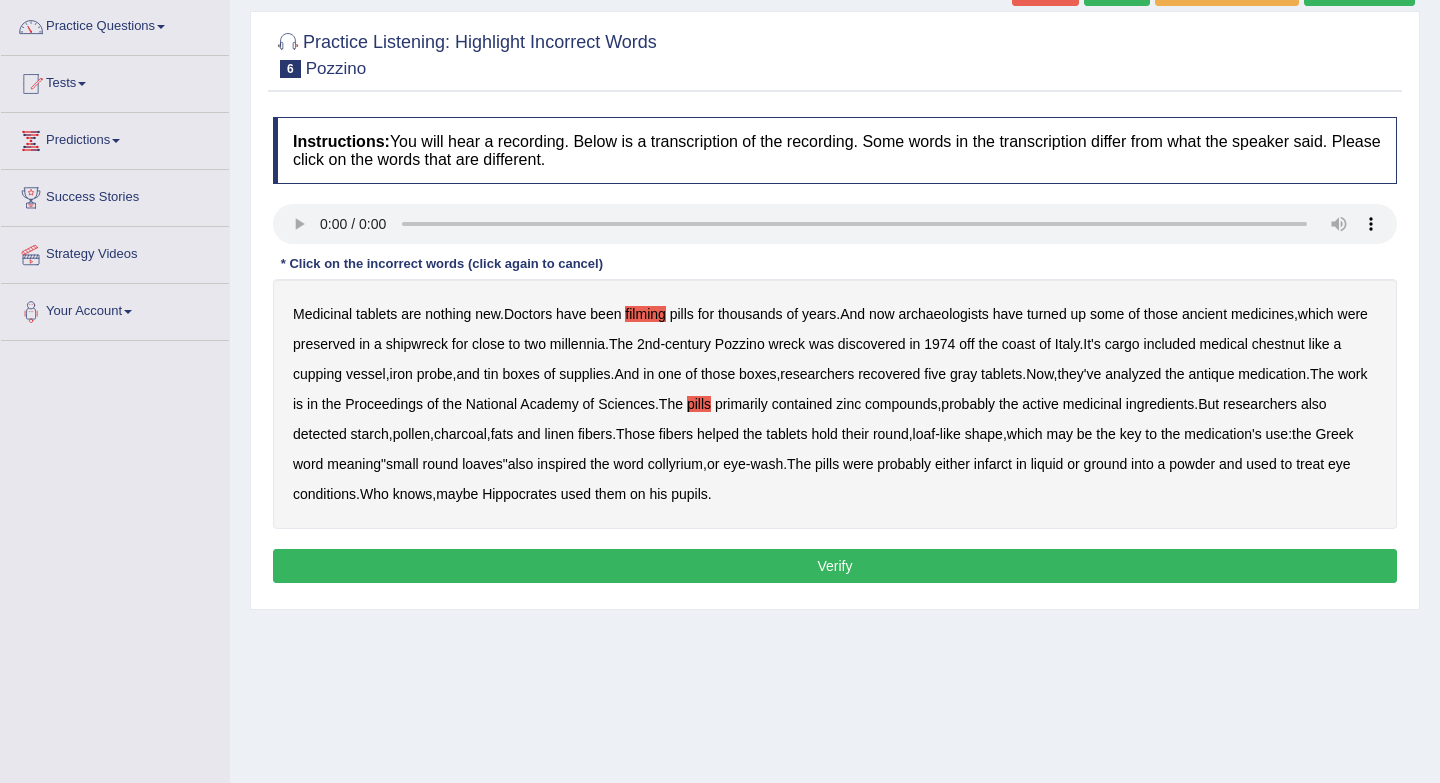click on "archaeologists" at bounding box center (944, 314) 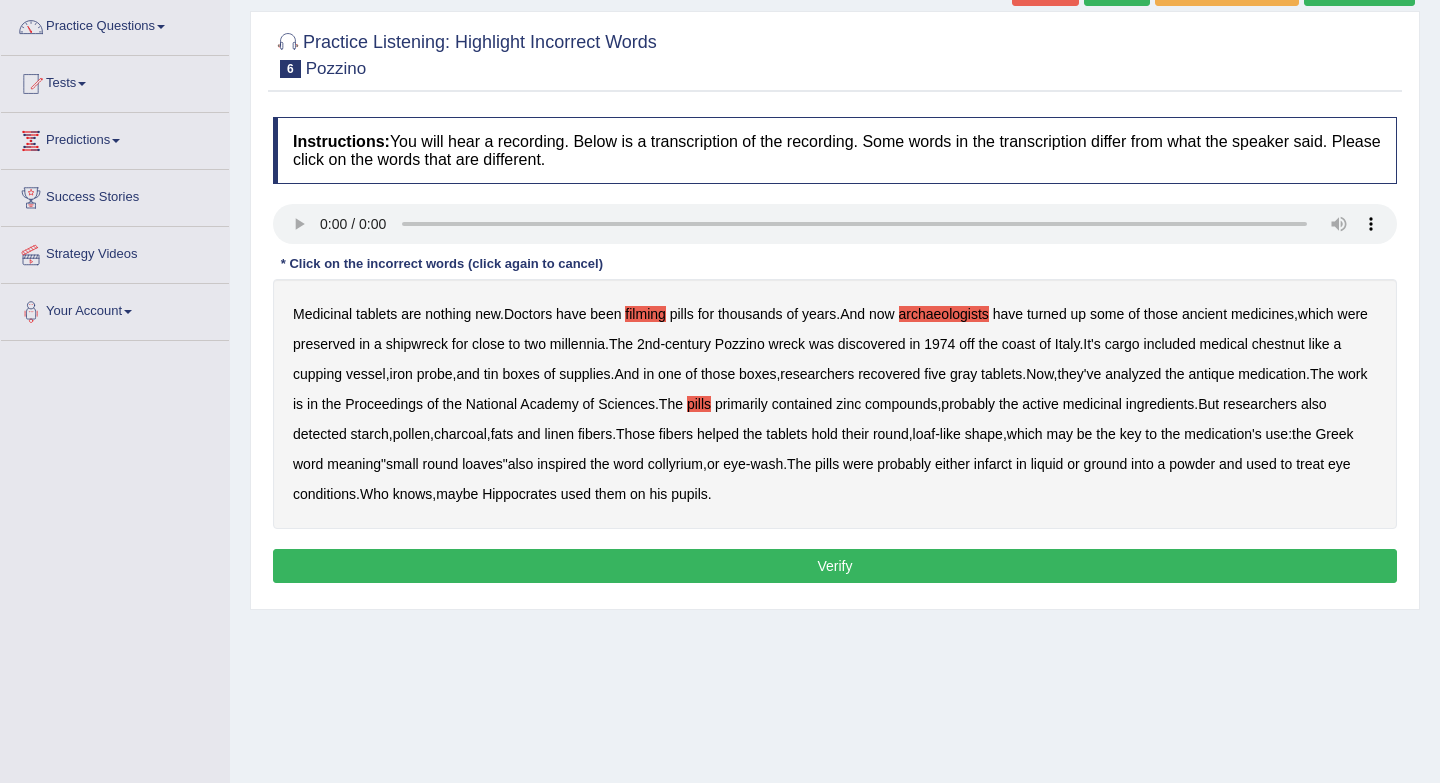 click on "Verify" at bounding box center (835, 566) 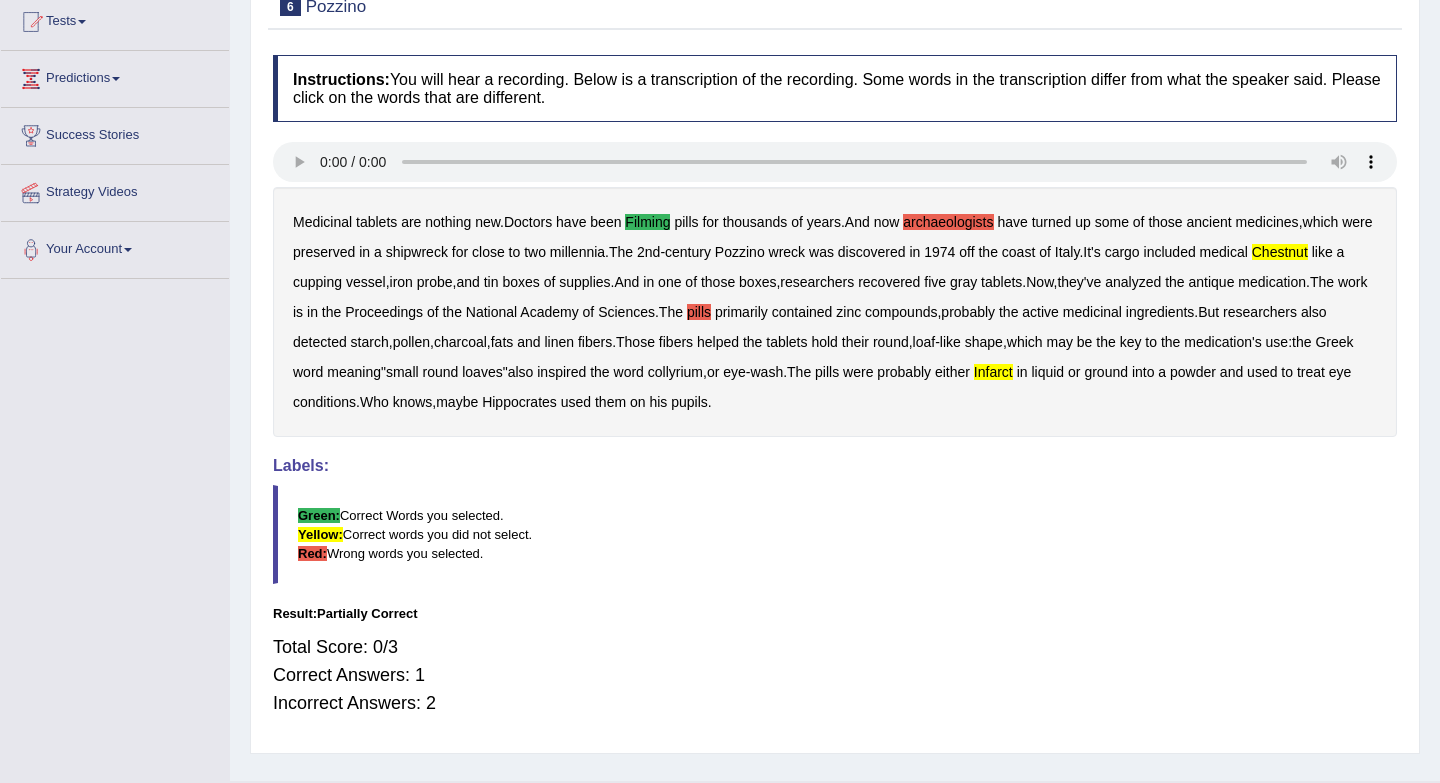 scroll, scrollTop: 226, scrollLeft: 0, axis: vertical 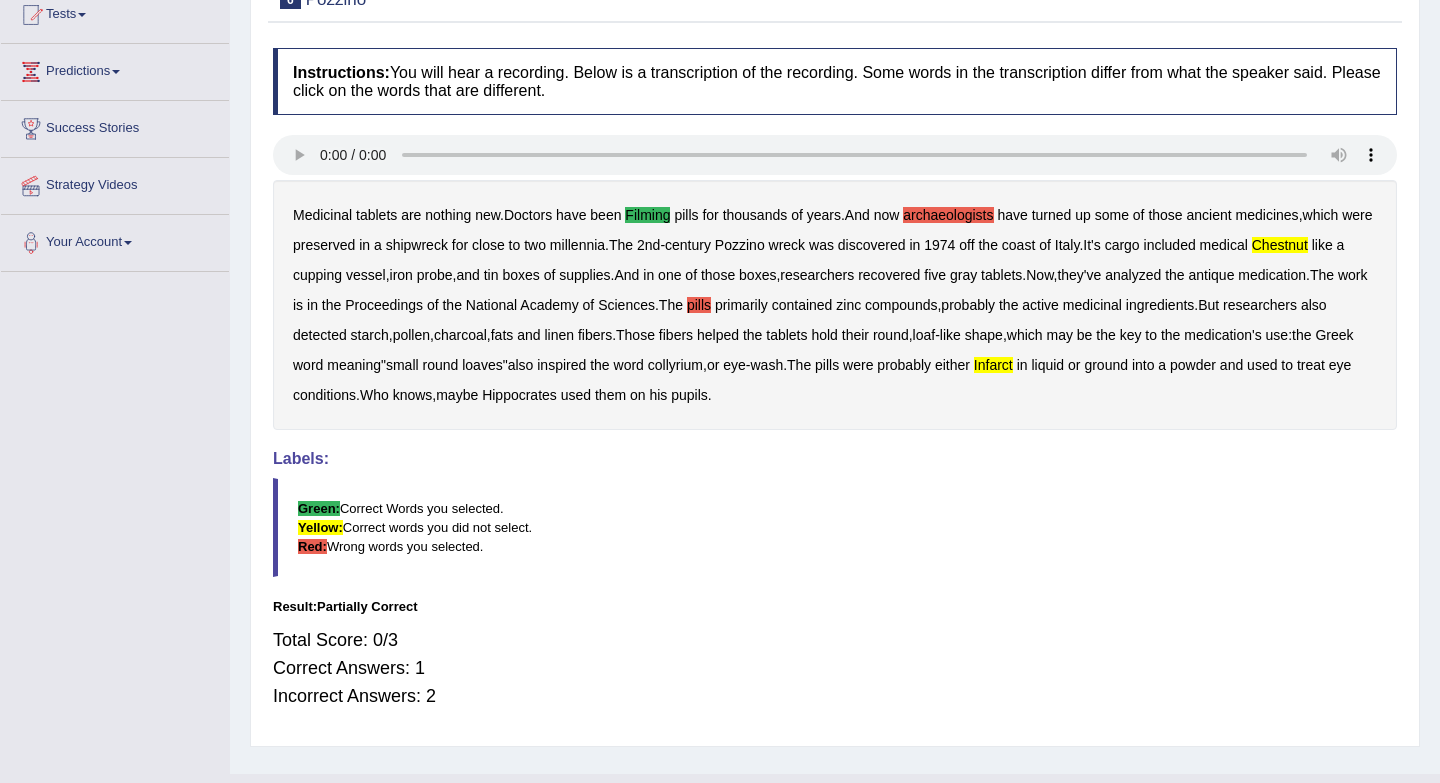 click on "archaeologists" at bounding box center (948, 215) 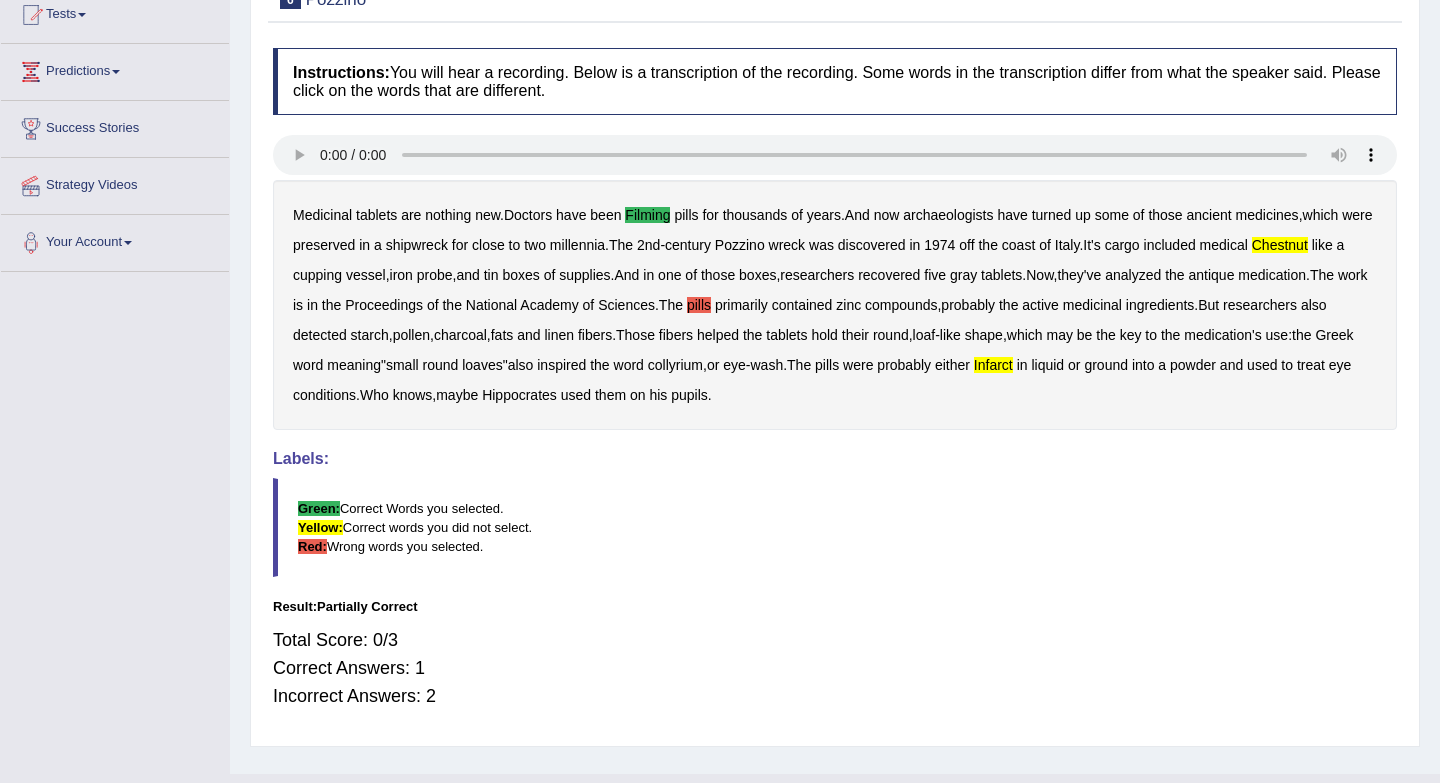 click on "Medicinal   tablets   are   nothing   new .  Doctors   have   been   filming   pills   for   thousands   of   years .  And   now   archaeologists   have   turned   up   some   of   those   ancient   medicines ,  which   were   preserved   in   a   shipwreck   for   close   to   two   millennia .  The   2nd - century   Pozzino   wreck   was   discovered   in   1974   off   the   coast   of   Italy .  It's   cargo   included   medical   chestnut   like   a   cupping   vessel ,  iron   probe ,  and   tin   boxes   of   supplies .  And   in   one   of   those   boxes ,  researchers   recovered   five   gray   tablets .  Now ,  they've   analyzed   the   antique   medication .  The   work   is   in   the   Proceedings   of   the   National   Academy   of   Sciences .  The   pills   primarily   contained   zinc   compounds ,  probably   the   active   medicinal   ingredients .  But   researchers   also   detected   starch ,  pollen ,  charcoal ,  fats   and   linen   fibers .  Those   fibers   helped   the     hold" at bounding box center (835, 305) 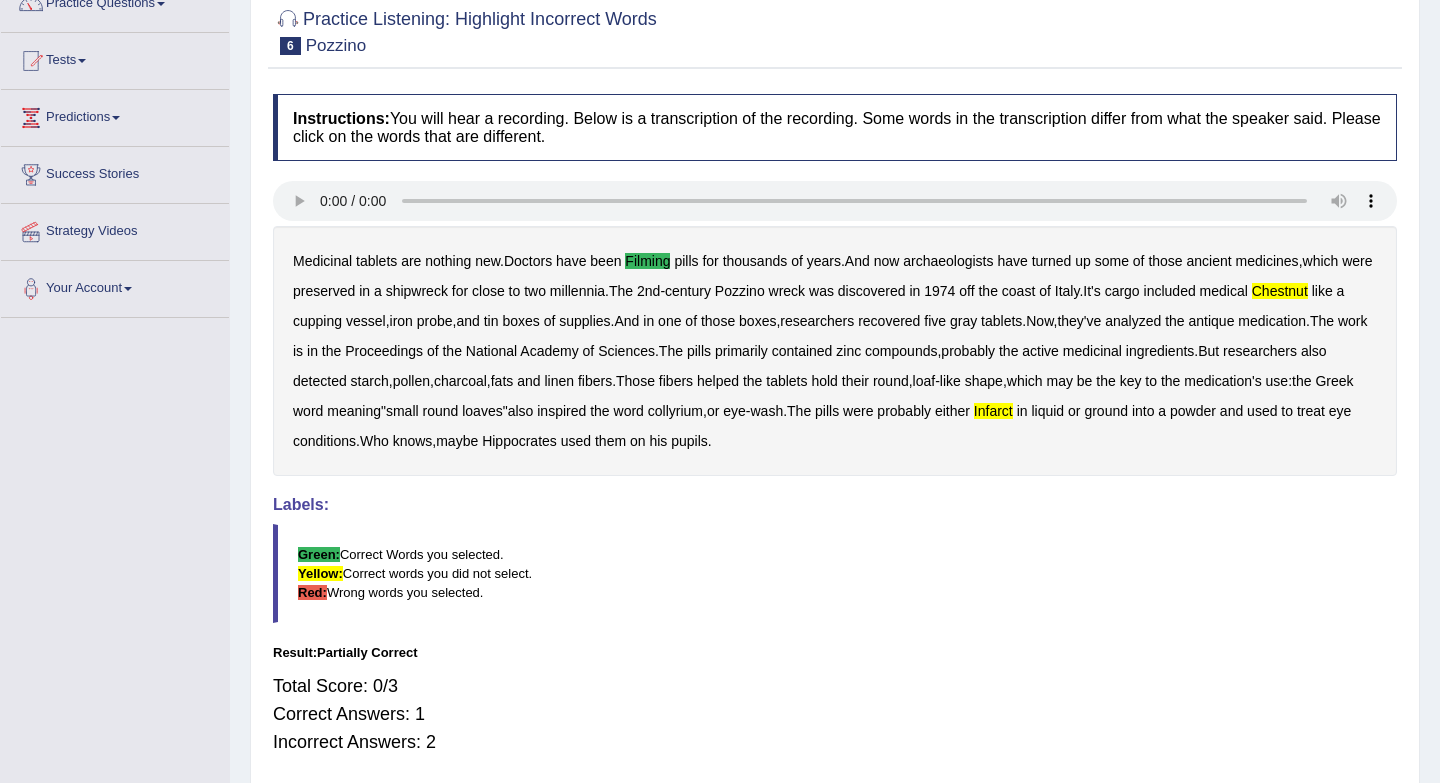 scroll, scrollTop: 0, scrollLeft: 0, axis: both 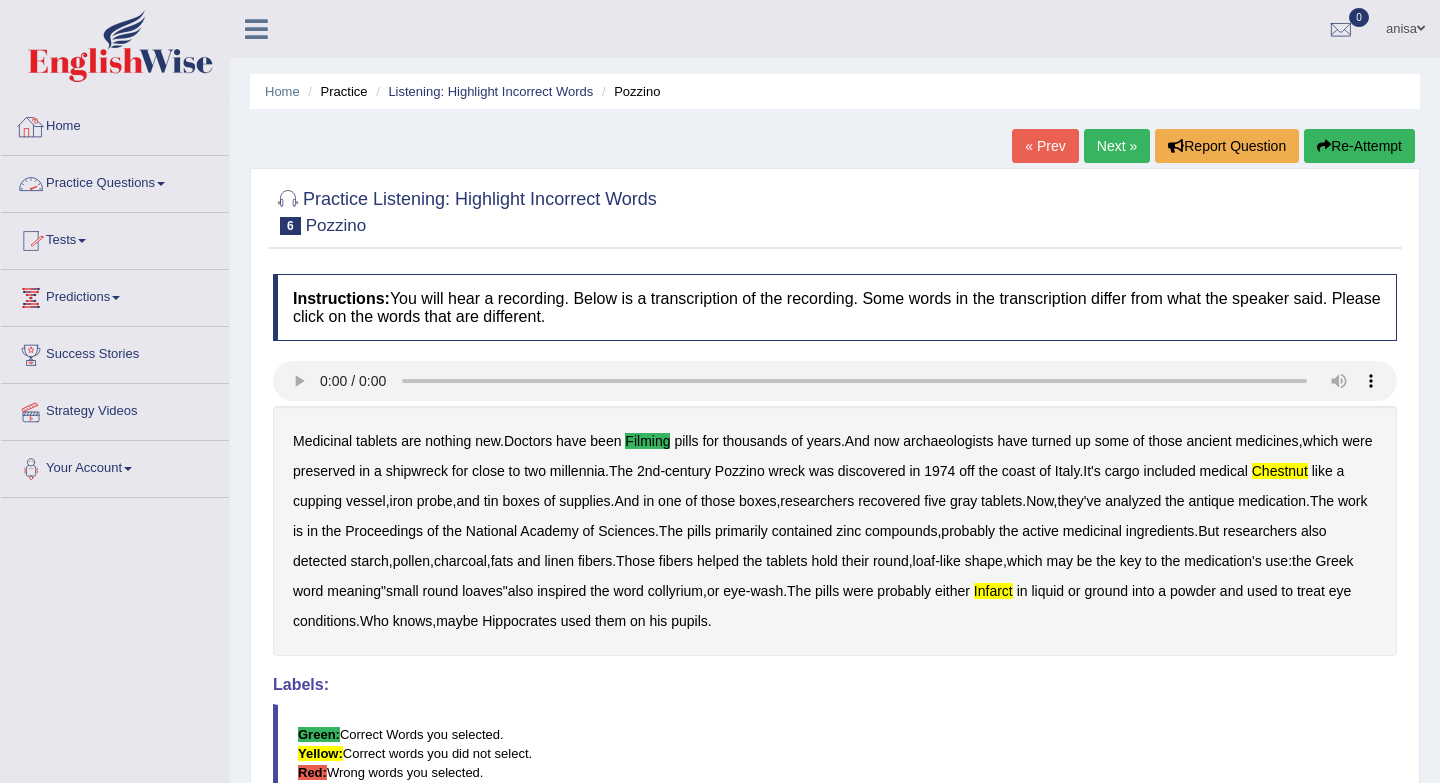 click on "Practice Questions" at bounding box center [115, 181] 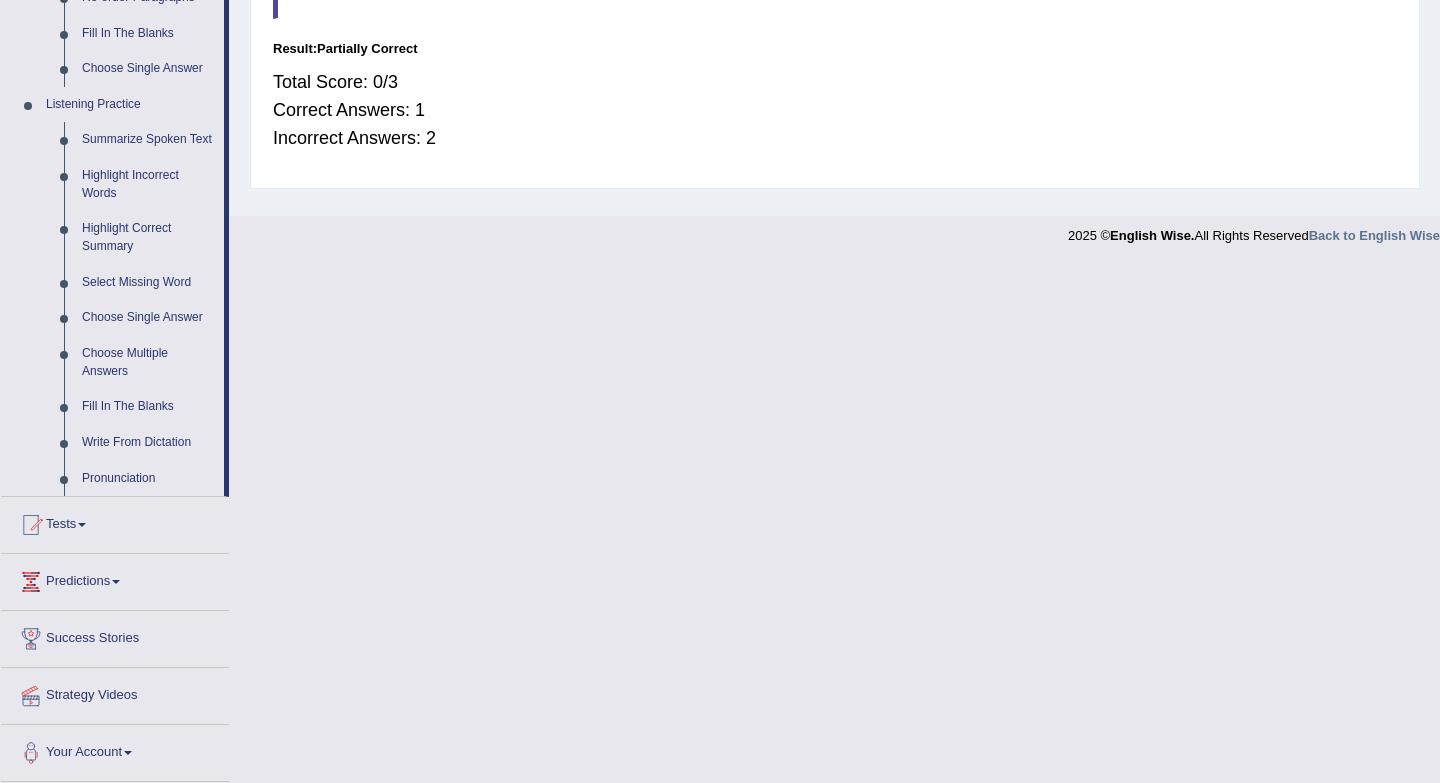 scroll, scrollTop: 800, scrollLeft: 0, axis: vertical 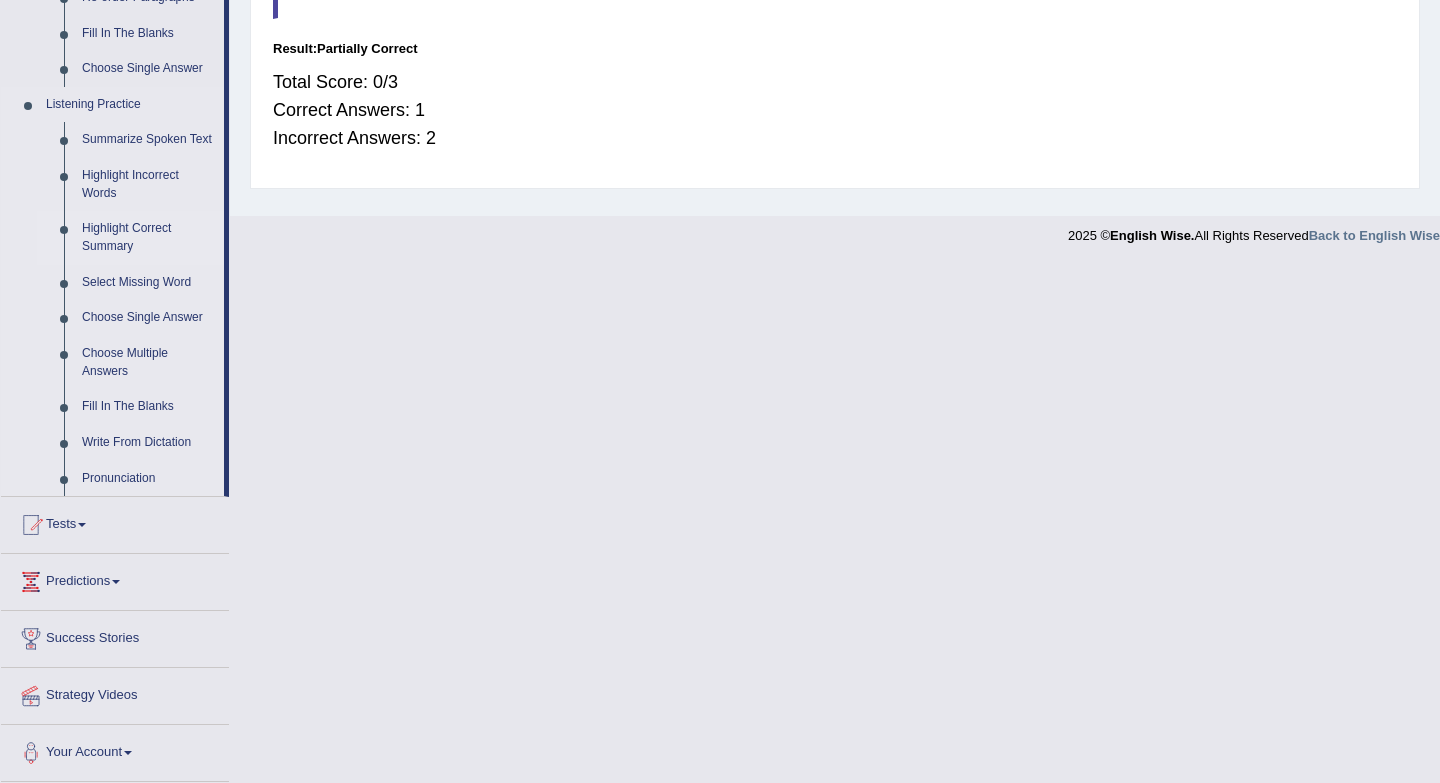 click on "Highlight Correct Summary" at bounding box center [148, 237] 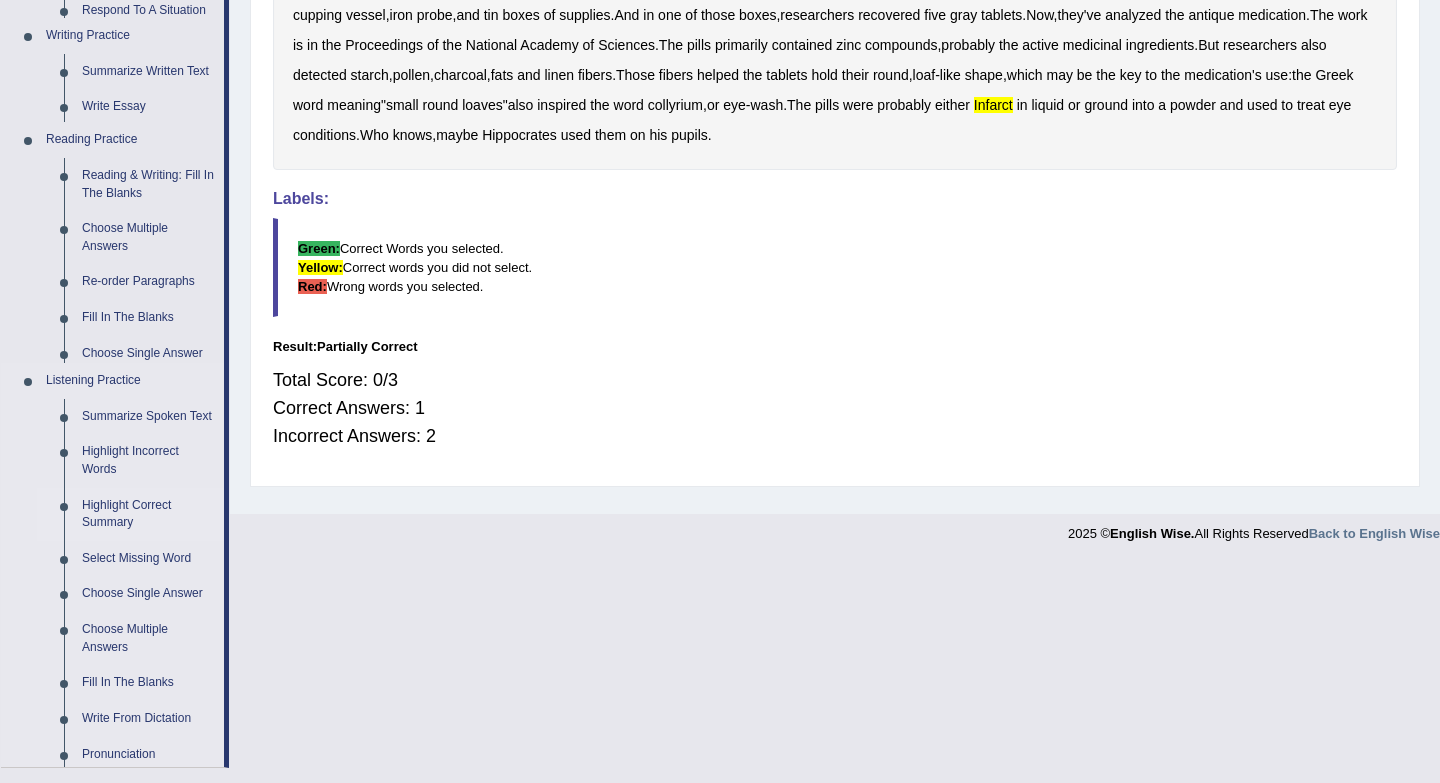 scroll, scrollTop: 267, scrollLeft: 0, axis: vertical 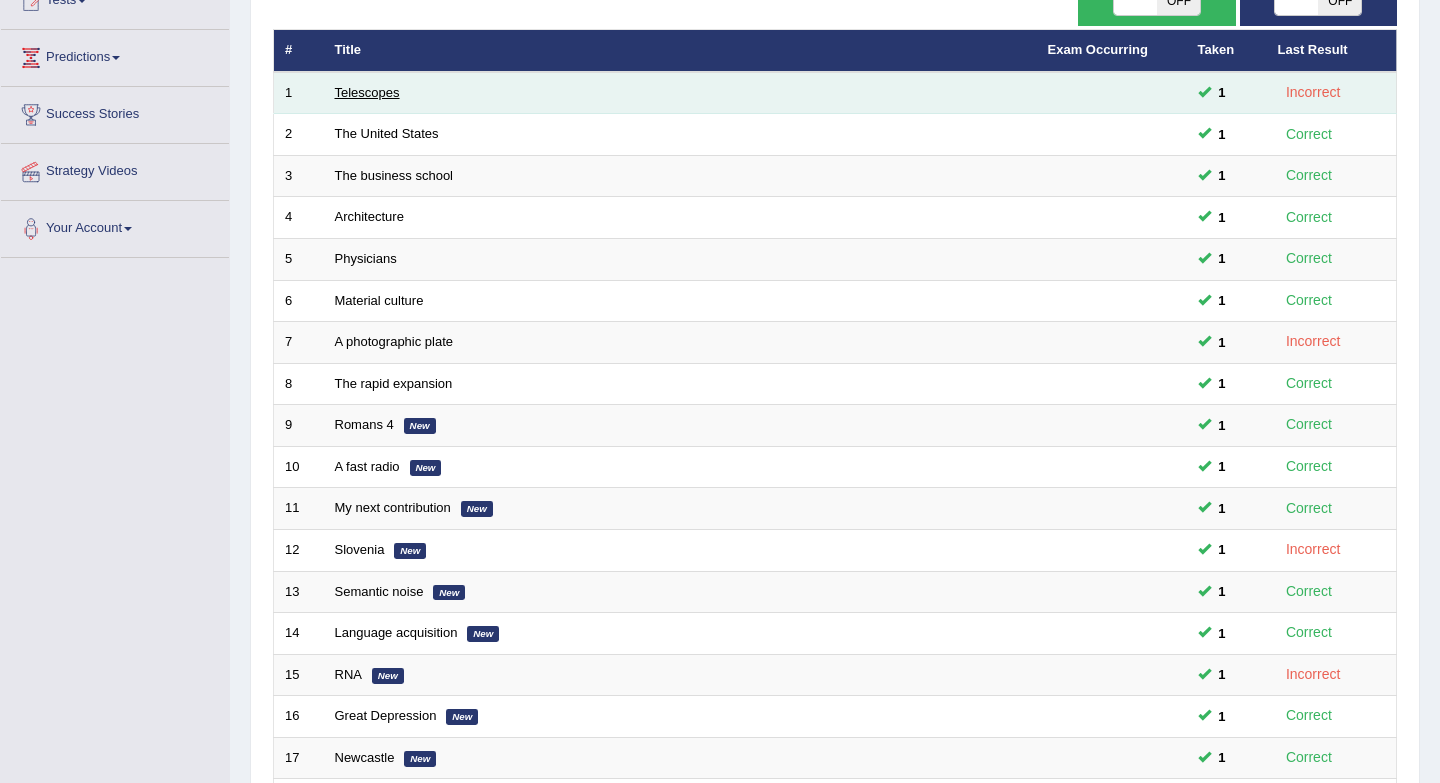 click on "Telescopes" at bounding box center (367, 92) 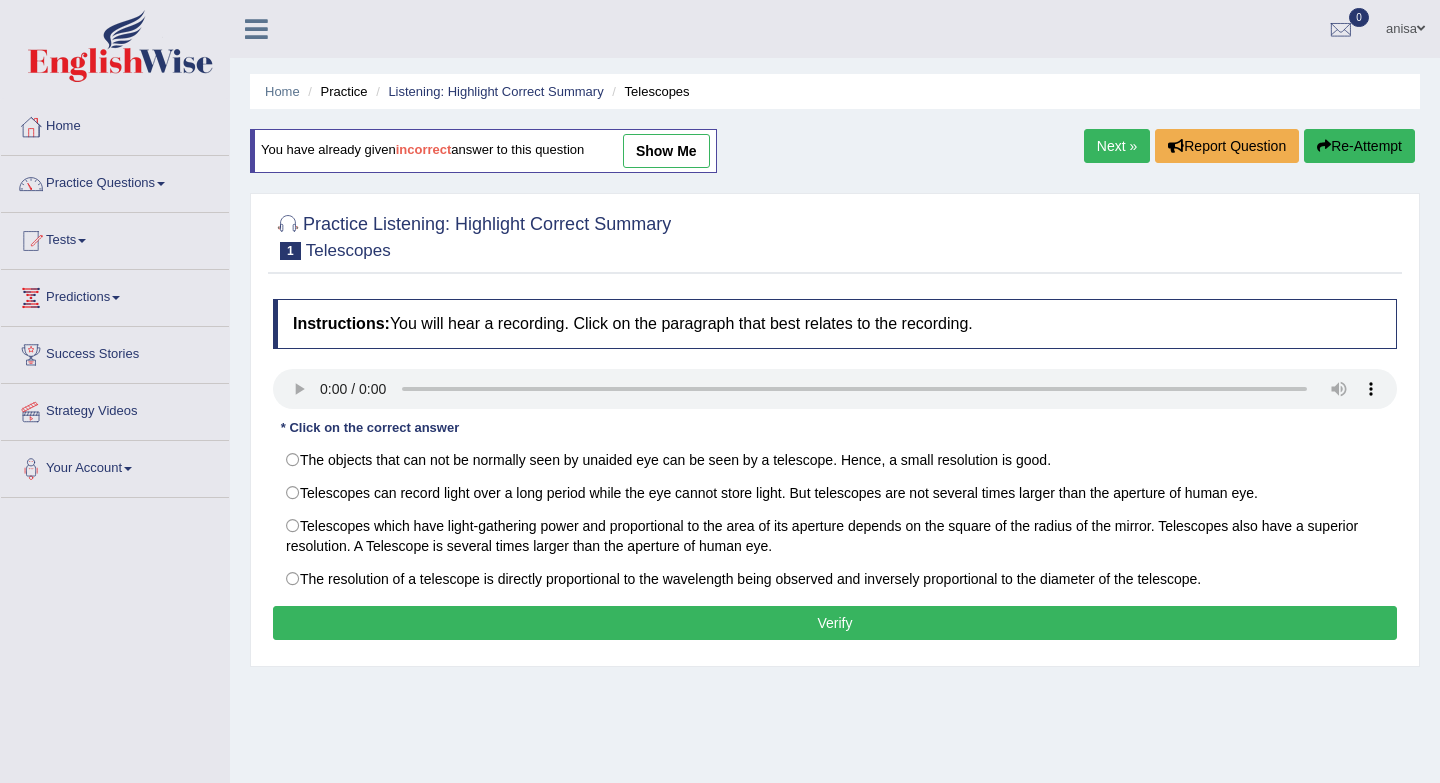 scroll, scrollTop: 0, scrollLeft: 0, axis: both 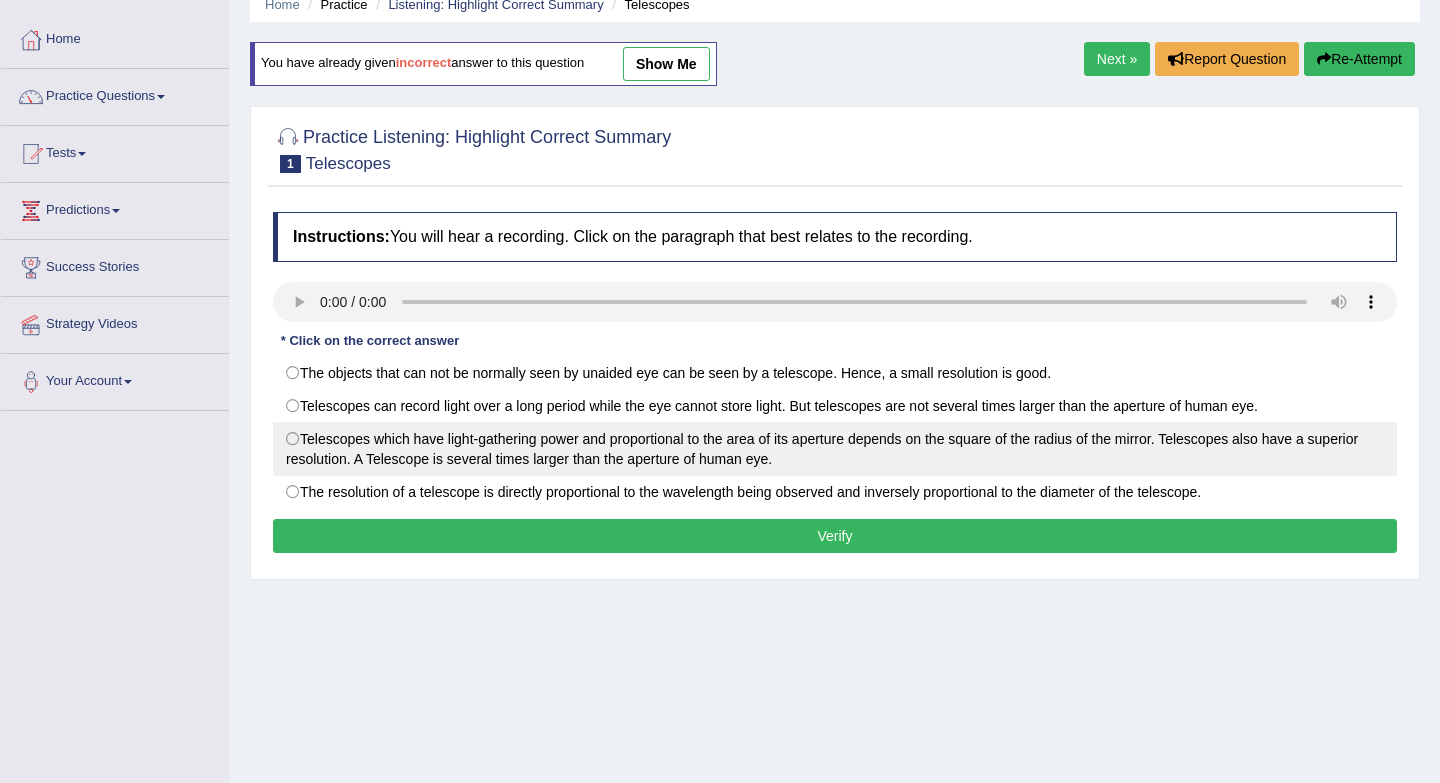click on "Telescopes which have light-gathering power and proportional to the area of its aperture depends on the square of the radius of the mirror. Telescopes also have a superior resolution. A Telescope is several times larger than the aperture of human eye." at bounding box center (835, 449) 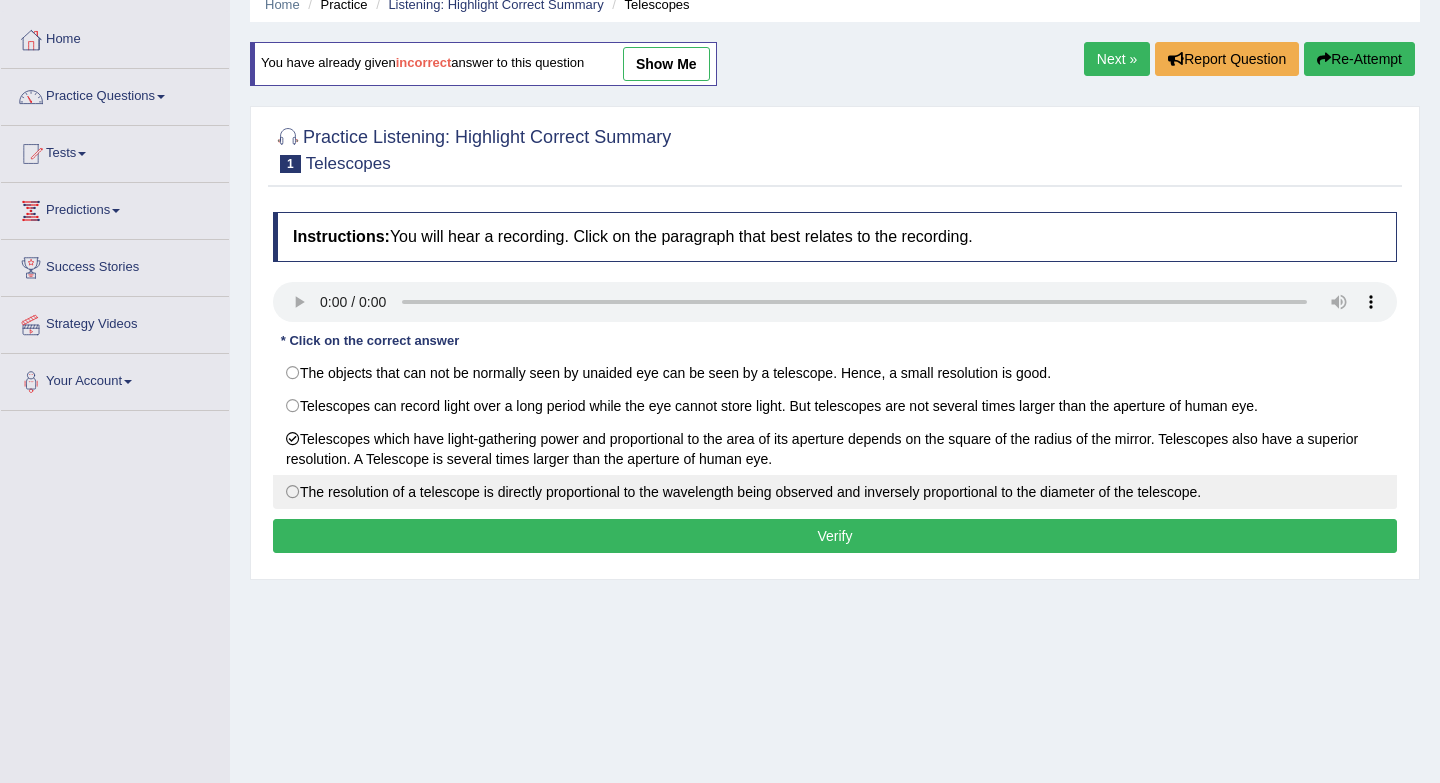 click on "The resolution of a telescope is directly proportional to the wavelength being observed and inversely proportional to the diameter of the telescope." at bounding box center (835, 492) 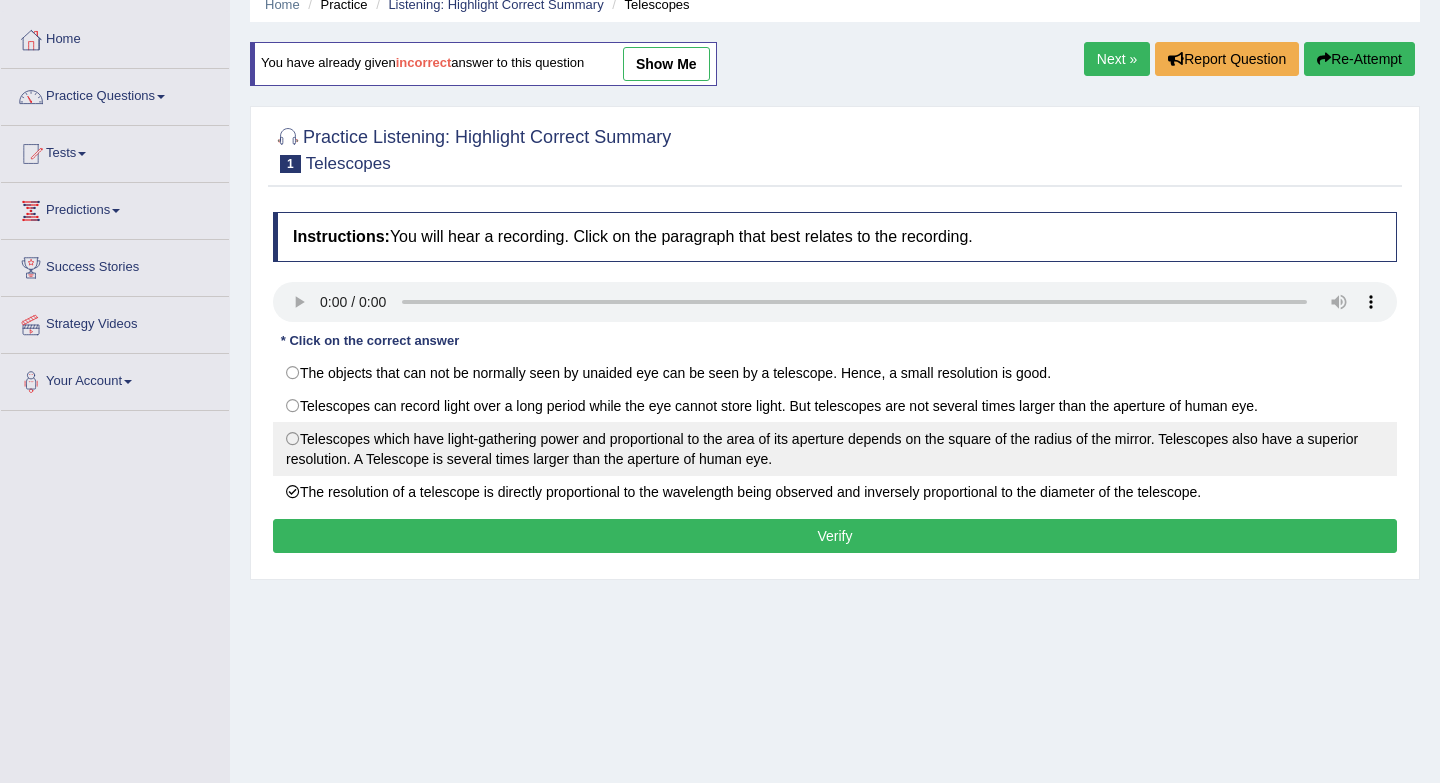 click on "Telescopes which have light-gathering power and proportional to the area of its aperture depends on the square of the radius of the mirror. Telescopes also have a superior resolution. A Telescope is several times larger than the aperture of human eye." at bounding box center (835, 449) 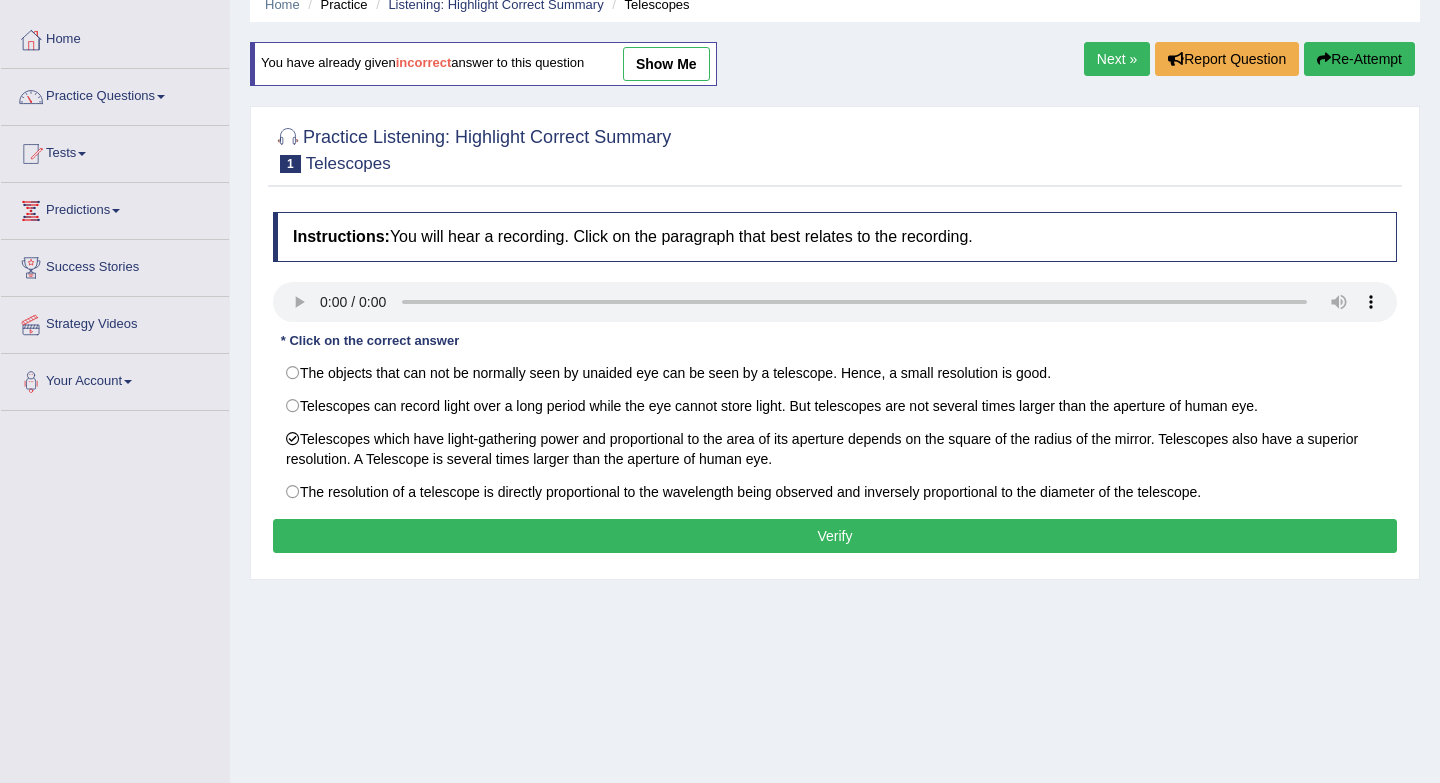 click on "Verify" at bounding box center [835, 536] 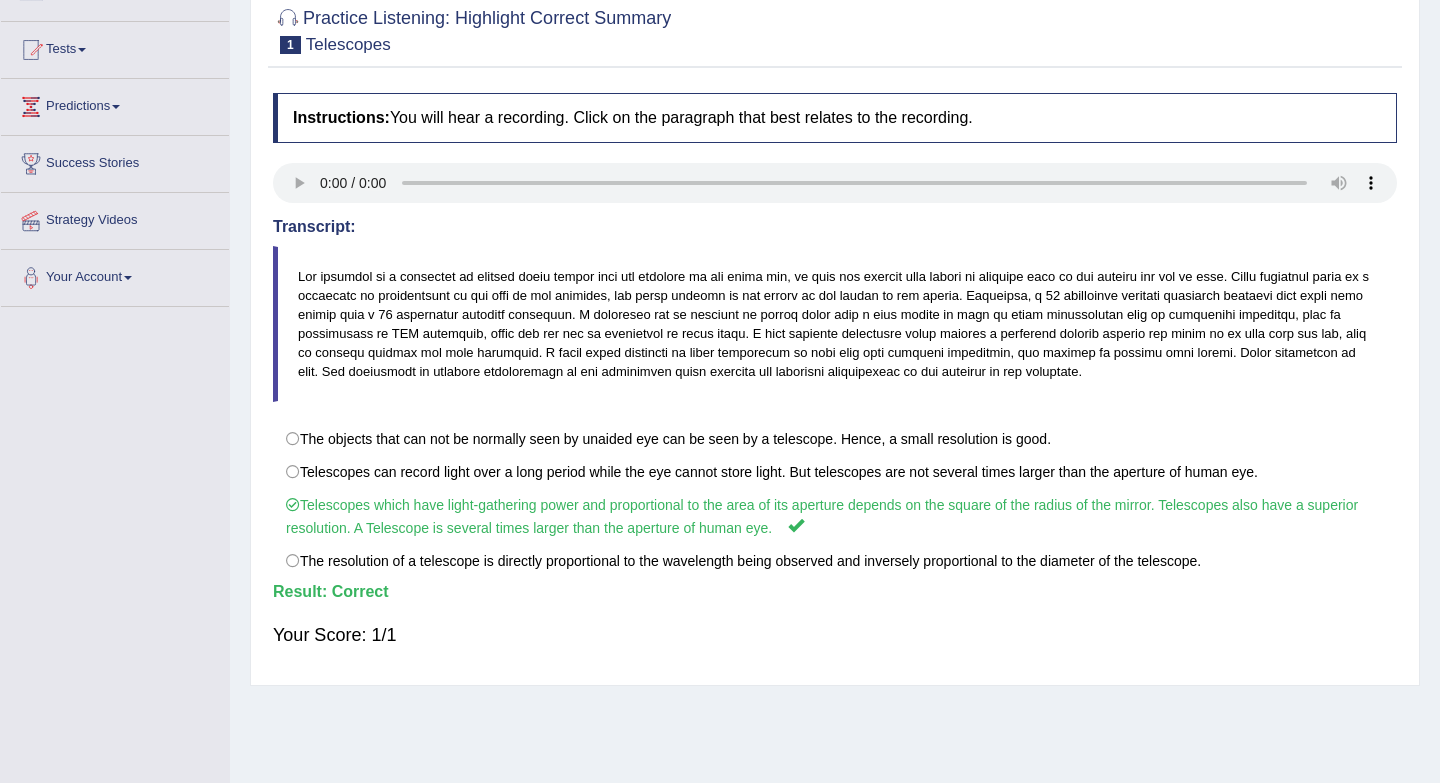 scroll, scrollTop: 0, scrollLeft: 0, axis: both 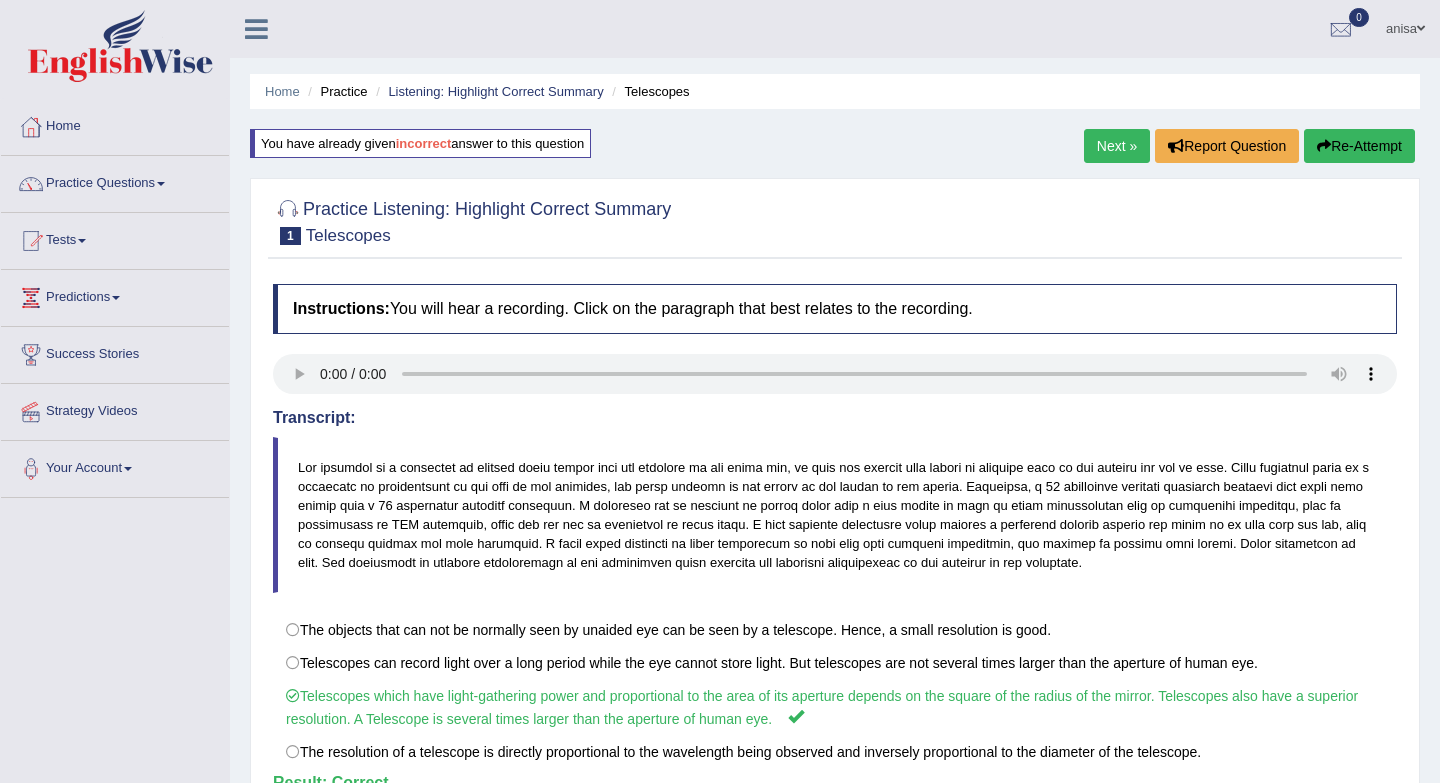 click on "Next »" at bounding box center (1117, 146) 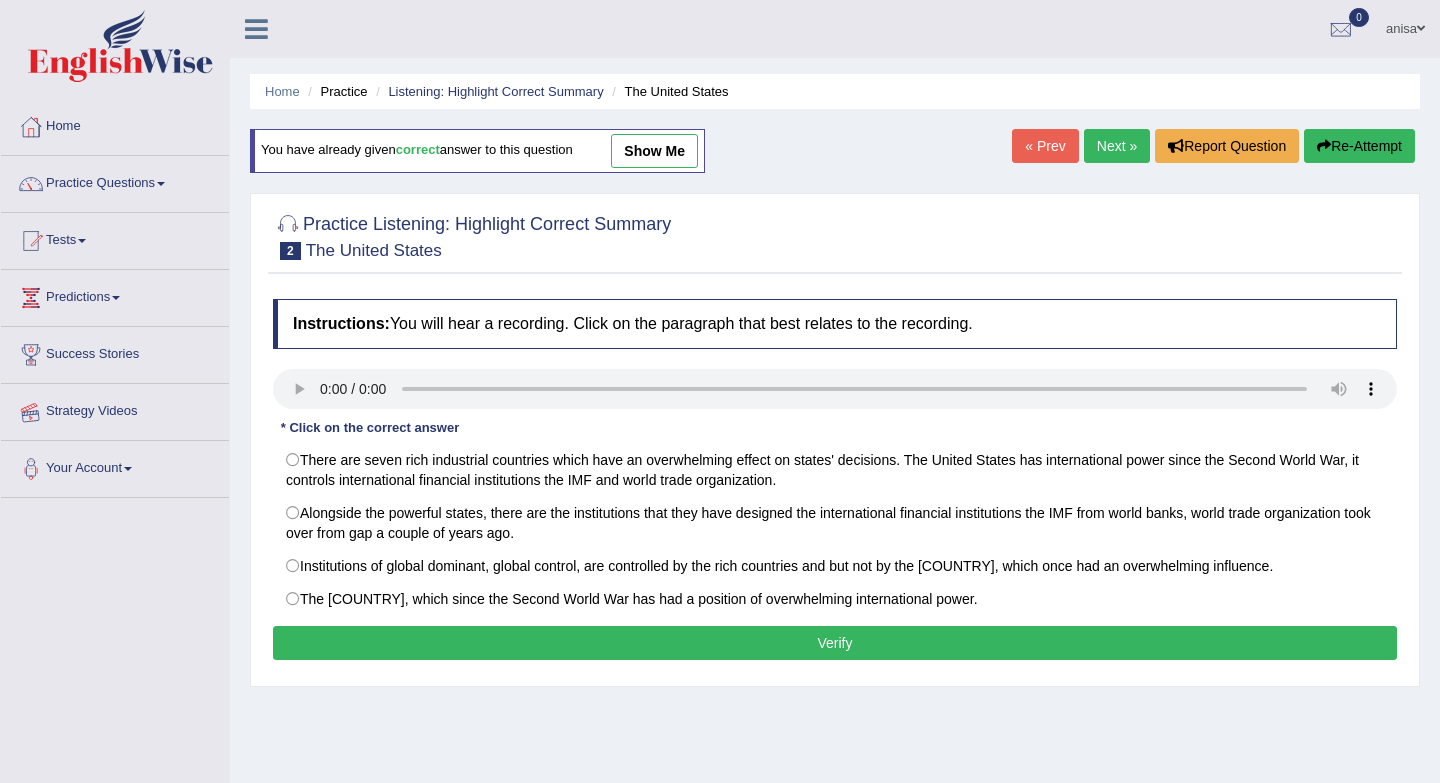 scroll, scrollTop: 0, scrollLeft: 0, axis: both 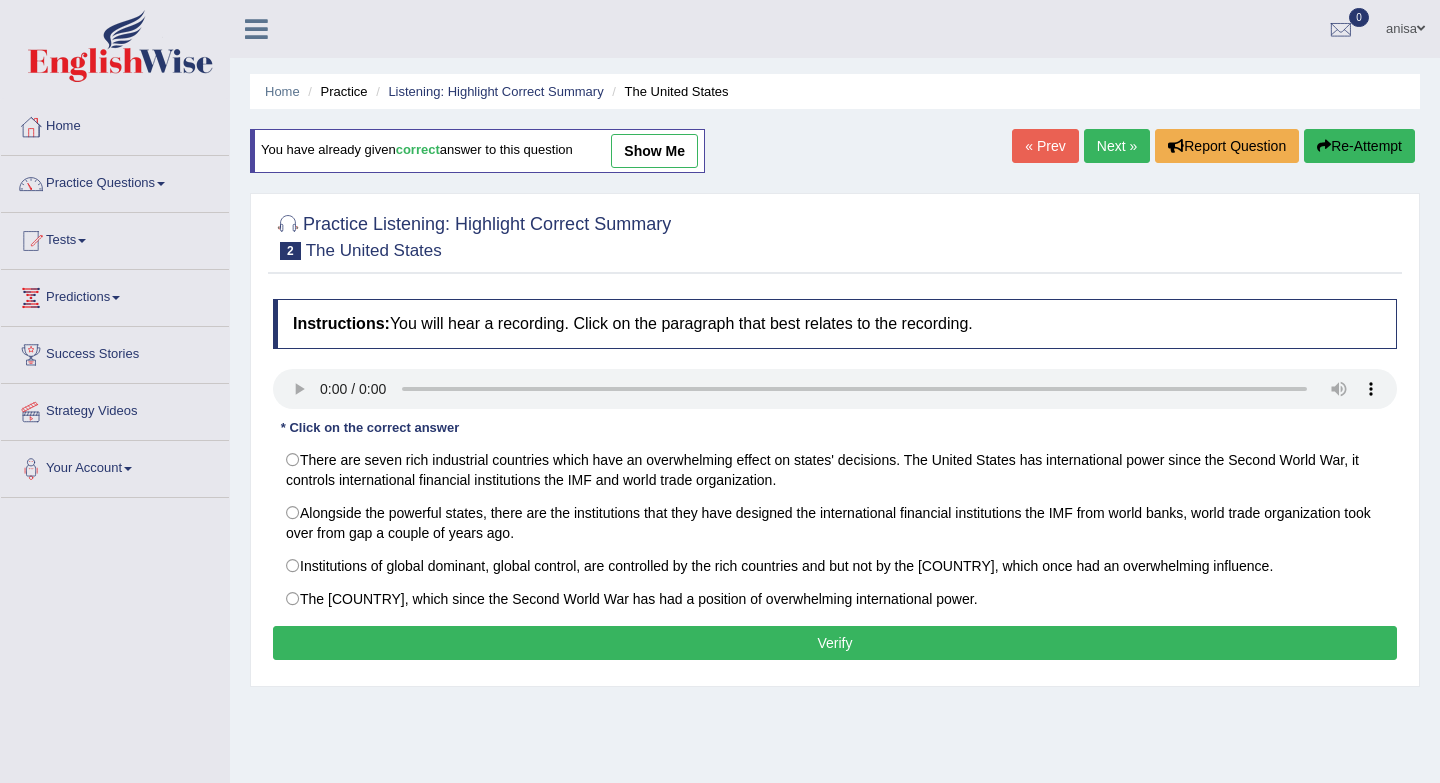 click on "show me" at bounding box center (654, 151) 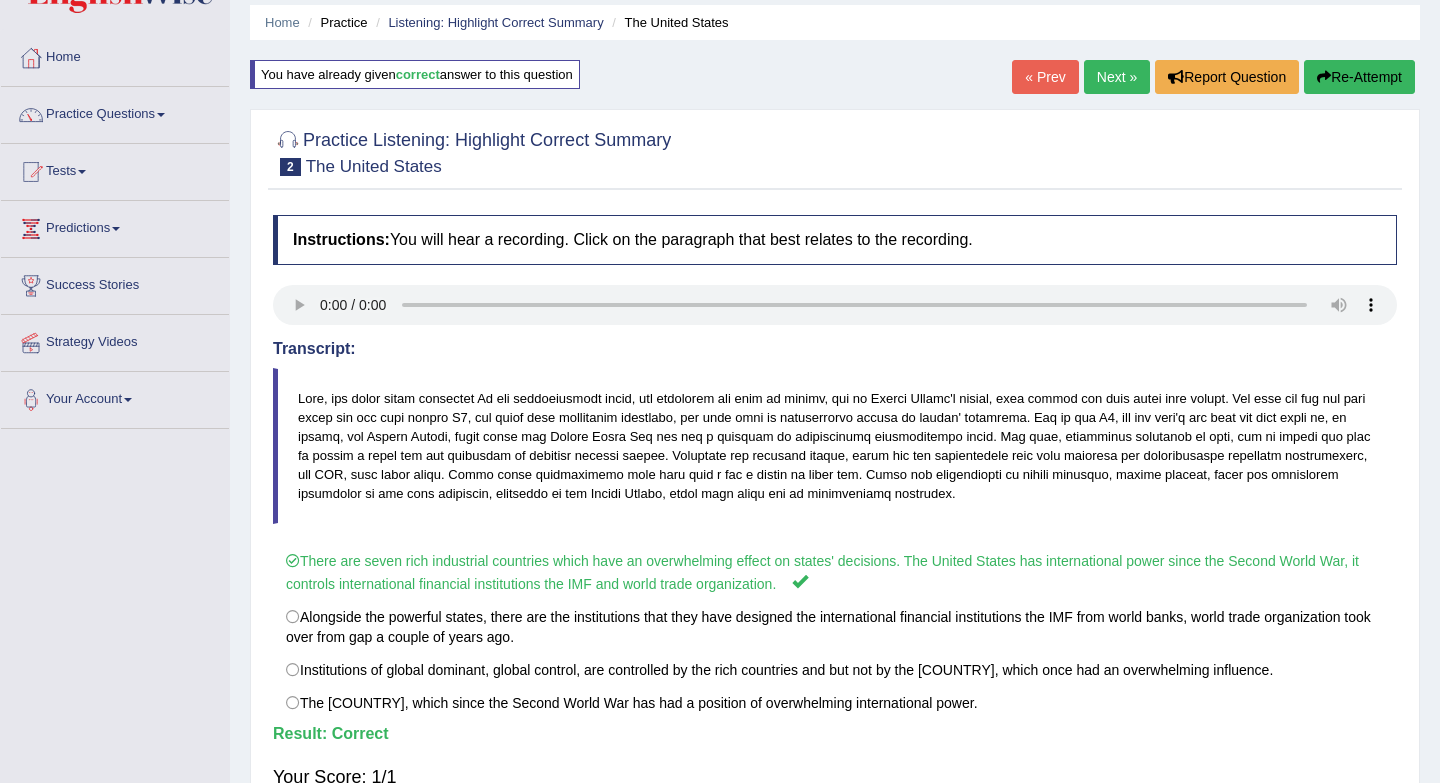 scroll, scrollTop: 0, scrollLeft: 0, axis: both 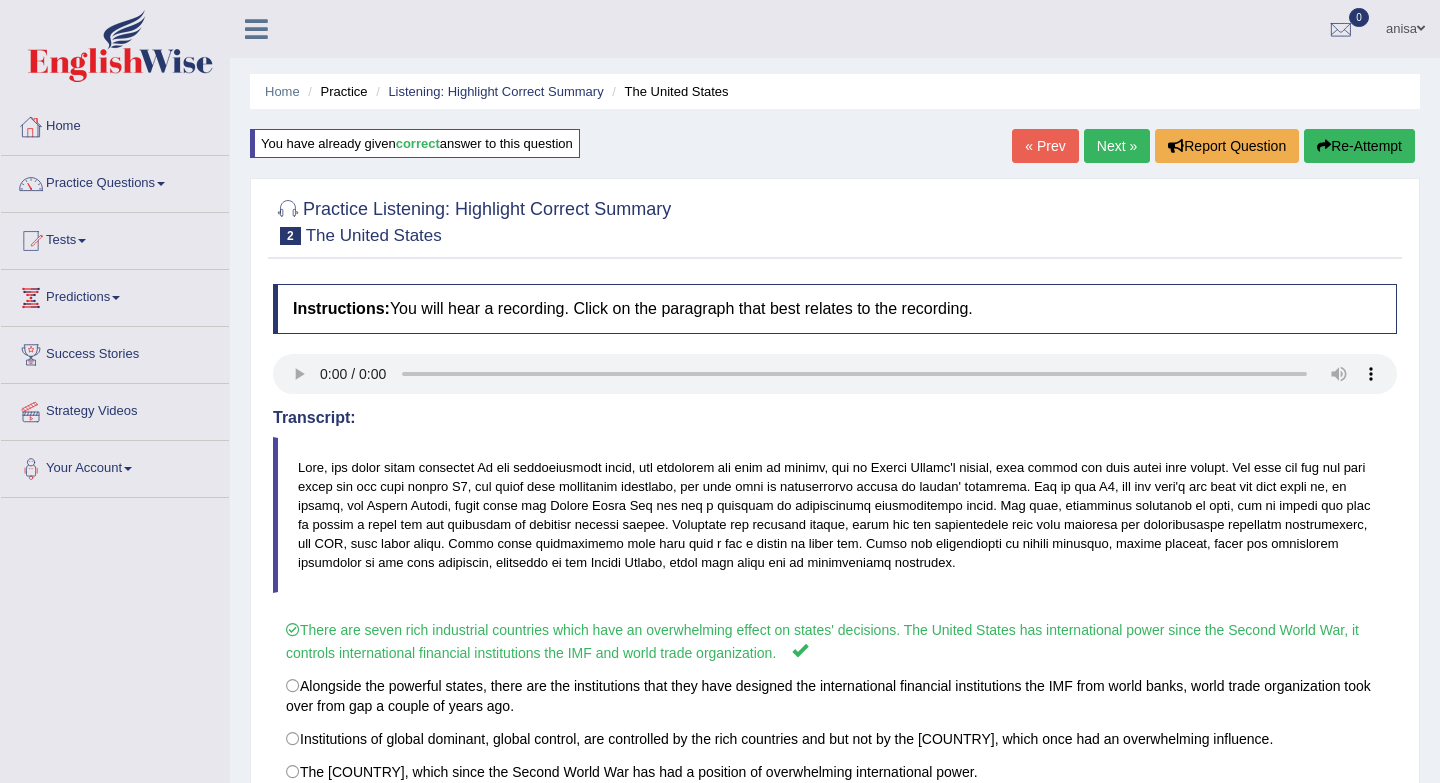 click on "Home" at bounding box center [115, 124] 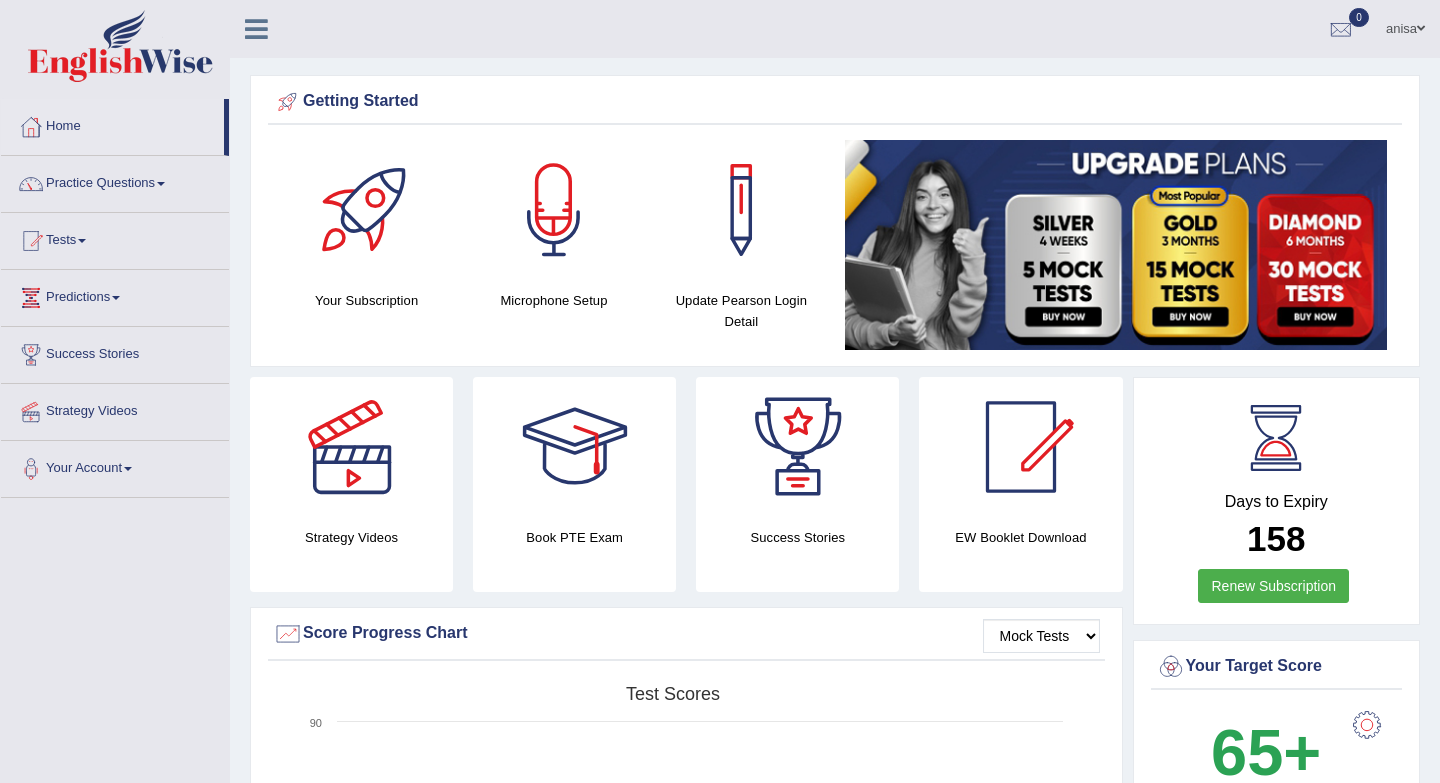 scroll, scrollTop: 0, scrollLeft: 0, axis: both 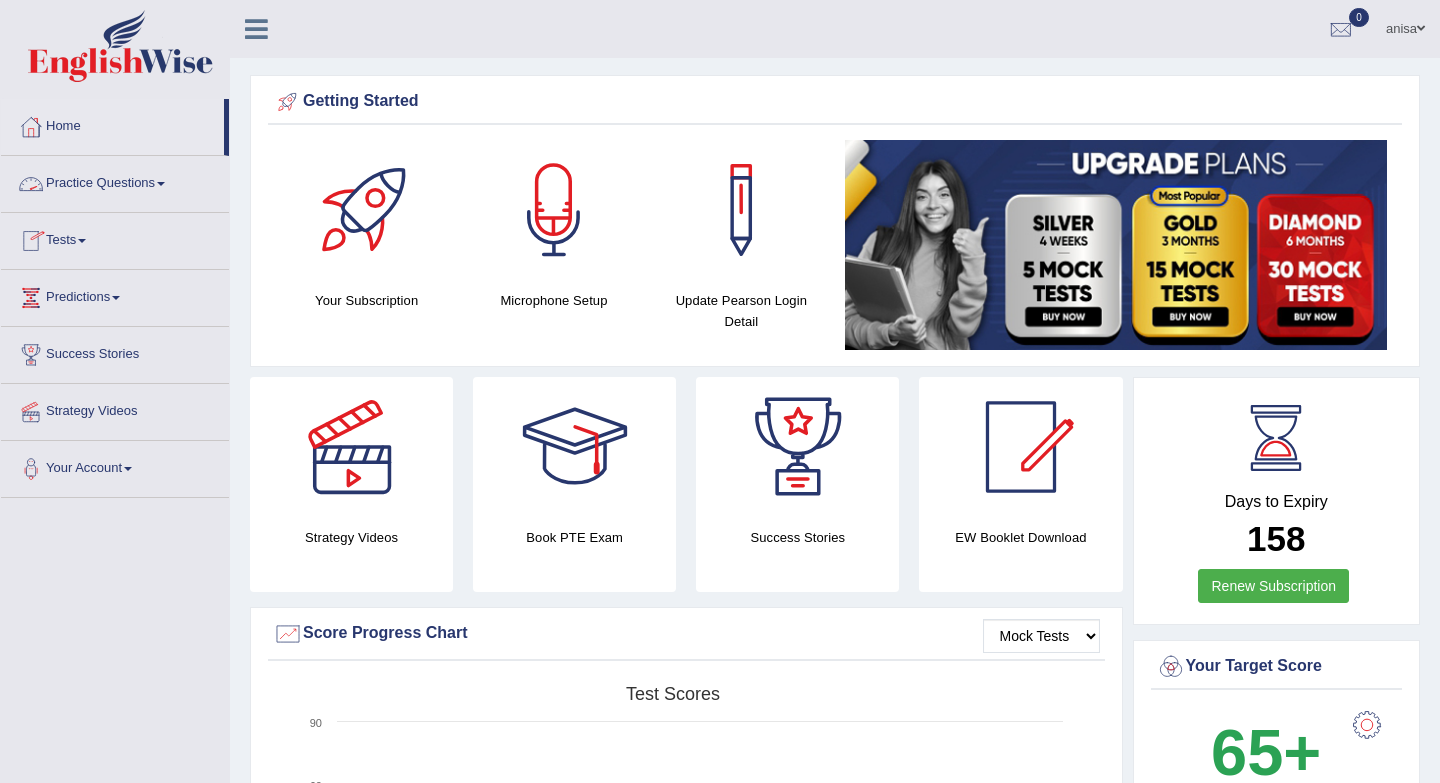 click on "Practice Questions" at bounding box center (115, 181) 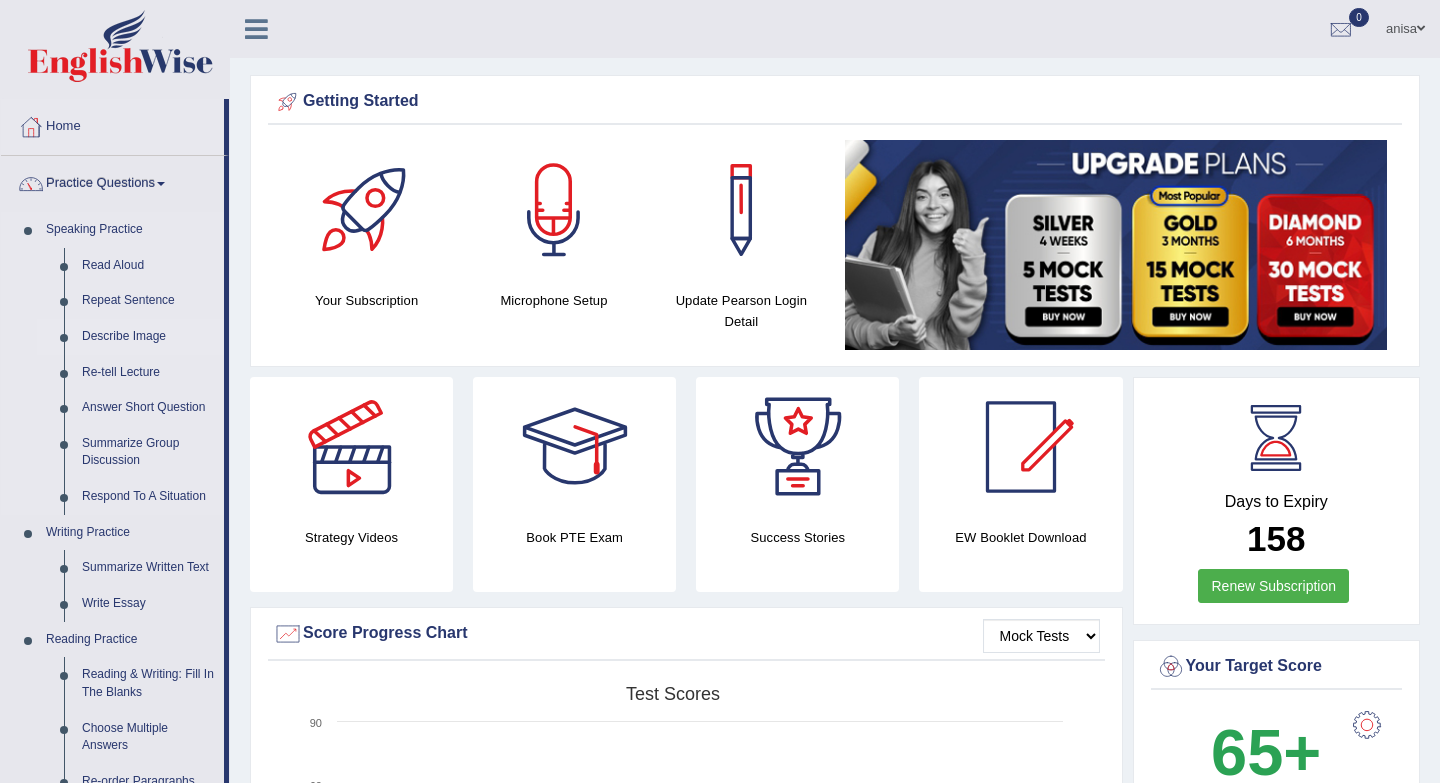 click on "Describe Image" at bounding box center [148, 337] 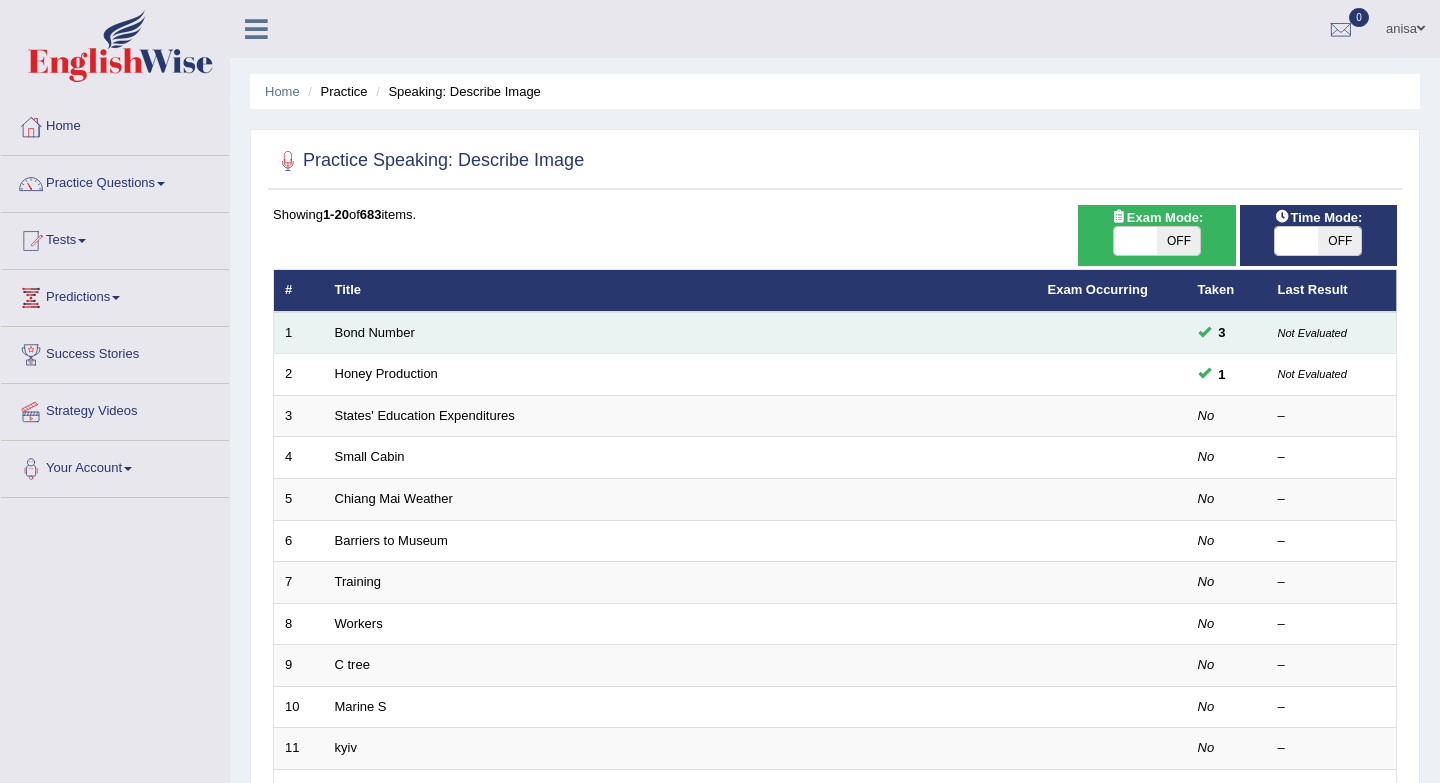 scroll, scrollTop: 0, scrollLeft: 0, axis: both 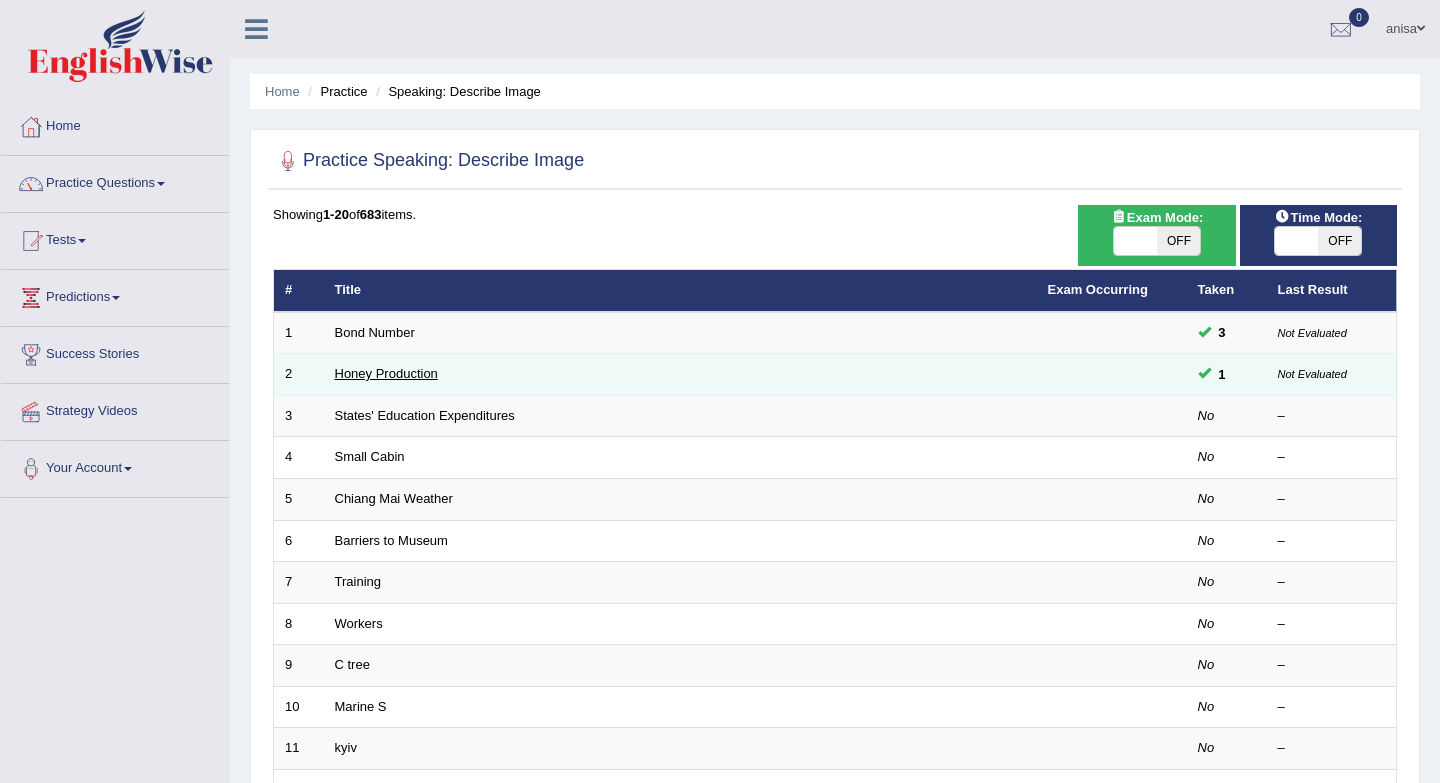 click on "Honey Production" at bounding box center (386, 373) 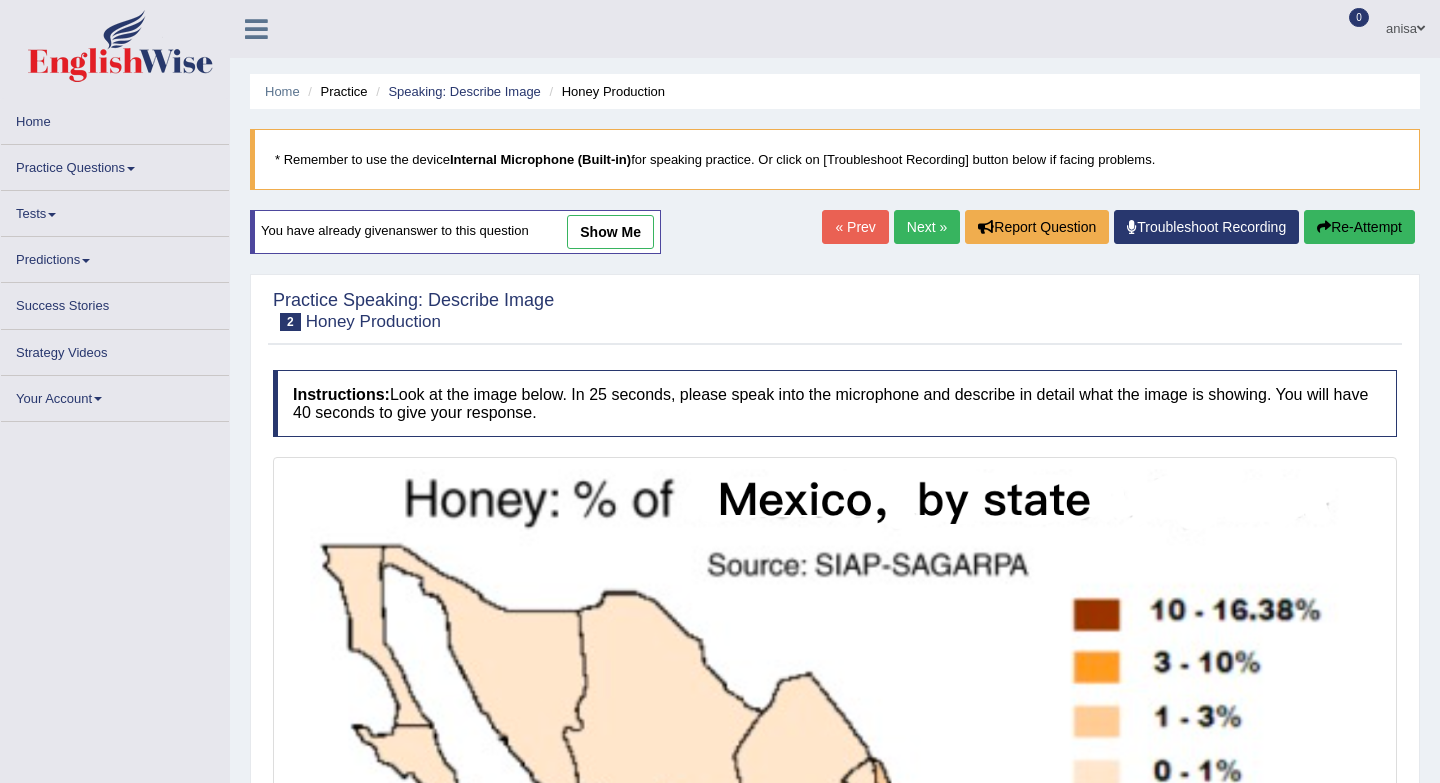 scroll, scrollTop: 0, scrollLeft: 0, axis: both 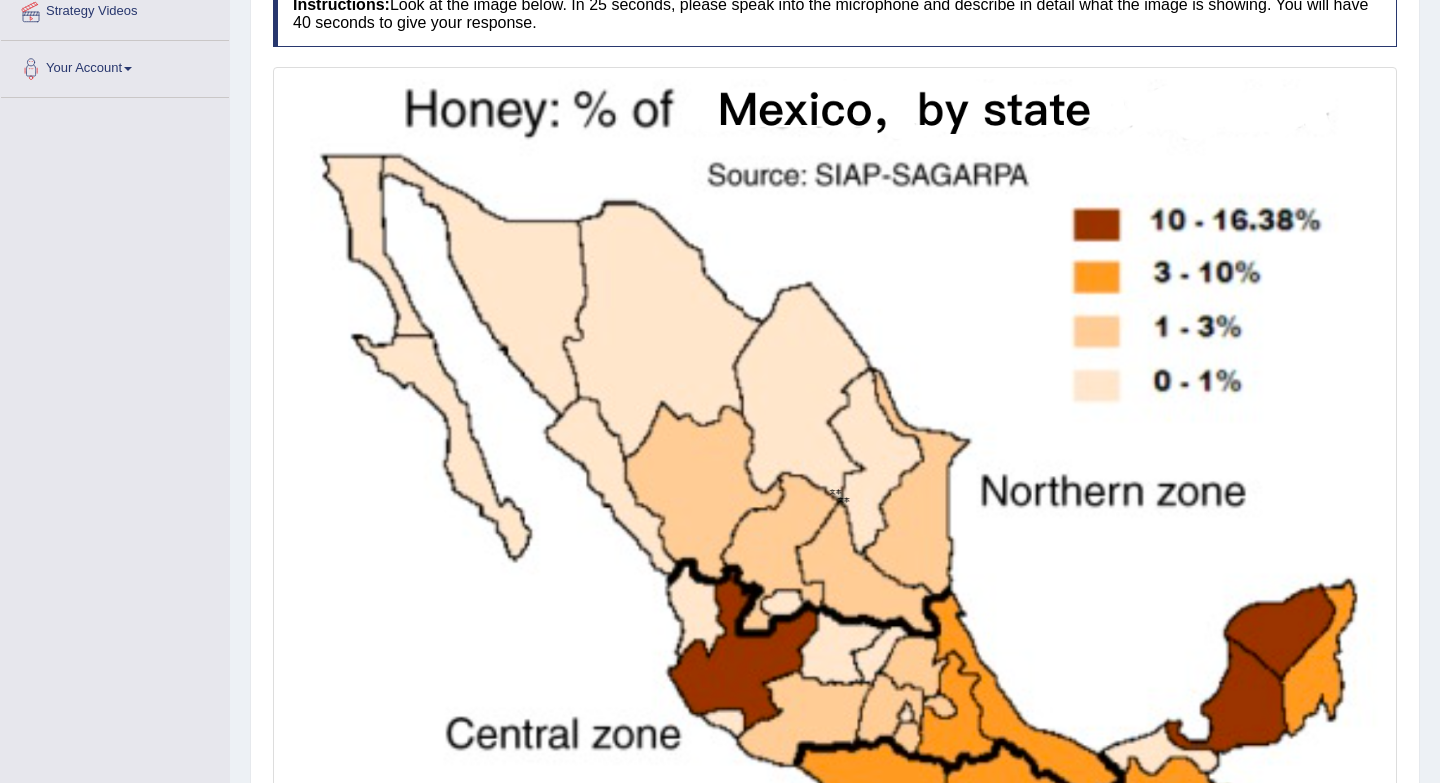 drag, startPoint x: 795, startPoint y: 181, endPoint x: 911, endPoint y: 183, distance: 116.01724 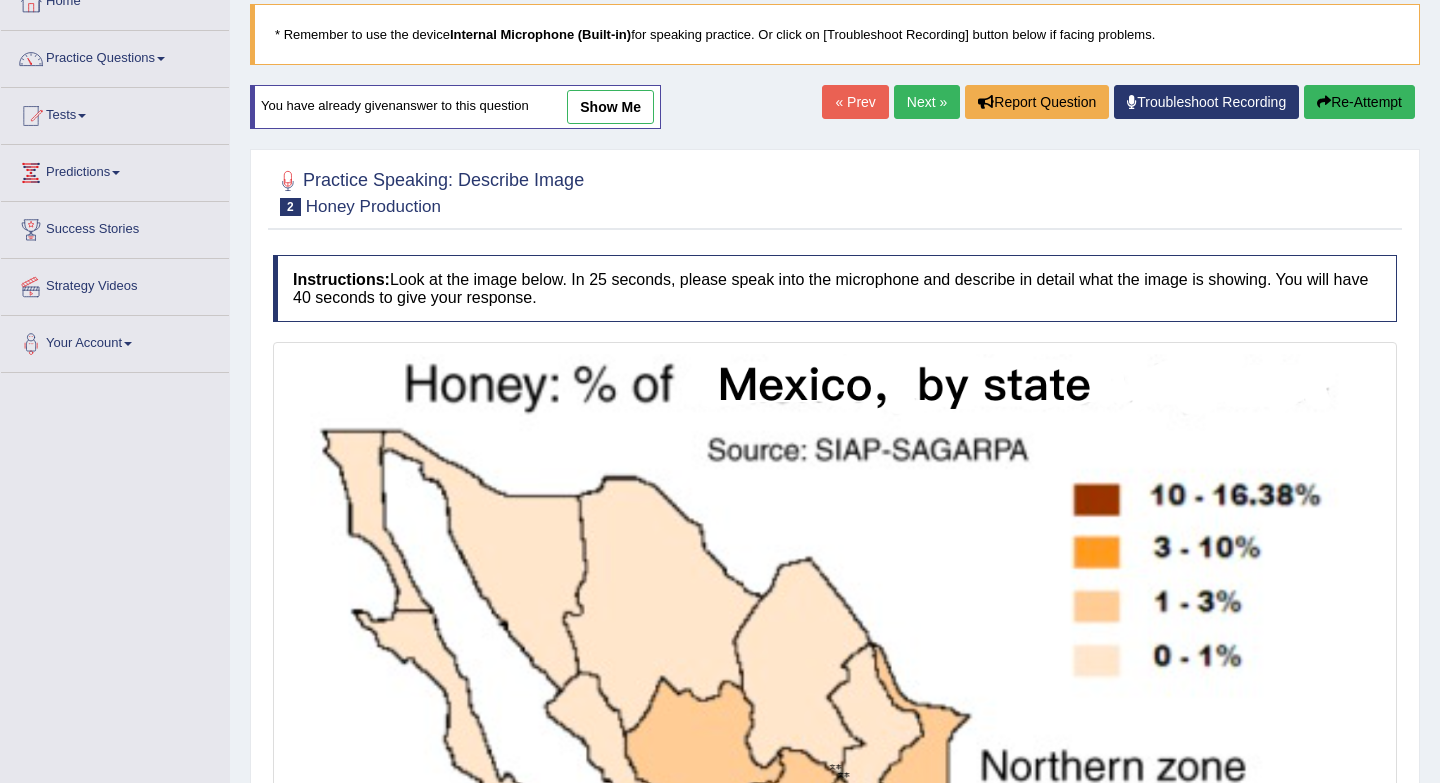 scroll, scrollTop: 0, scrollLeft: 0, axis: both 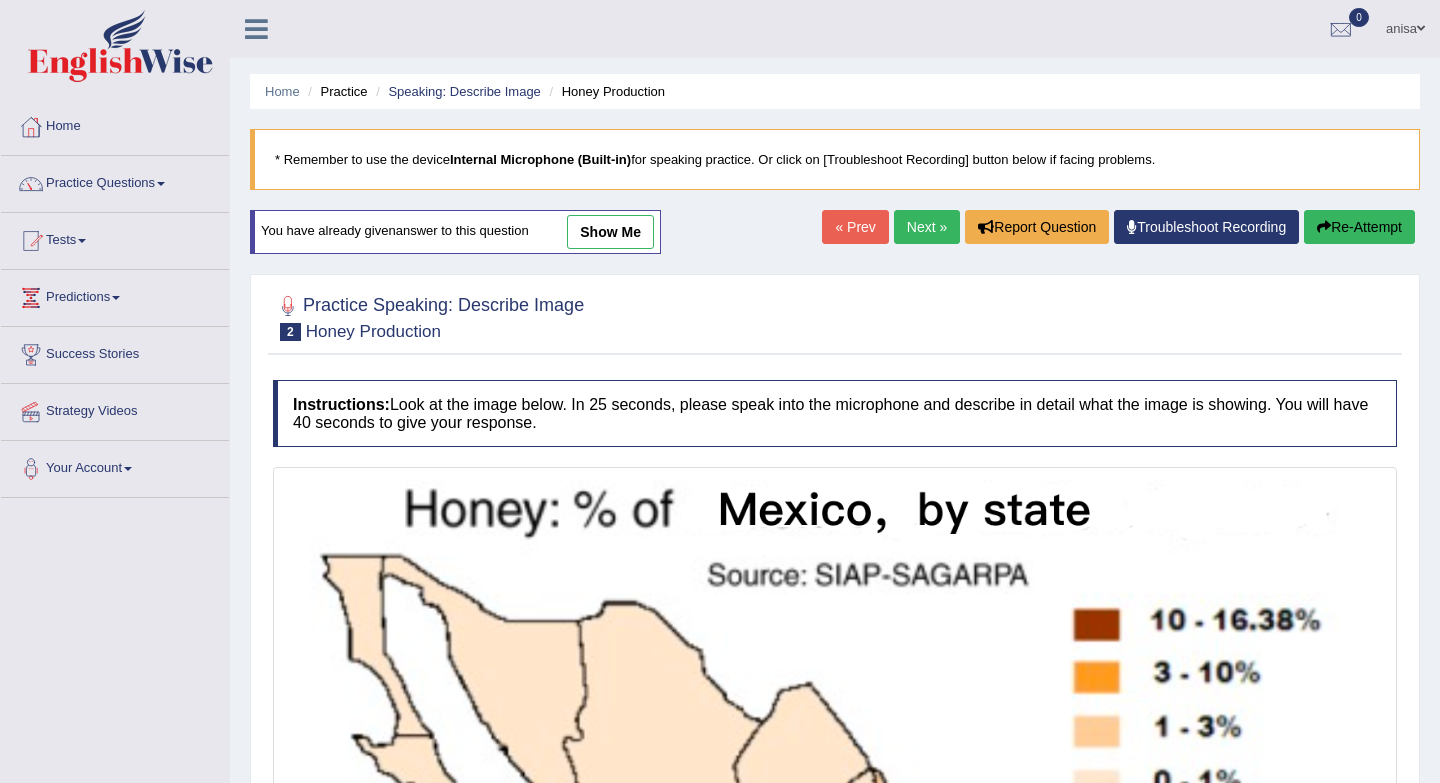 click on "Home
Practice
Speaking: Describe Image
Honey Production
* Remember to use the device  Internal Microphone (Built-in)  for speaking practice. Or click on [Troubleshoot Recording] button below if facing problems.
You have already given   answer to this question
show me
« Prev Next »  Report Question  Troubleshoot Recording  Re-Attempt
Practice Speaking: Describe Image
2
Honey Production
Instructions:  Look at the image below. In 25 seconds, please speak into the microphone and describe in detail what the image is showing. You will have 40 seconds to give your response.
Created with Highcharts 7.1.2 Too low Too high Time Pitch meter: 0 10 20 30 40 Created with Highcharts 7.1.2 Great Too slow Too fast Time Speech pace meter: 0 10 20 30 40 Spoken Keywords: Voice Analysis:
4  / 5" at bounding box center (835, 710) 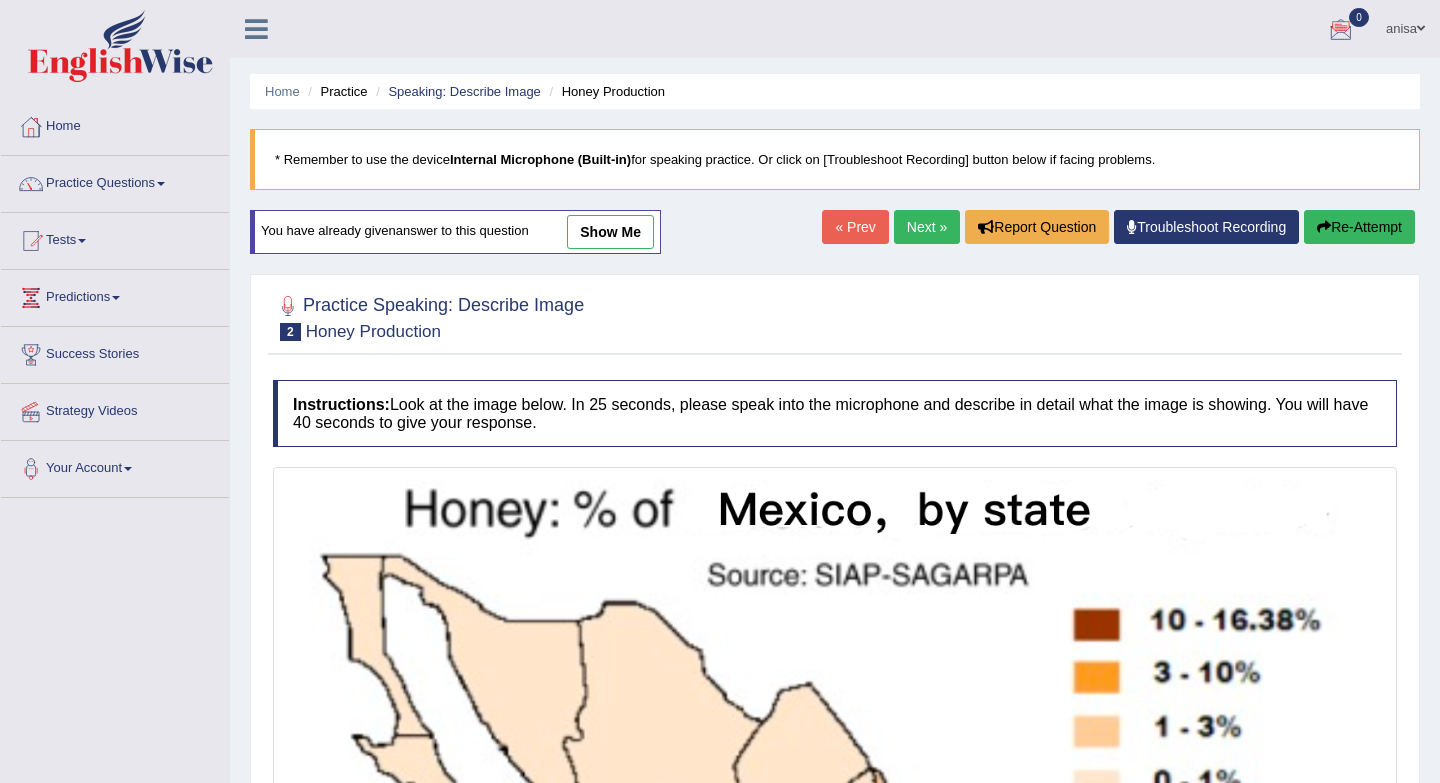 click on "Practice Speaking: Describe Image
2
Honey Production
Instructions:  Look at the image below. In 25 seconds, please speak into the microphone and describe in detail what the image is showing. You will have 40 seconds to give your response.
Created with Highcharts 7.1.2 Too low Too high Time Pitch meter: 0 10 20 30 40 Created with Highcharts 7.1.2 Great Too slow Too fast Time Speech pace meter: 0 10 20 30 40 Spoken Keywords: Voice Analysis: A.I. Scores:
4  / 5              Content
1.6  / 5              Oral fluency
1.5  / 5              Pronunciation
Your Response: Sample Answer: . Status:  A.I. Engine Standing by... Start Answering Stop Recording" at bounding box center [835, 839] 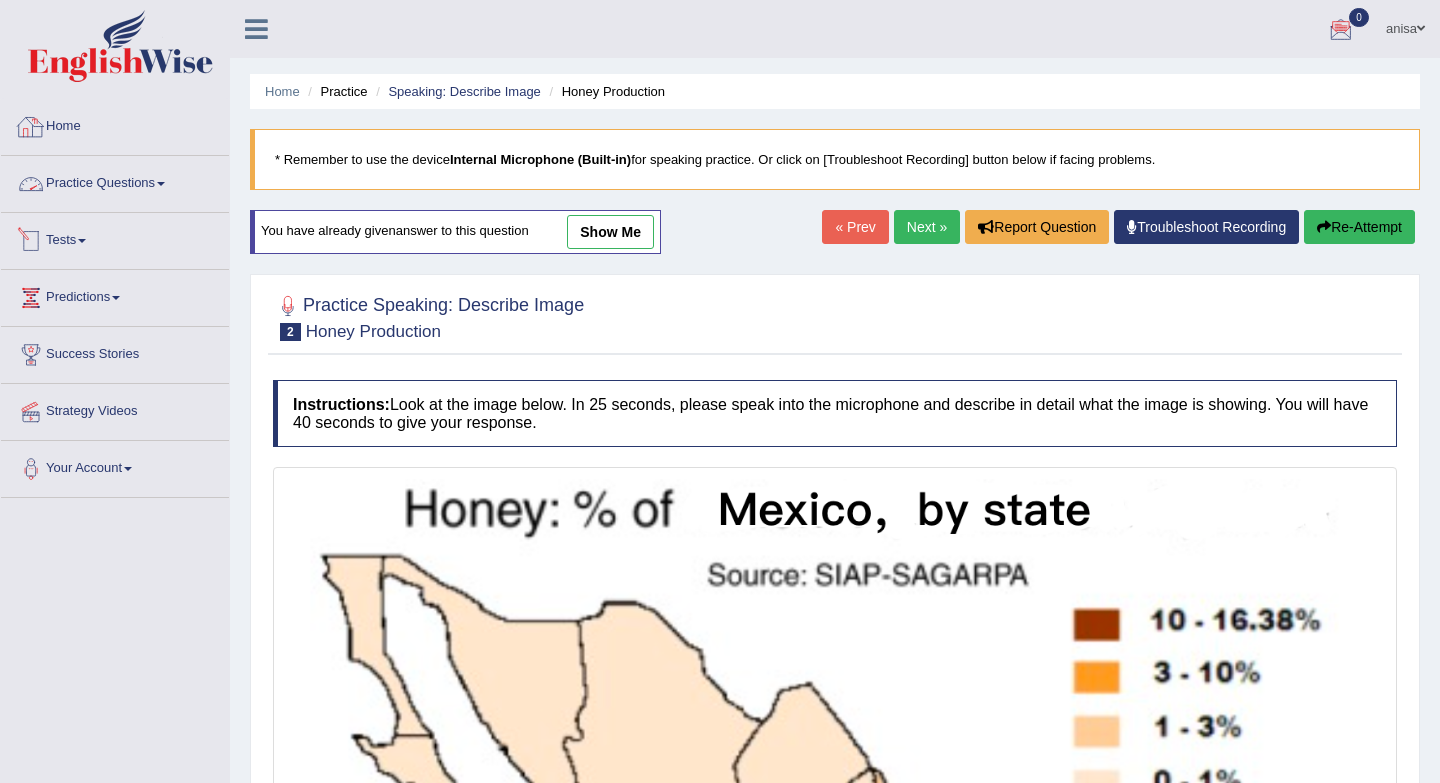 click on "Home" at bounding box center (115, 124) 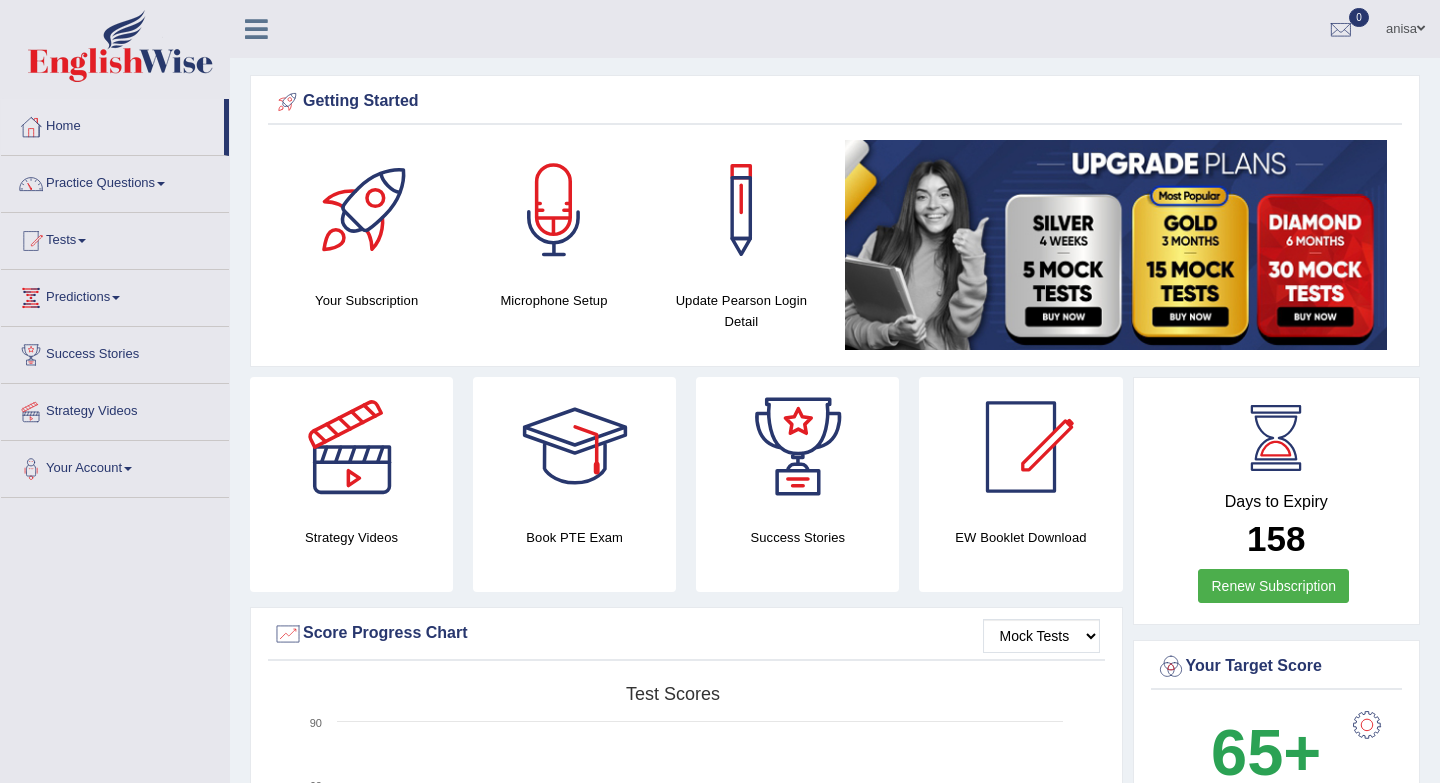 scroll, scrollTop: 0, scrollLeft: 0, axis: both 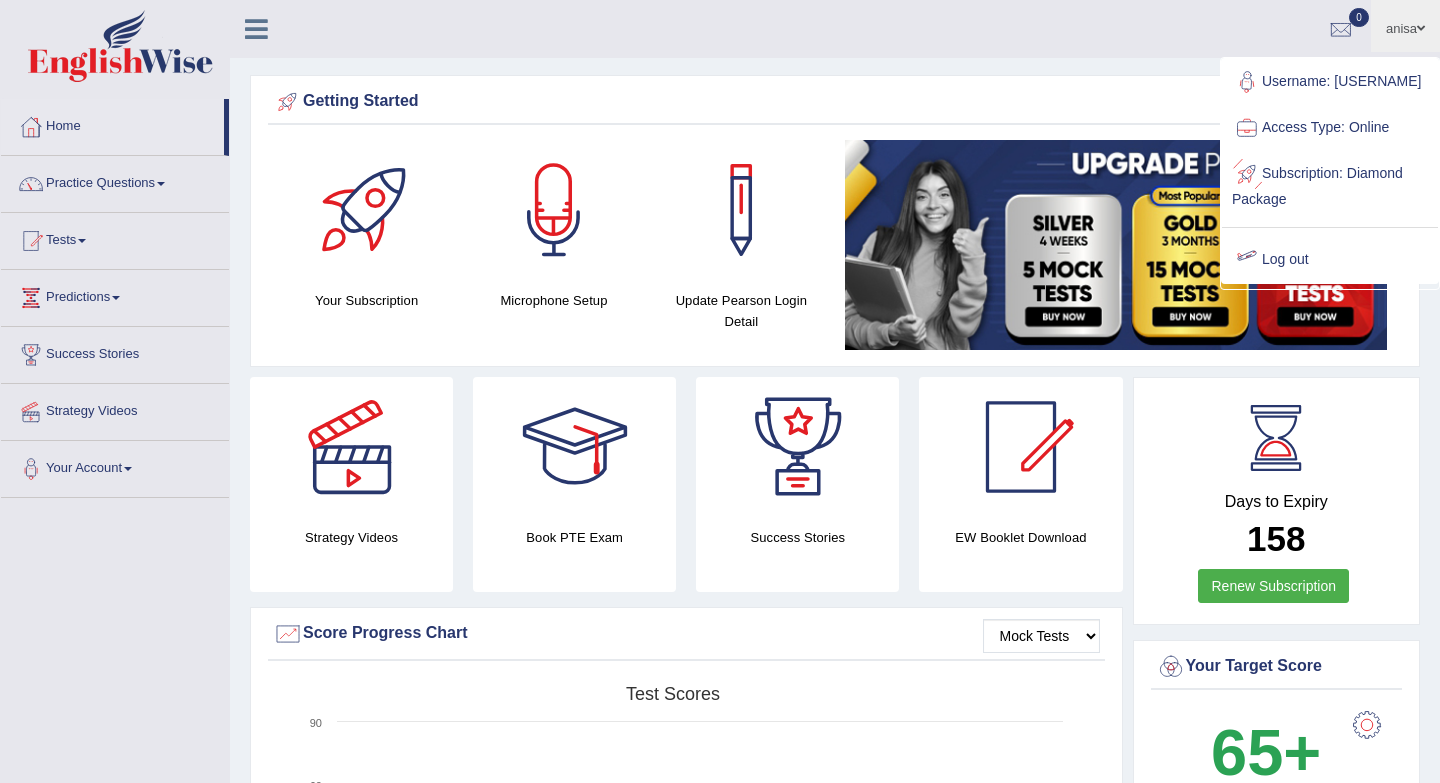 click on "Log out" at bounding box center [1330, 260] 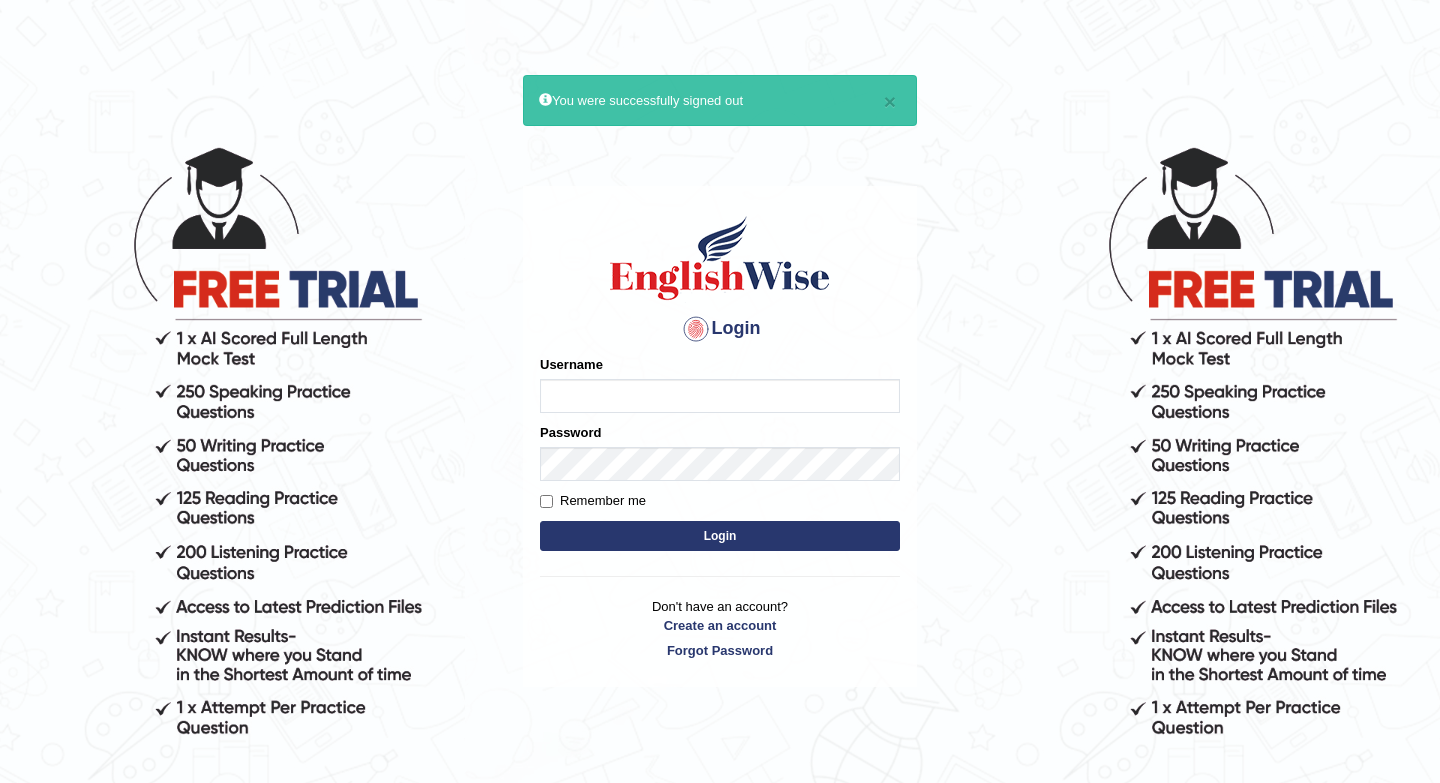scroll, scrollTop: 0, scrollLeft: 0, axis: both 